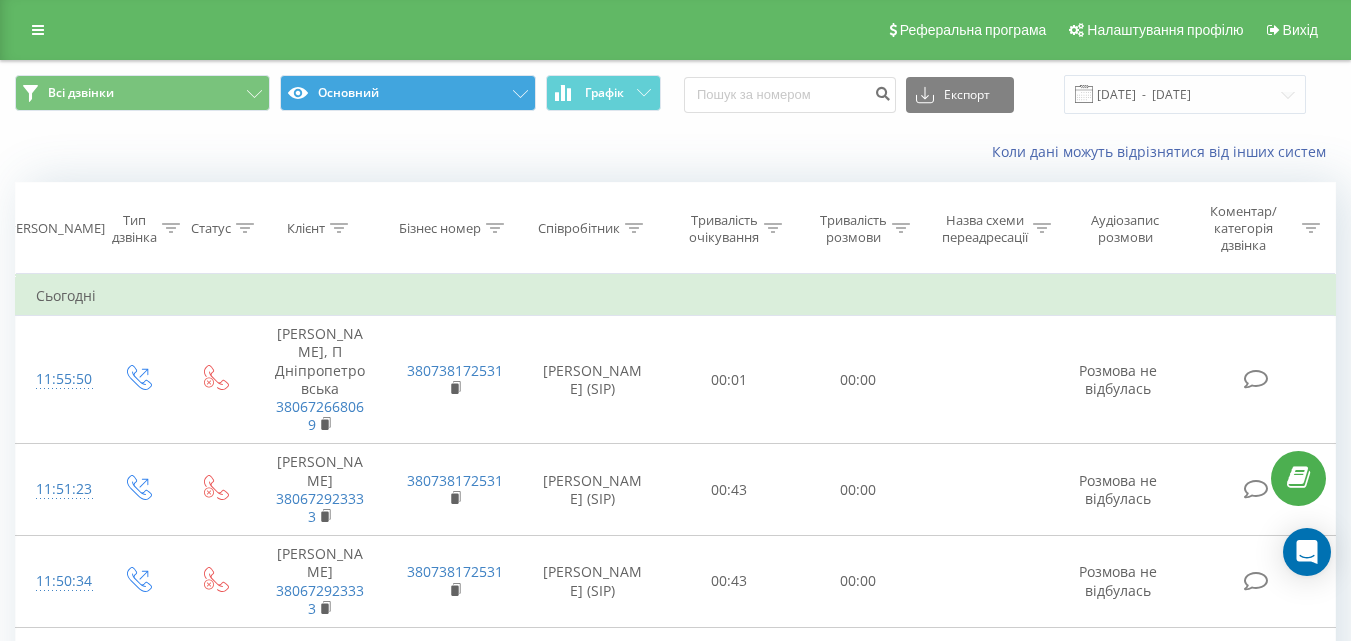 scroll, scrollTop: 0, scrollLeft: 0, axis: both 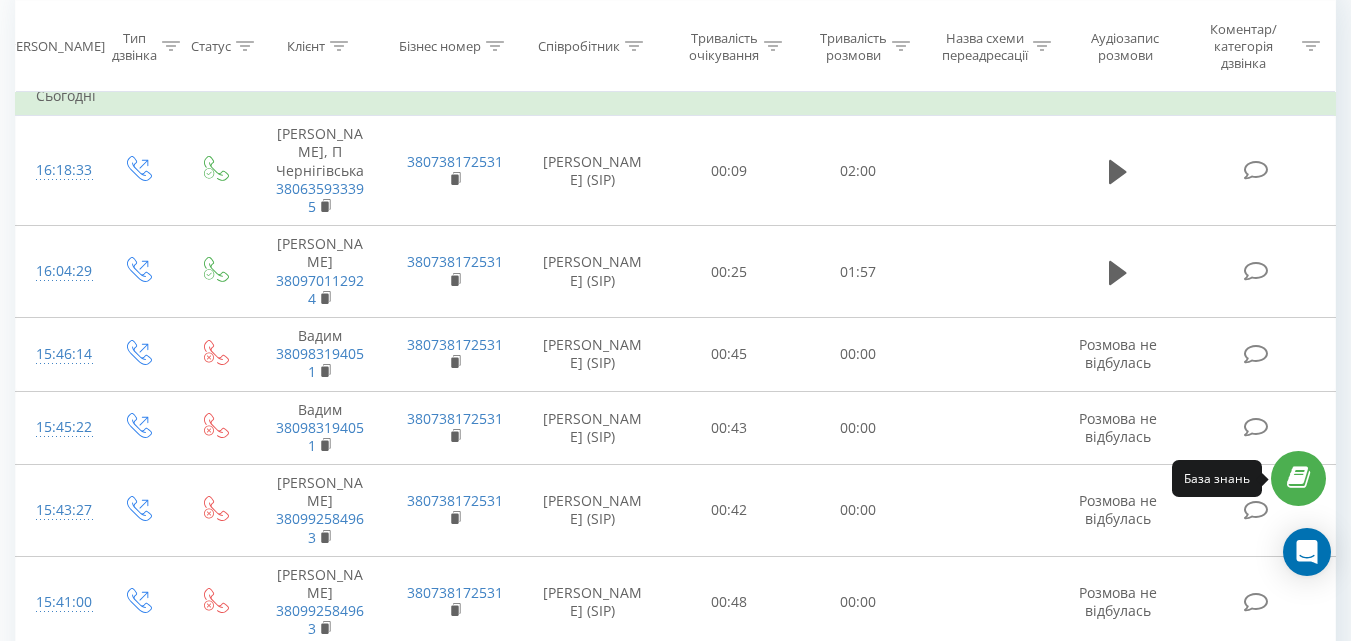 click at bounding box center (1298, 478) 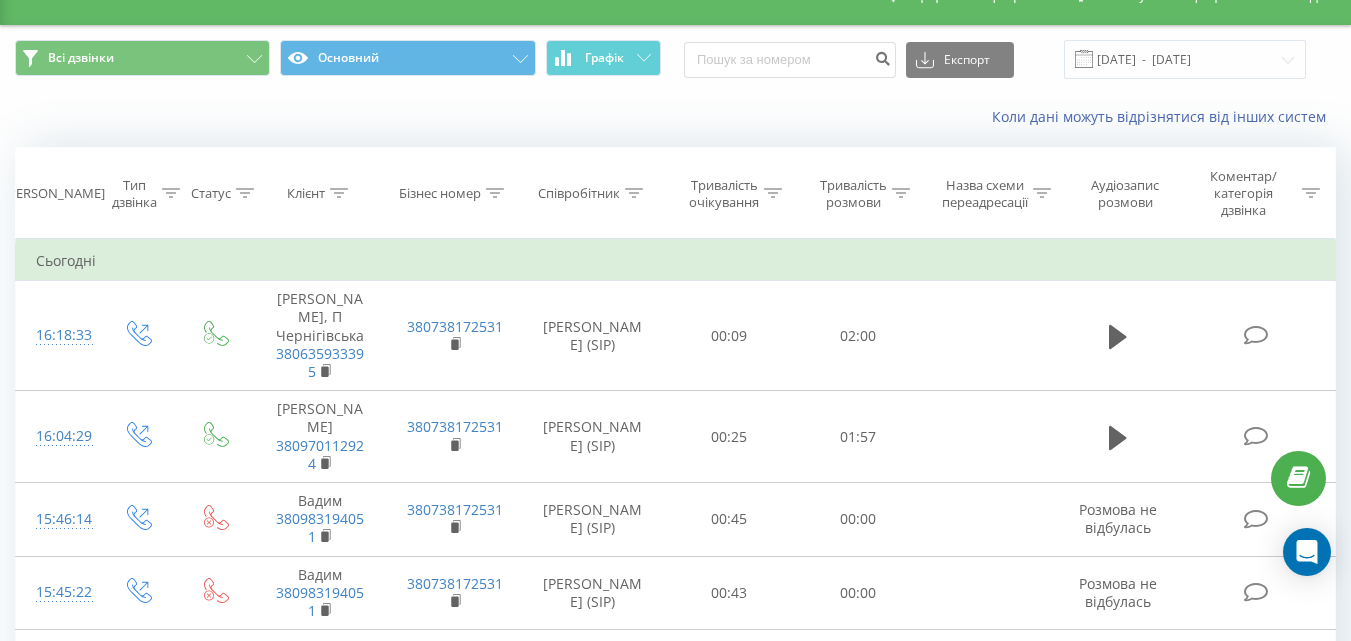 scroll, scrollTop: 0, scrollLeft: 0, axis: both 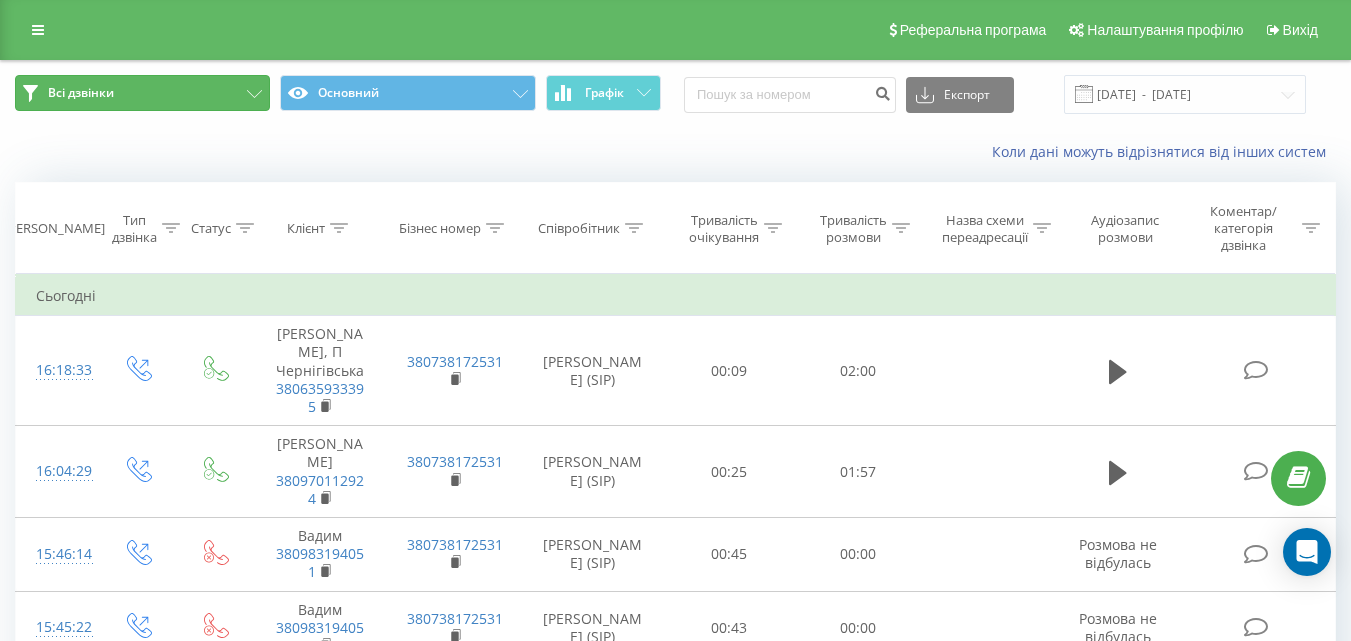 click on "Всі дзвінки" at bounding box center (142, 93) 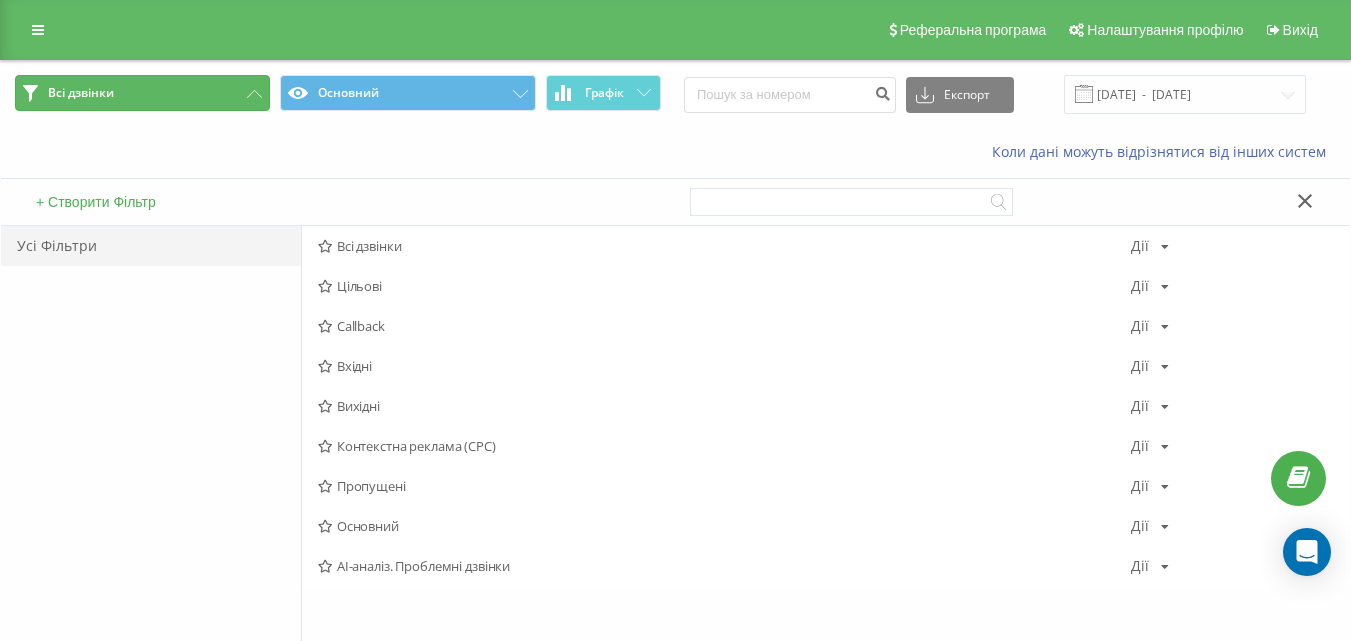 click on "Всі дзвінки" at bounding box center [142, 93] 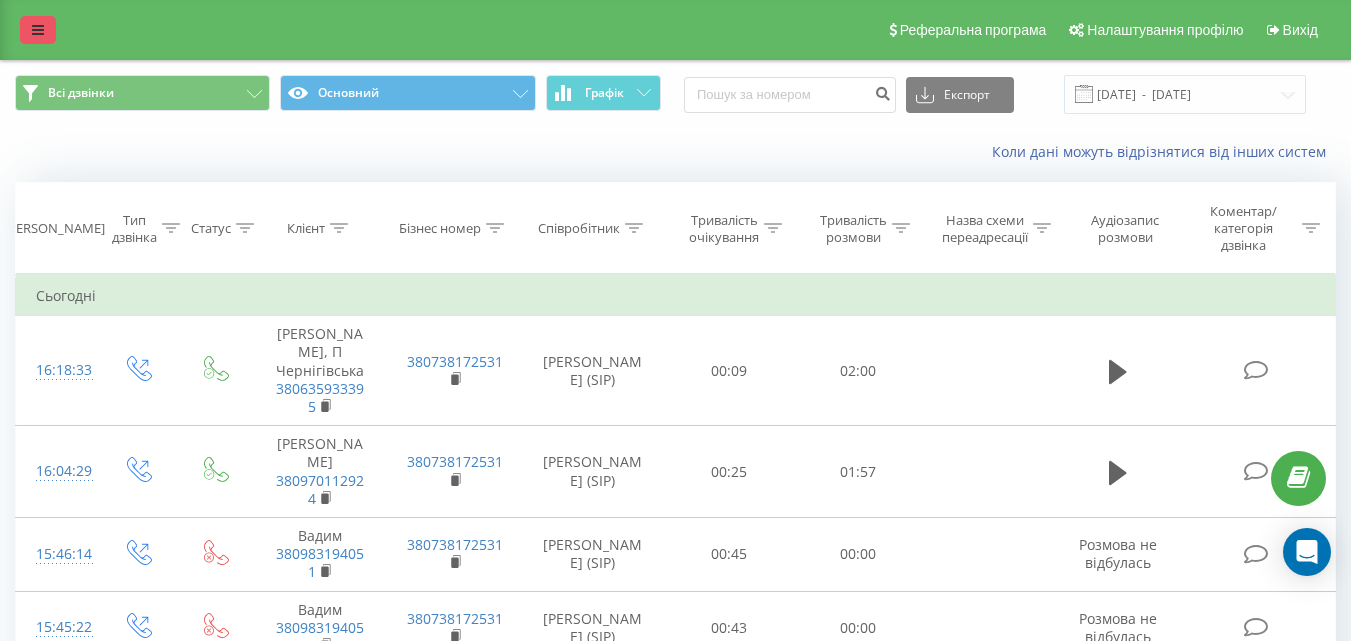 click at bounding box center (38, 30) 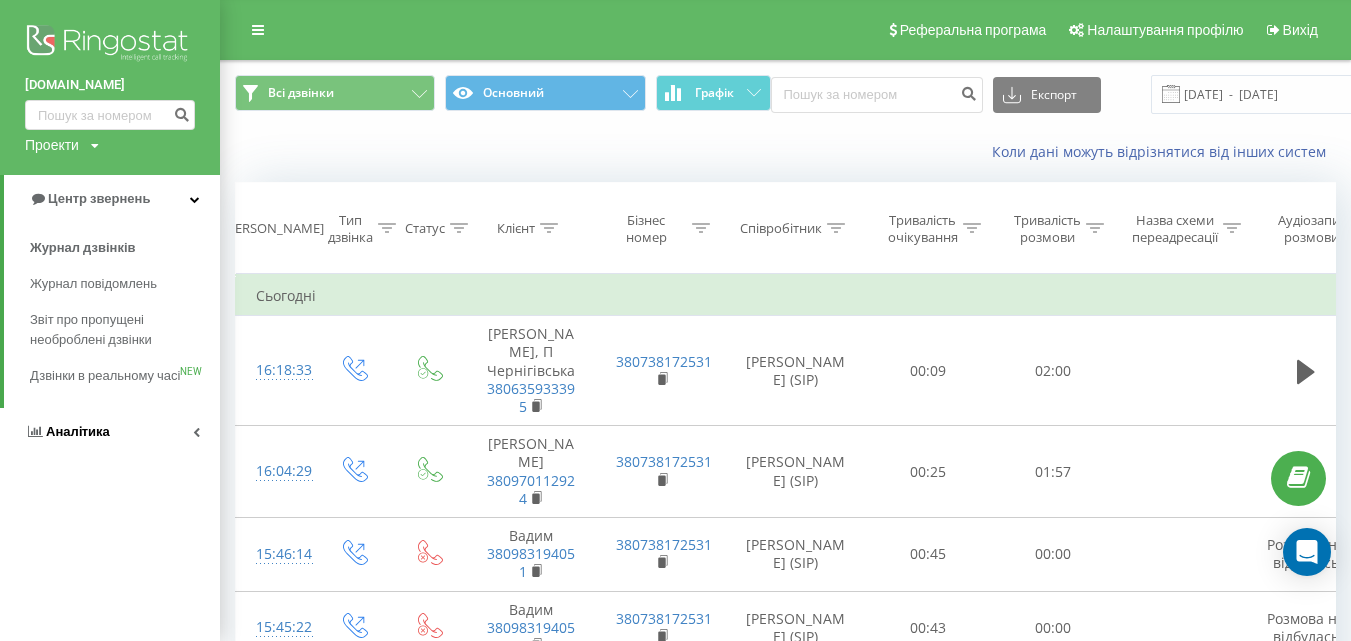 click on "Аналiтика" at bounding box center [67, 432] 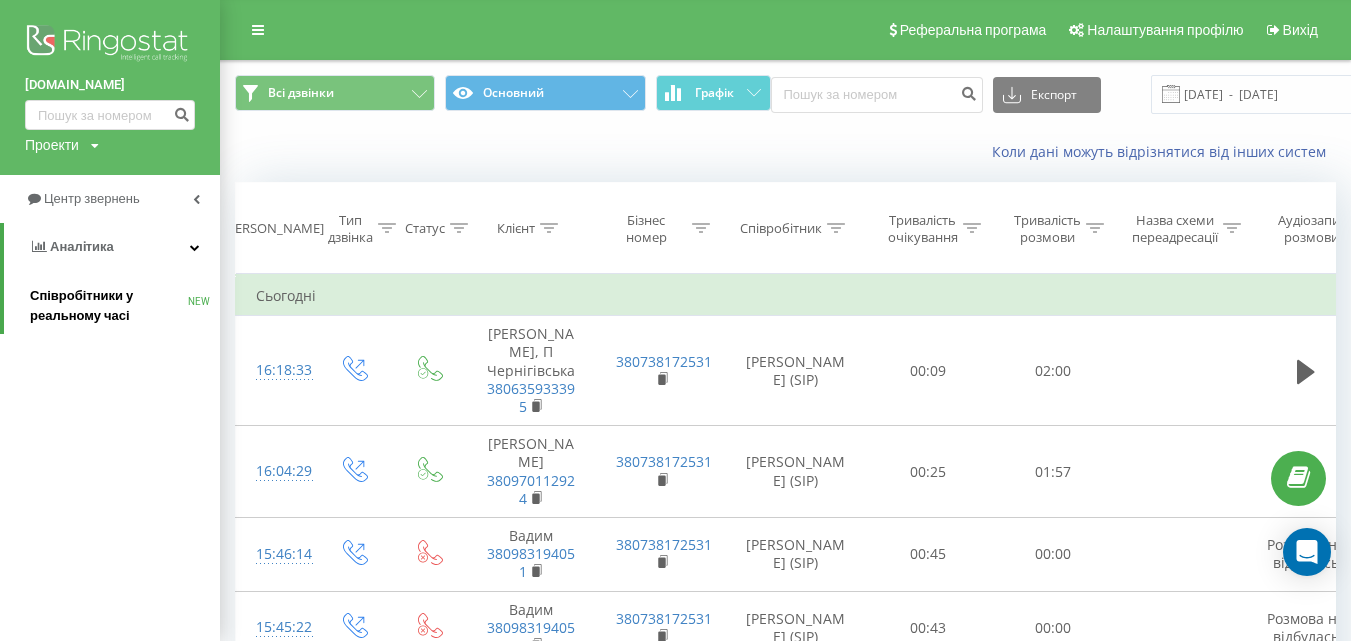 click on "Співробітники у реальному часі" at bounding box center (109, 306) 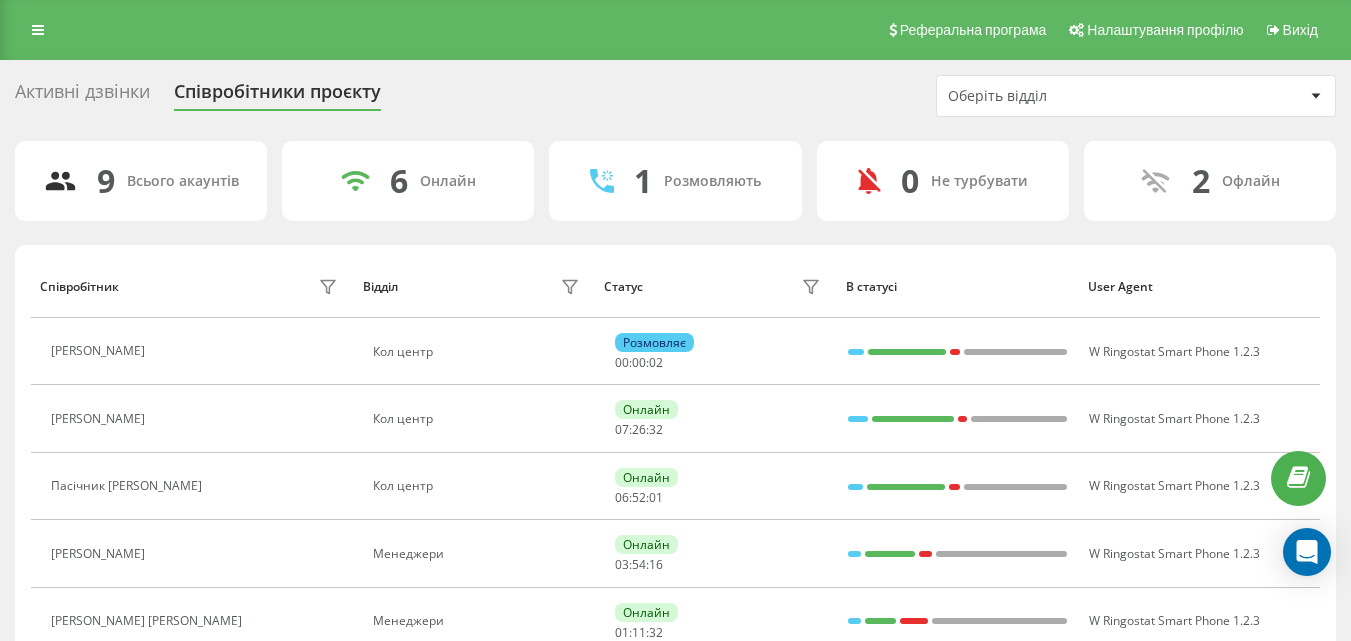 scroll, scrollTop: 0, scrollLeft: 0, axis: both 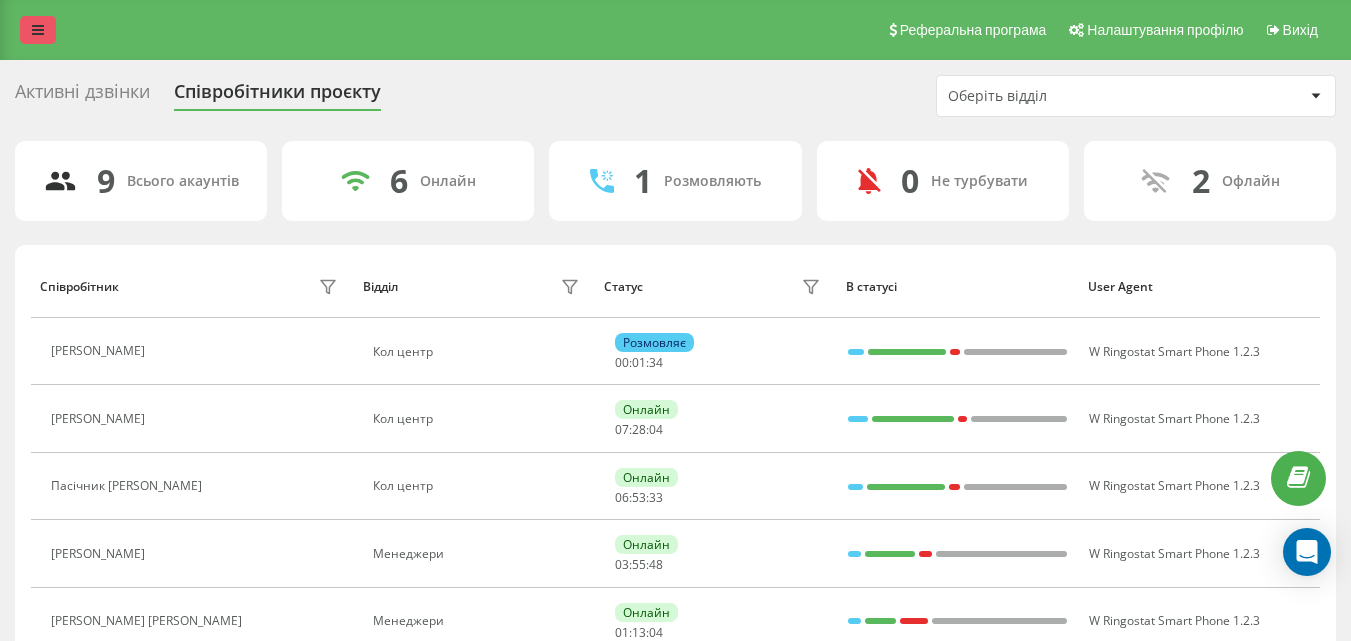 click at bounding box center [38, 30] 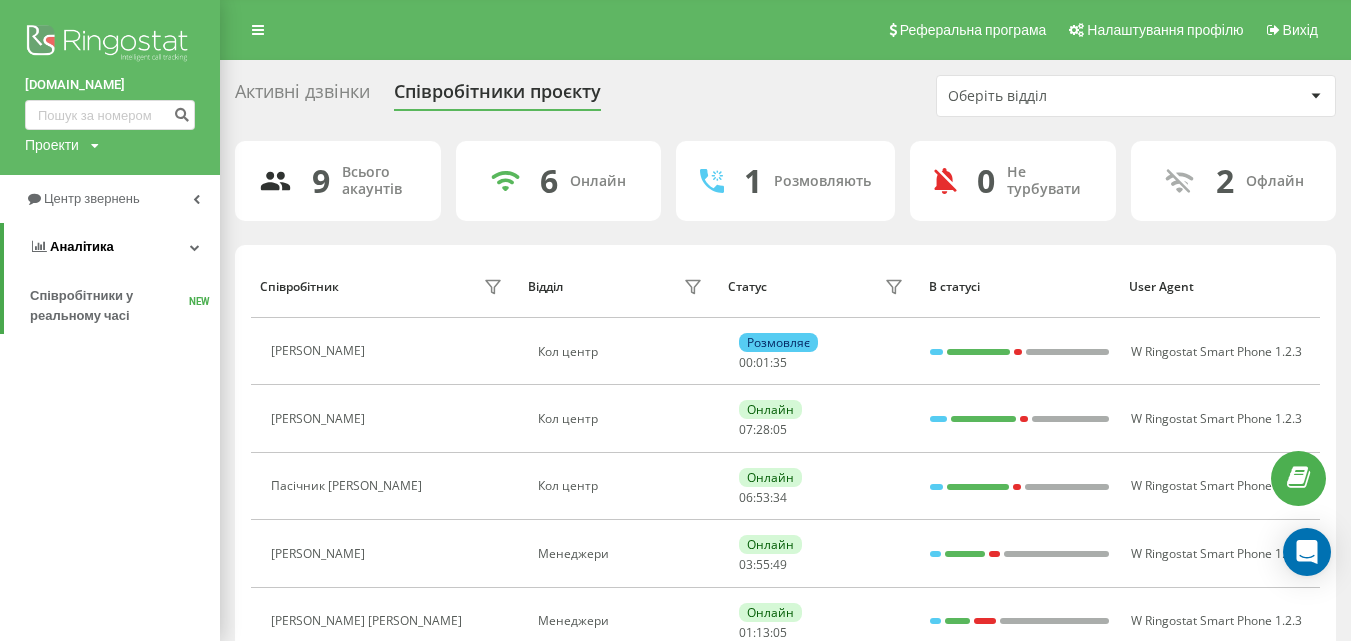 click on "Аналiтика" at bounding box center (82, 246) 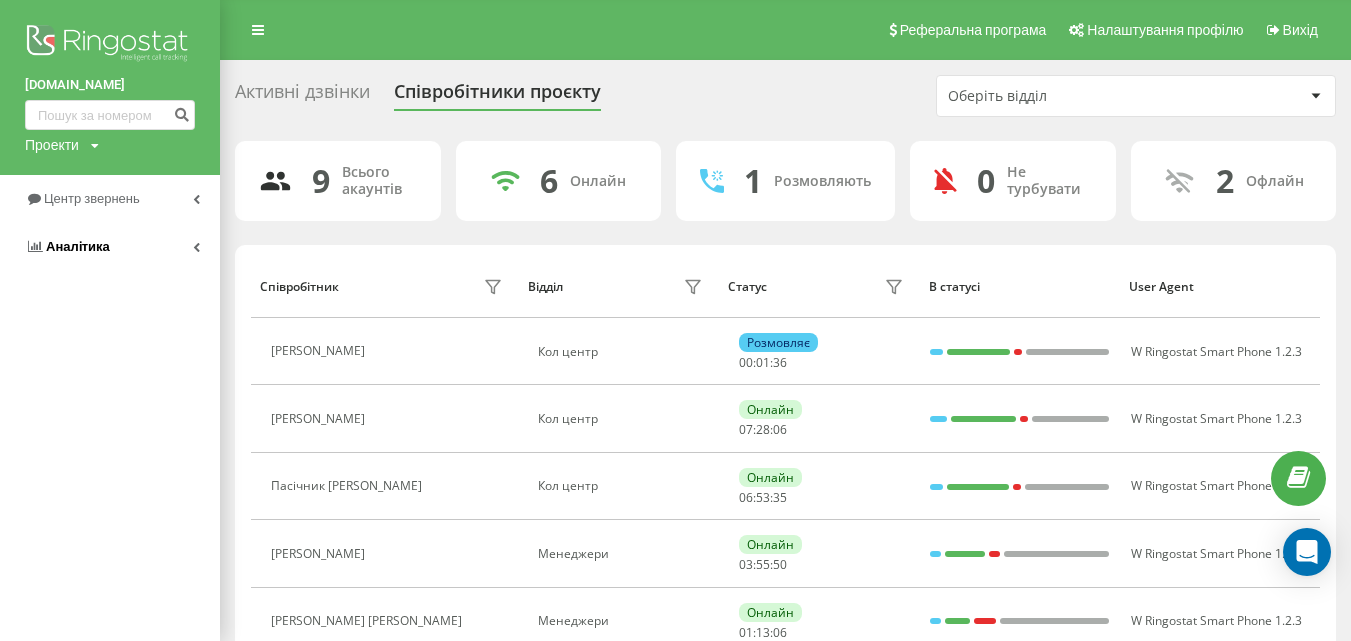 click on "Аналiтика" at bounding box center (78, 246) 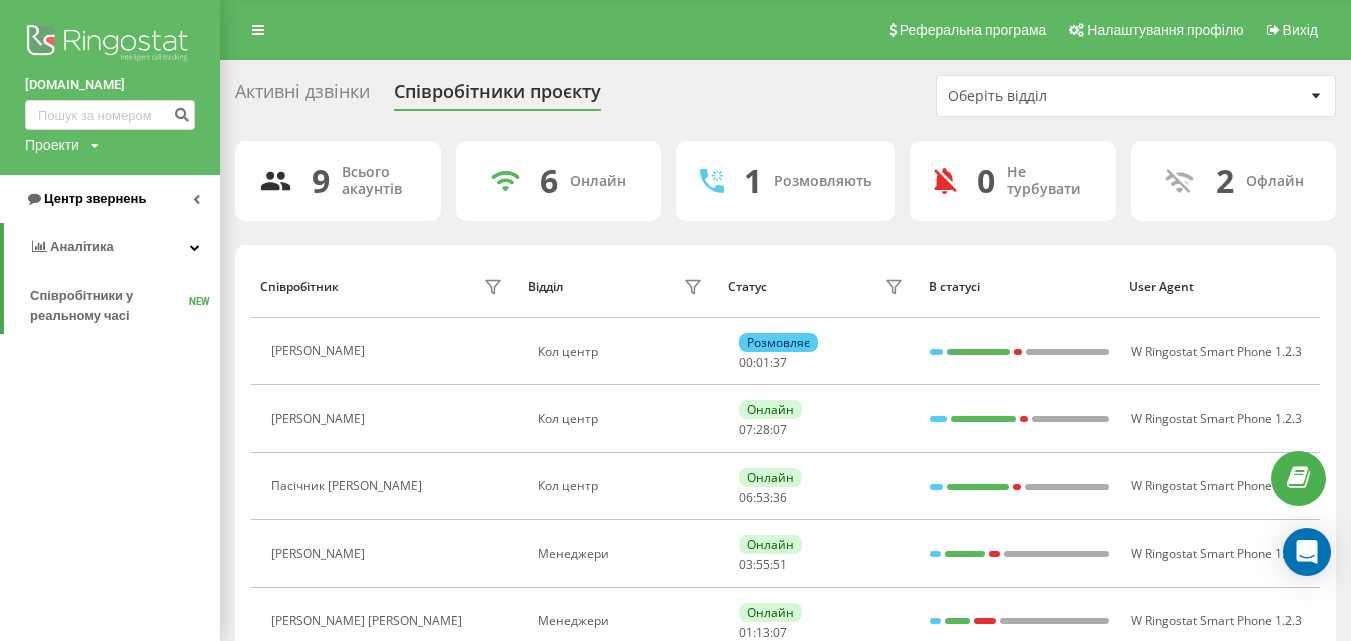 click on "Центр звернень" at bounding box center (110, 199) 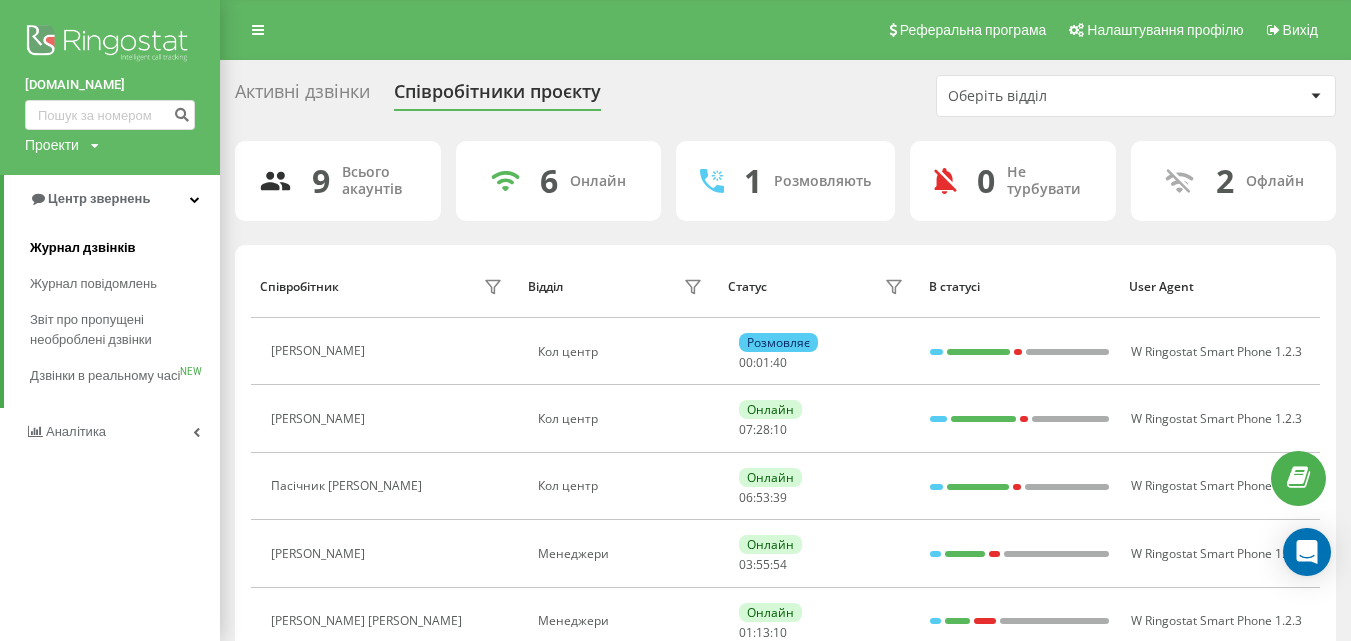click on "Журнал дзвінків" at bounding box center [83, 248] 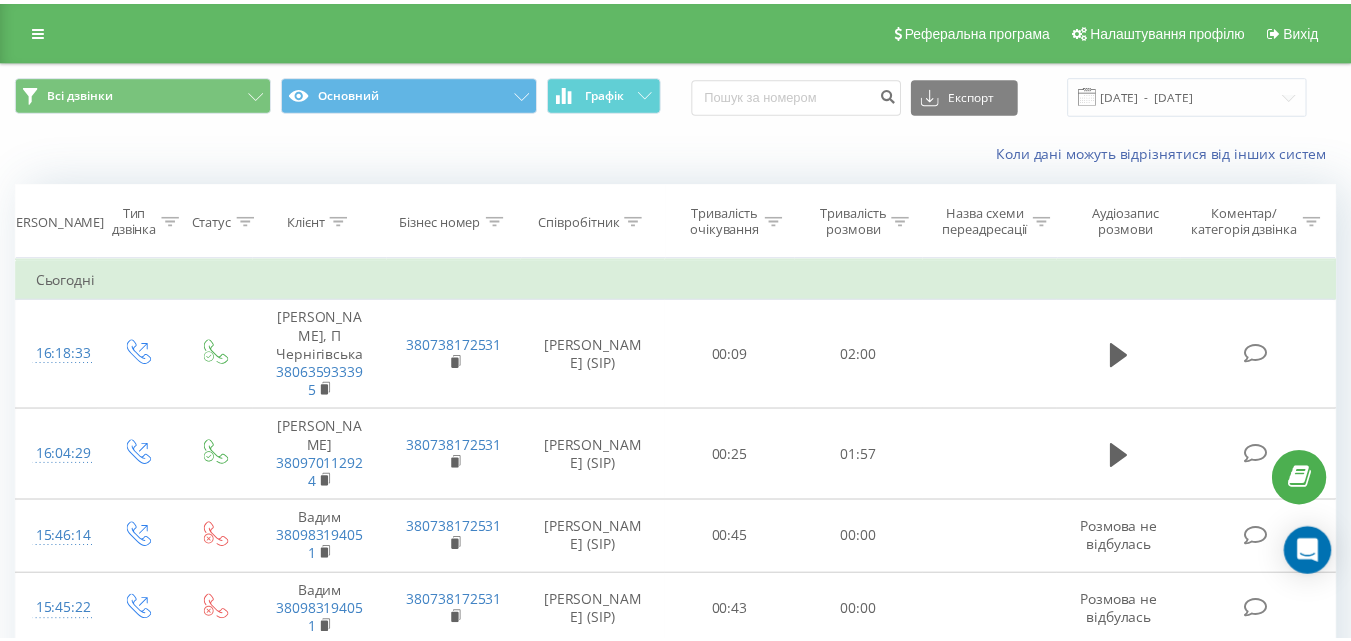 scroll, scrollTop: 0, scrollLeft: 0, axis: both 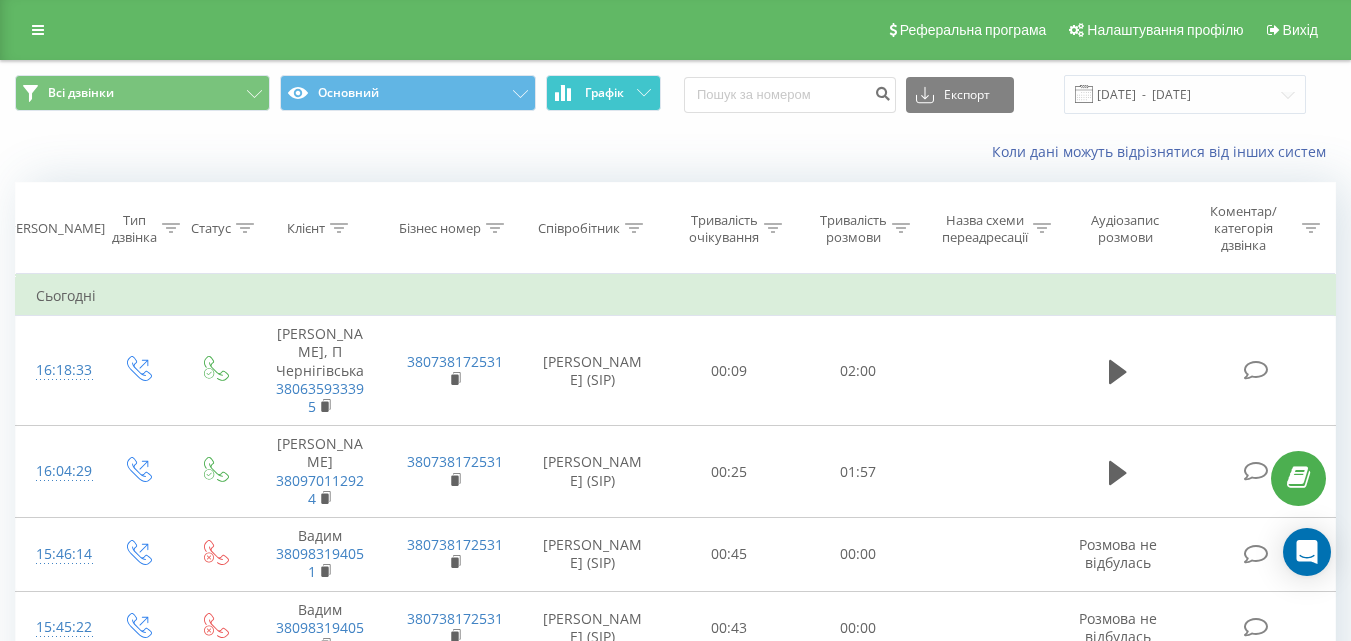 click on "Графік" at bounding box center [603, 93] 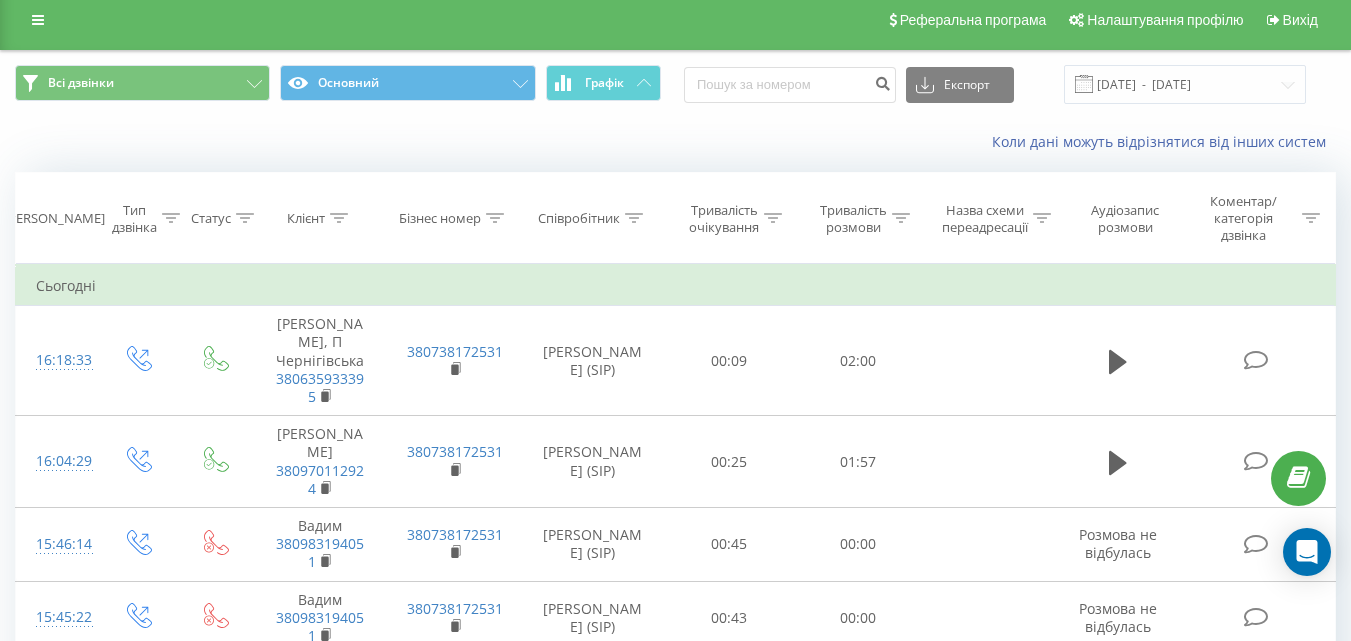 scroll, scrollTop: 0, scrollLeft: 0, axis: both 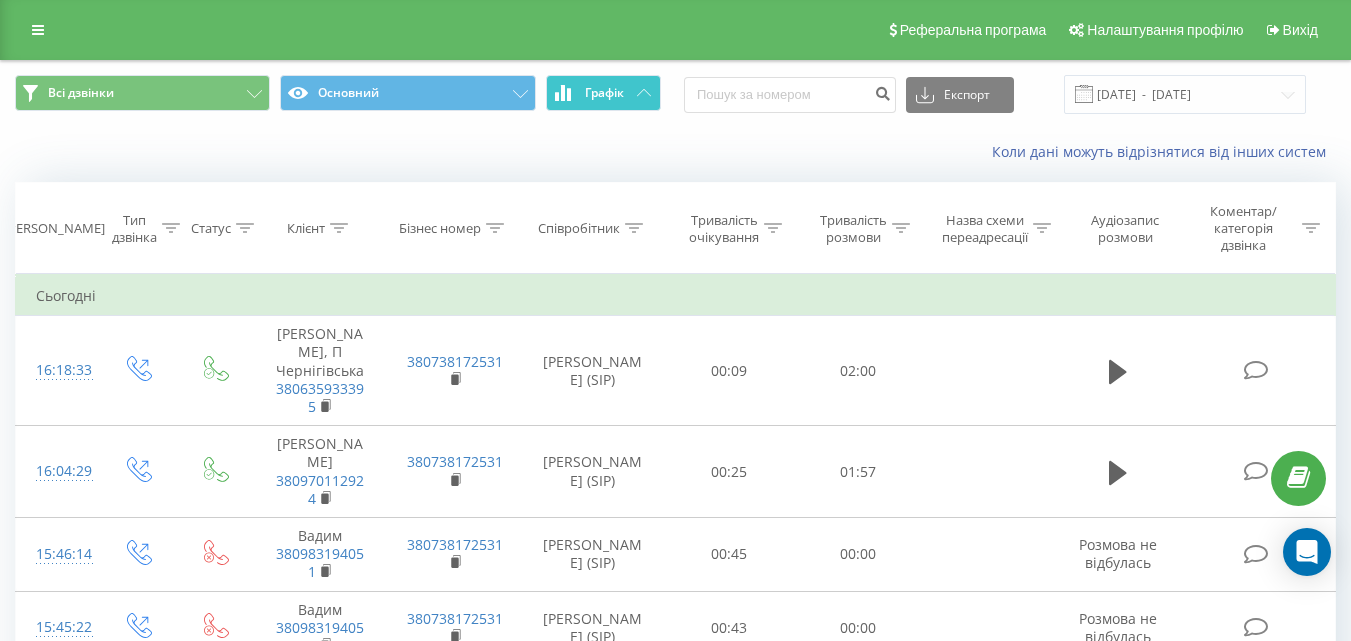 click on "Графік" at bounding box center [604, 93] 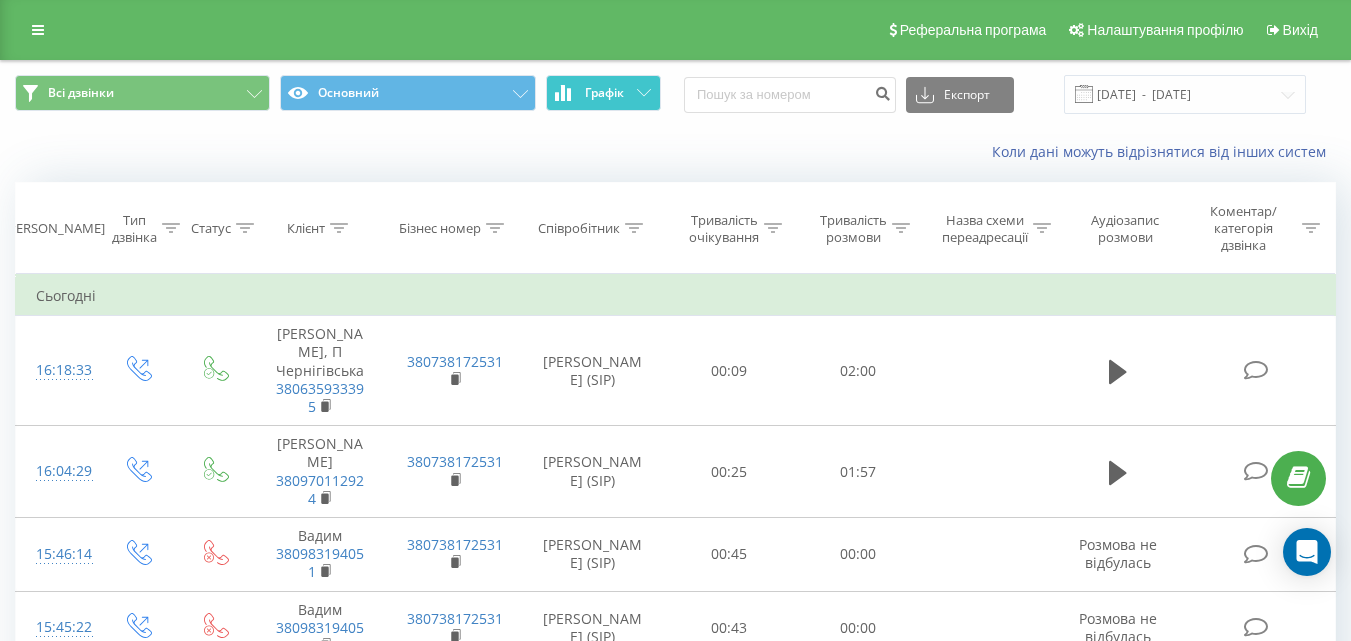 click on "Графік" at bounding box center (604, 93) 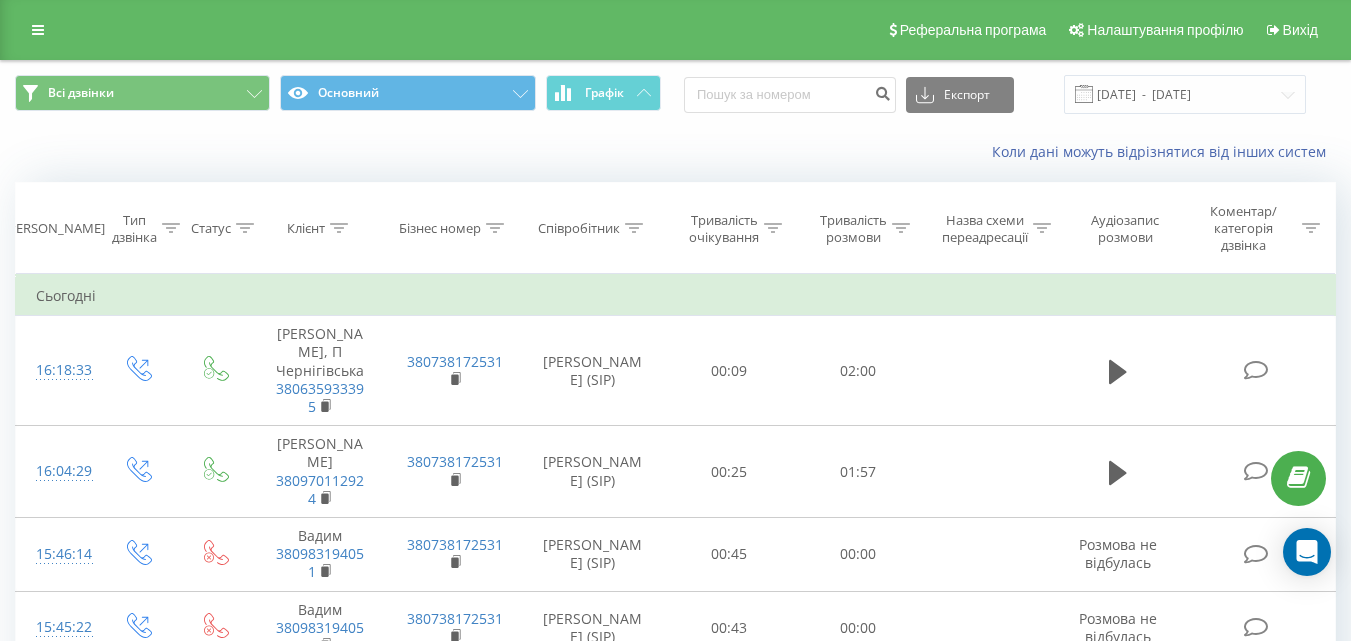 click on "Графік" at bounding box center [604, 93] 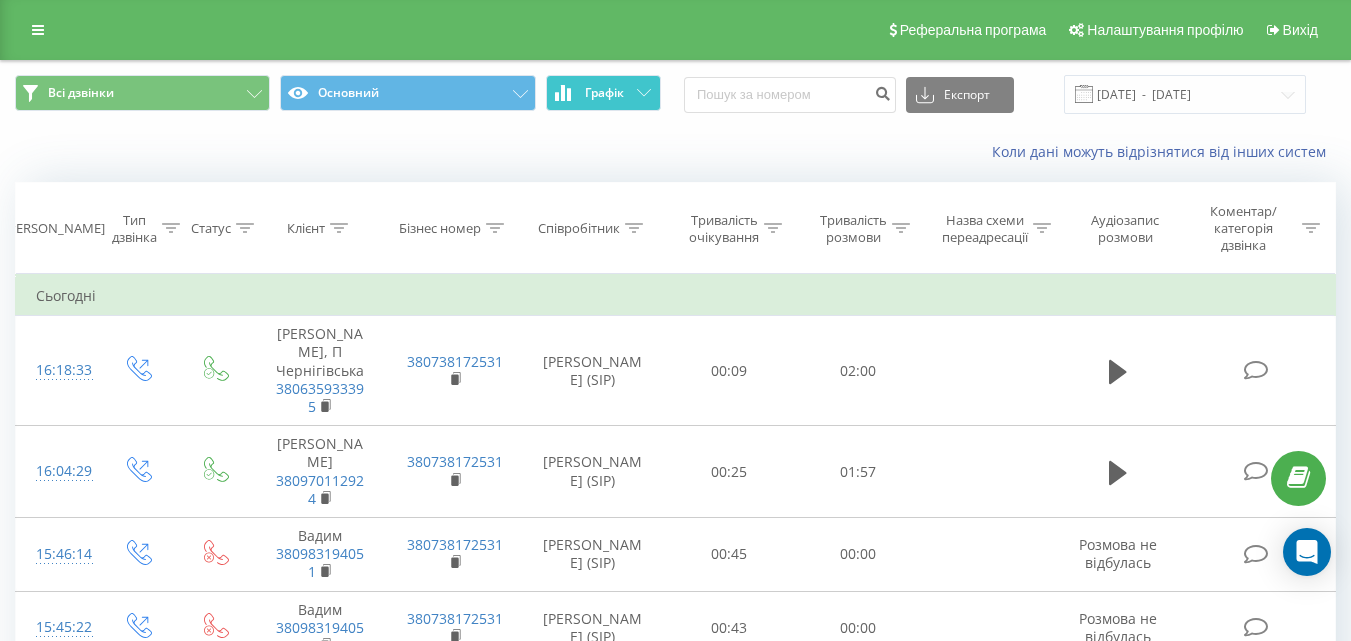click on "Графік" at bounding box center (604, 93) 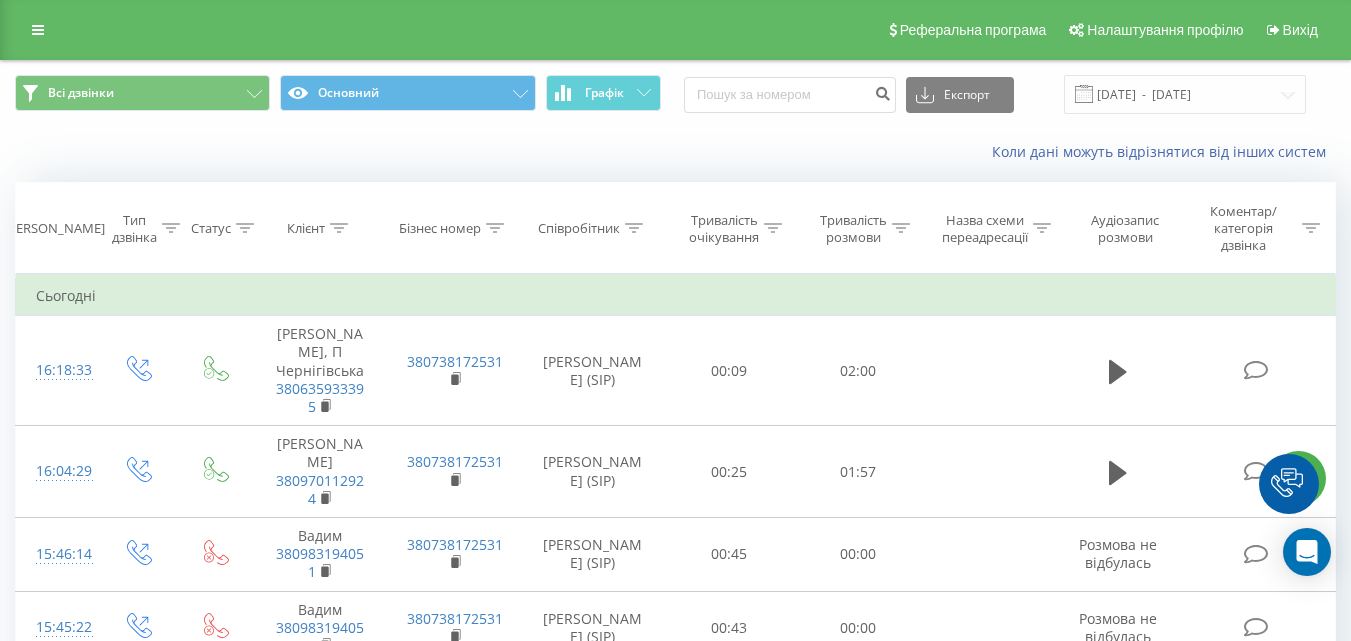 scroll, scrollTop: 0, scrollLeft: 0, axis: both 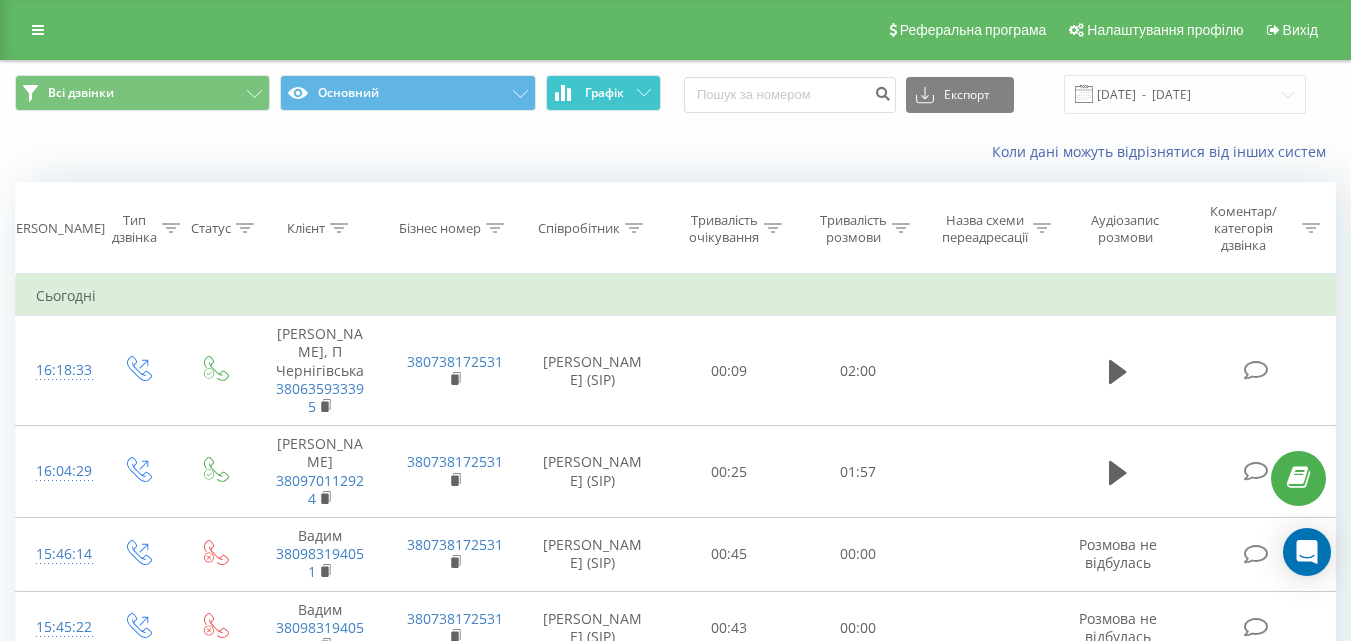 click on "Графік" at bounding box center [603, 93] 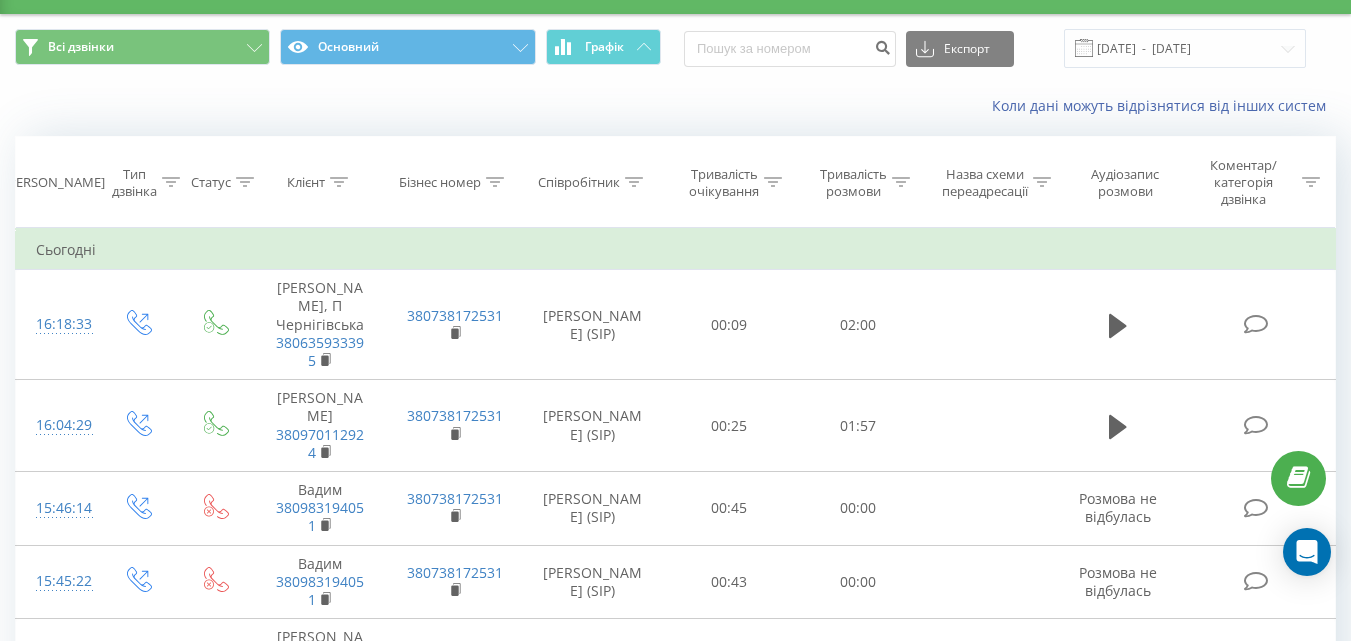 scroll, scrollTop: 0, scrollLeft: 0, axis: both 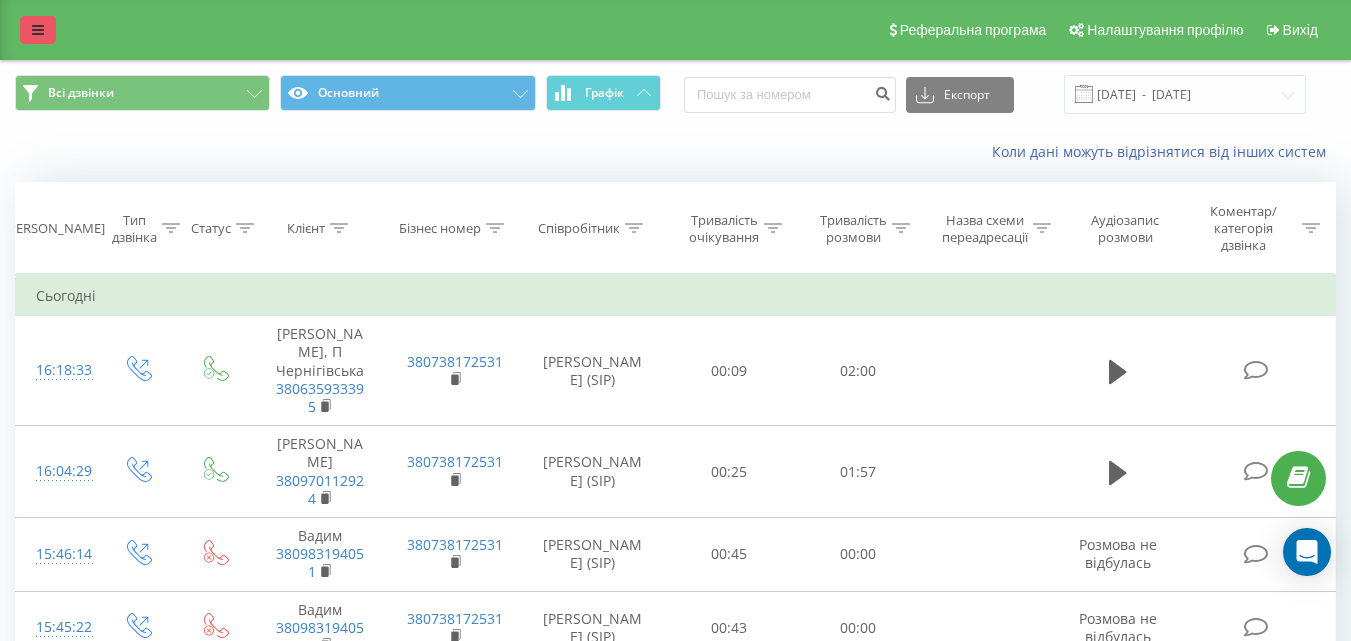 click at bounding box center [38, 30] 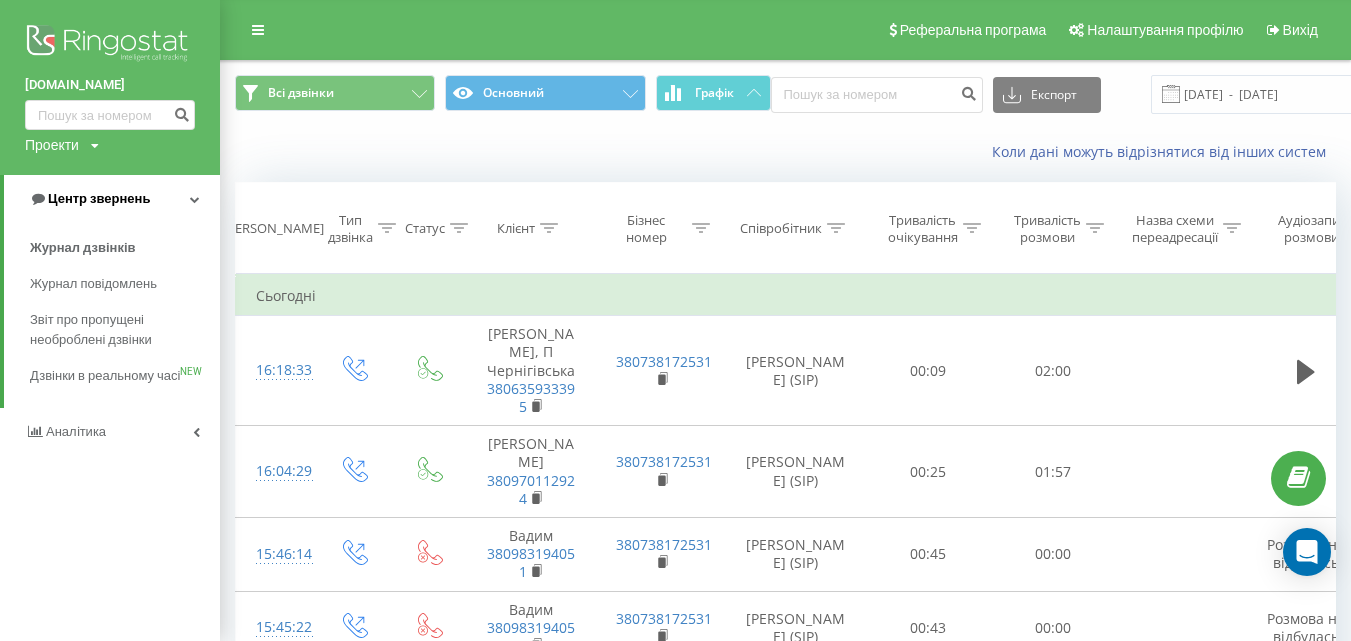 click on "Центр звернень" at bounding box center [112, 199] 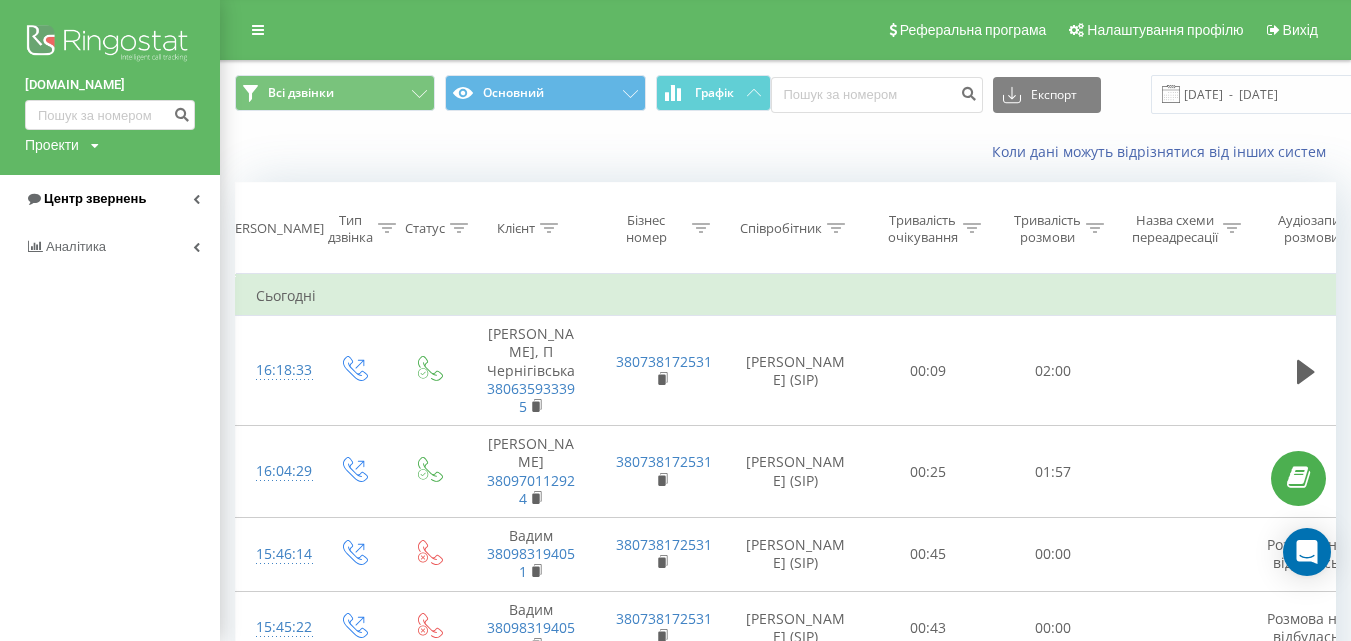 click on "Центр звернень" at bounding box center (110, 199) 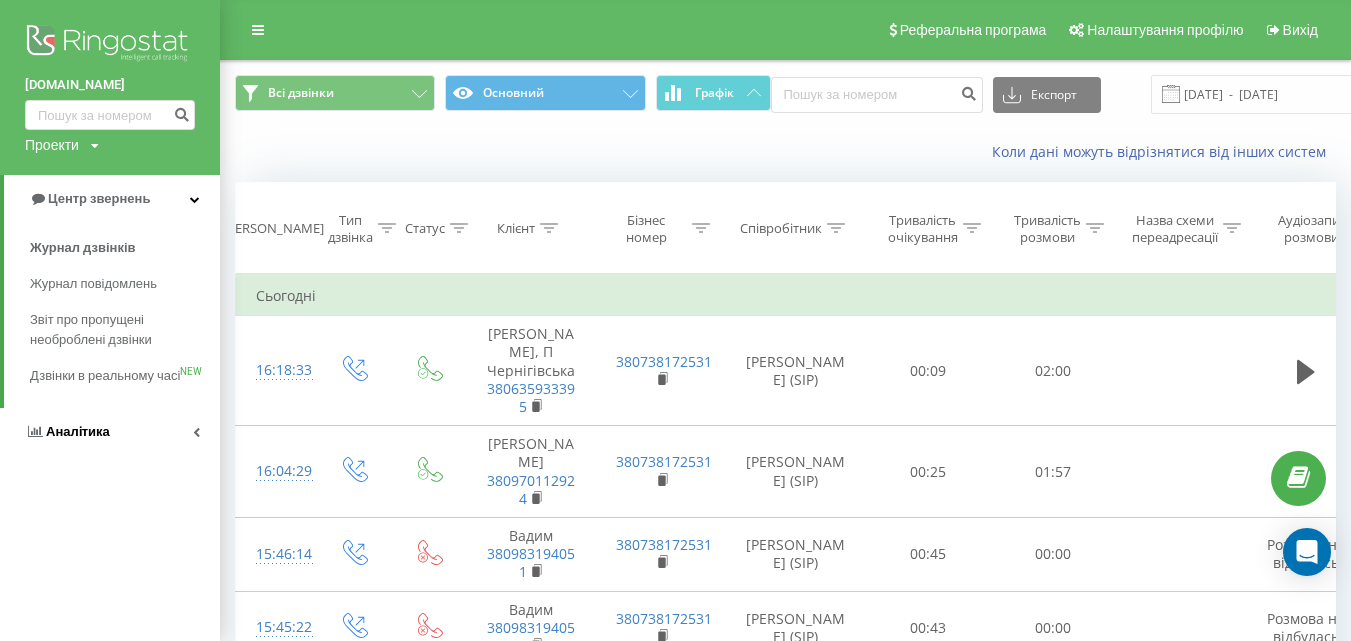 click on "Аналiтика" at bounding box center (110, 432) 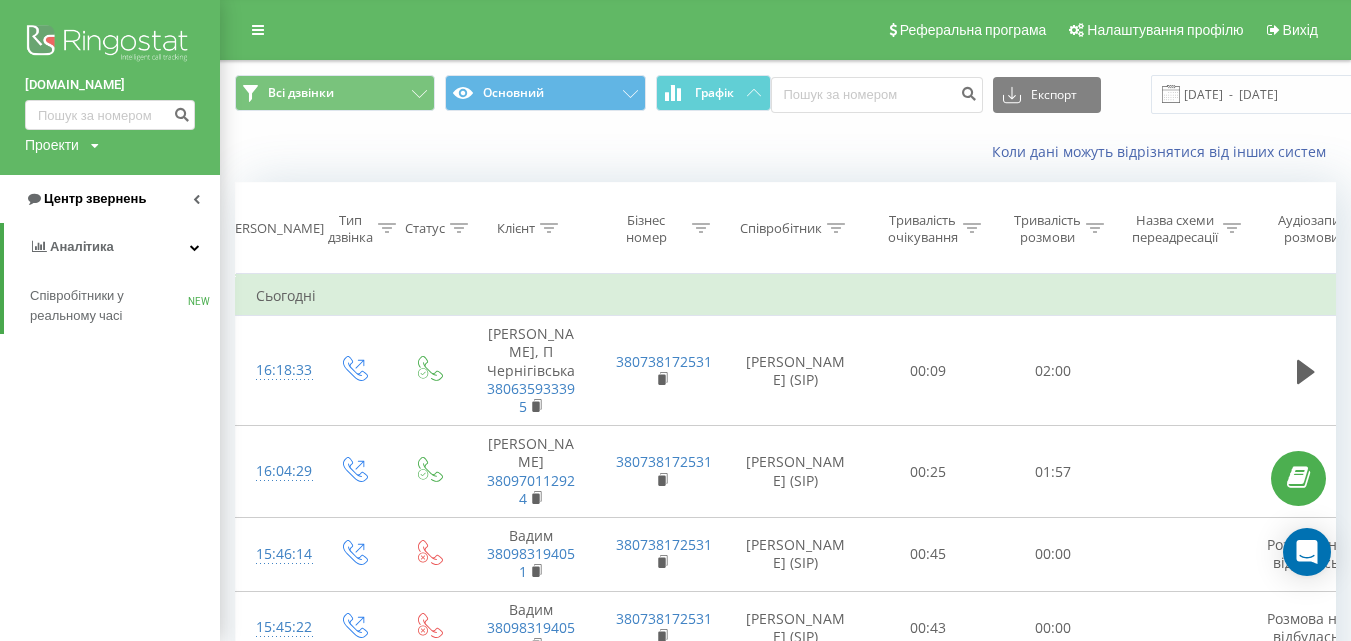 click on "Центр звернень" at bounding box center [110, 199] 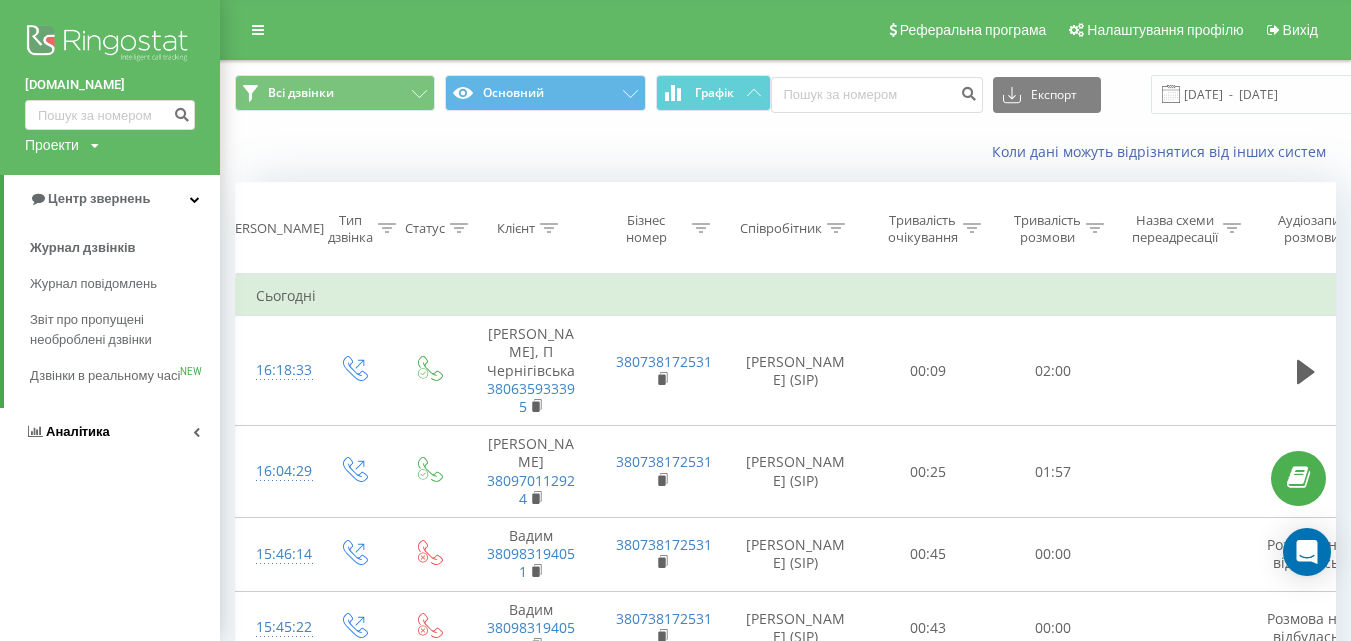 click on "Аналiтика" at bounding box center (110, 432) 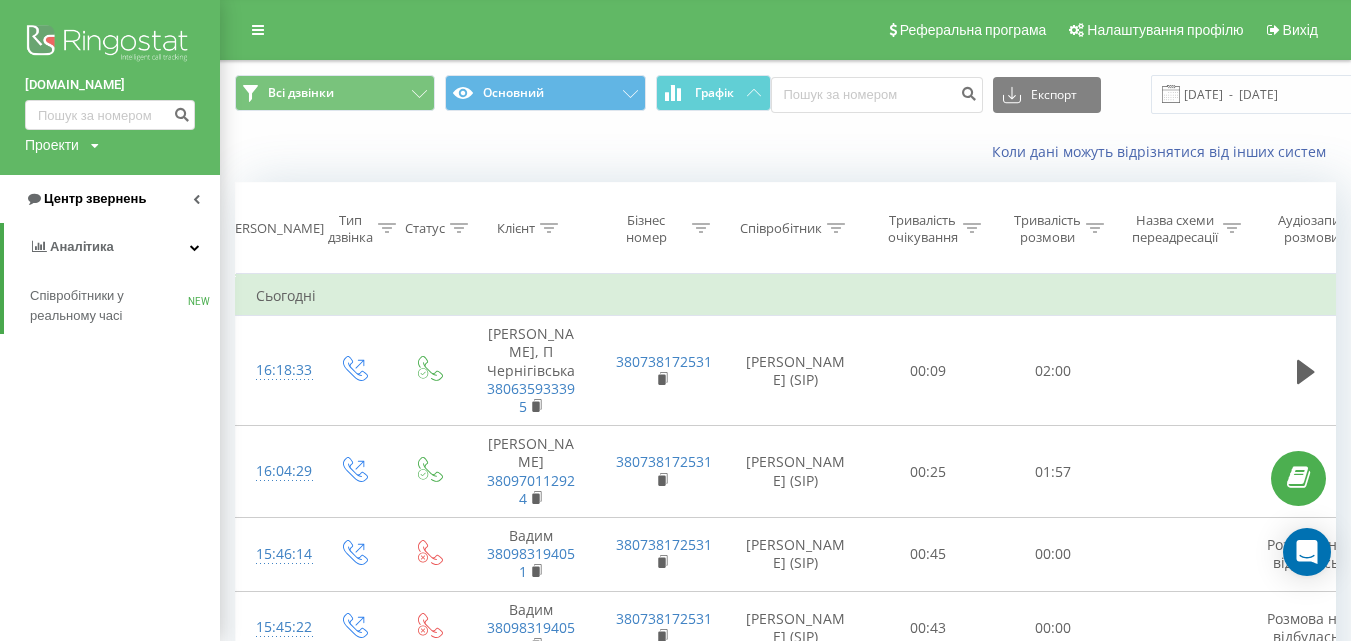 click on "Центр звернень" at bounding box center (110, 199) 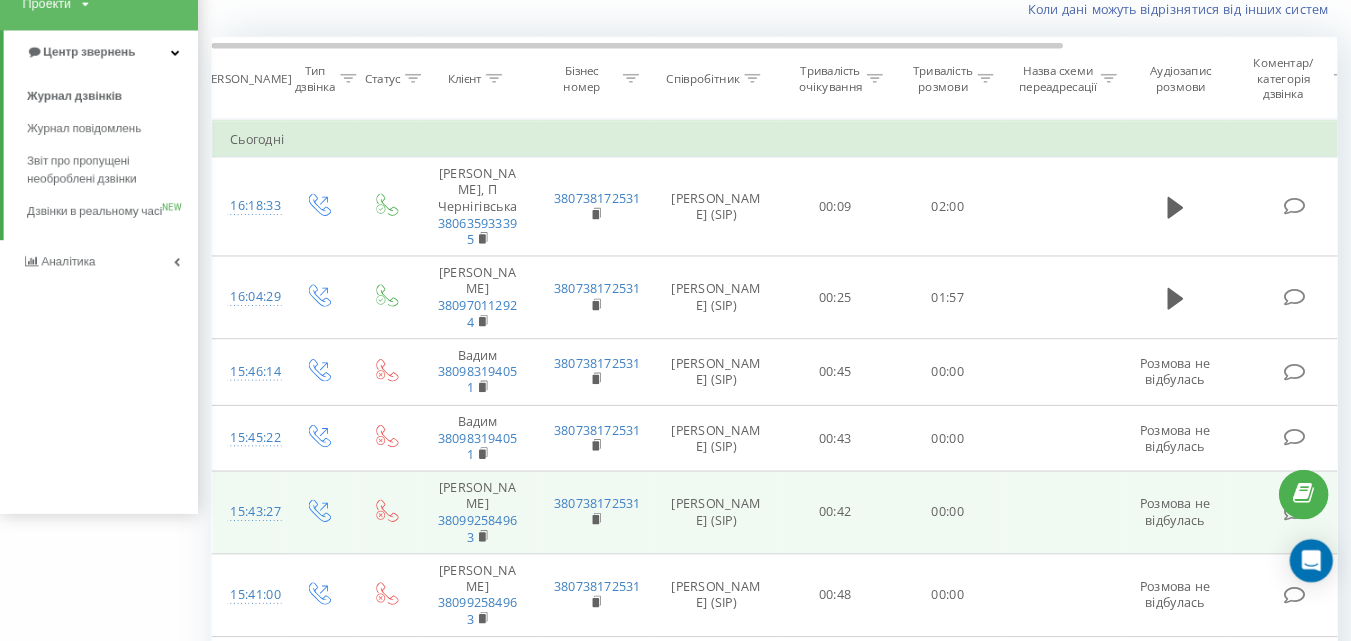 scroll, scrollTop: 0, scrollLeft: 0, axis: both 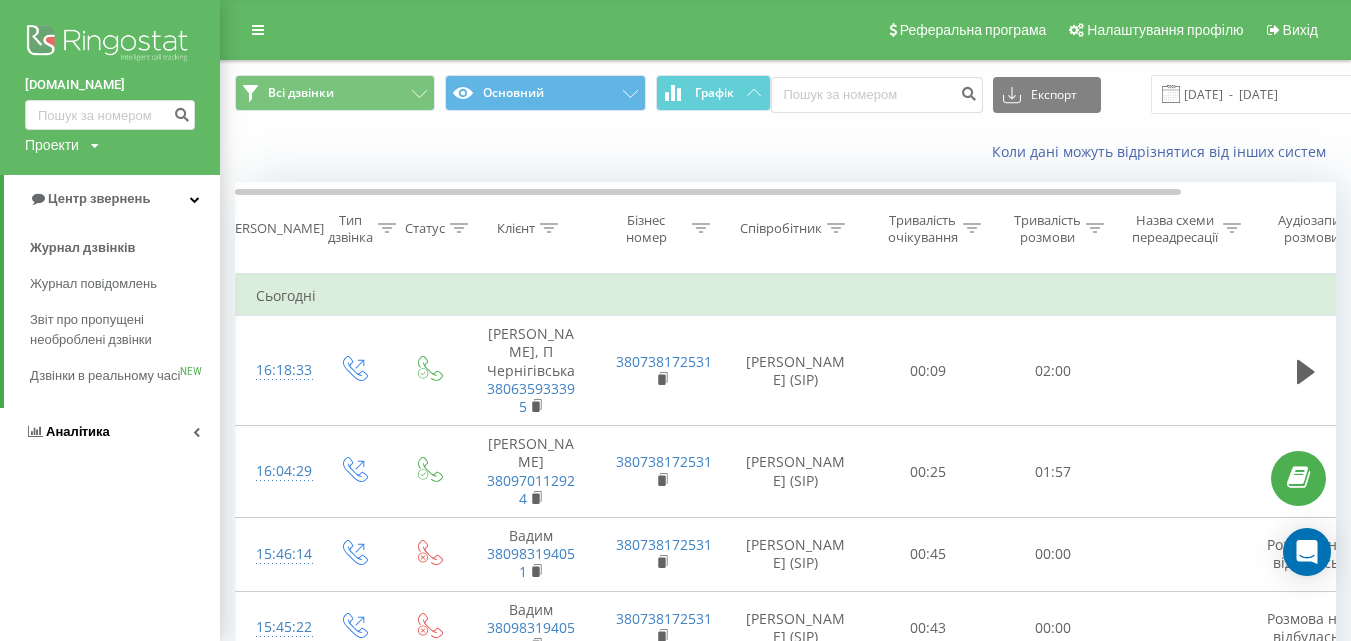 click on "Аналiтика" at bounding box center (110, 432) 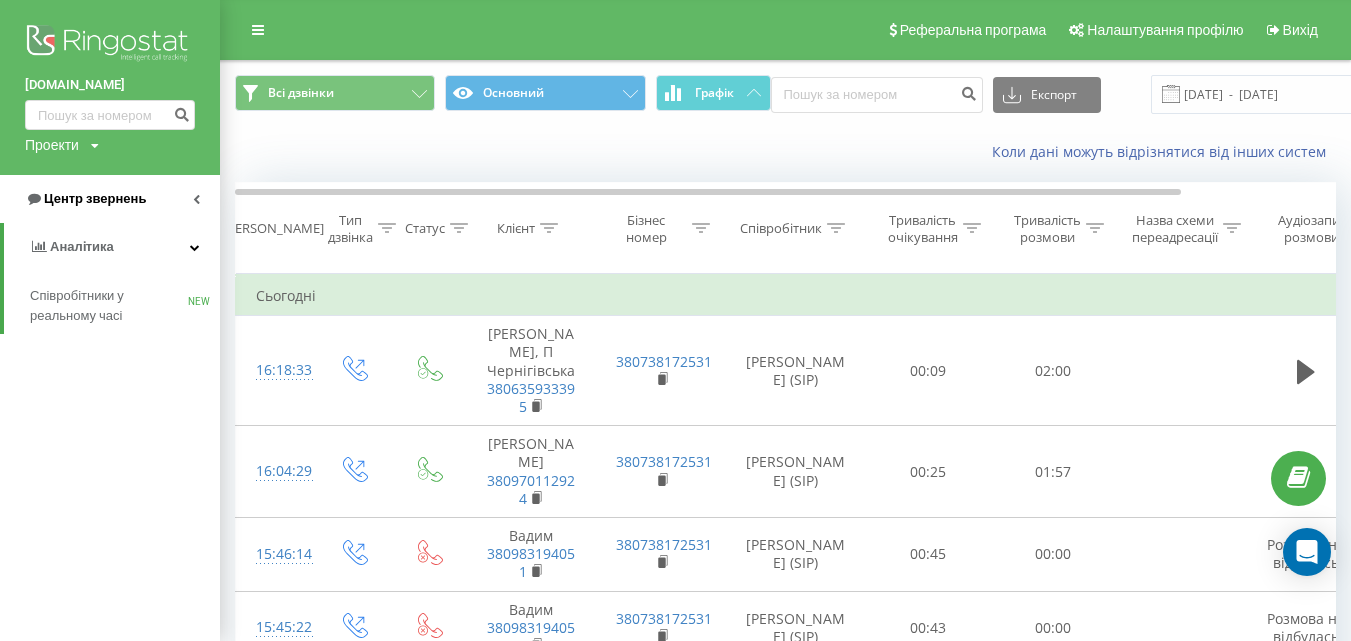 click on "Центр звернень" at bounding box center (110, 199) 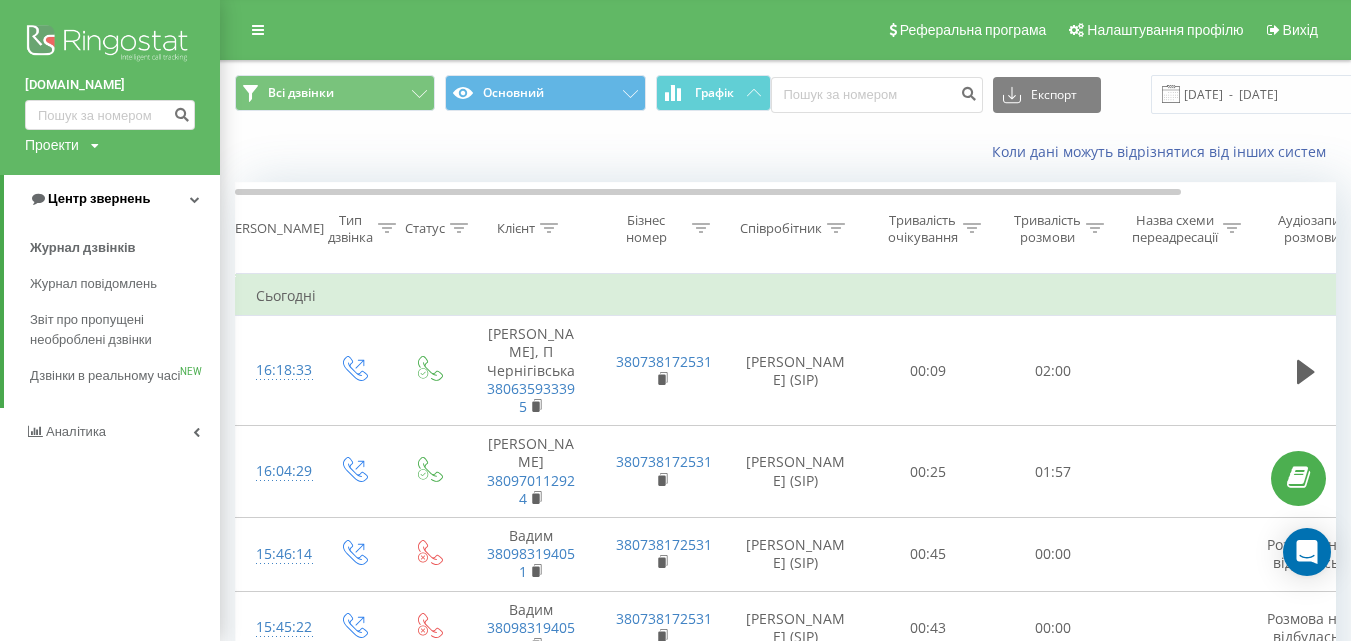 click on "Центр звернень" at bounding box center [112, 199] 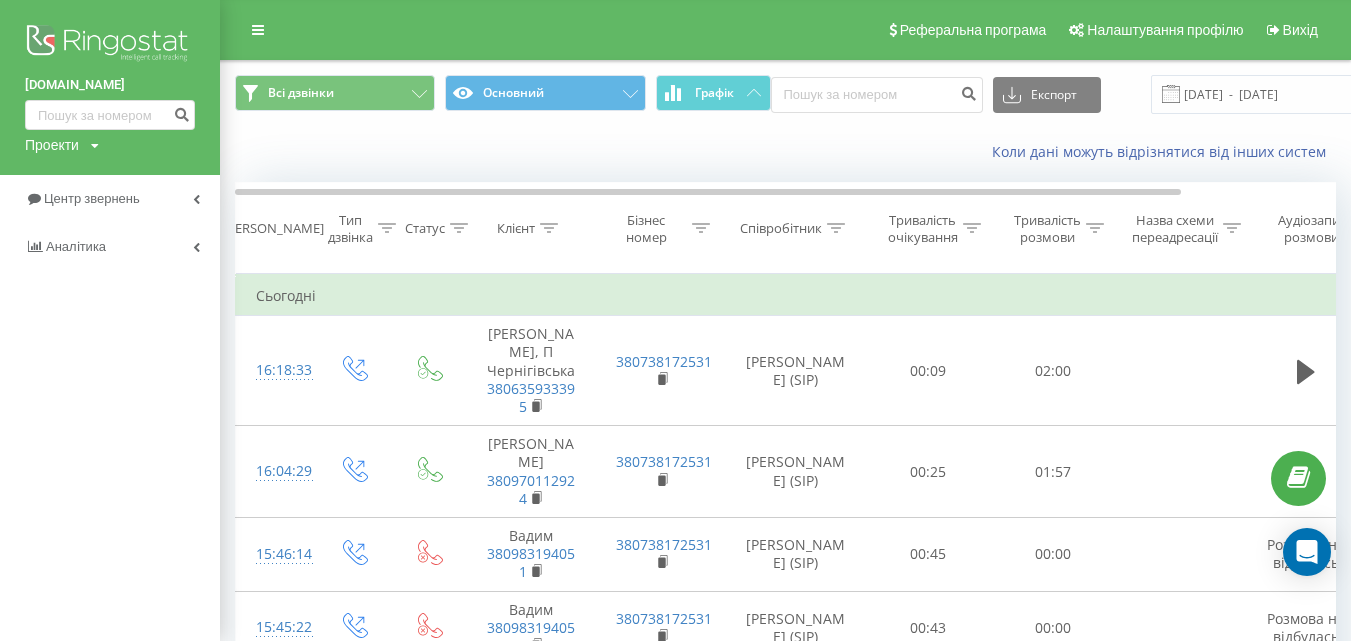 click on "Реферальна програма Налаштування профілю Вихід" at bounding box center (675, 30) 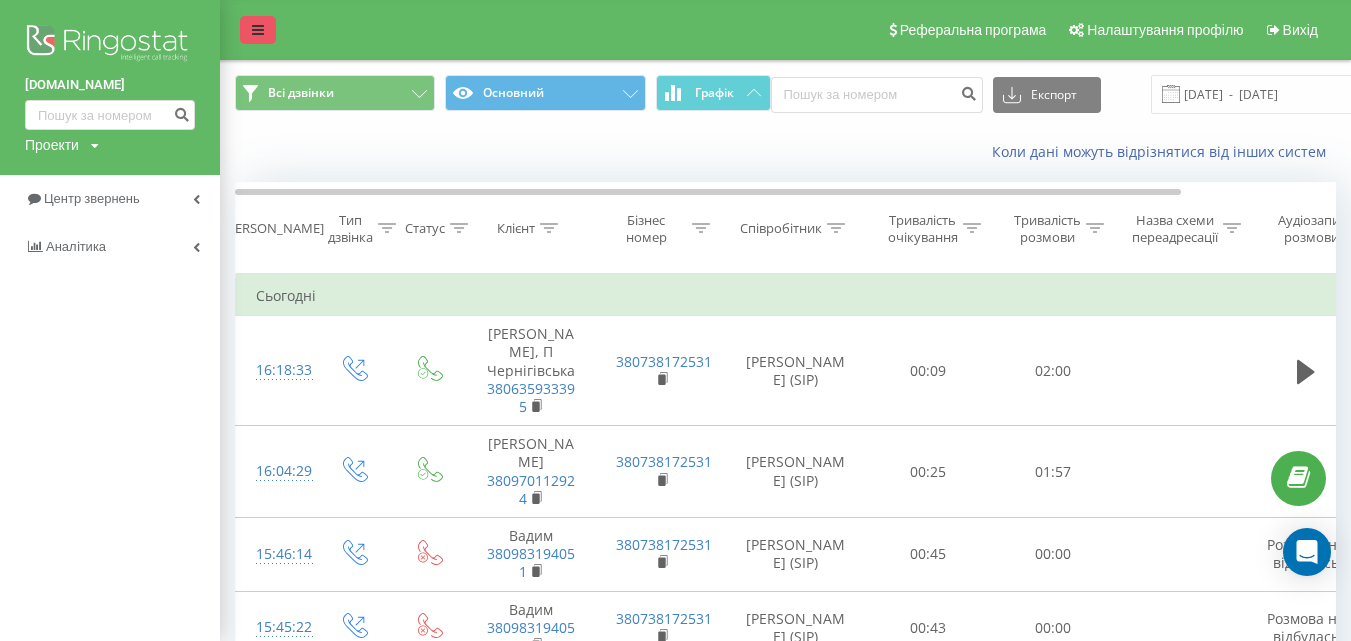 click at bounding box center (258, 30) 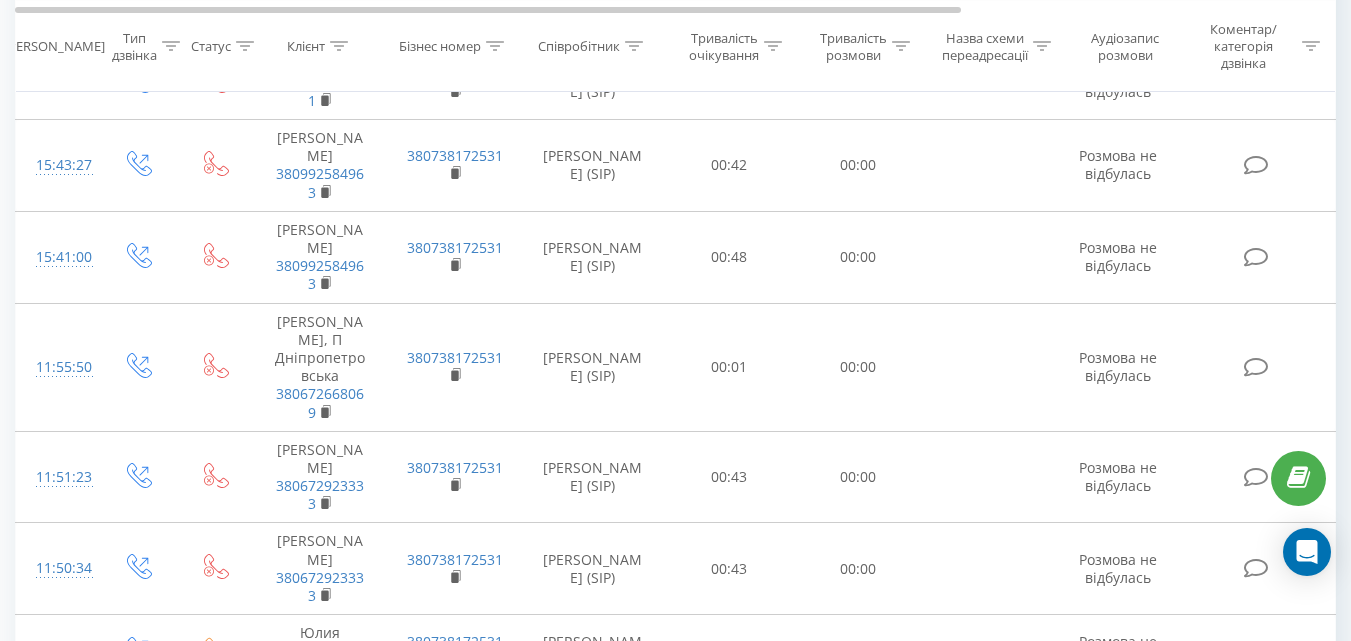 scroll, scrollTop: 0, scrollLeft: 0, axis: both 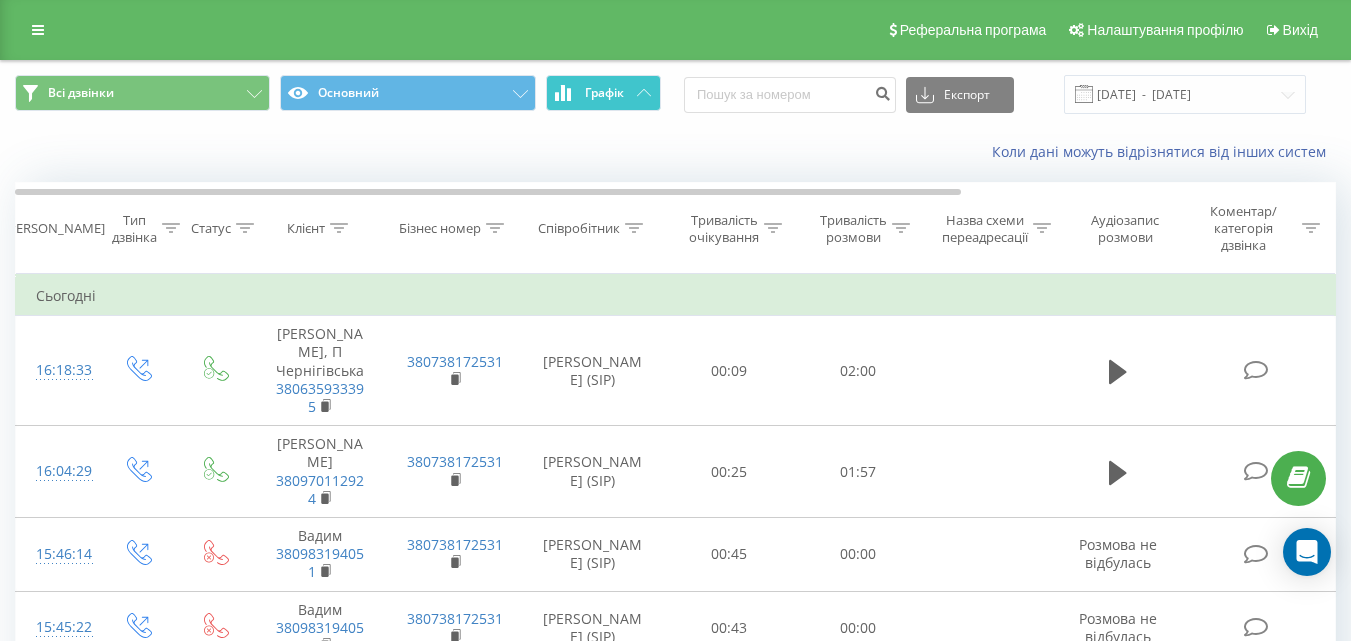 click on "Графік" at bounding box center (603, 93) 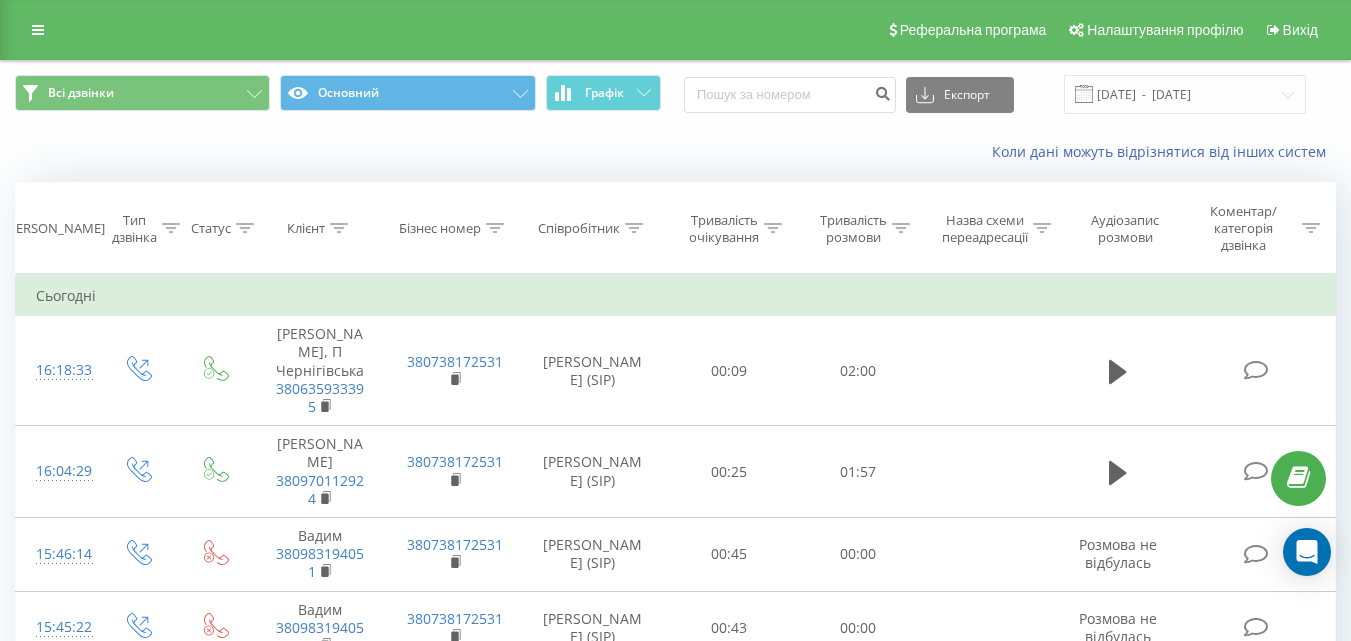 click on "Співробітник" at bounding box center (593, 228) 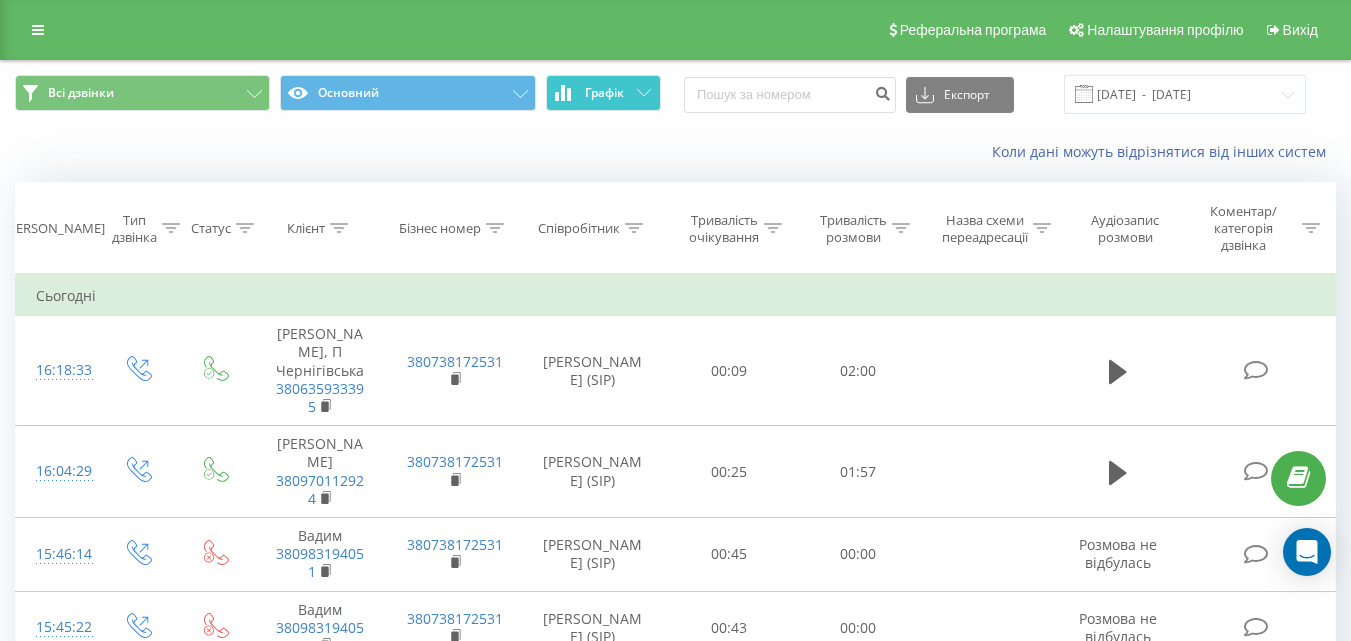 click on "Графік" at bounding box center [603, 93] 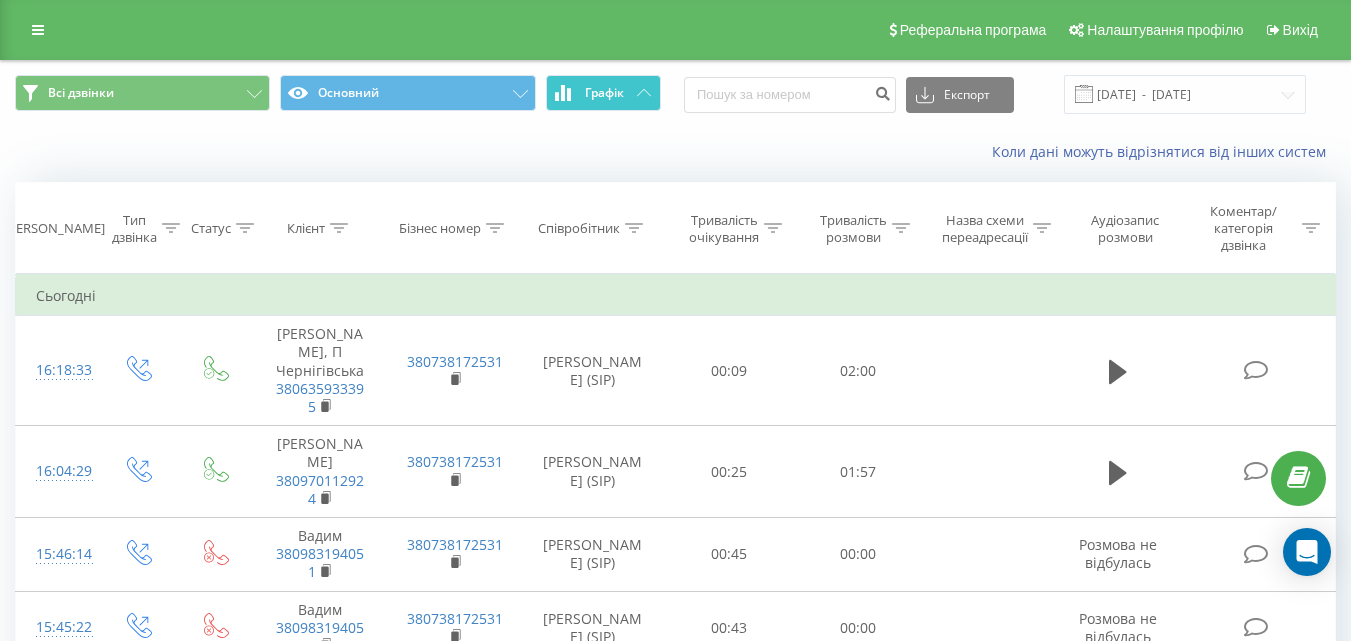 click 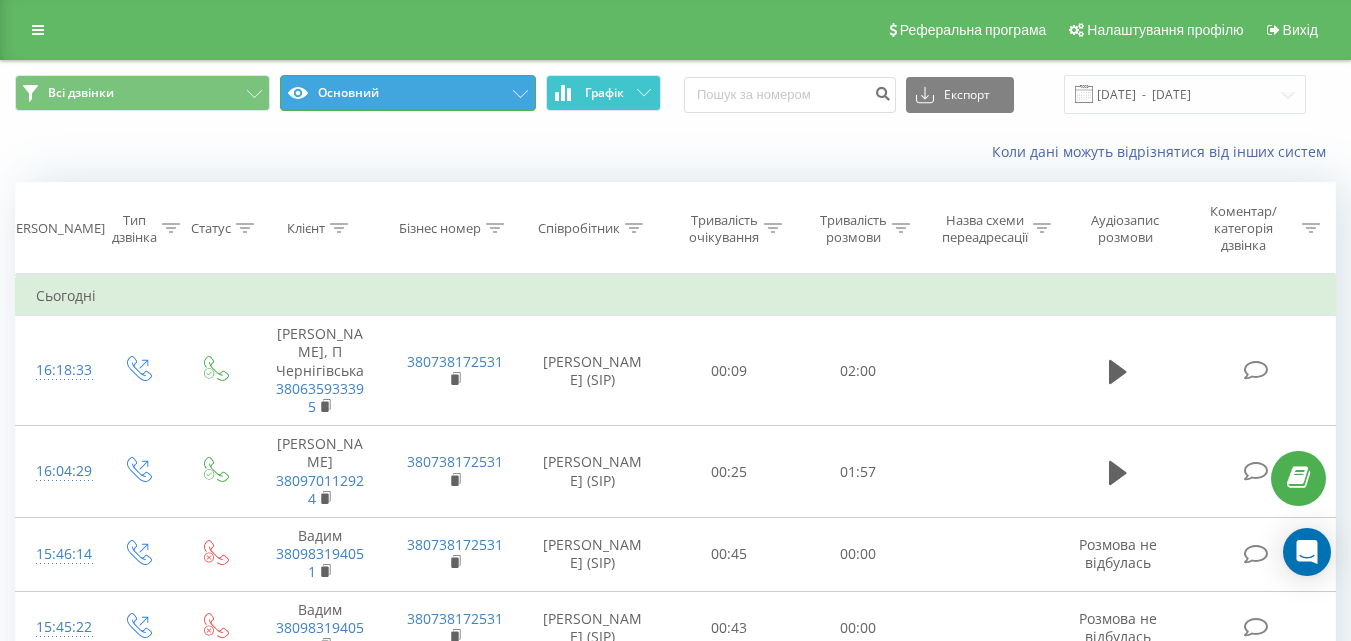 click on "Основний" at bounding box center [407, 93] 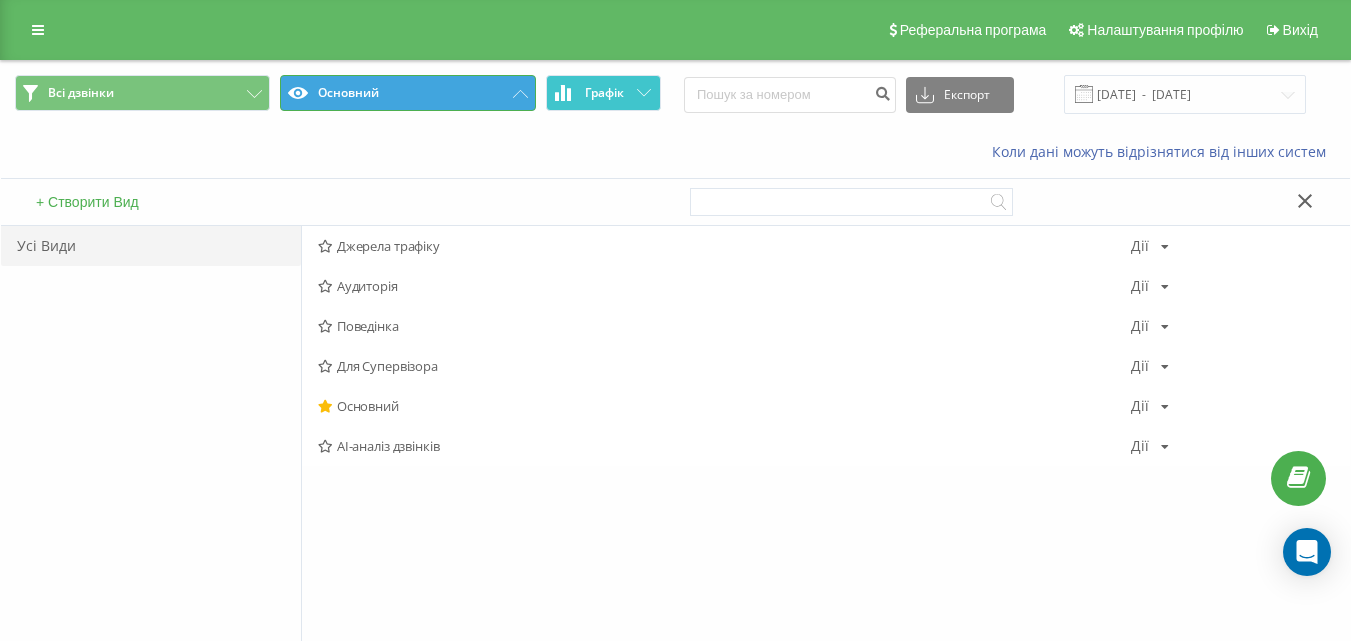 click on "Основний" at bounding box center [407, 93] 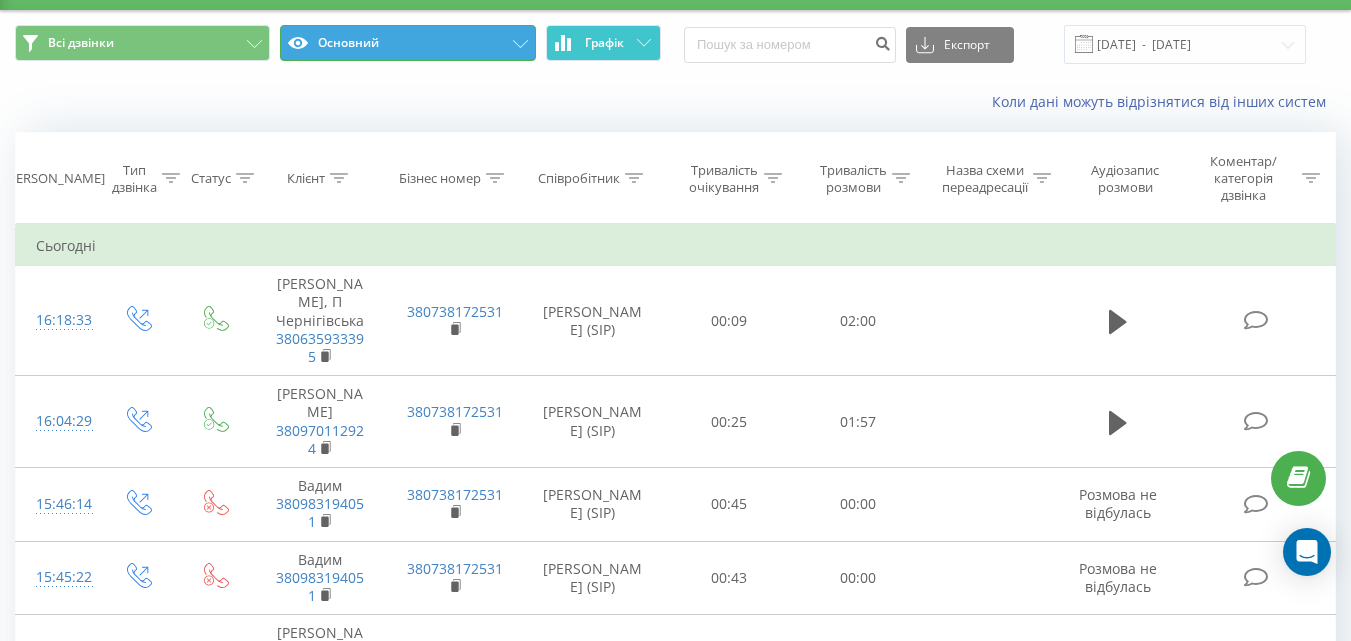 scroll, scrollTop: 0, scrollLeft: 0, axis: both 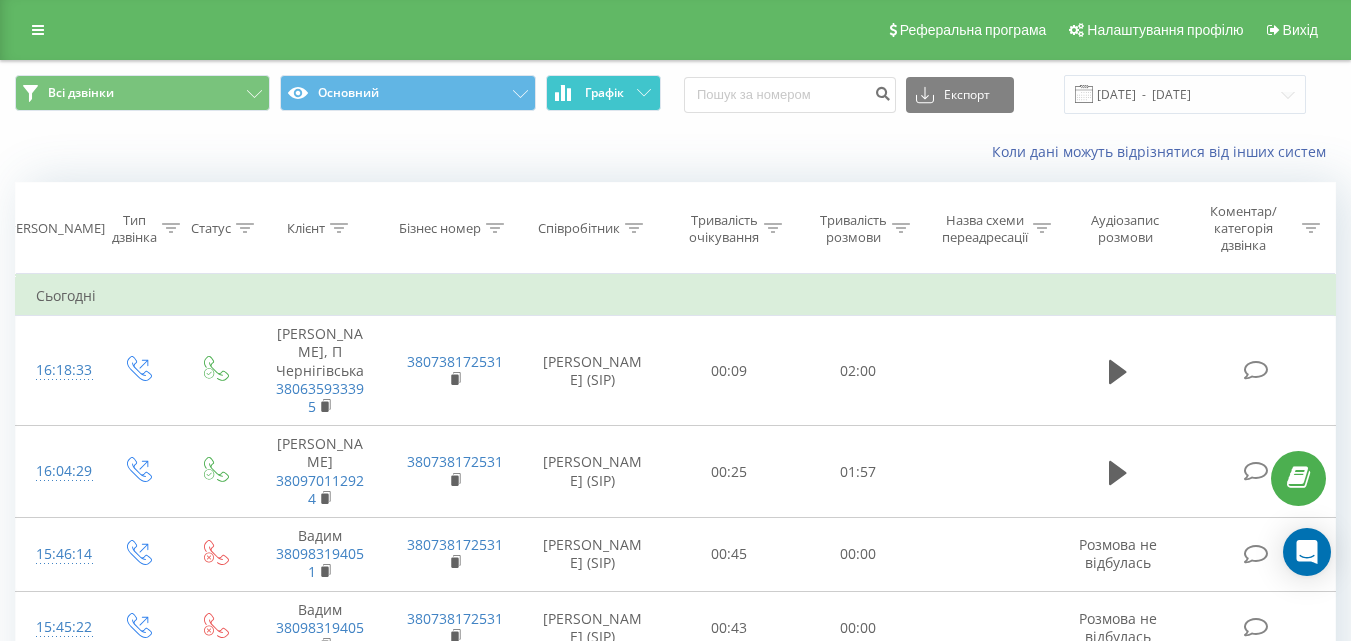 click on "Графік" at bounding box center (603, 93) 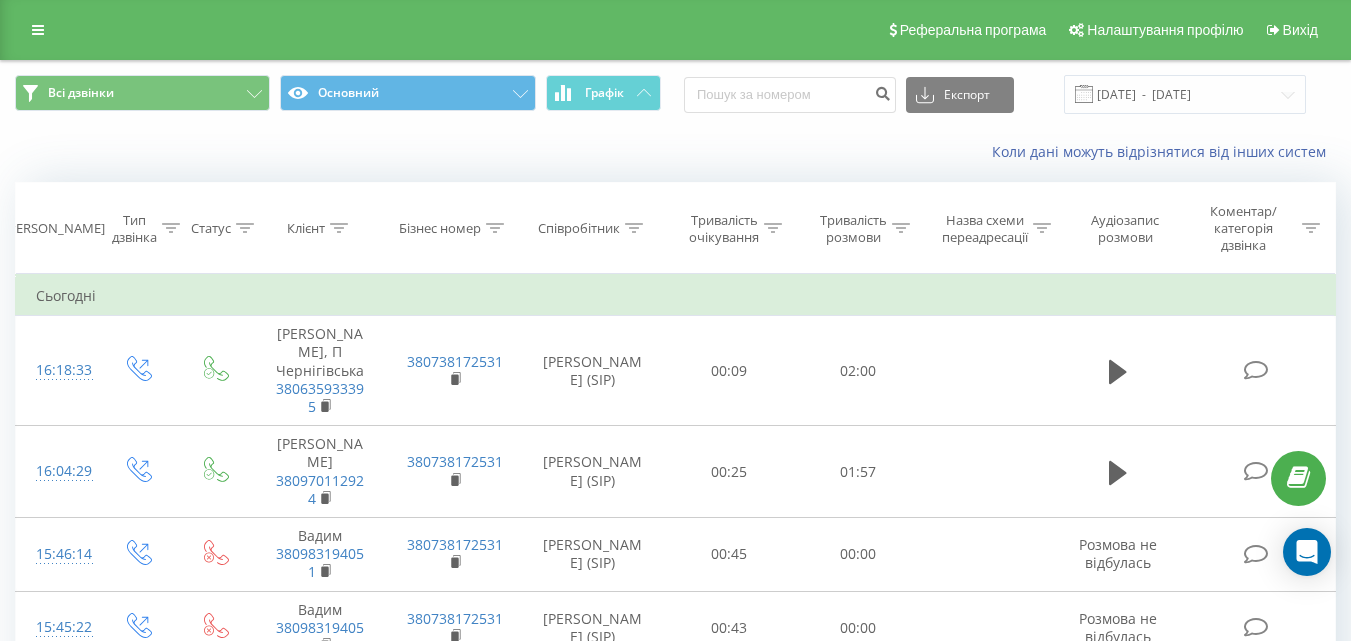 click on "Графік" at bounding box center [603, 93] 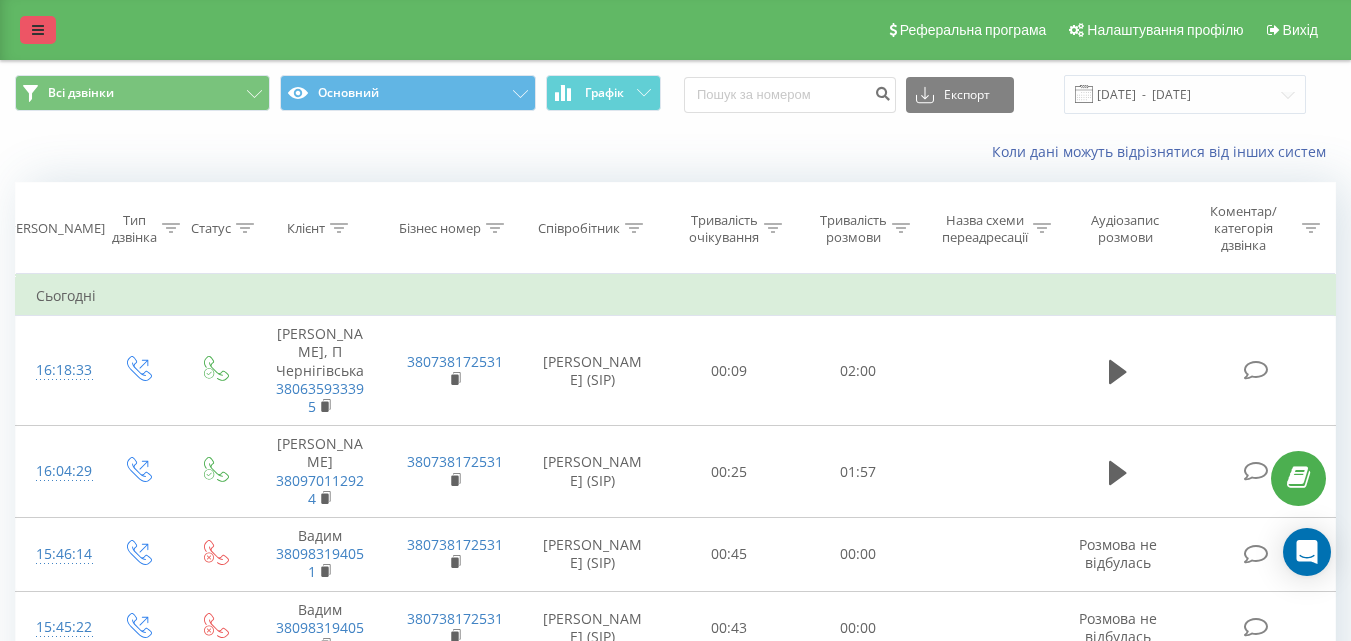 click at bounding box center [38, 30] 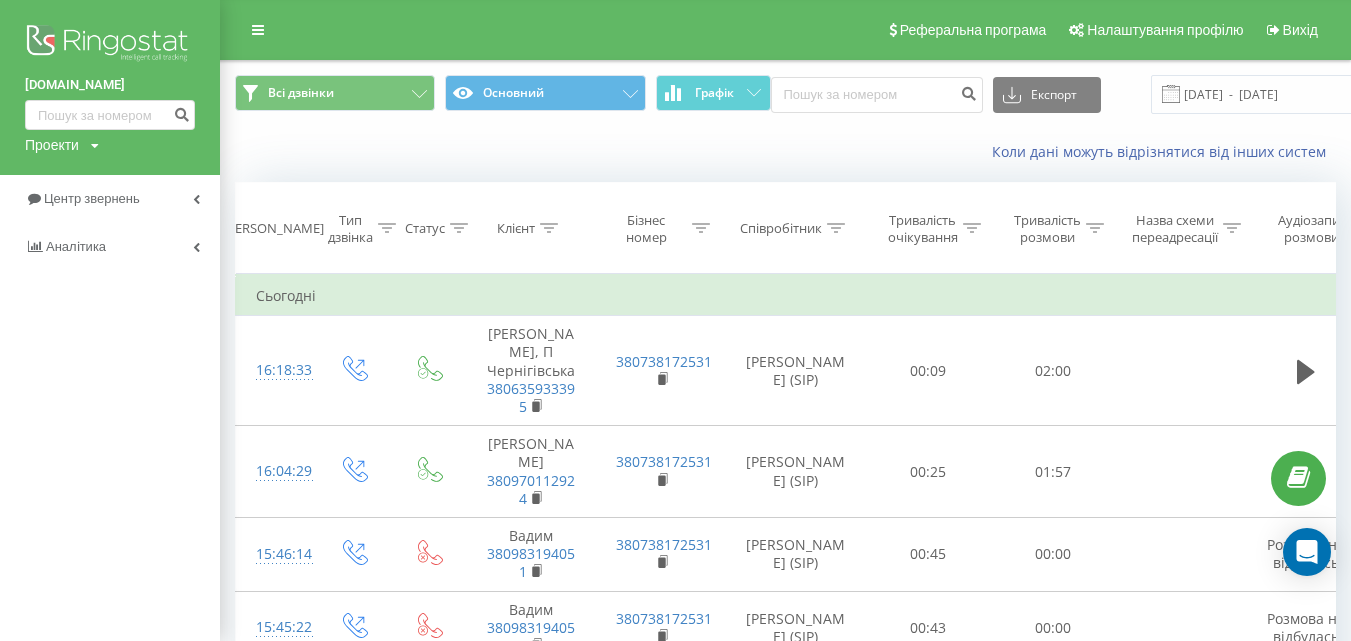 click at bounding box center (95, 146) 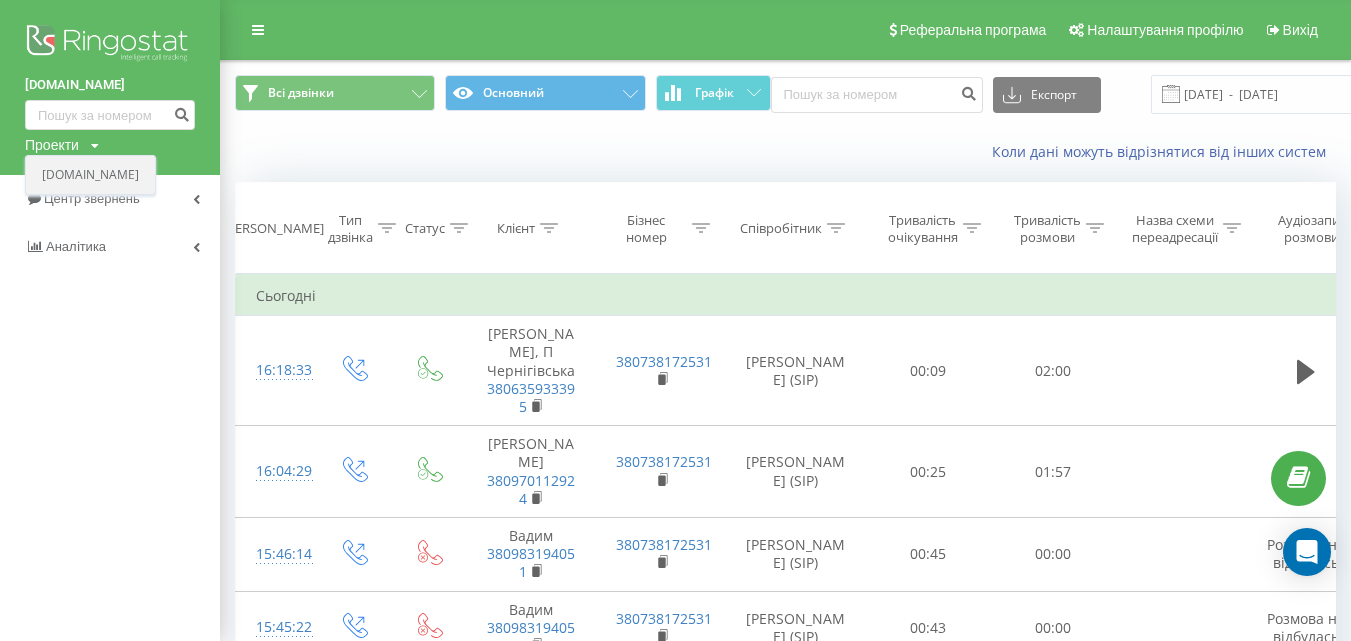 click on "[DOMAIN_NAME]" at bounding box center (90, 175) 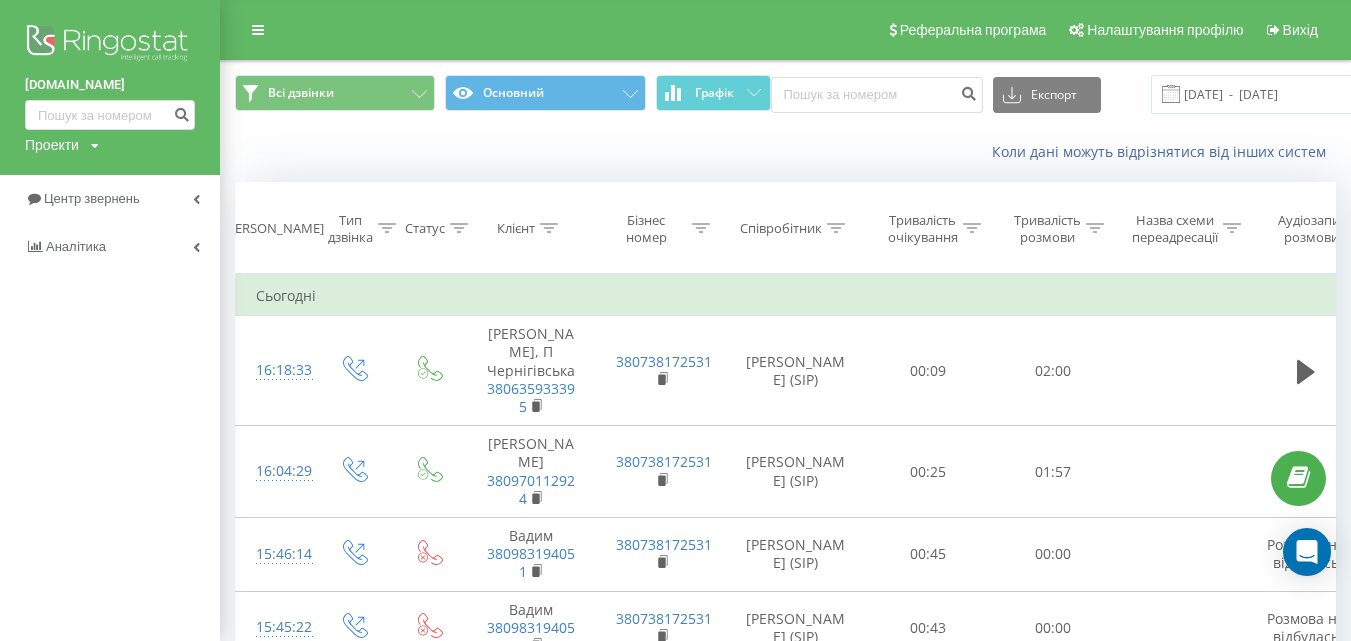 click on "[DOMAIN_NAME]" at bounding box center (110, 85) 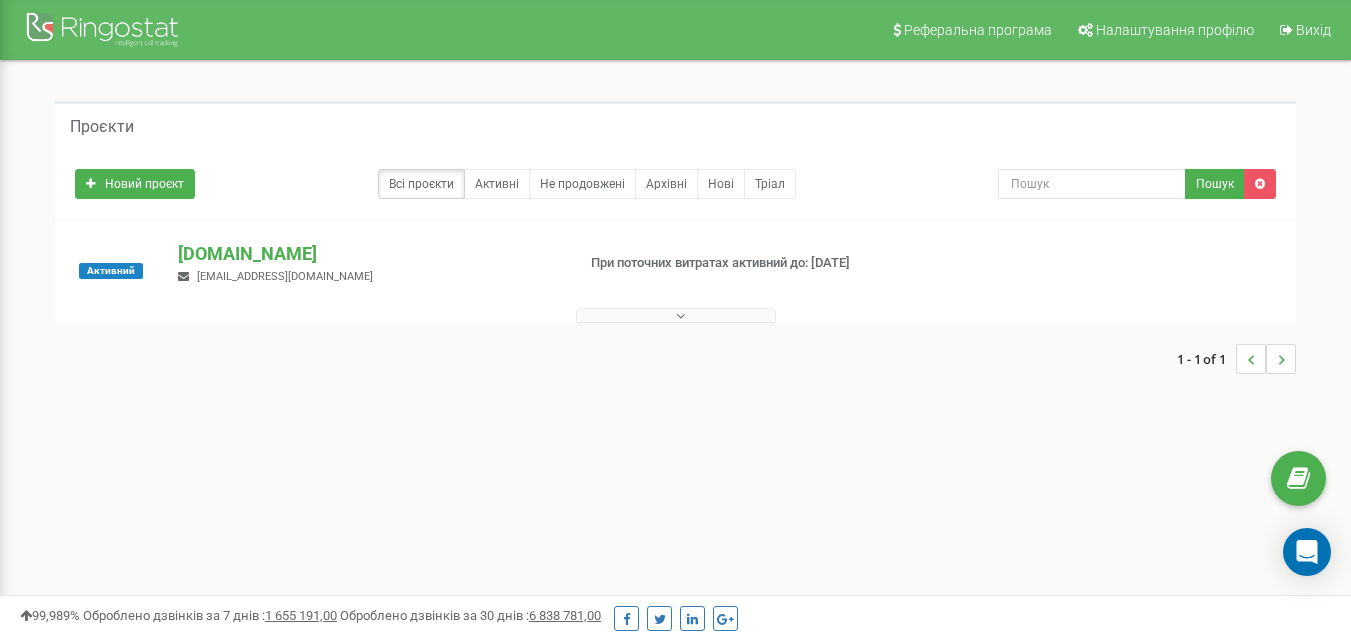 scroll, scrollTop: 0, scrollLeft: 0, axis: both 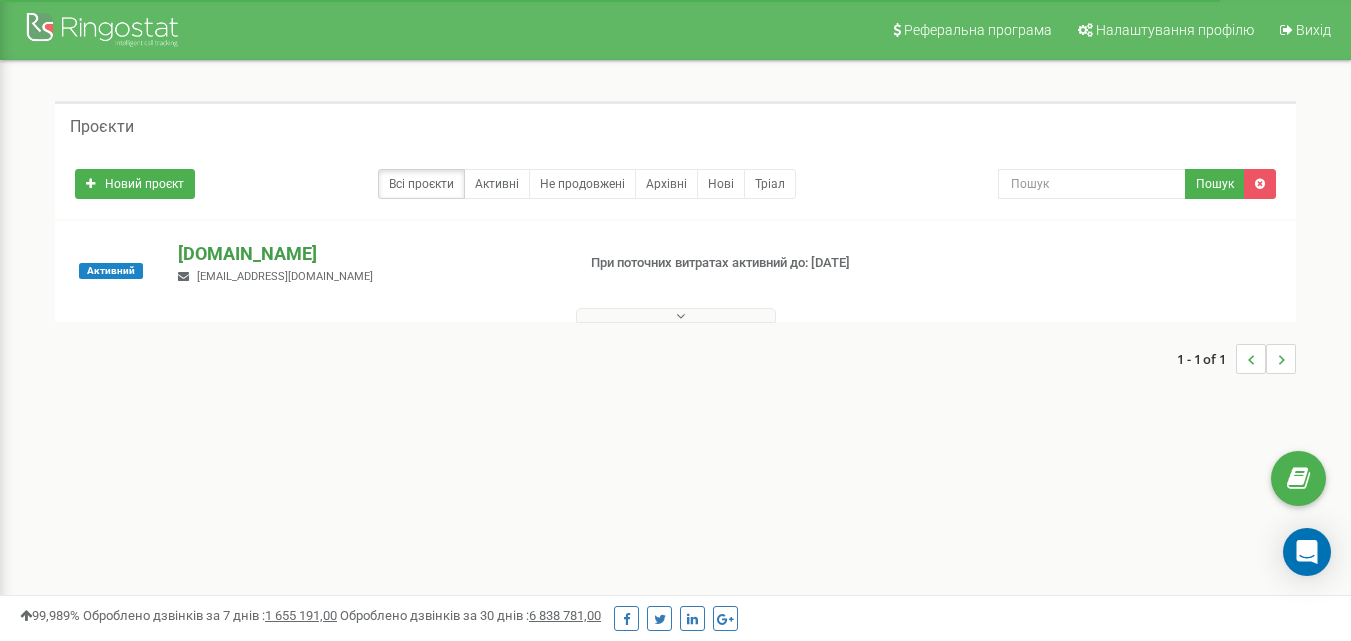 click on "[DOMAIN_NAME]" at bounding box center (368, 254) 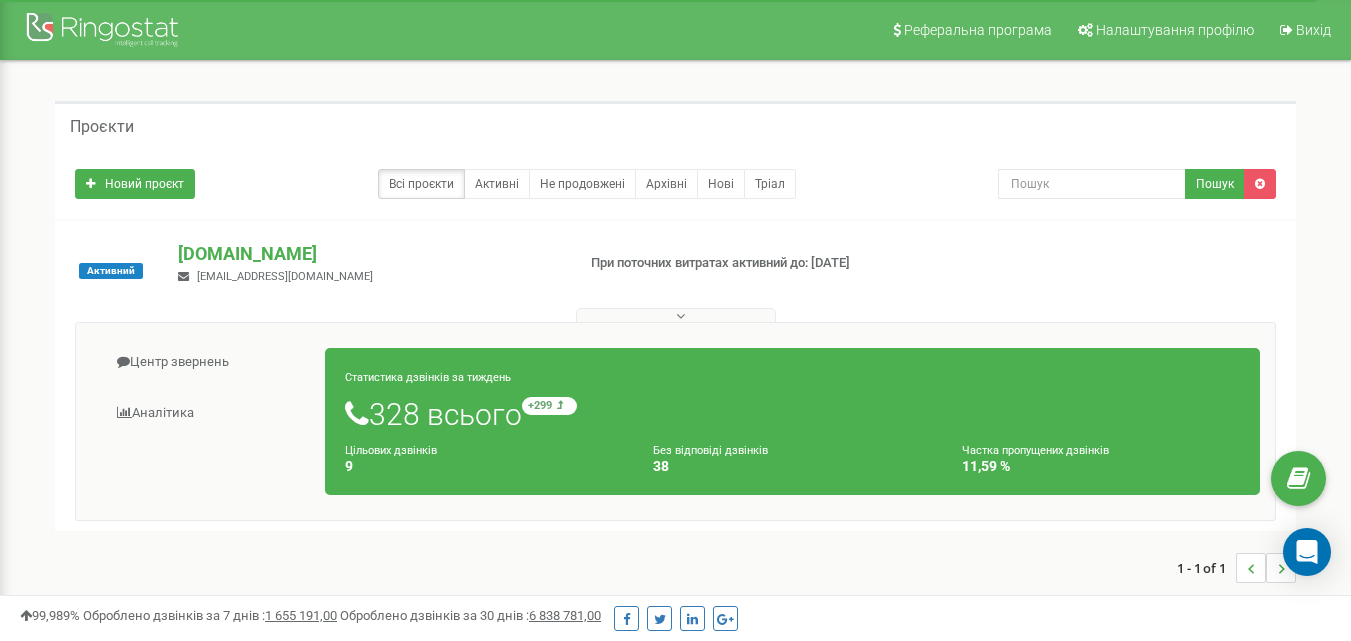 click at bounding box center [676, 315] 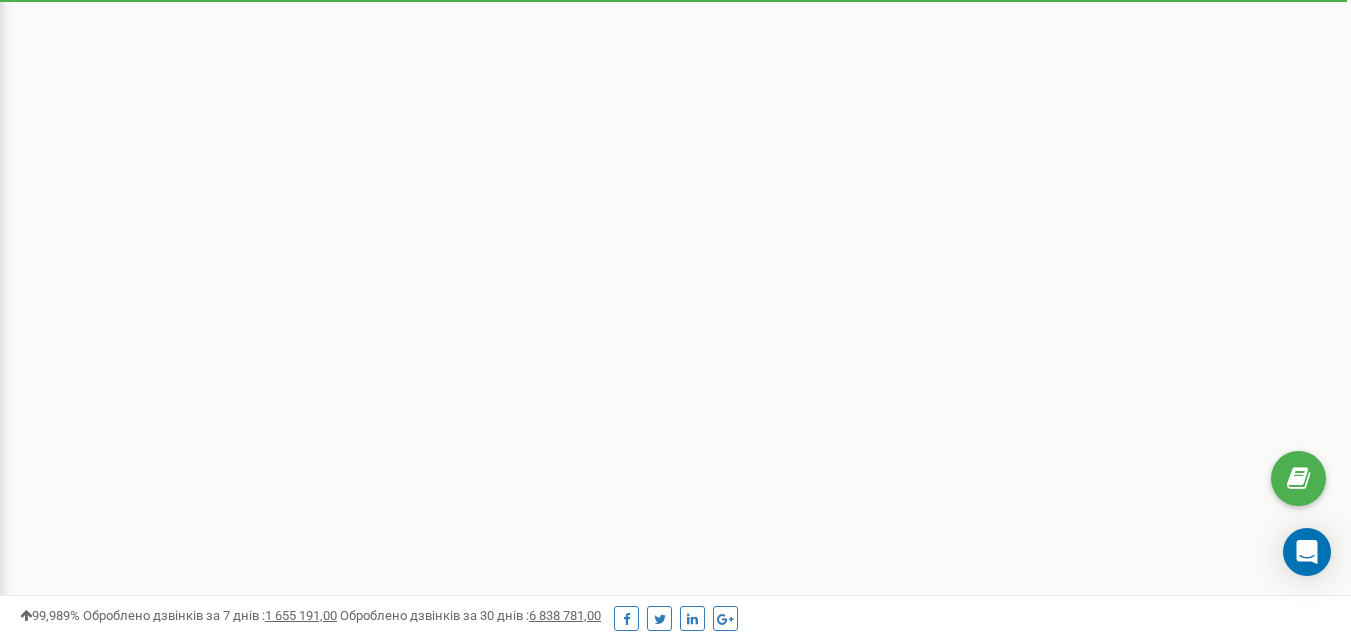 scroll, scrollTop: 0, scrollLeft: 0, axis: both 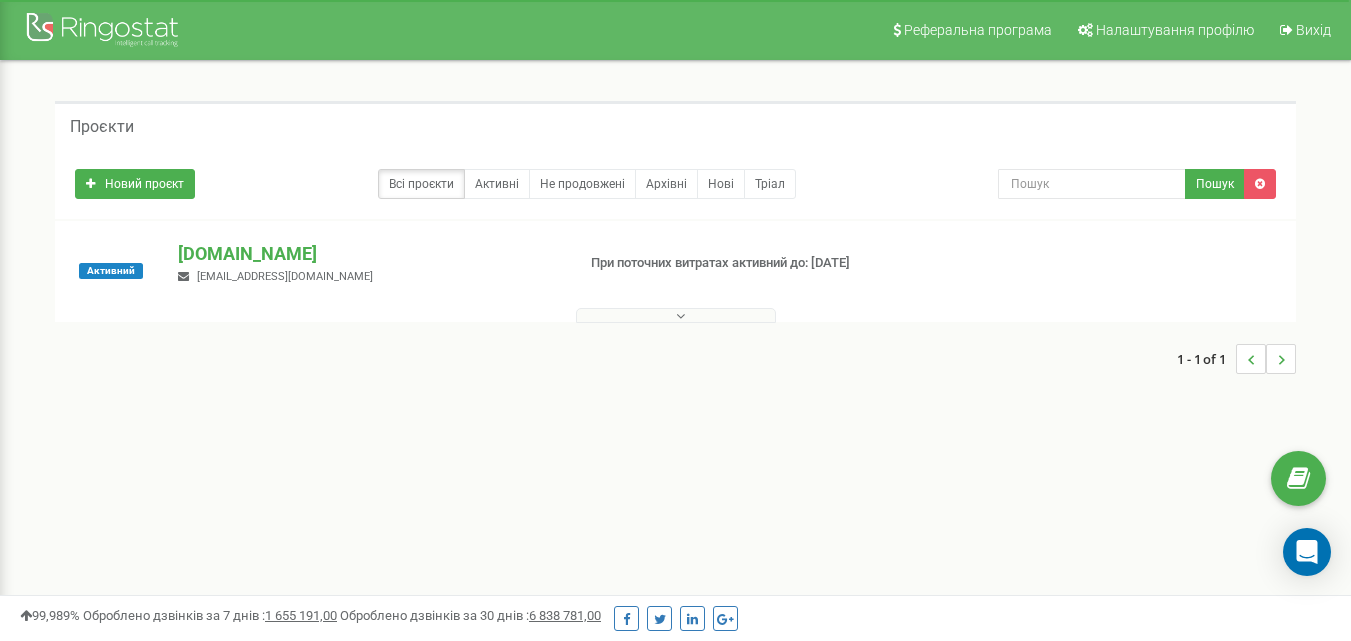 click at bounding box center [676, 315] 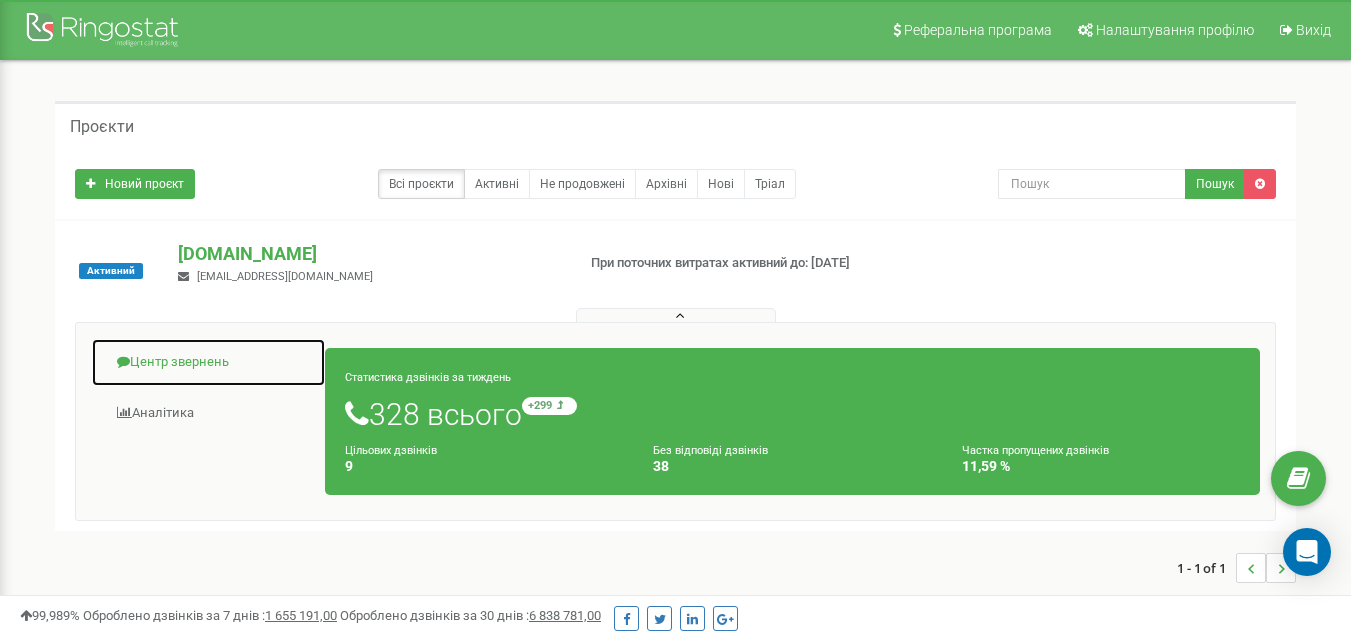 click on "Центр звернень" at bounding box center (208, 362) 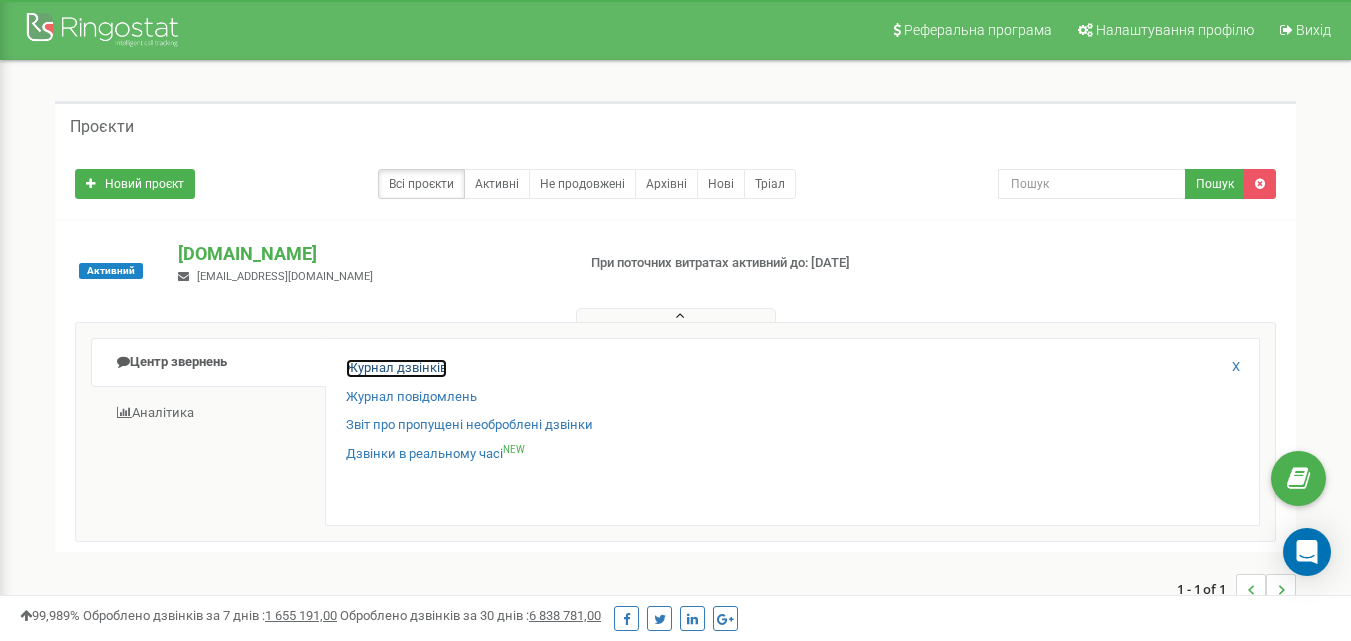 click on "Журнал дзвінків" at bounding box center [396, 368] 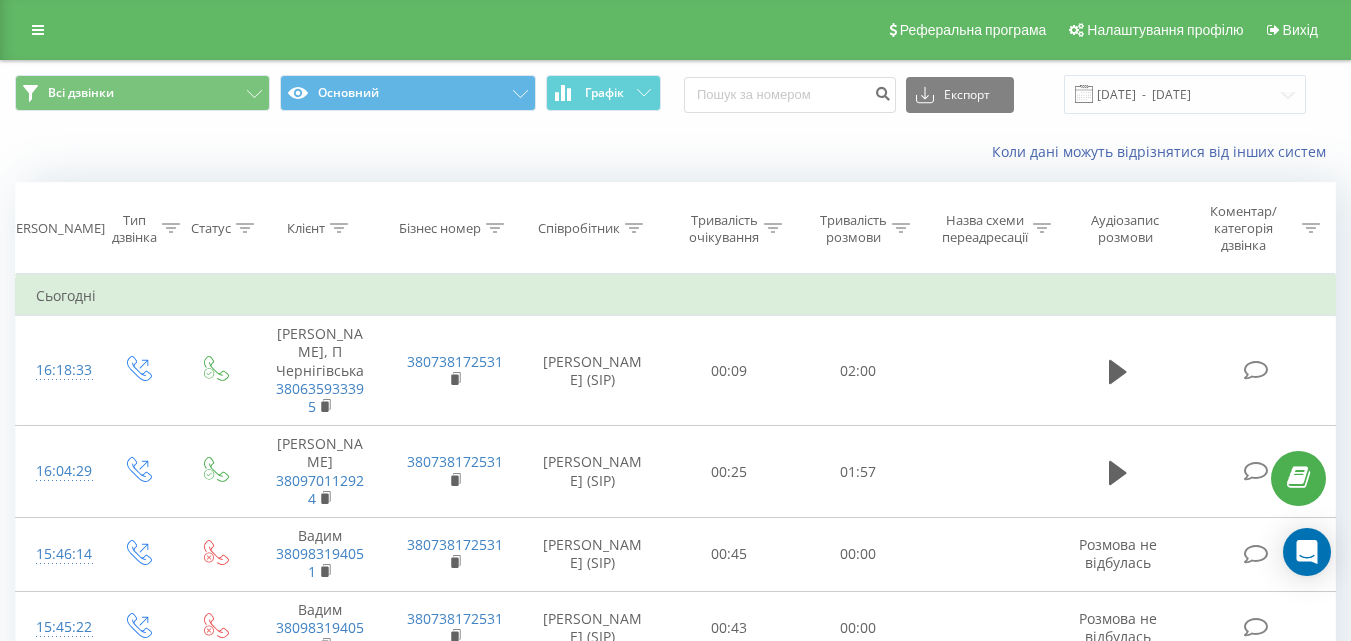 scroll, scrollTop: 0, scrollLeft: 0, axis: both 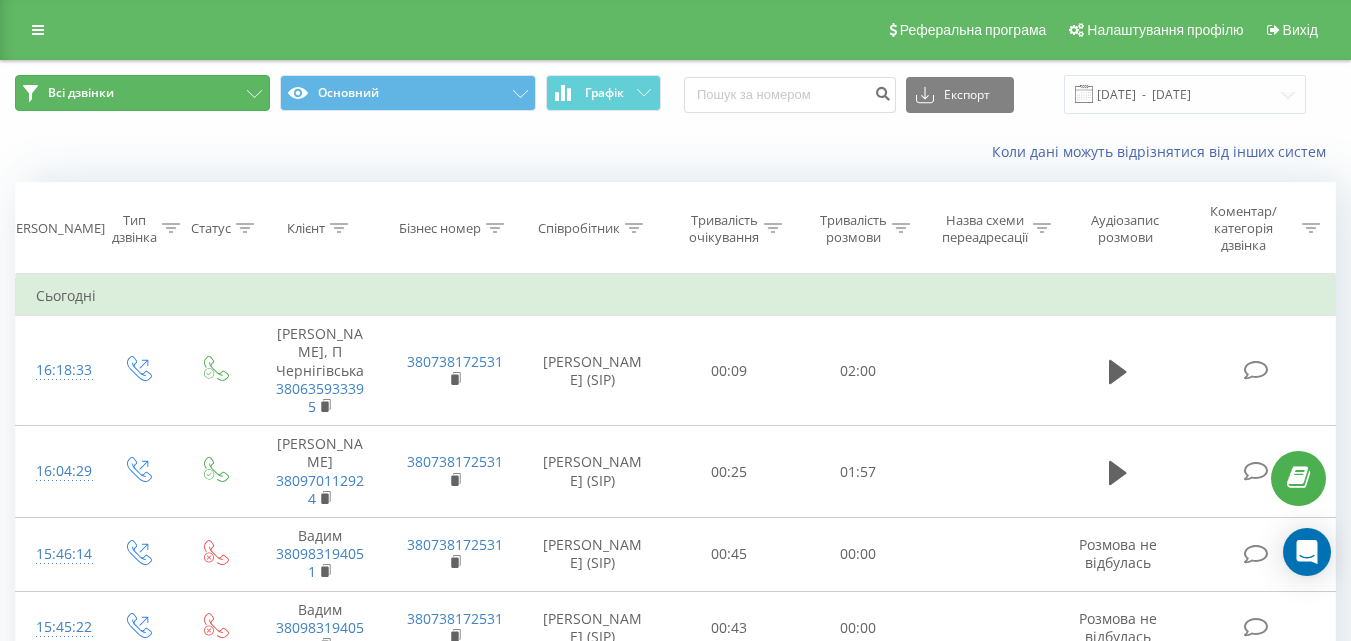 click on "Всі дзвінки" at bounding box center (142, 93) 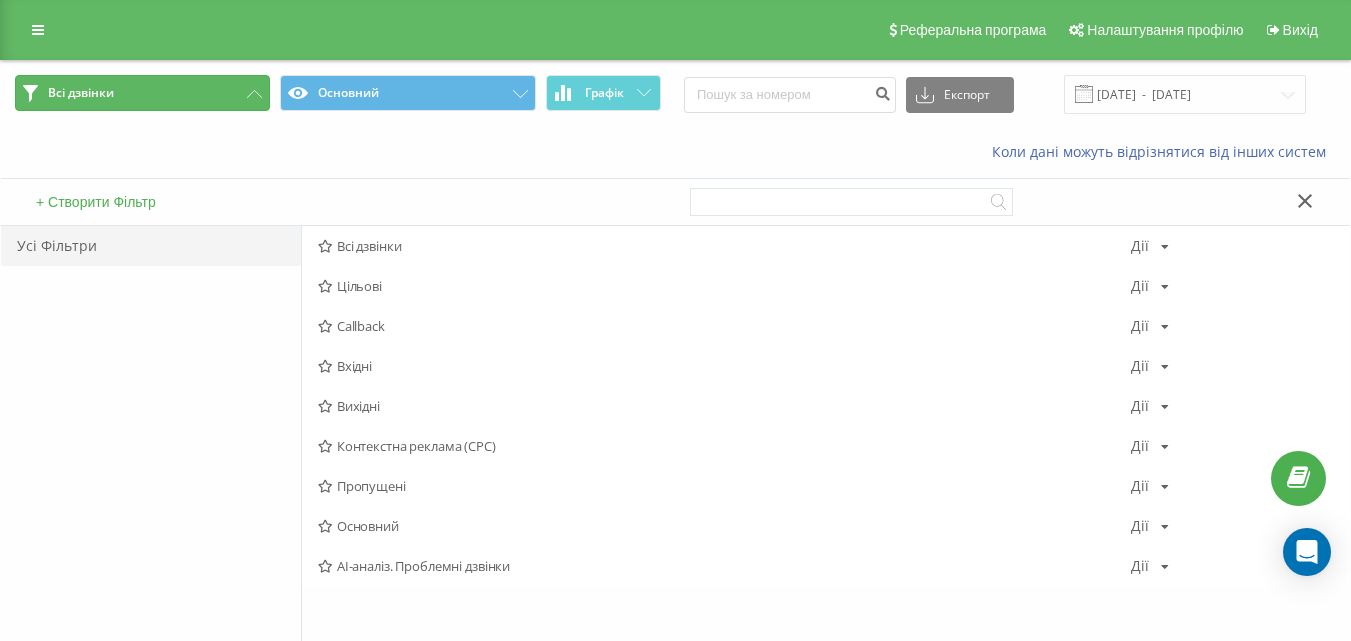 click on "Всі дзвінки" at bounding box center [142, 93] 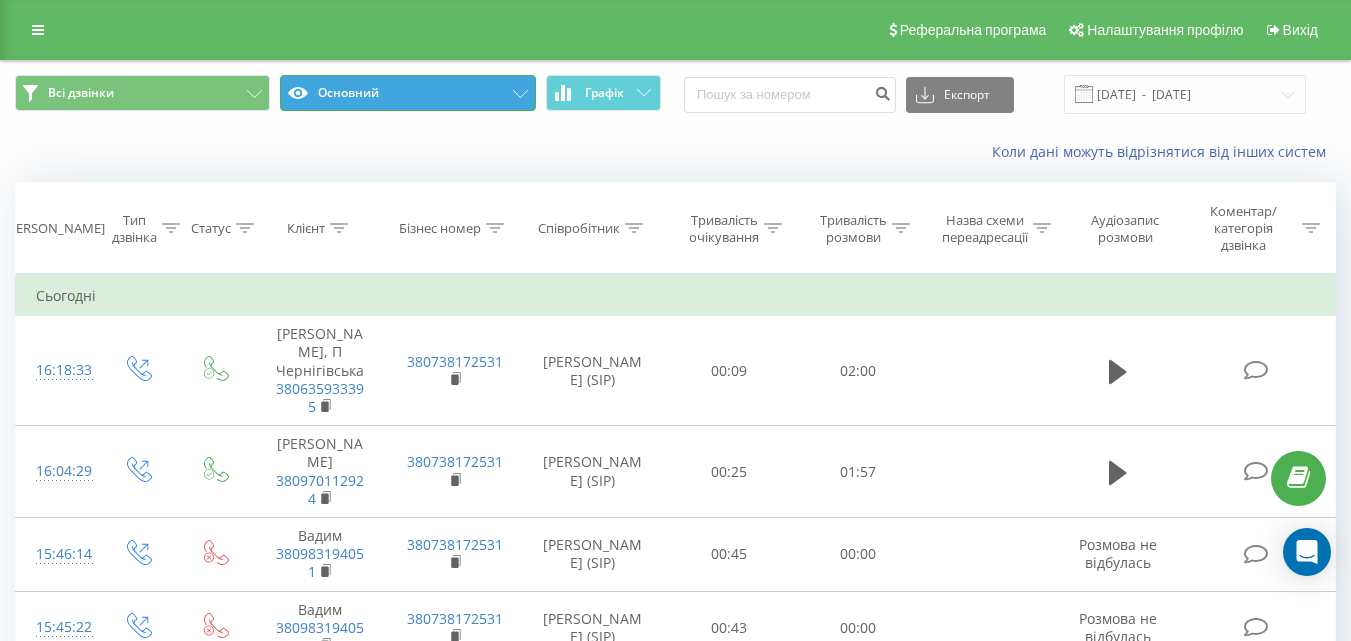 click 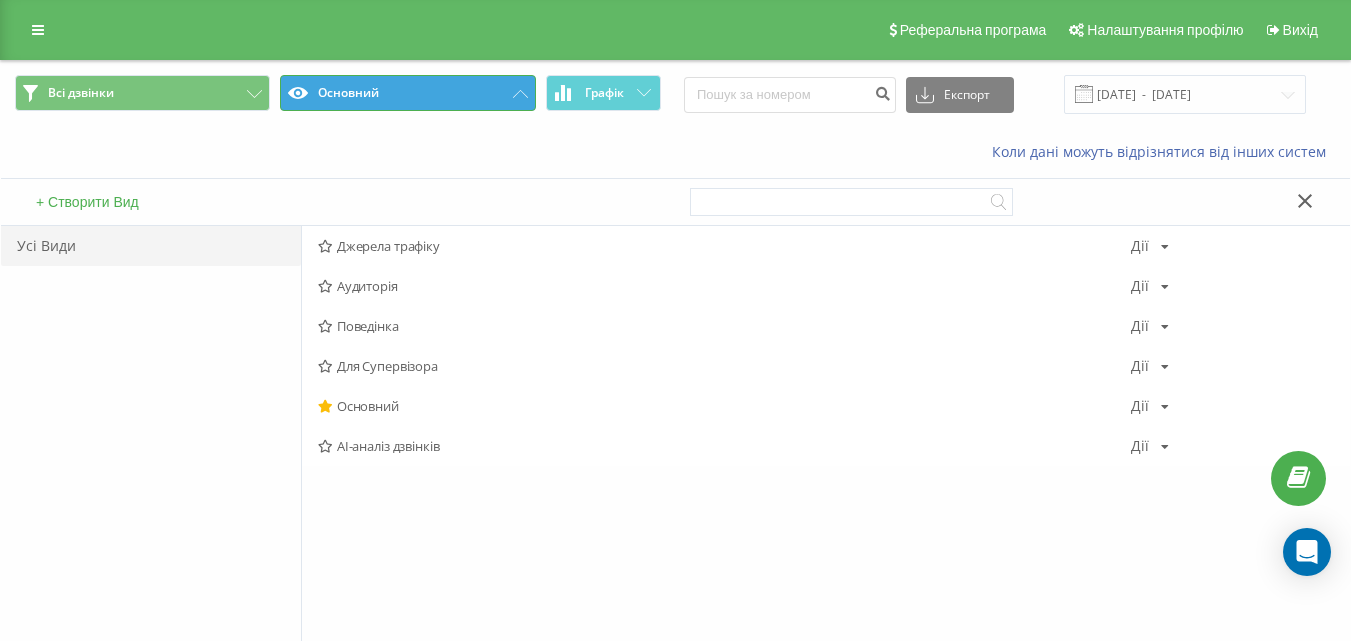 click 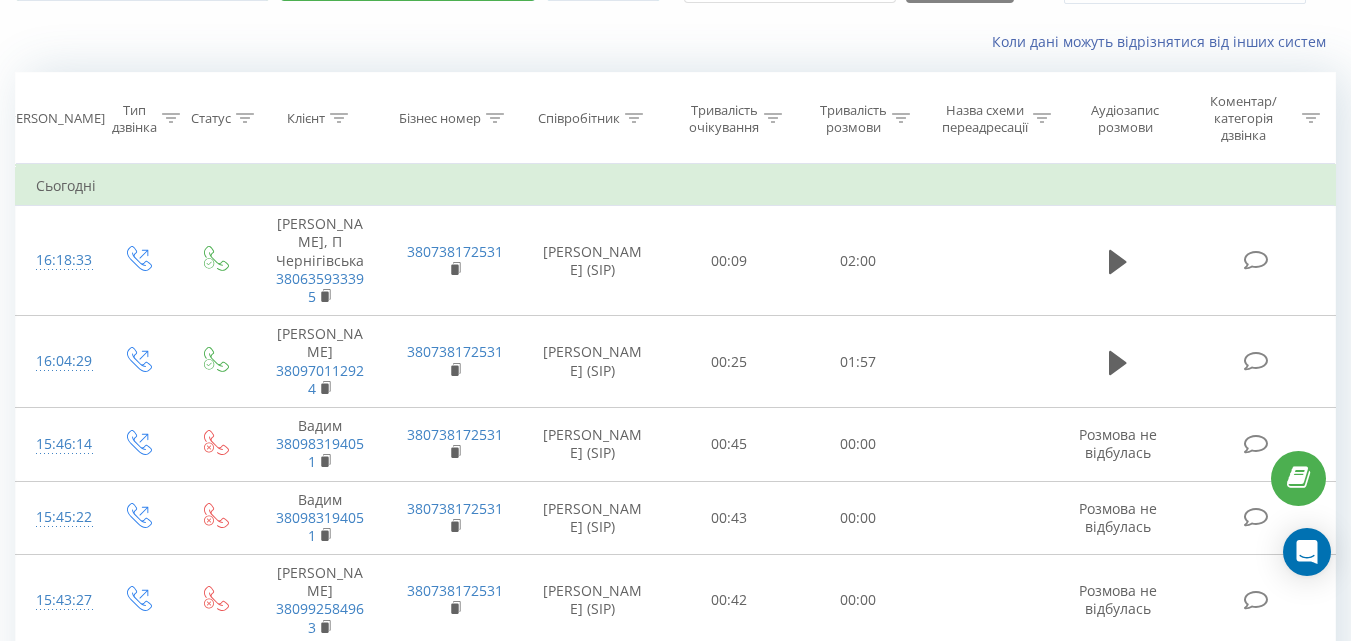 scroll, scrollTop: 0, scrollLeft: 0, axis: both 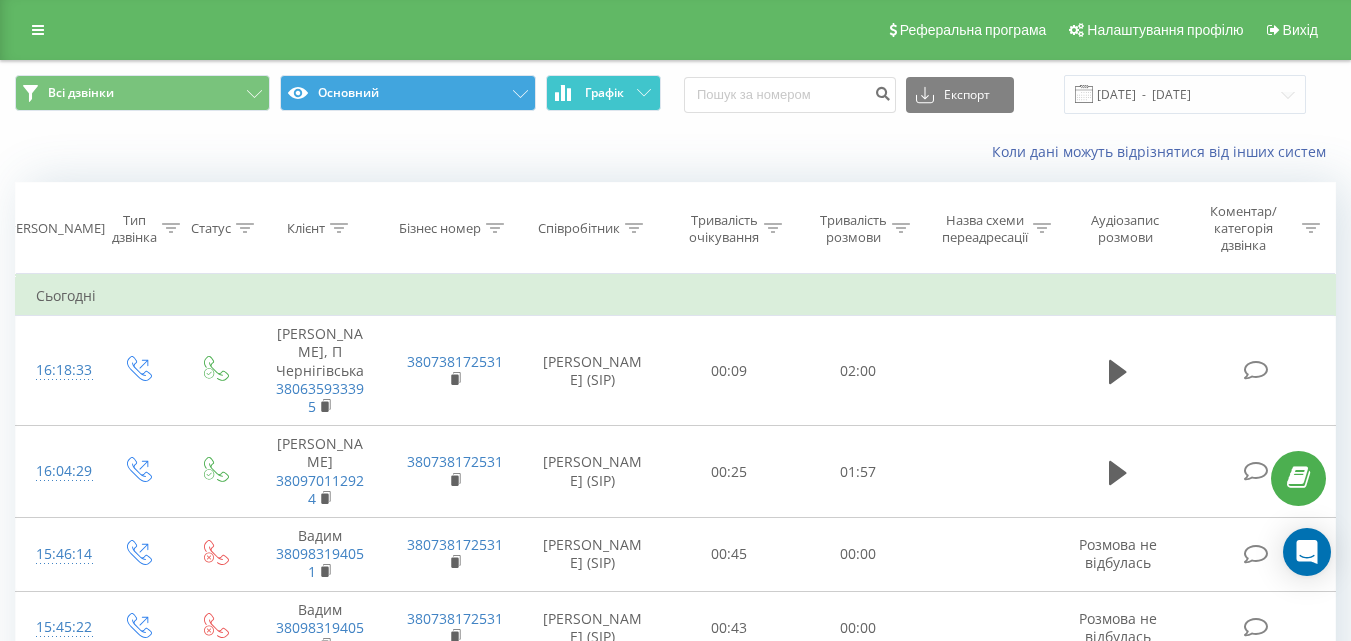 click 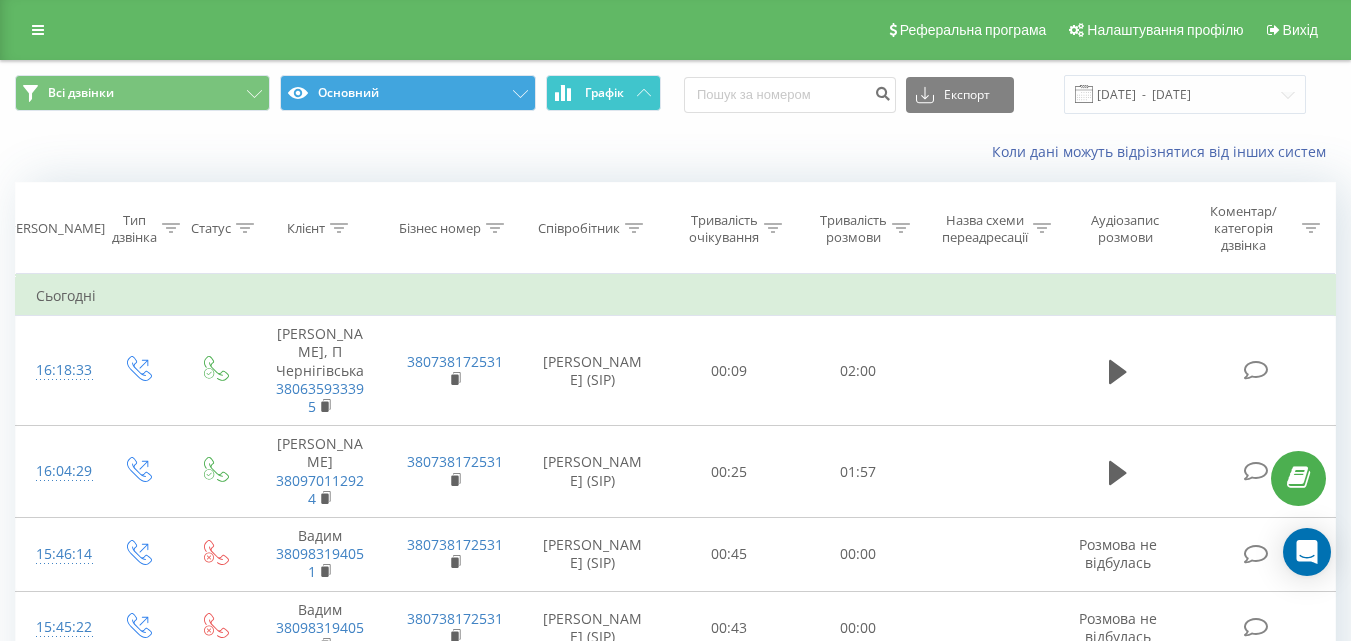 click 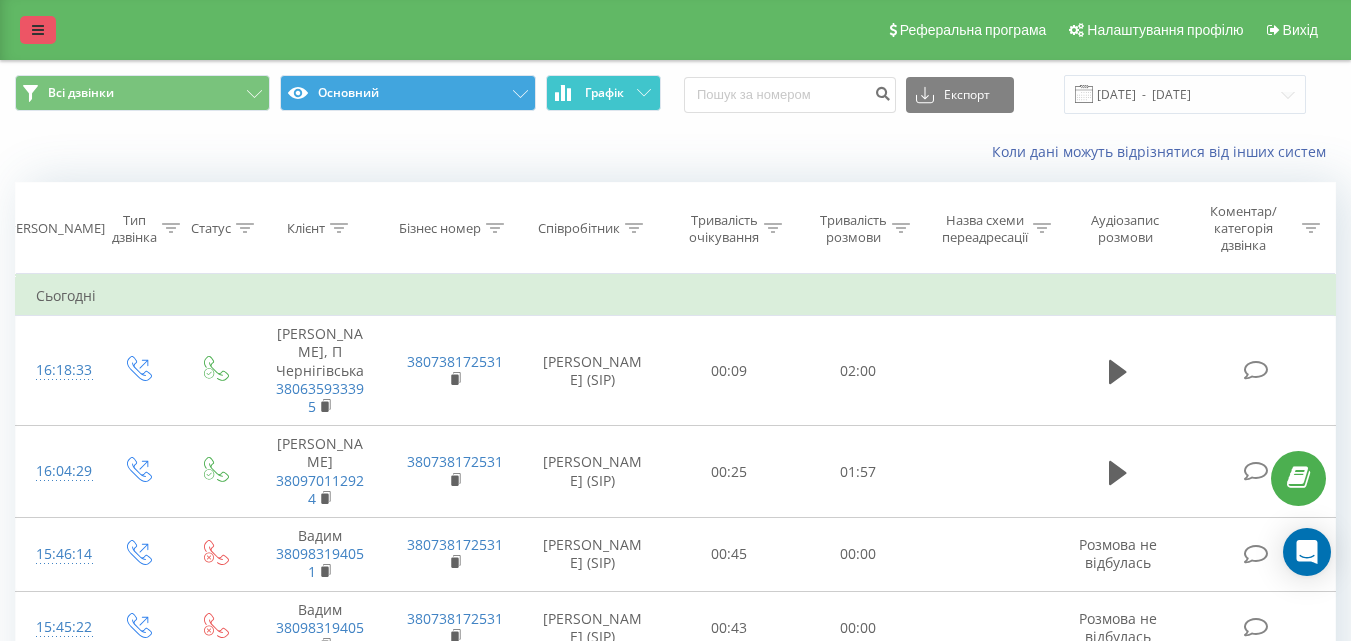 click at bounding box center [38, 30] 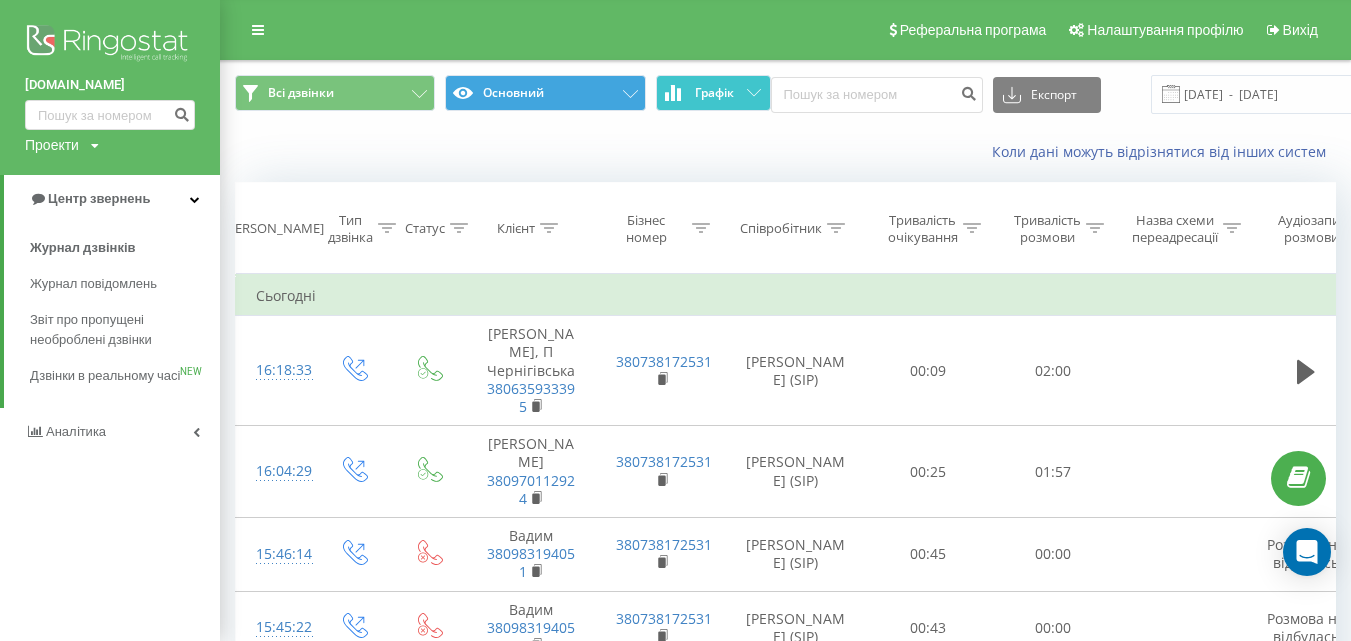 click on "Коли дані можуть відрізнятися вiд інших систем" at bounding box center [785, 152] 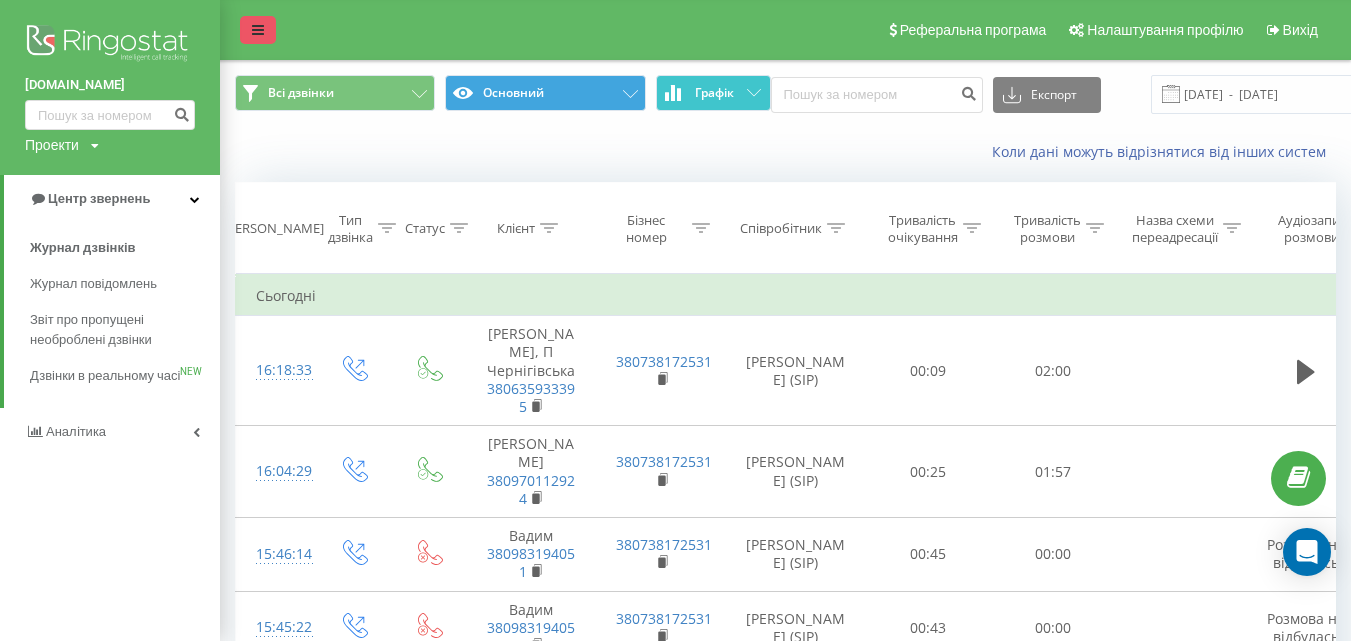 click at bounding box center [258, 30] 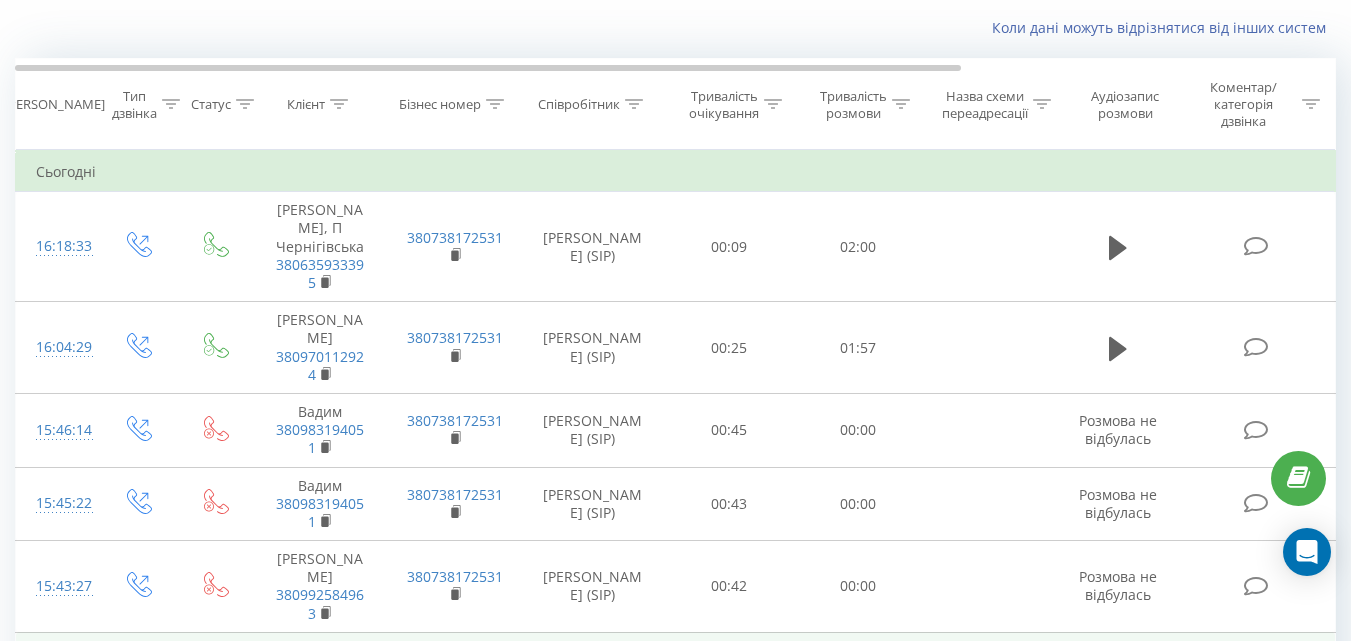 scroll, scrollTop: 300, scrollLeft: 0, axis: vertical 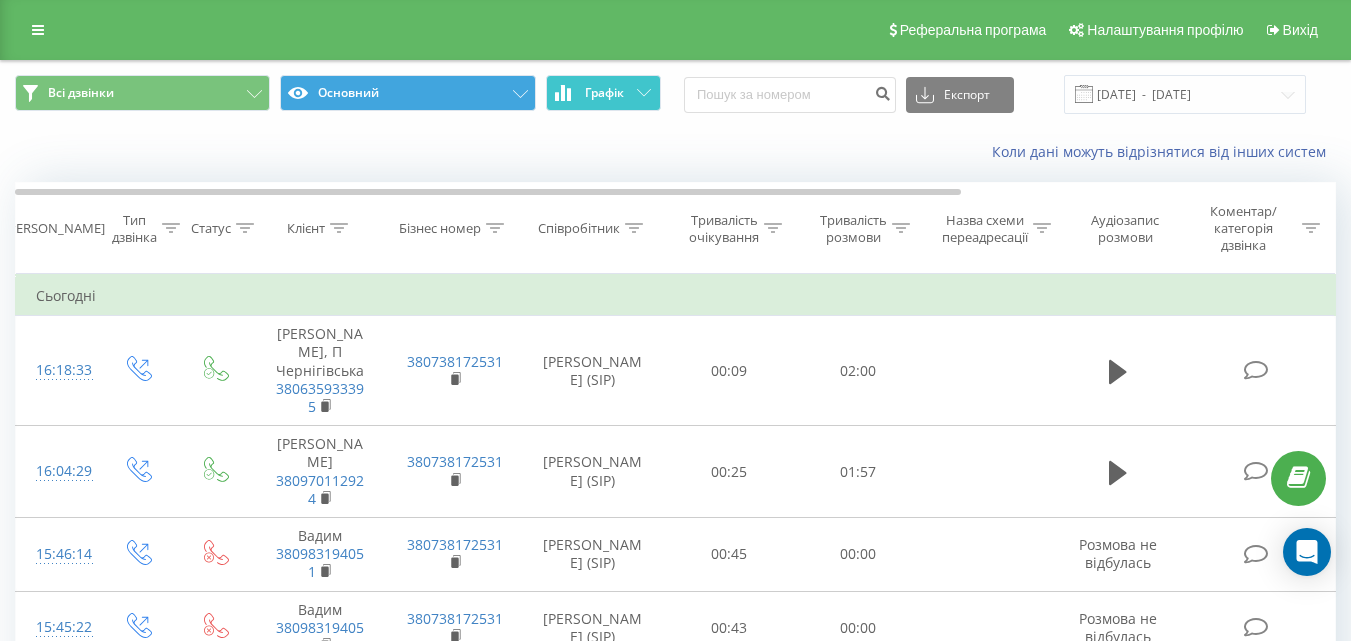 drag, startPoint x: 905, startPoint y: 319, endPoint x: 808, endPoint y: 134, distance: 208.88753 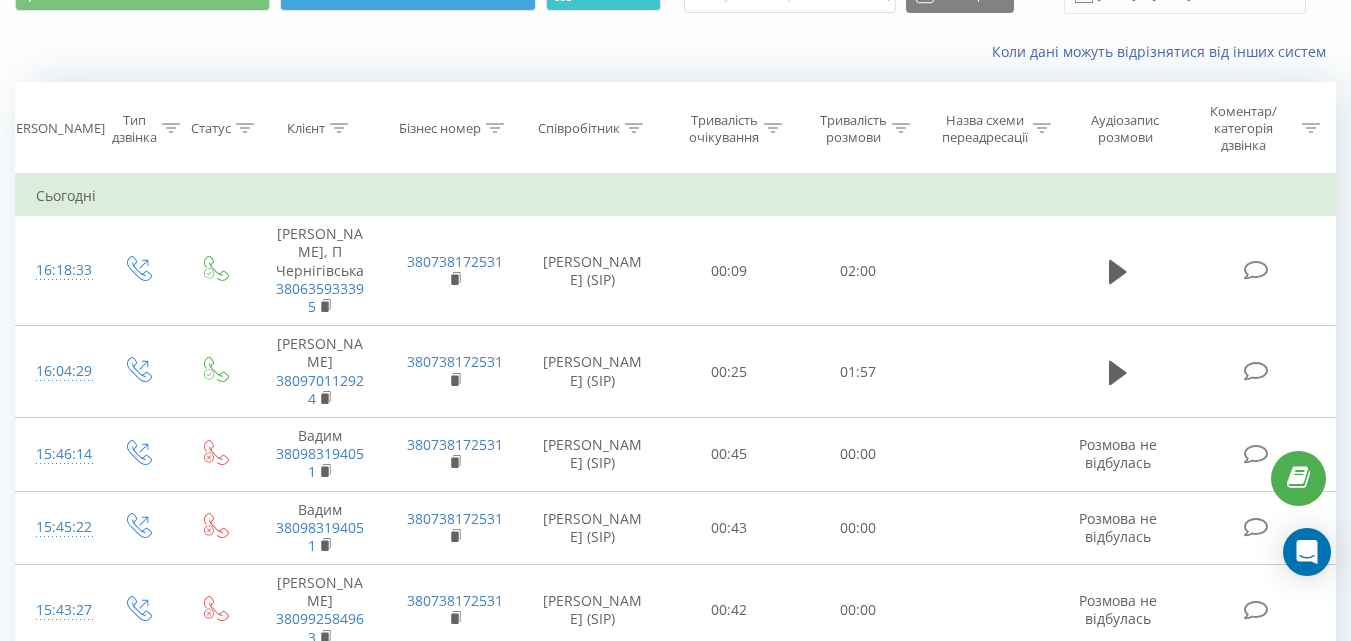 scroll, scrollTop: 0, scrollLeft: 0, axis: both 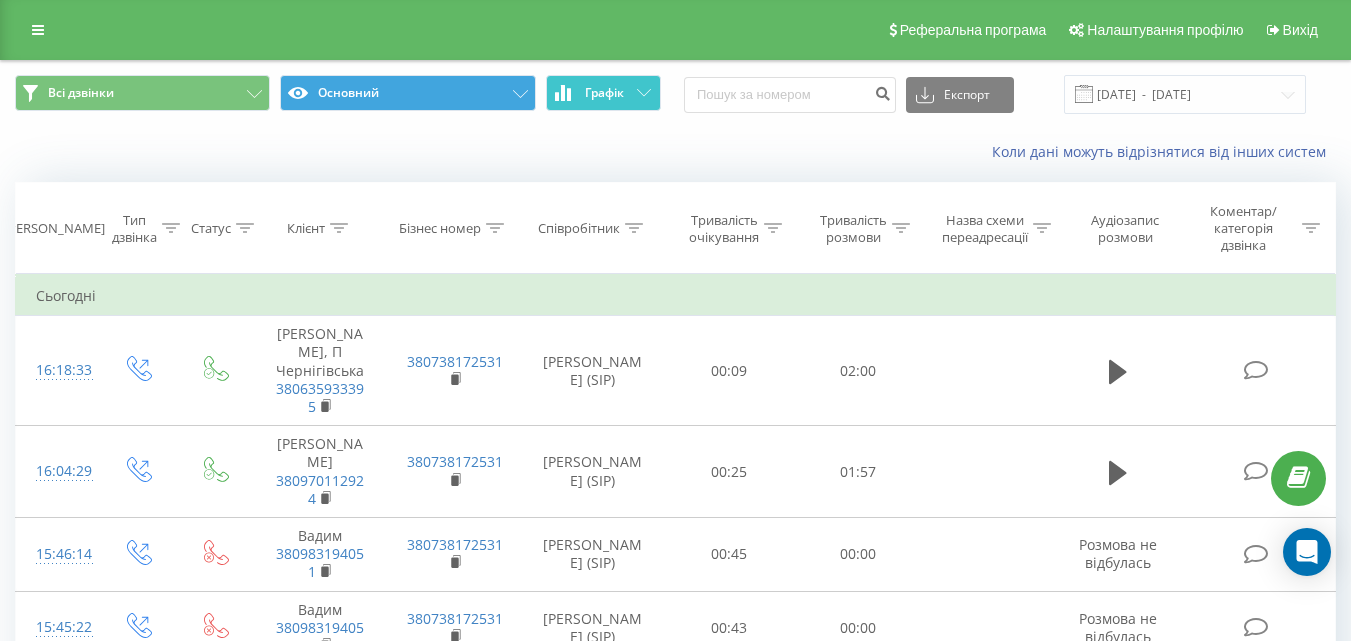 click 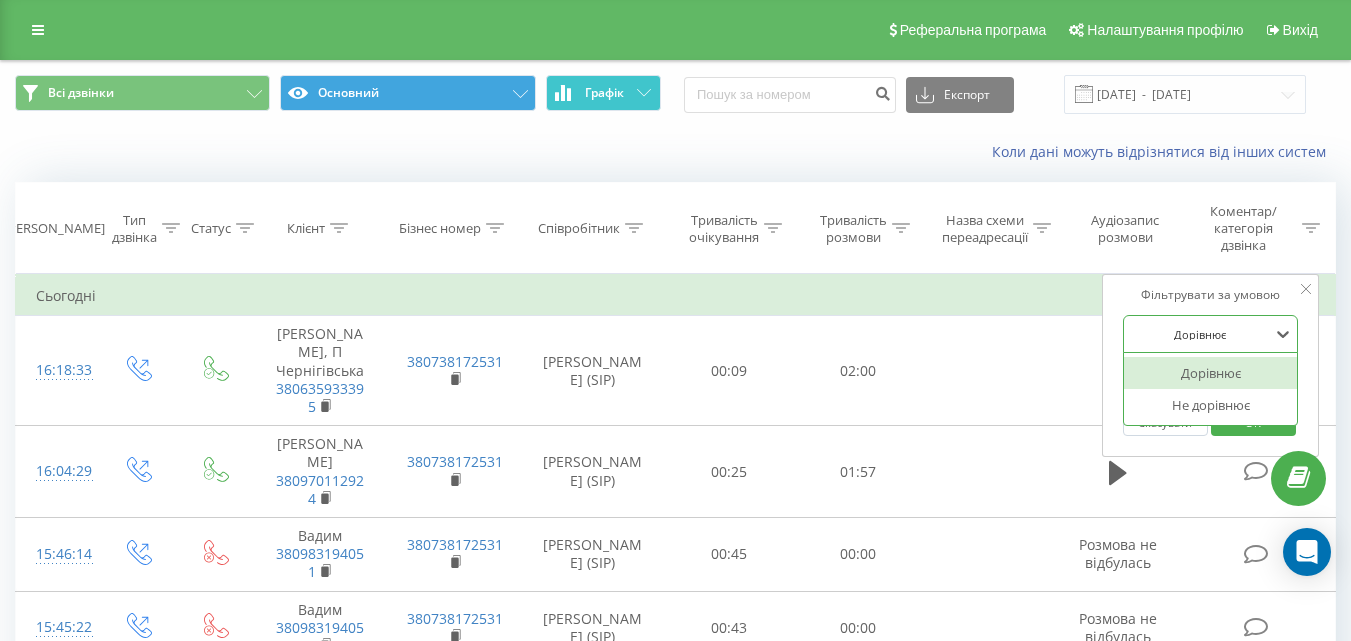 click at bounding box center [1200, 334] 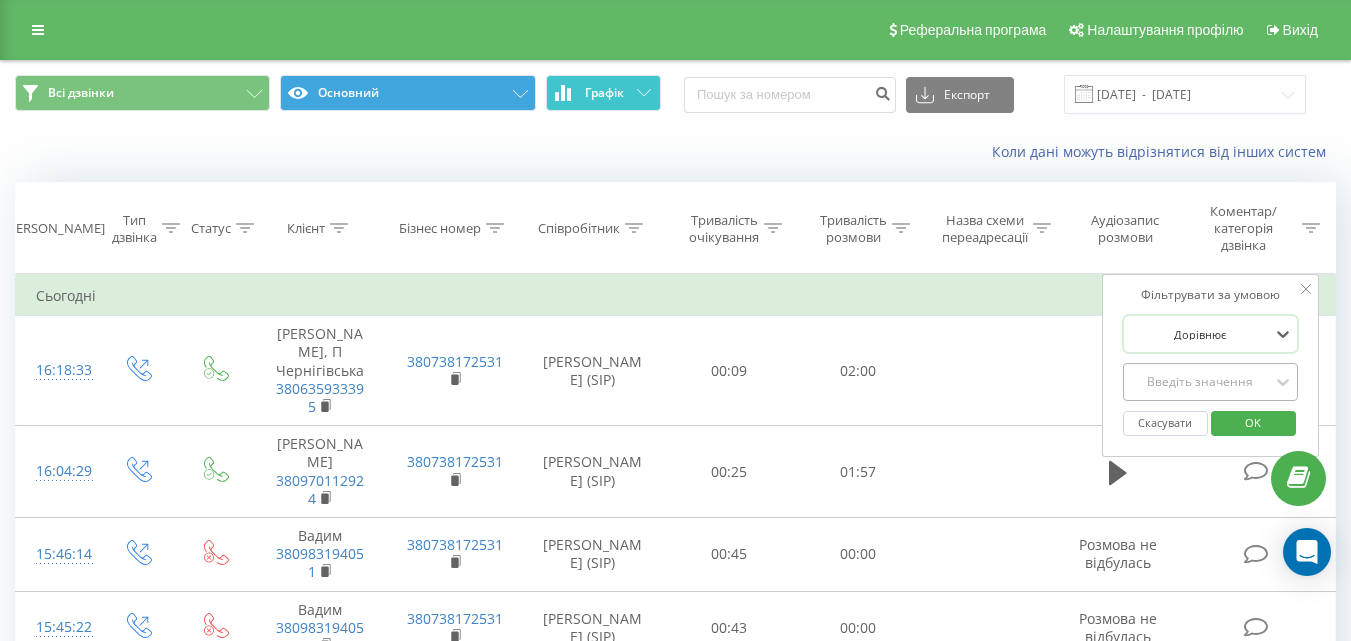 click on "Введіть значення" at bounding box center (1200, 382) 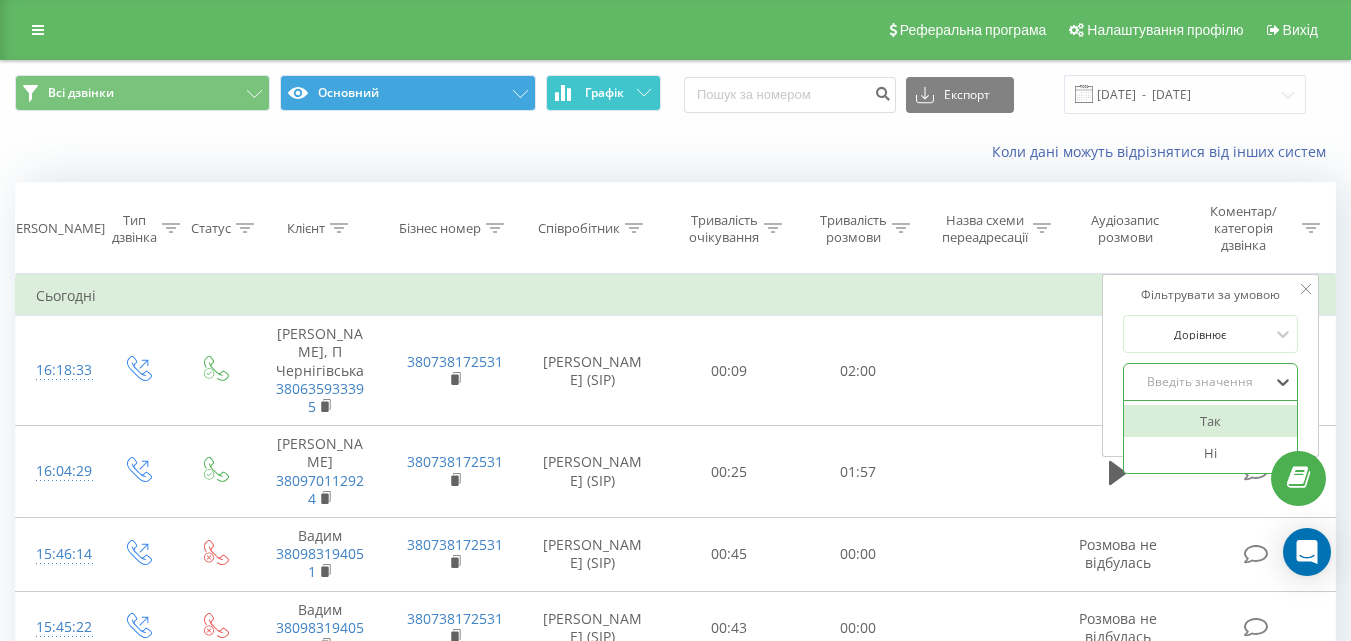 click on "Введіть значення" at bounding box center [1200, 382] 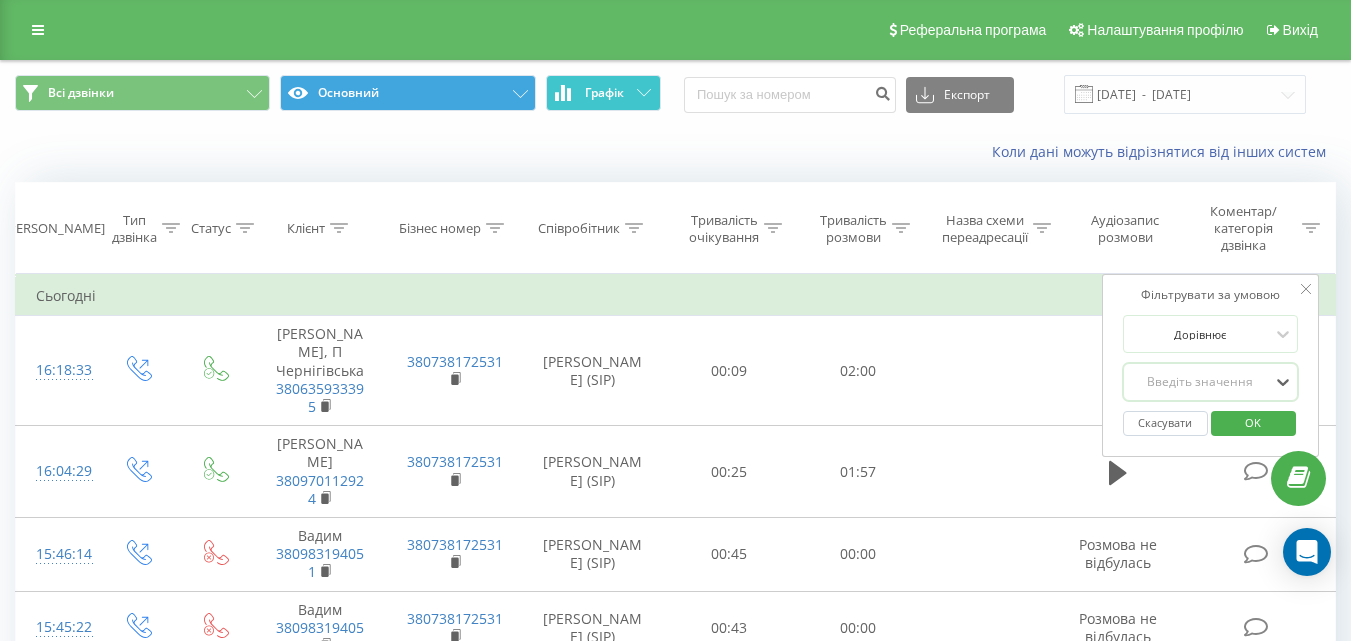 click 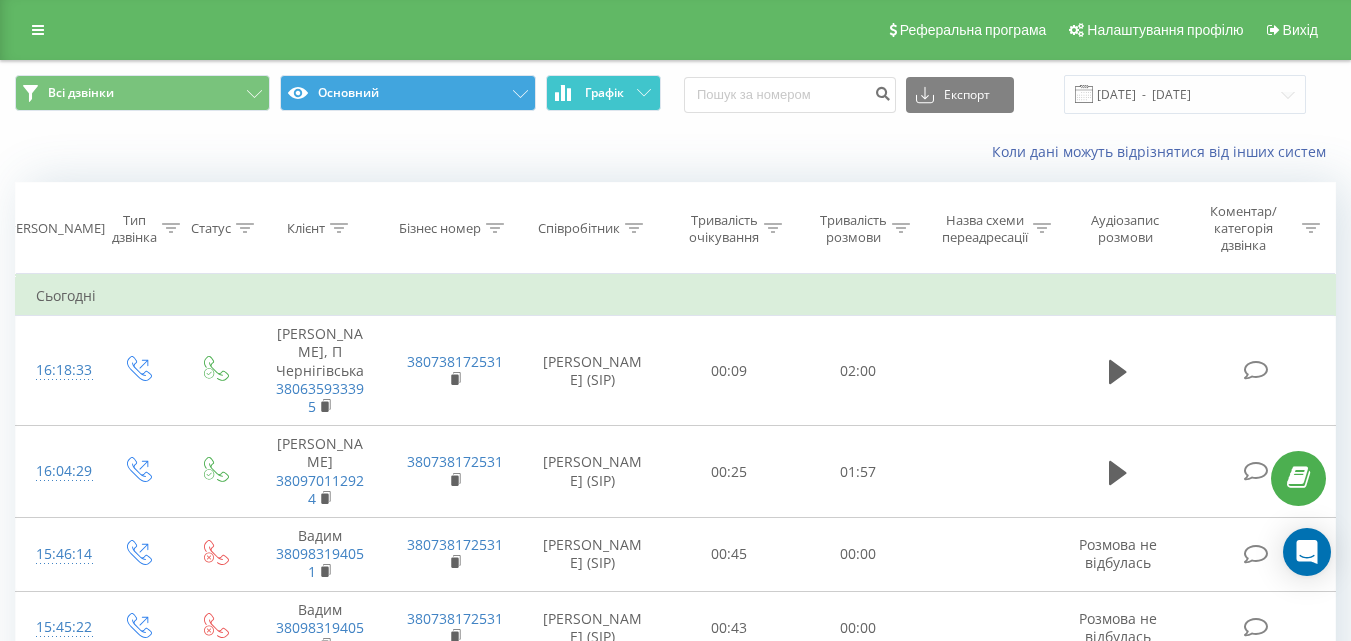 click on "Сьогодні" at bounding box center [676, 296] 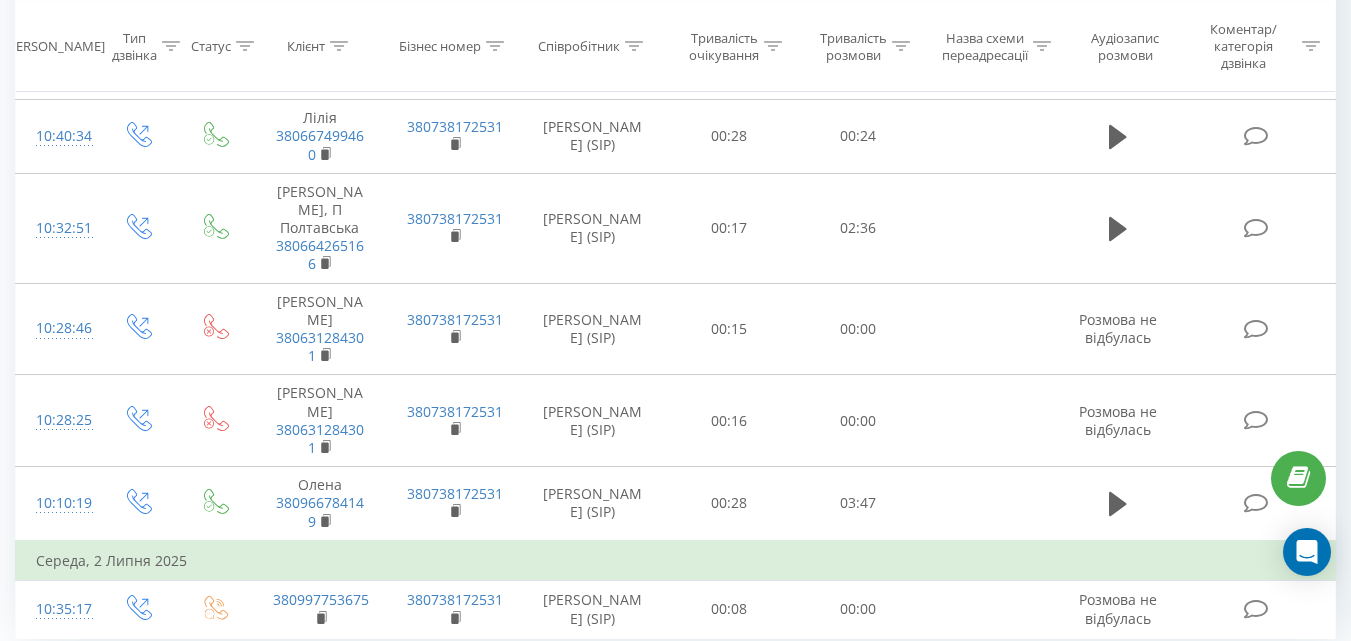 scroll, scrollTop: 1845, scrollLeft: 0, axis: vertical 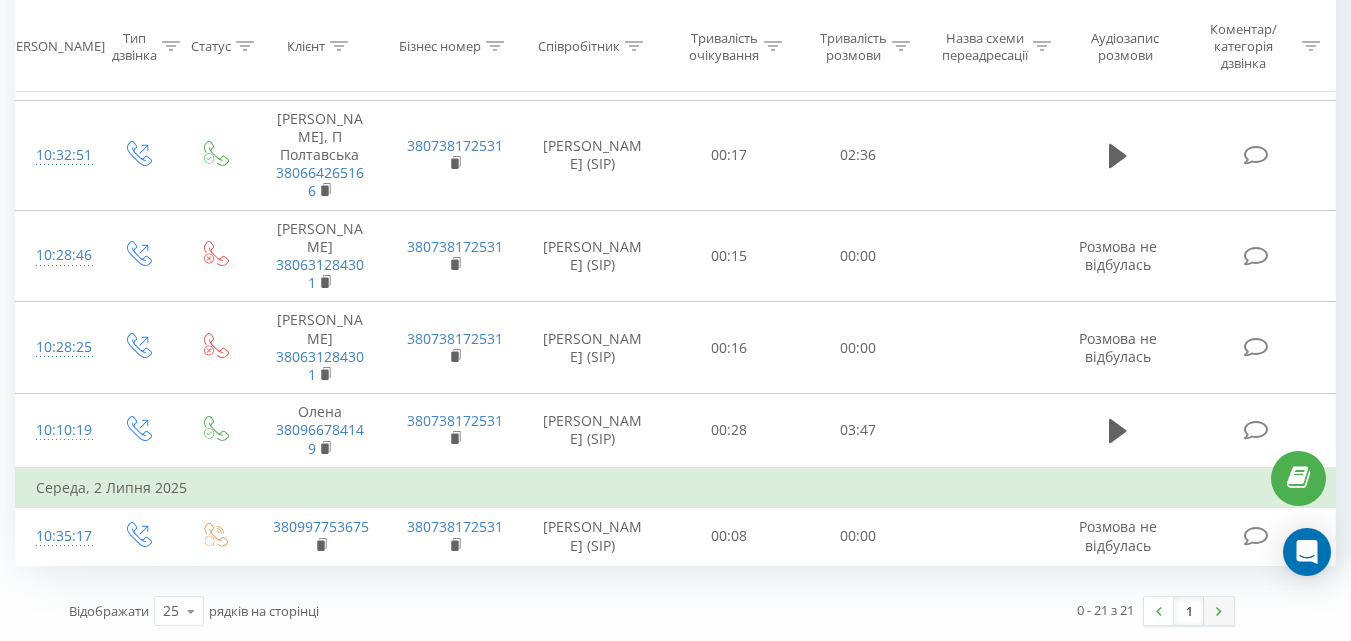 click at bounding box center (1257, 536) 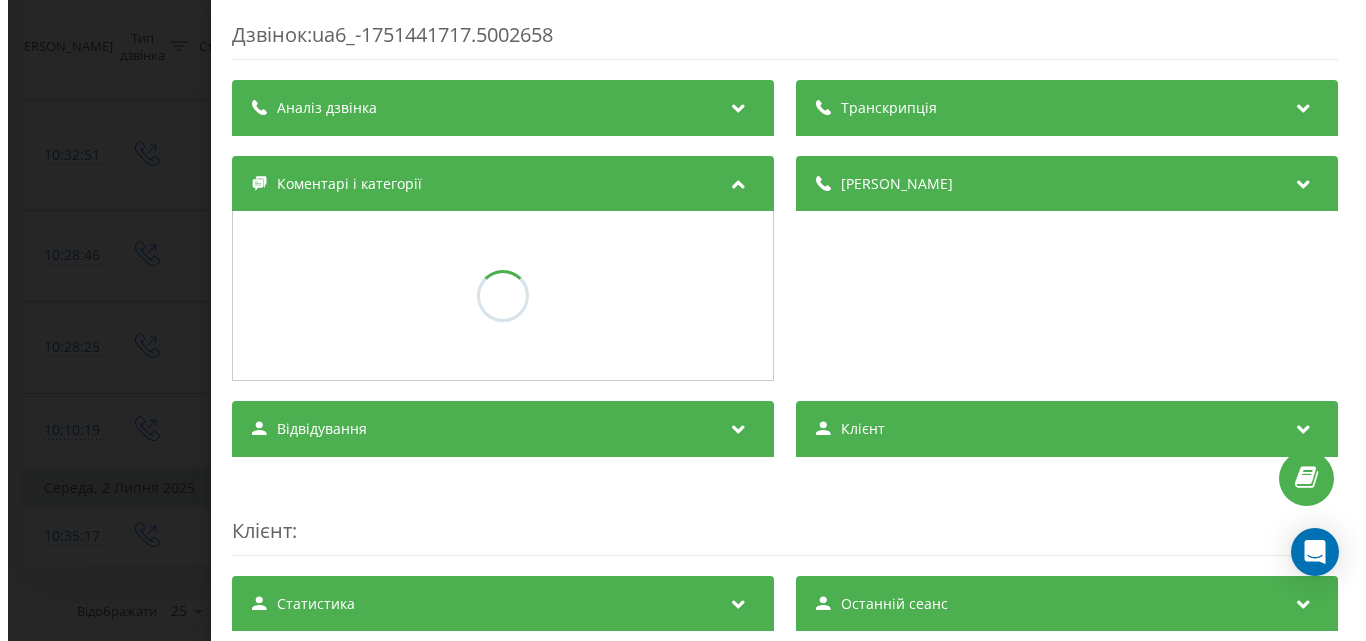 scroll, scrollTop: 1845, scrollLeft: 0, axis: vertical 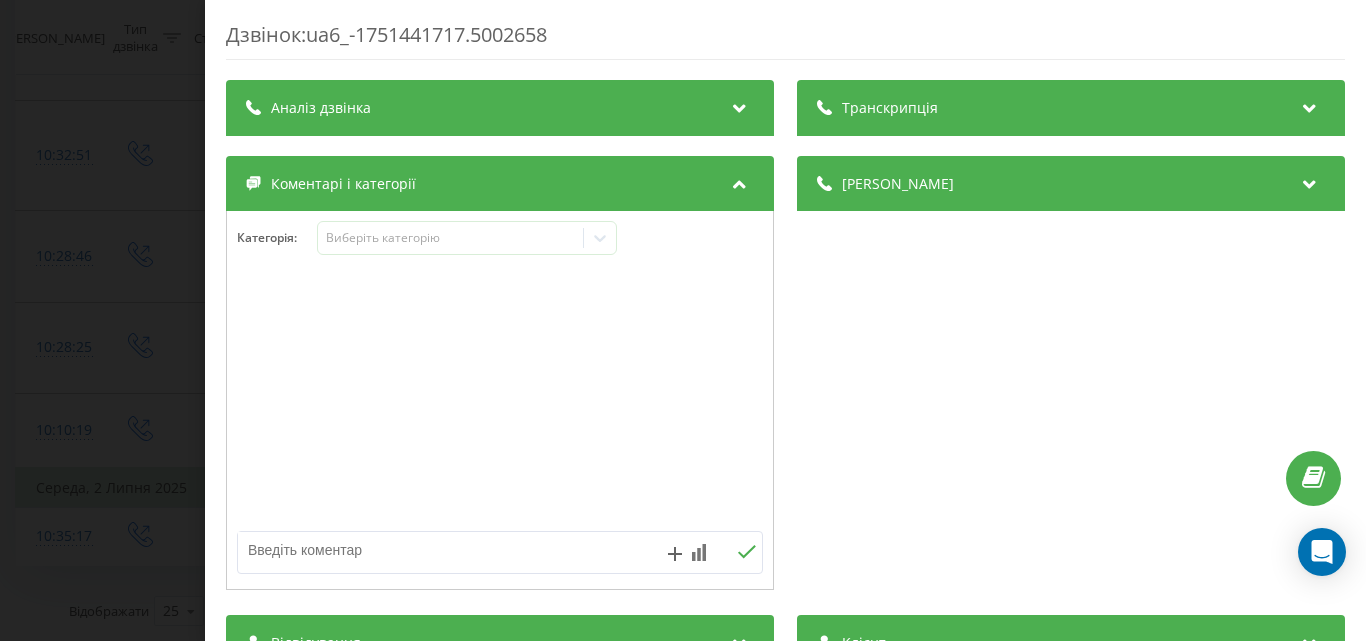click on "Аналіз дзвінка" at bounding box center [500, 108] 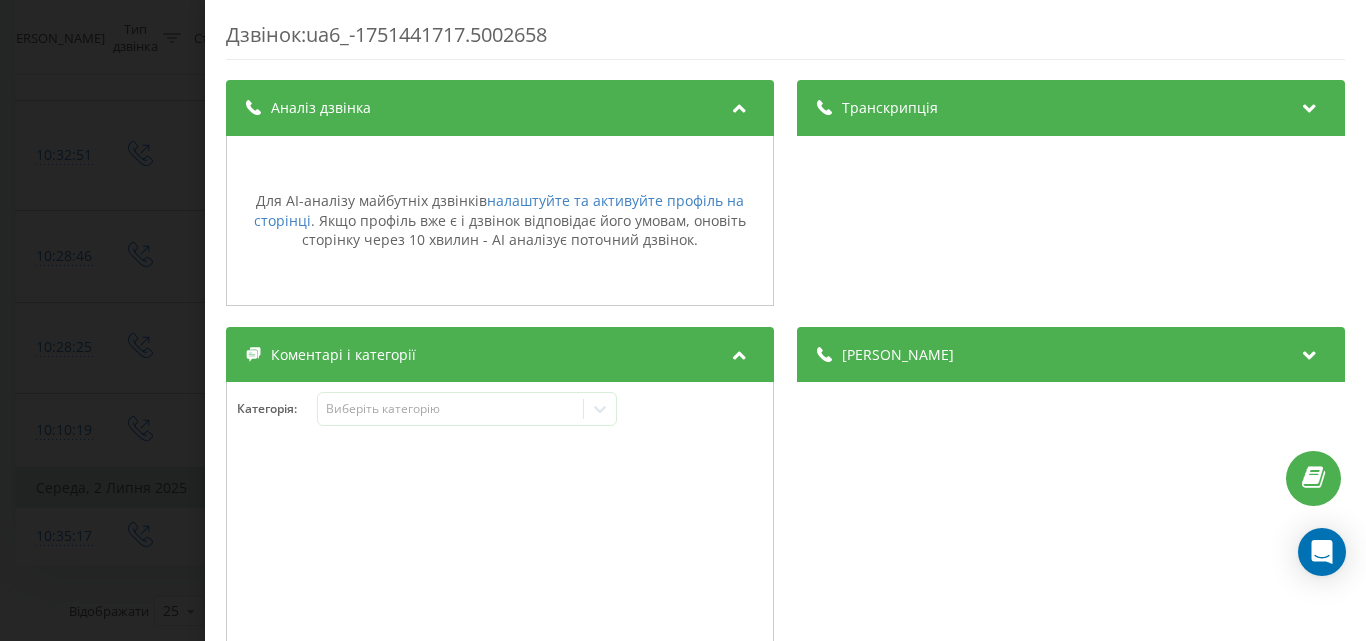 click on "Аналіз дзвінка" at bounding box center (500, 108) 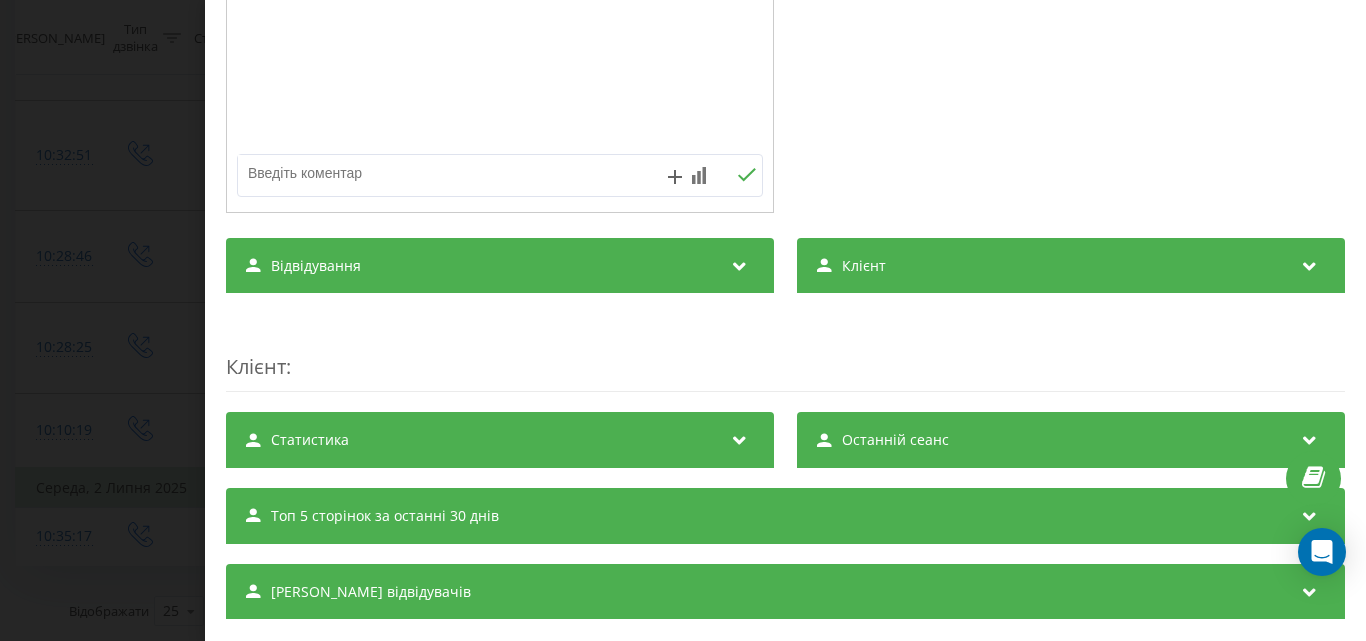 scroll, scrollTop: 416, scrollLeft: 0, axis: vertical 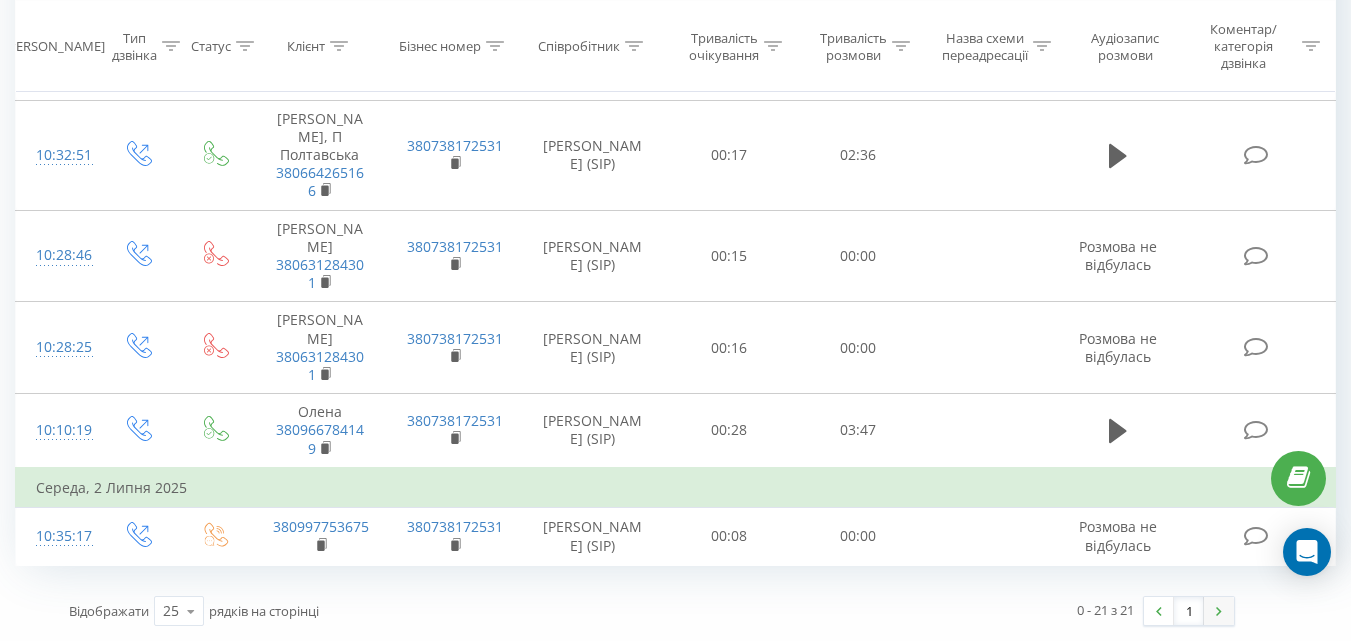 click at bounding box center [1219, 611] 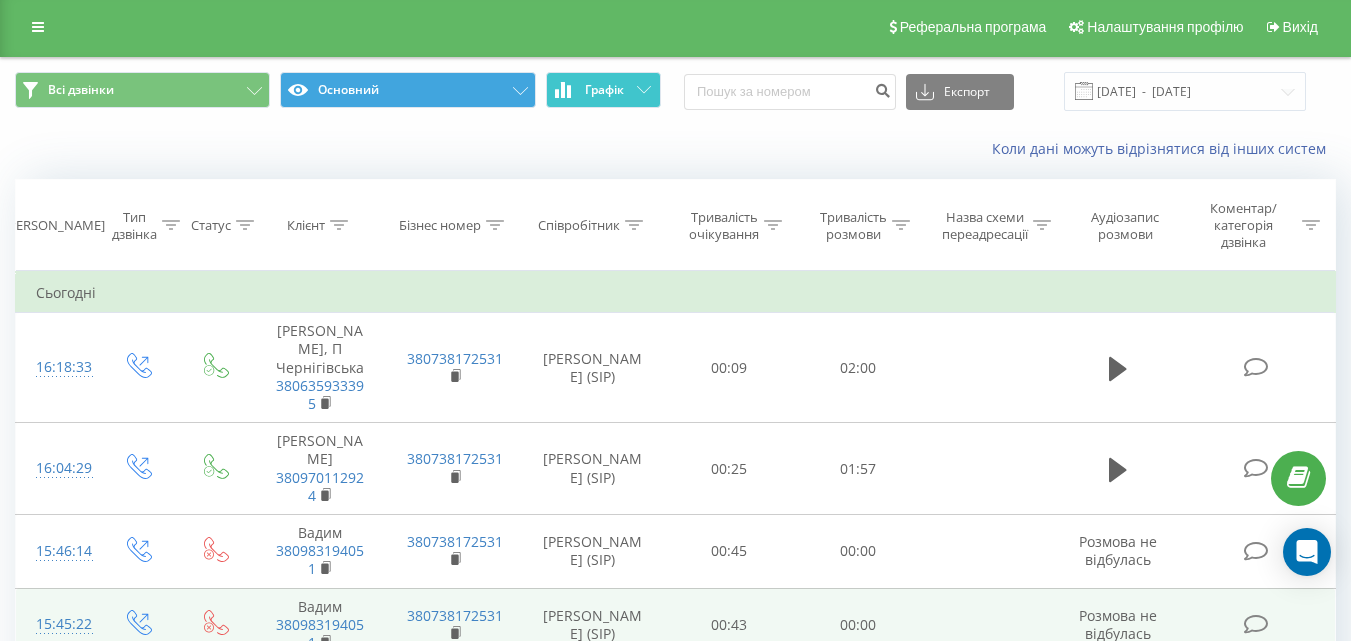 scroll, scrollTop: 0, scrollLeft: 0, axis: both 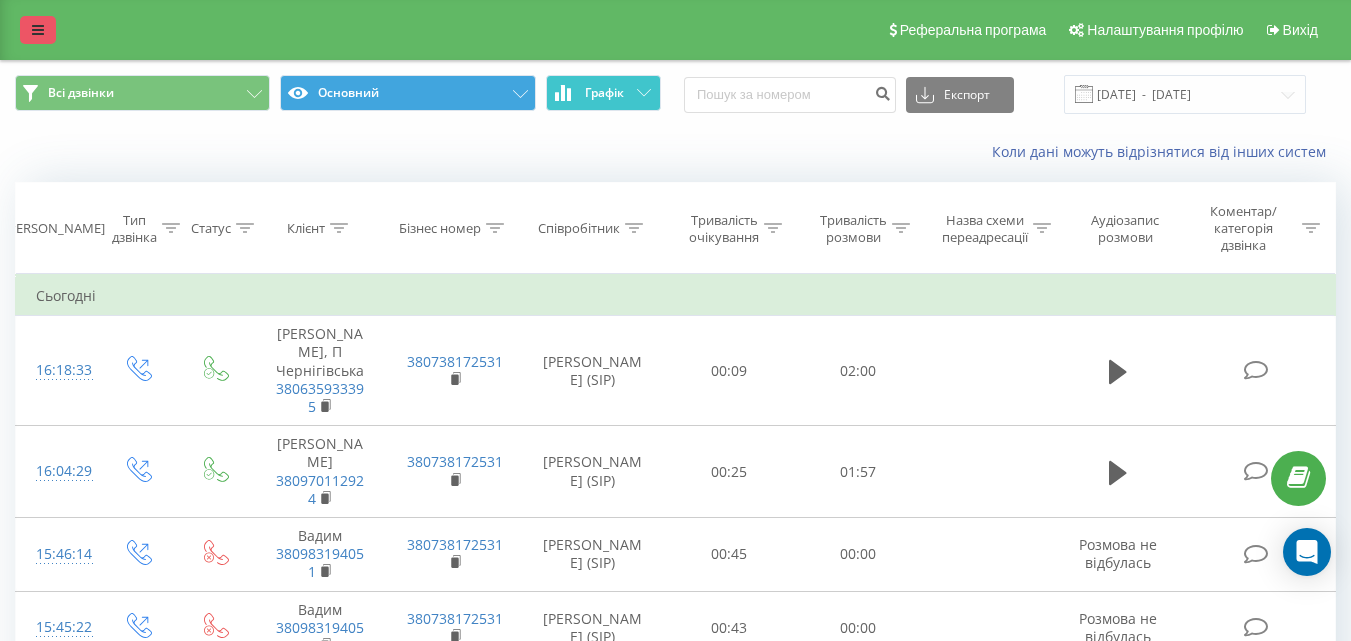 click at bounding box center [38, 30] 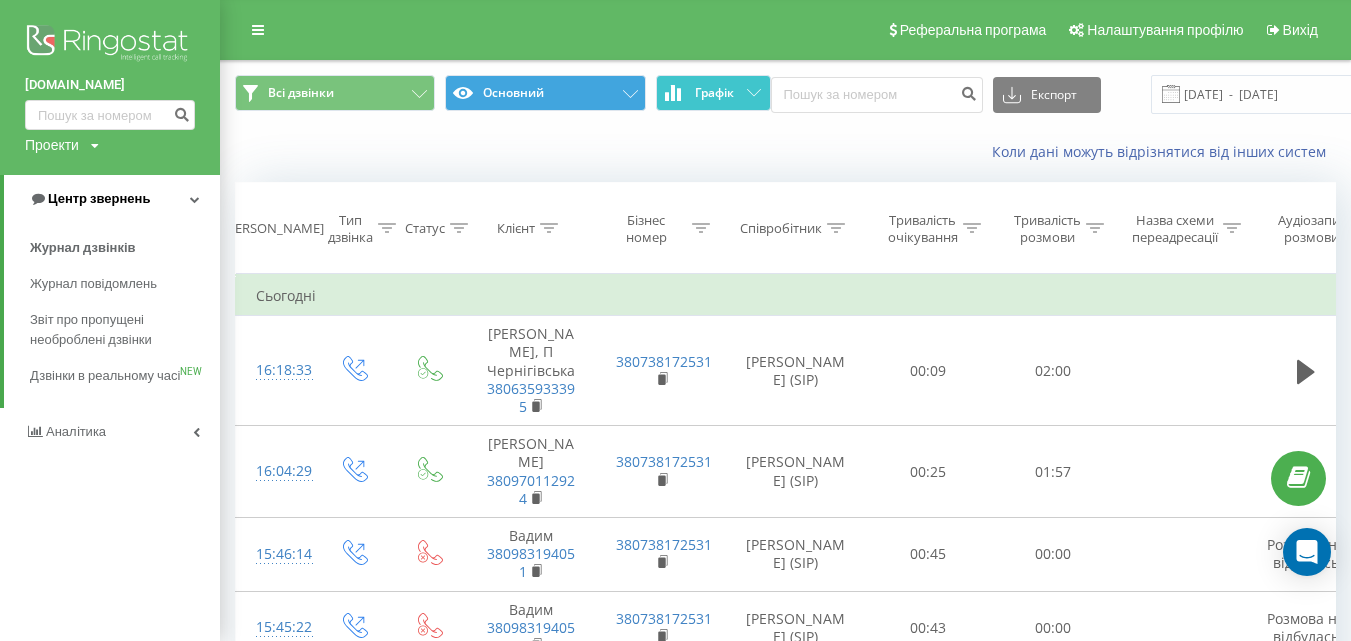 click on "Центр звернень" at bounding box center [112, 199] 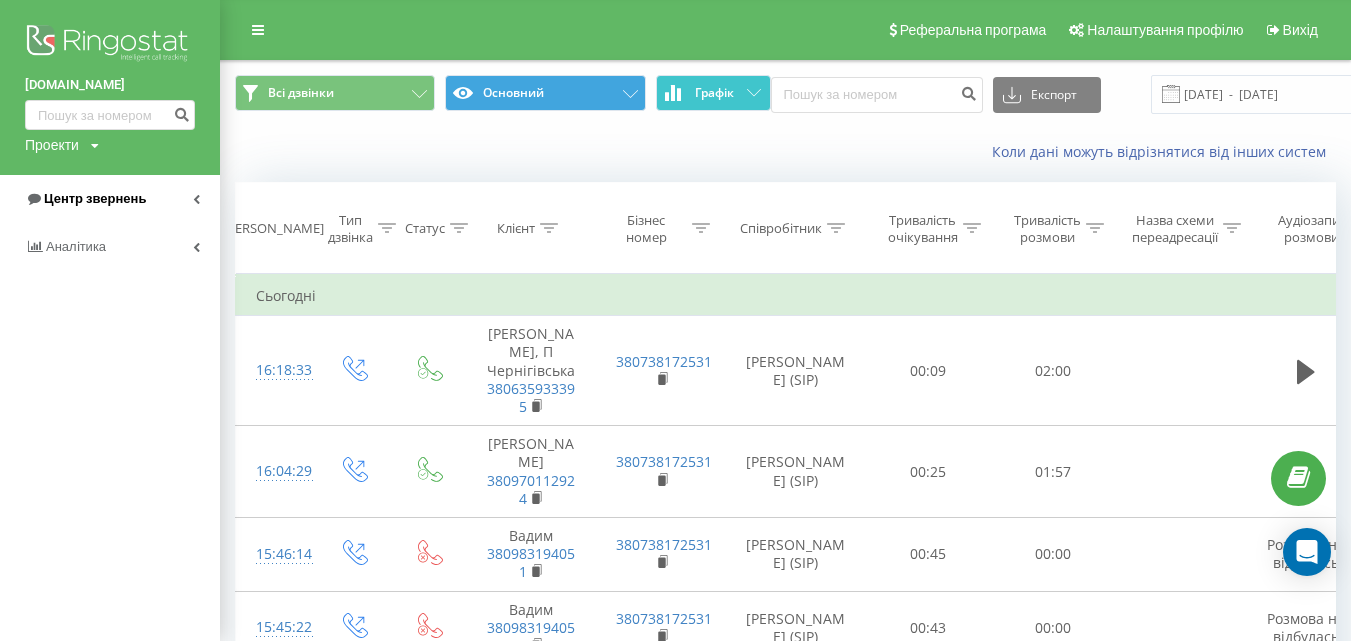 click on "Центр звернень" at bounding box center (95, 198) 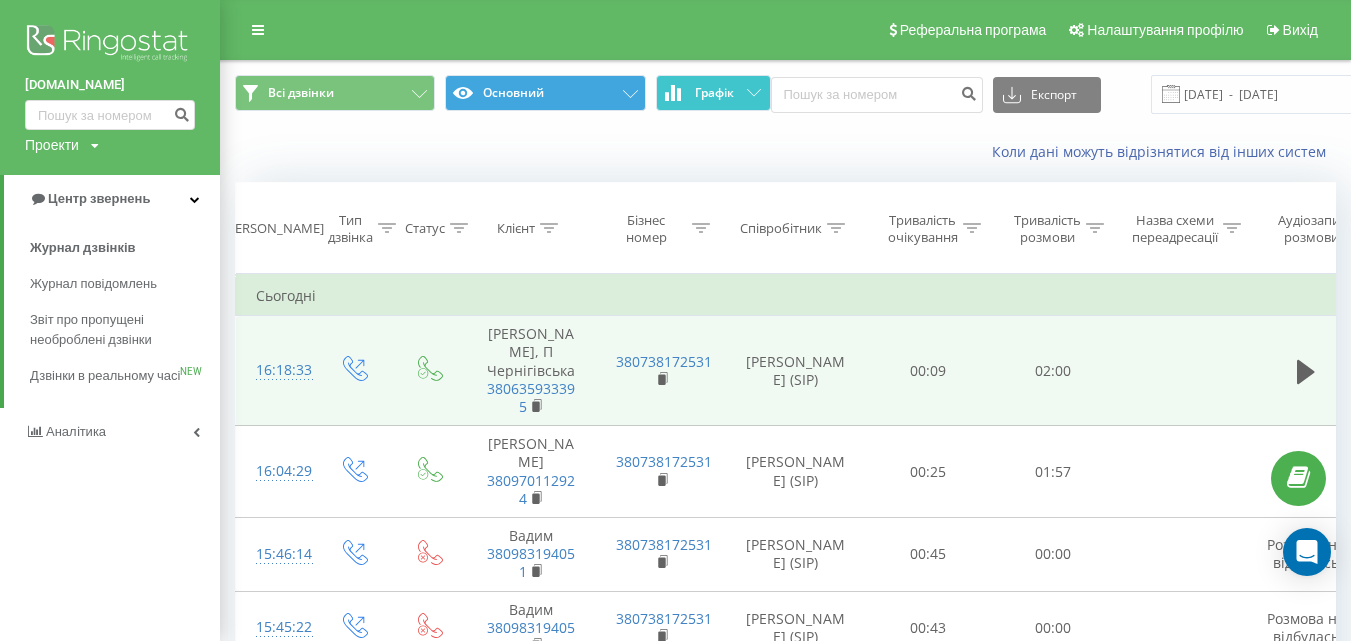 click on "[PERSON_NAME] (SIP)" at bounding box center [796, 371] 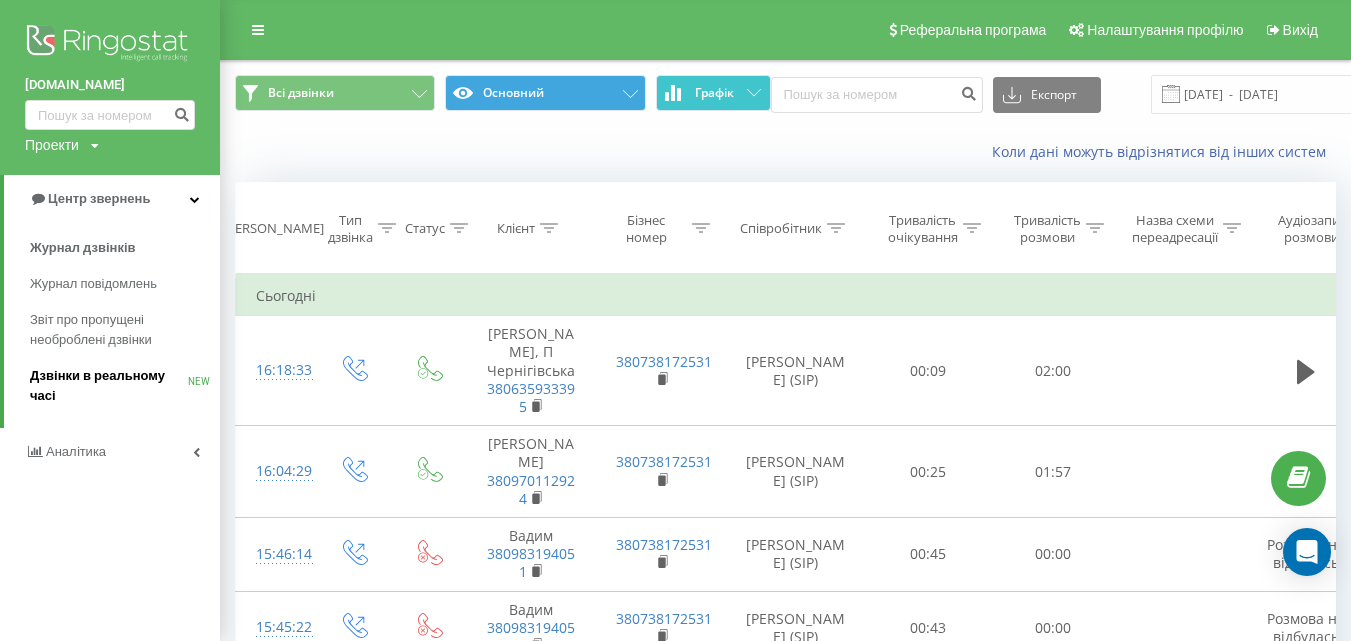 click on "Дзвінки в реальному часі" at bounding box center [109, 386] 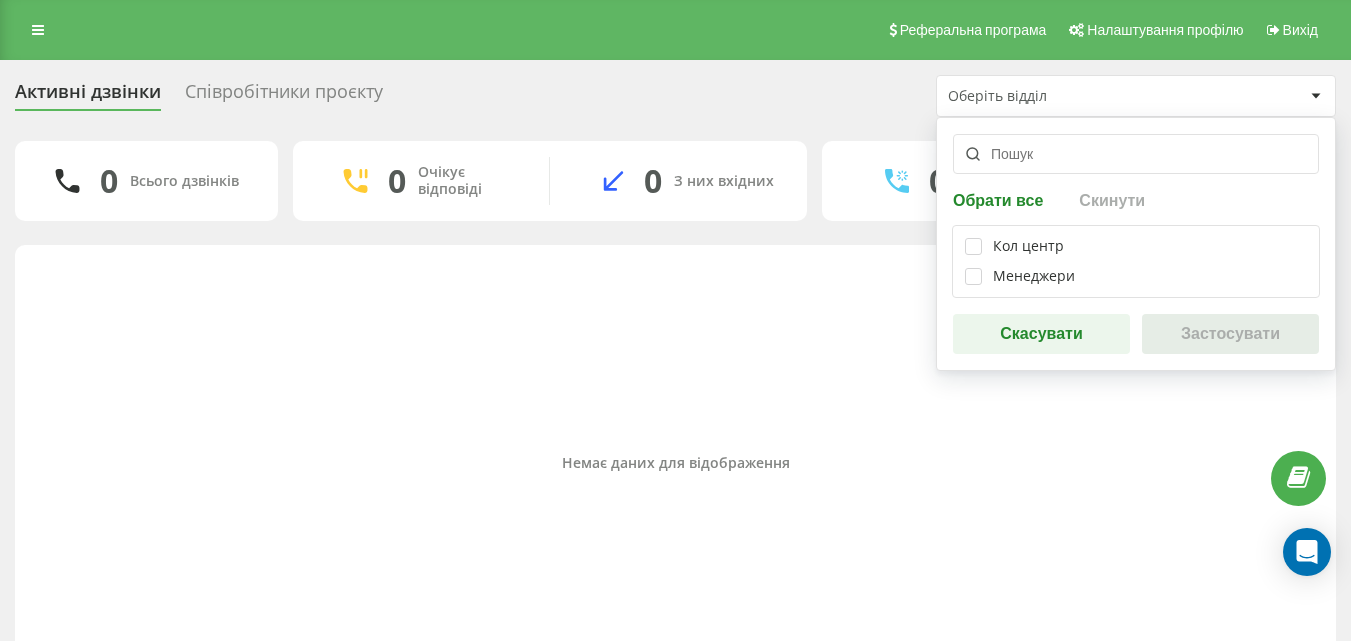 scroll, scrollTop: 0, scrollLeft: 0, axis: both 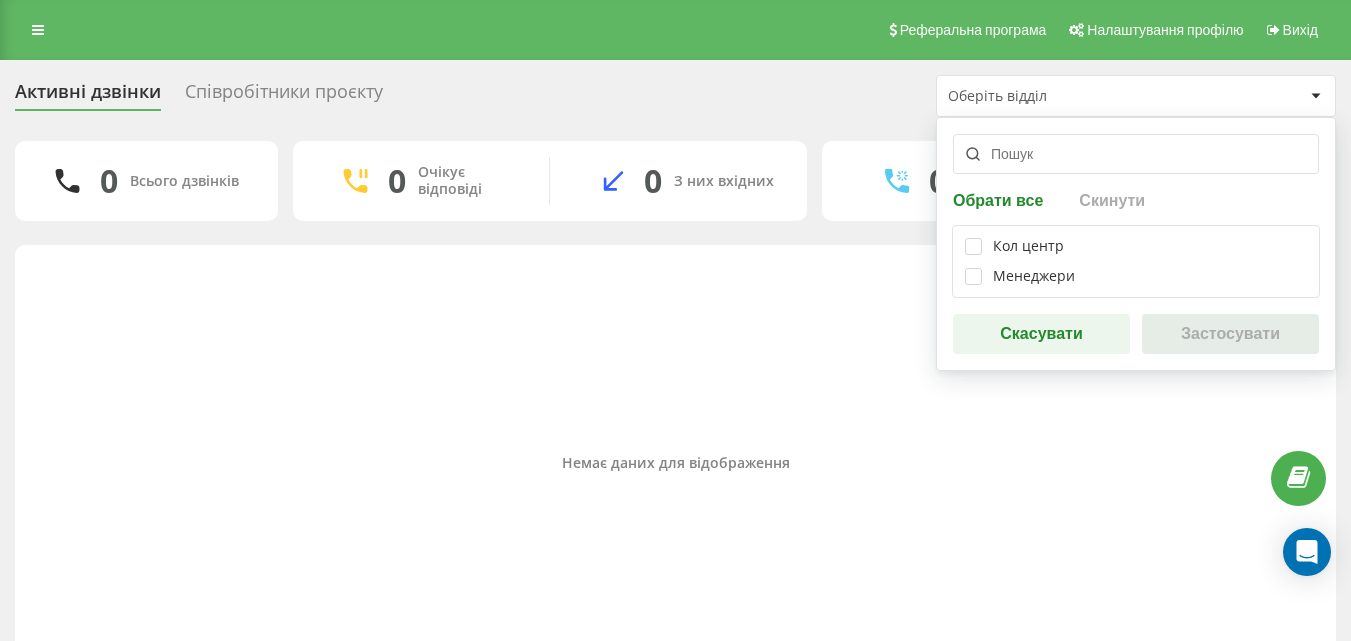 click at bounding box center [1136, 154] 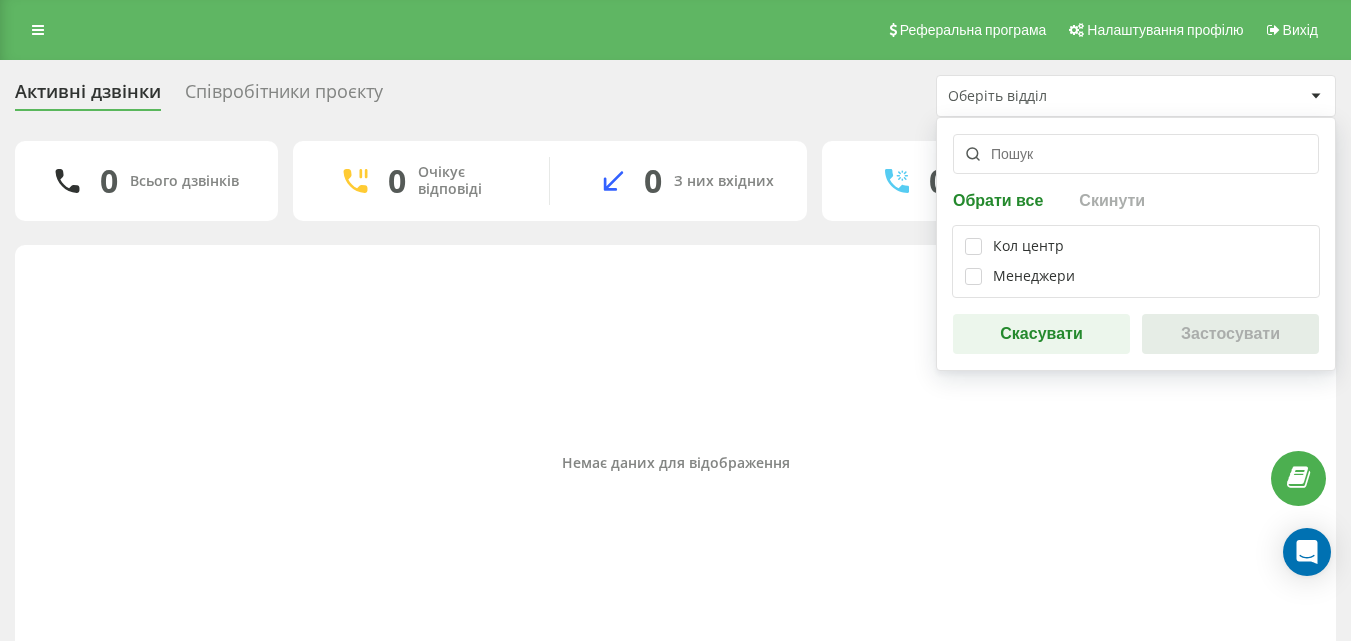 click on "Активні дзвінки Співробітники проєкту Оберіть відділ Обрати все Скинути   Кол центр   Менеджери Скасувати Застосувати   0   Всього дзвінків   0   Очікує відповіді   0   З них вхідних   0   Розмовляє   0   З них вхідних Немає даних для відображення" at bounding box center (675, 383) 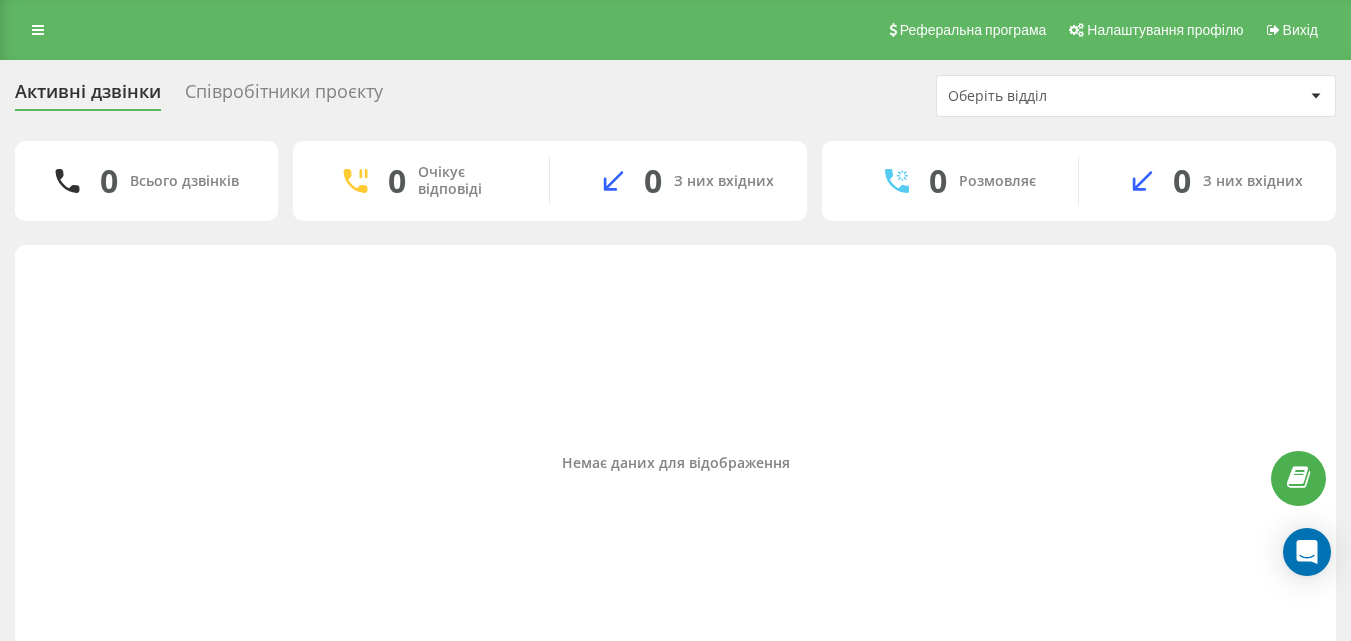 click on "Співробітники проєкту" at bounding box center [284, 96] 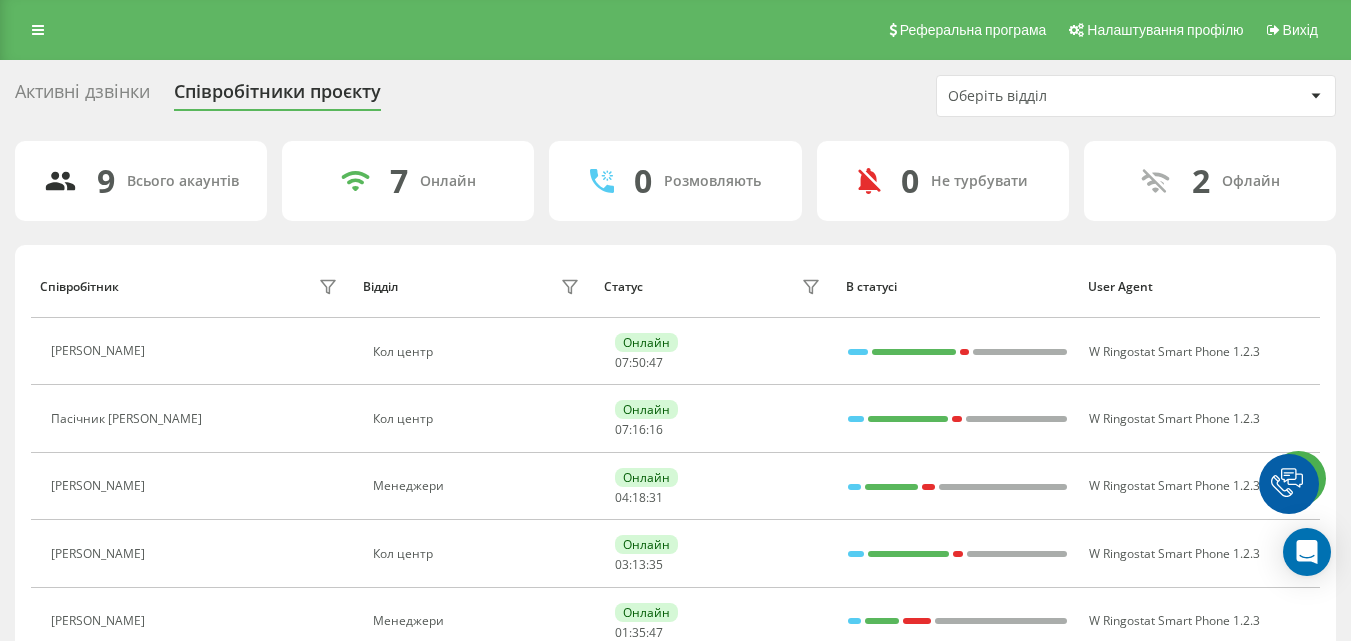 scroll, scrollTop: 0, scrollLeft: 0, axis: both 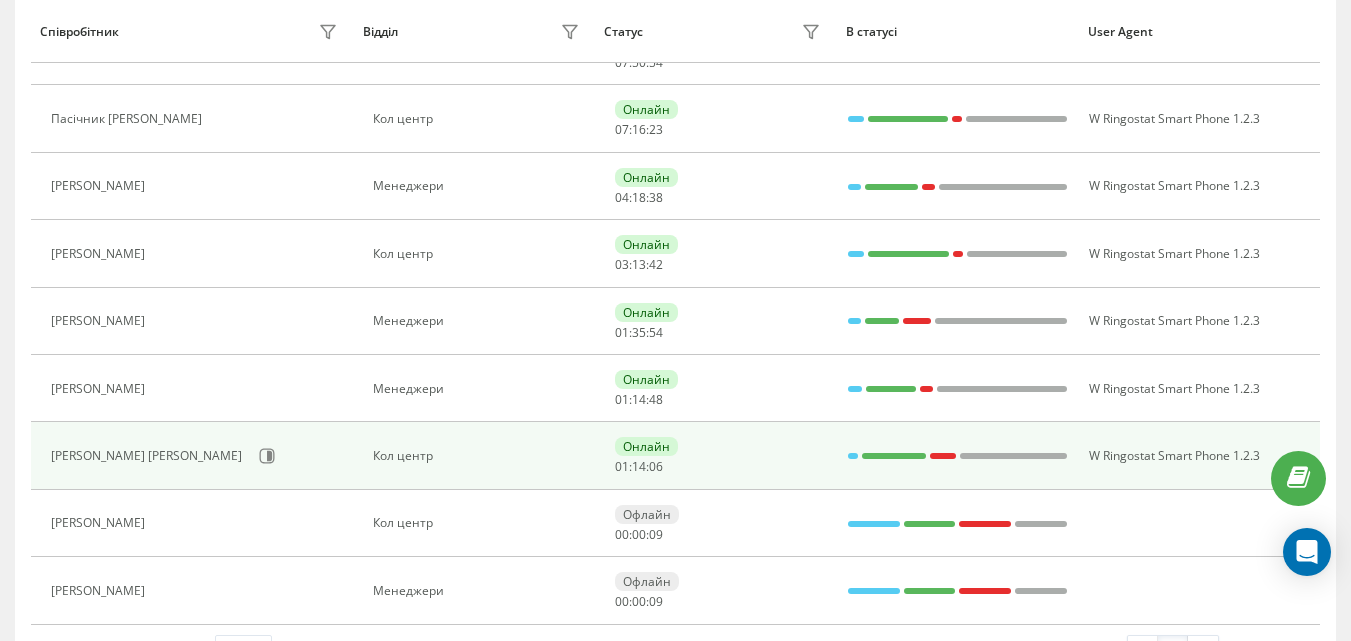 click on "Маковкін Олександр Олександрович" at bounding box center (149, 456) 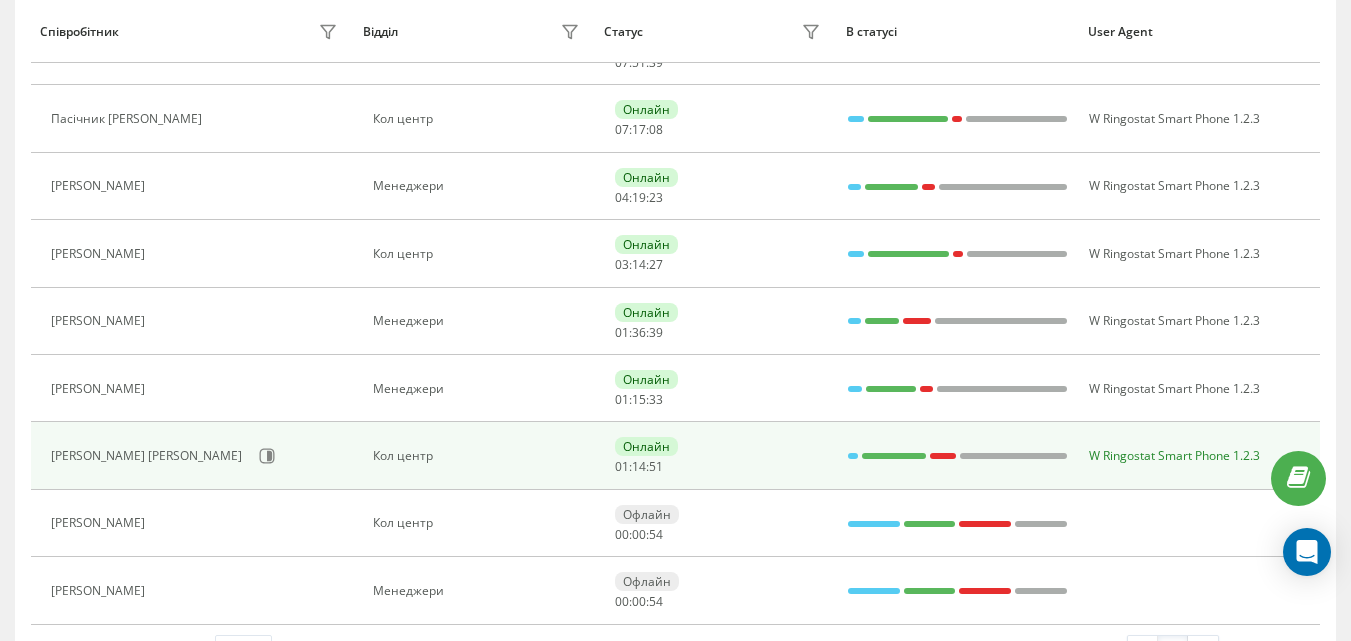 click on "W Ringostat Smart Phone 1.2.3" at bounding box center (1174, 455) 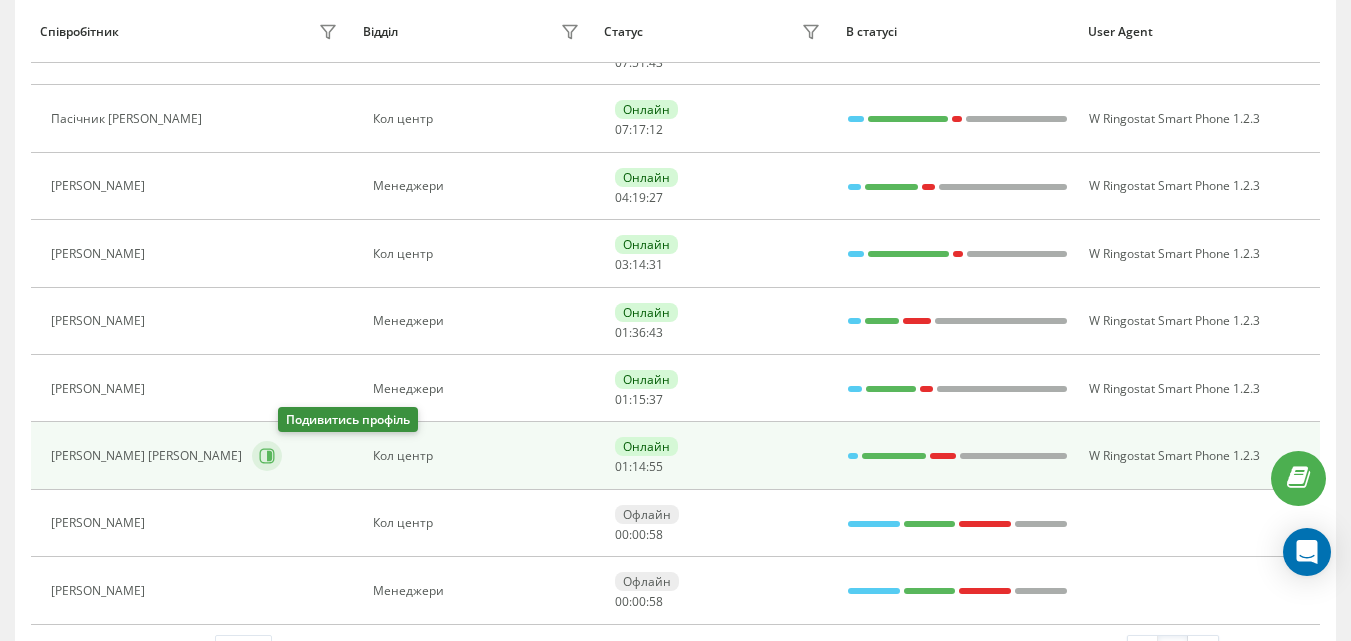 click 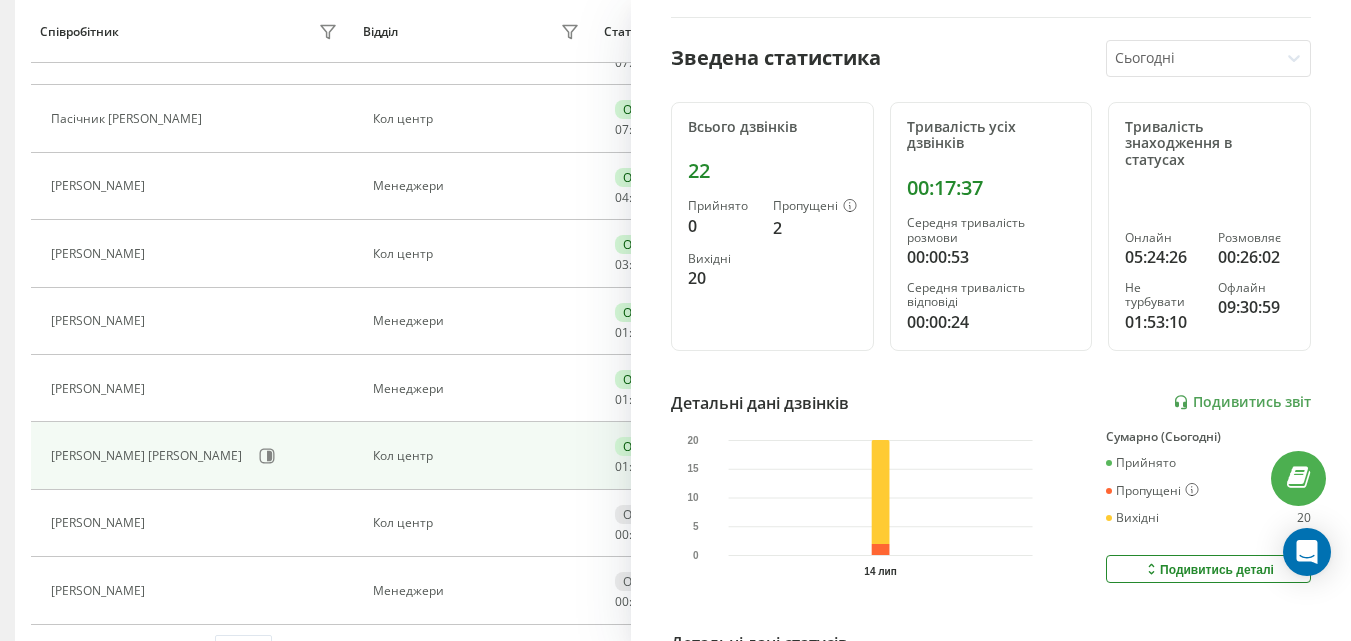 scroll, scrollTop: 0, scrollLeft: 0, axis: both 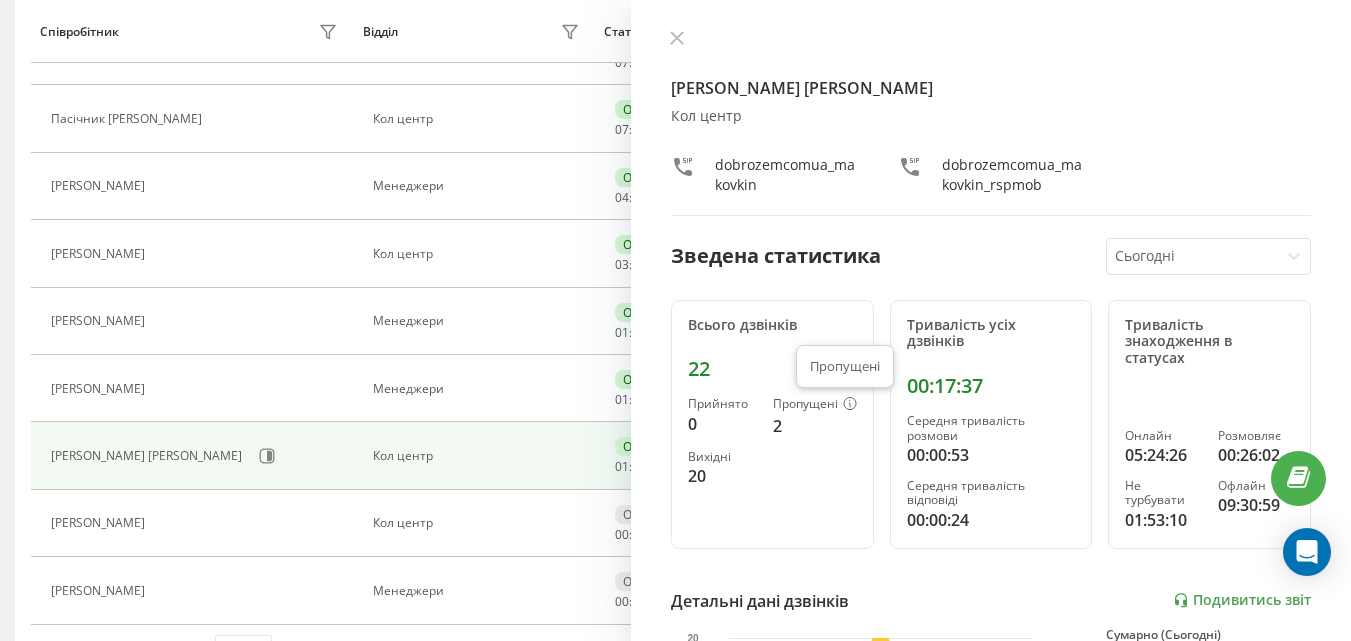 click 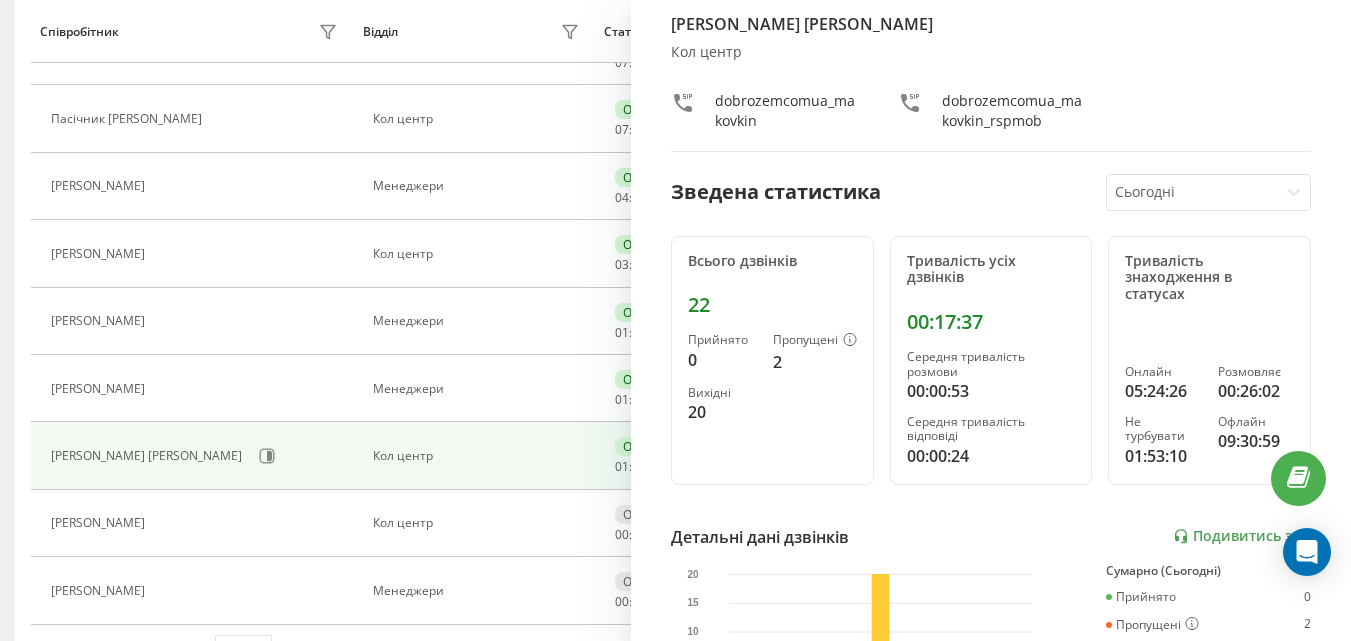 scroll, scrollTop: 100, scrollLeft: 0, axis: vertical 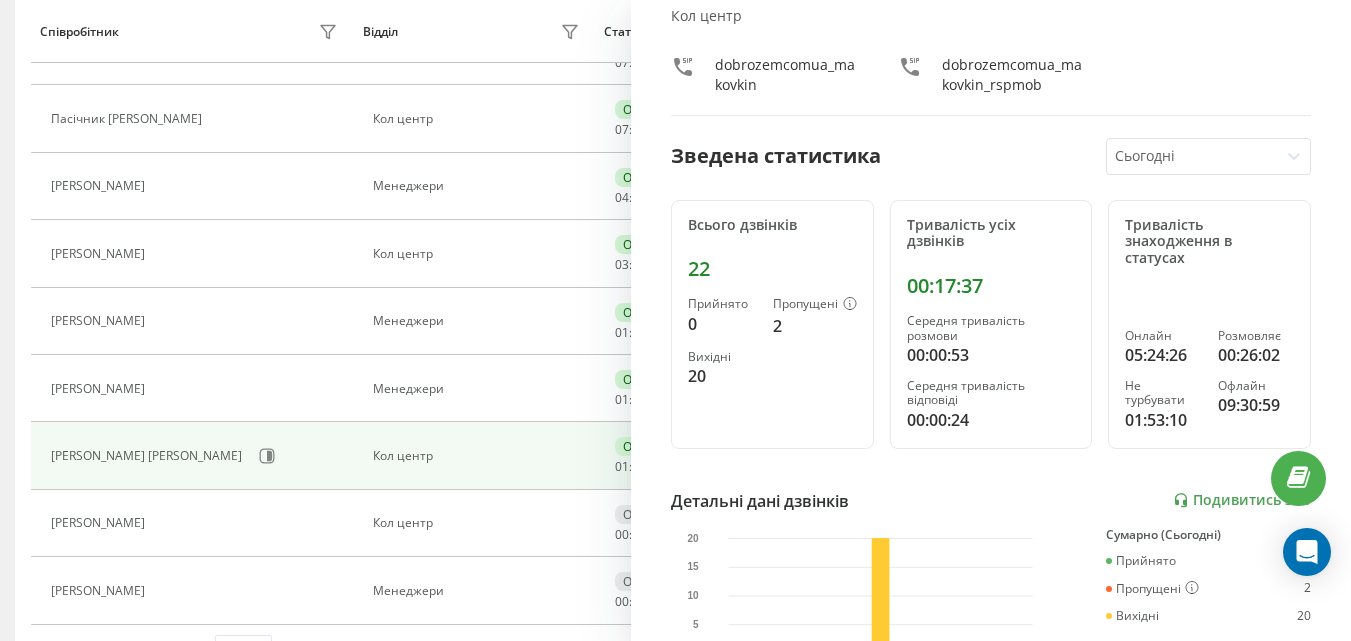 click on "20" at bounding box center (722, 376) 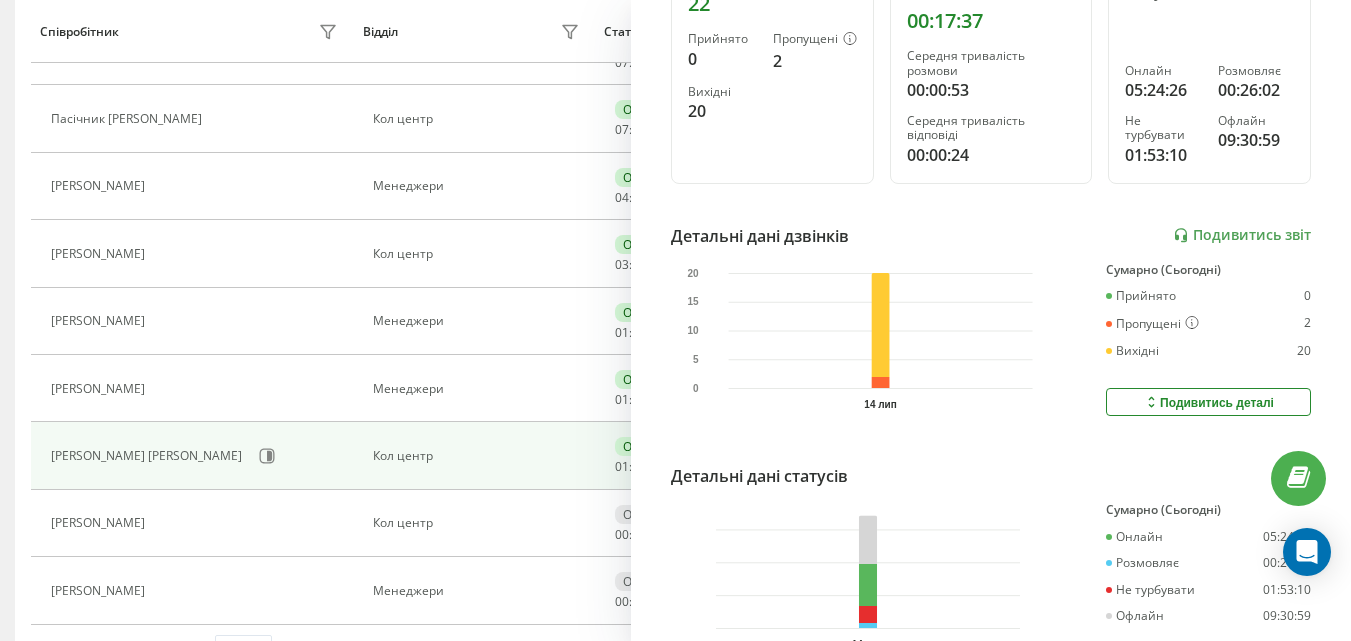 scroll, scrollTop: 400, scrollLeft: 0, axis: vertical 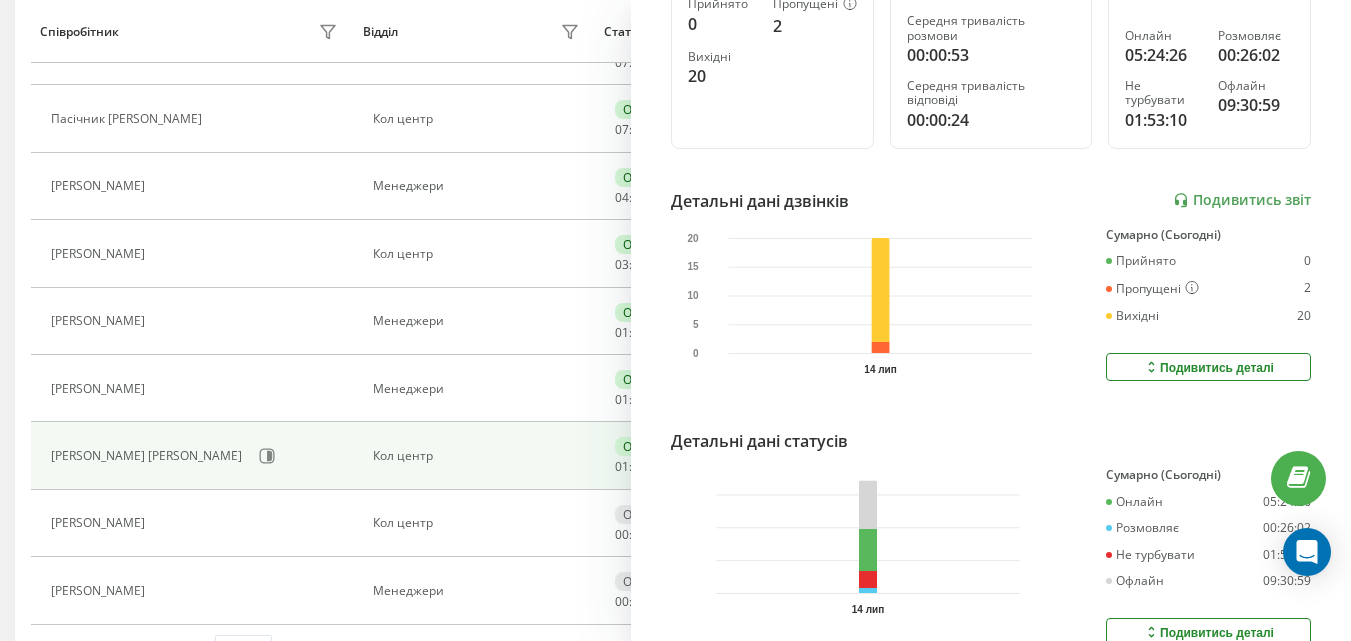 click on "Подивитись деталі" at bounding box center [1208, 367] 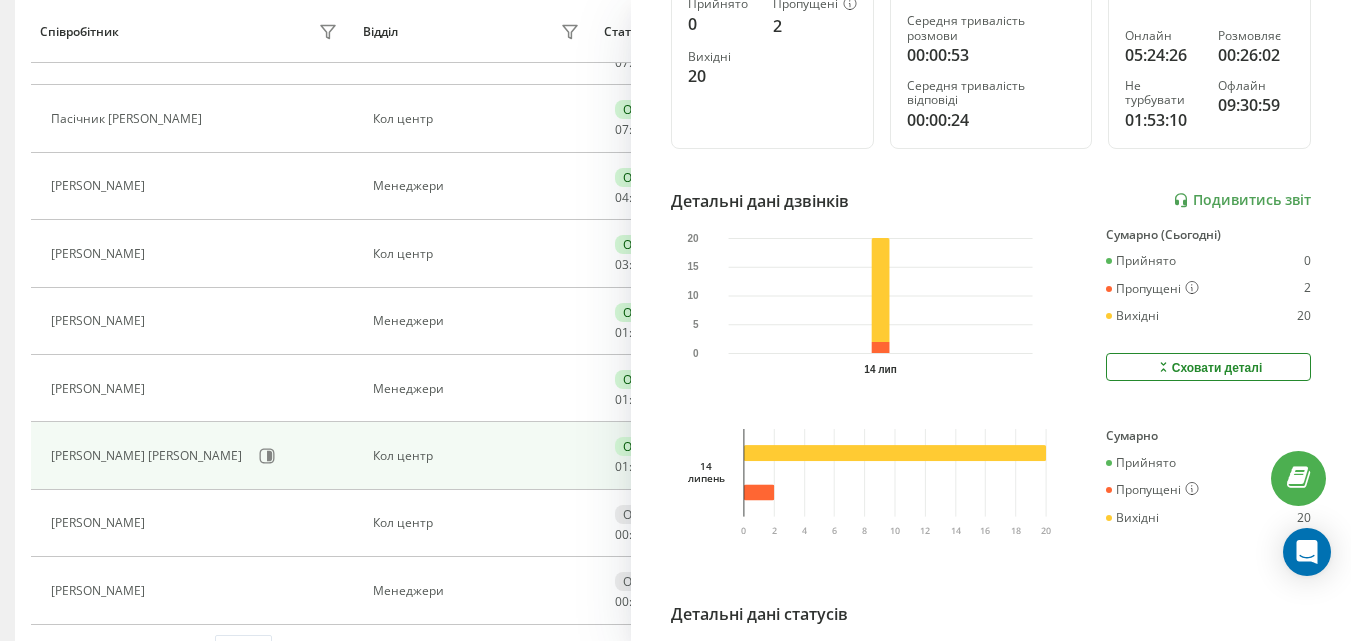 click on "Сховати деталі" at bounding box center [1209, 367] 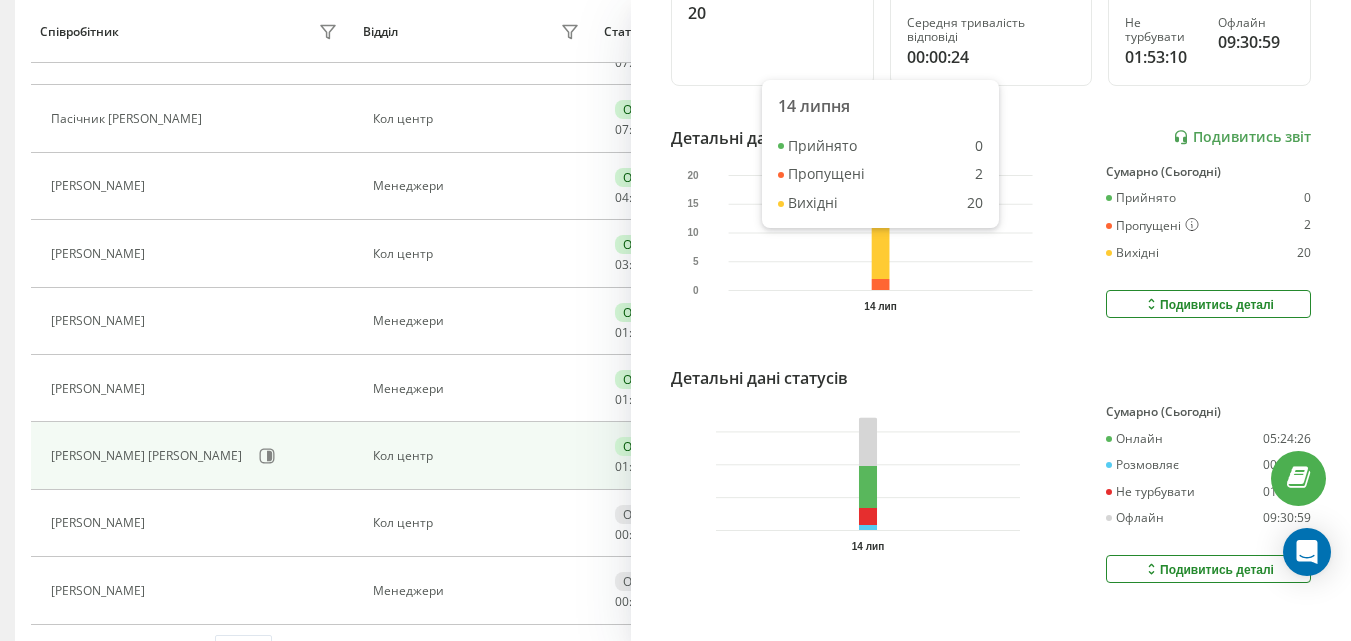 scroll, scrollTop: 498, scrollLeft: 0, axis: vertical 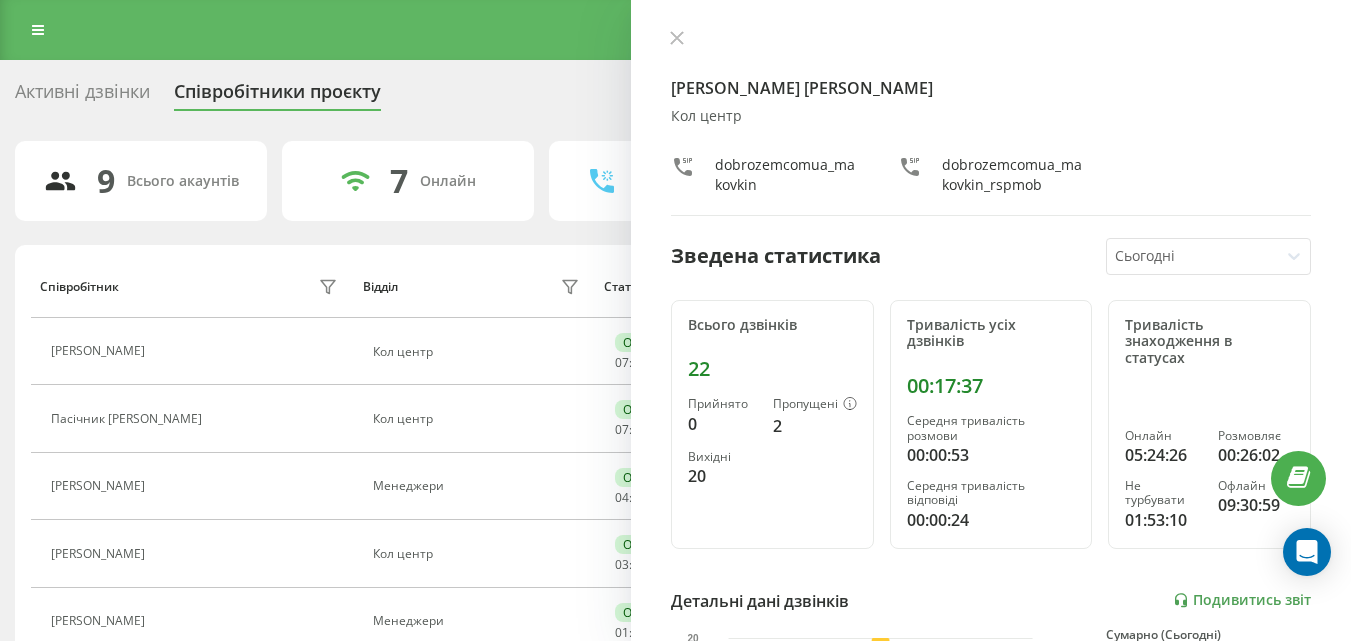 click on "22" at bounding box center (772, 369) 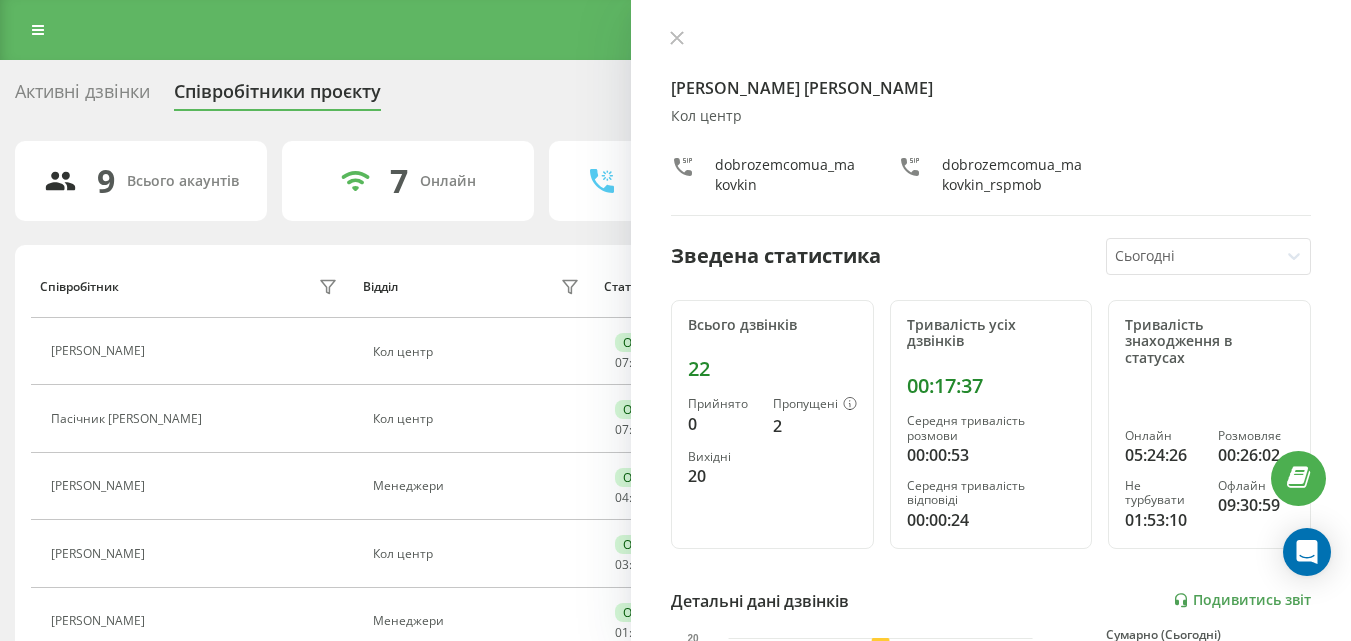 click at bounding box center (1193, 256) 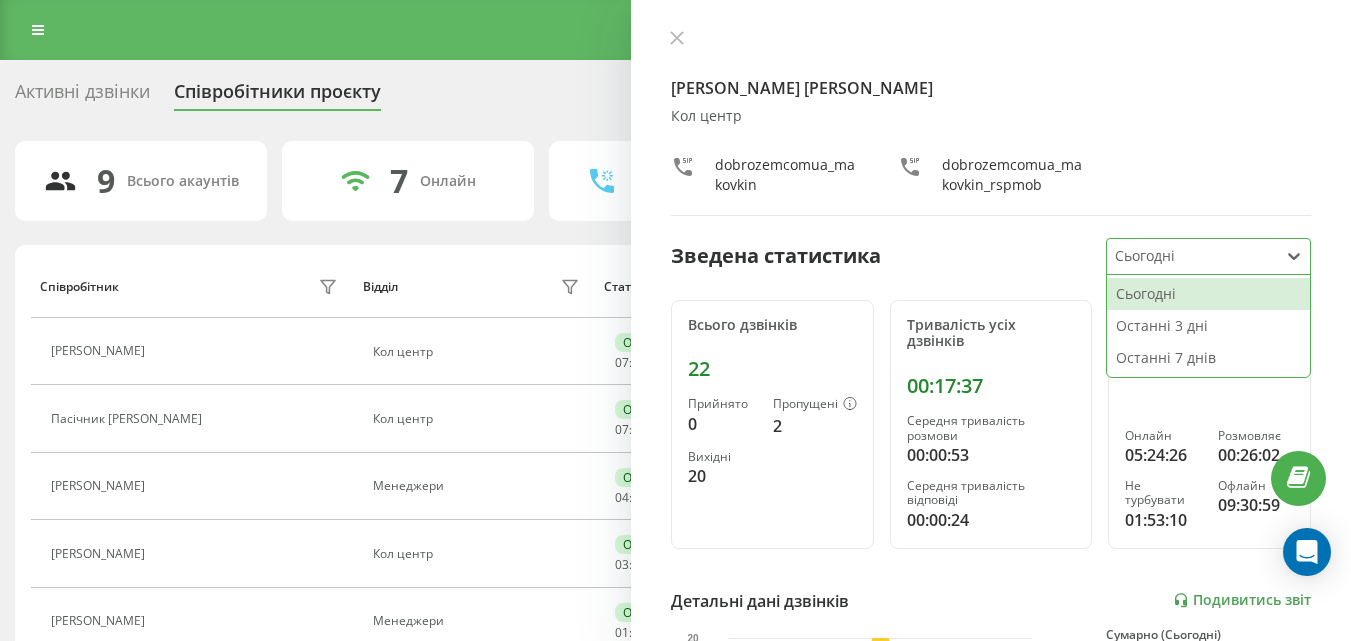 click on "Маковкін Олександр Олександрович Кол центр dobrozemcomua_makovkin dobrozemcomua_makovkin_rspmob" at bounding box center [991, 123] 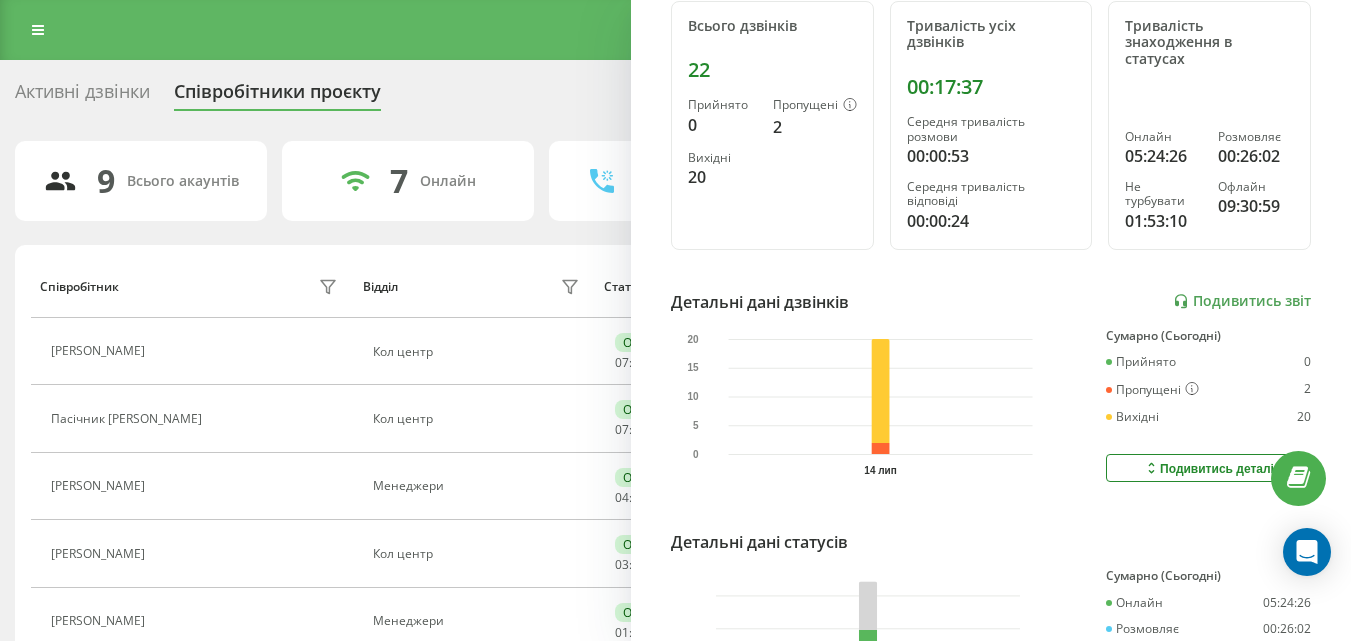 scroll, scrollTop: 300, scrollLeft: 0, axis: vertical 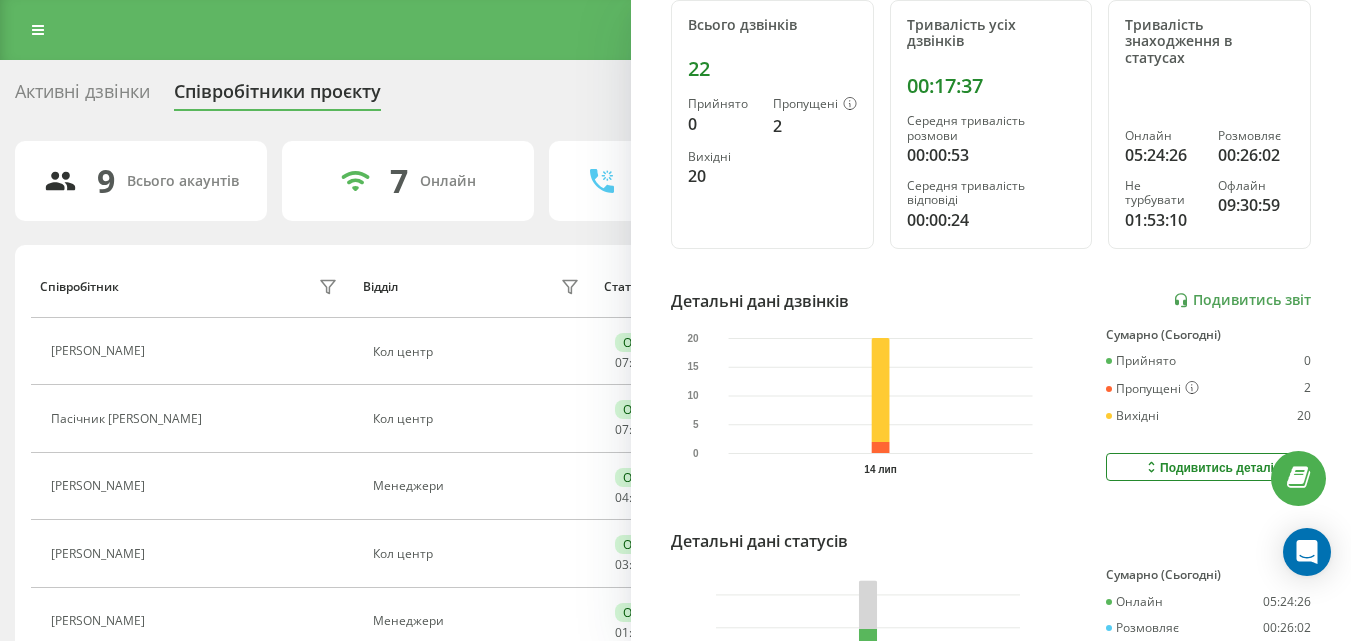 click on "Подивитись деталі" at bounding box center [1208, 467] 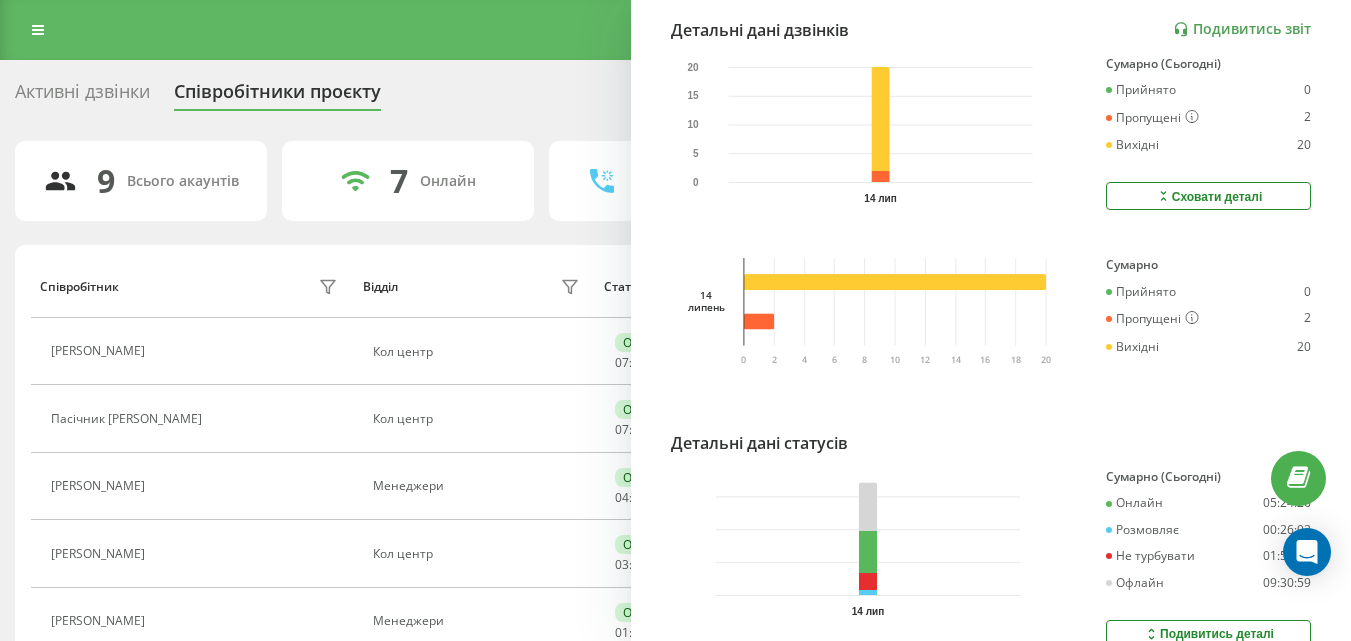 scroll, scrollTop: 471, scrollLeft: 0, axis: vertical 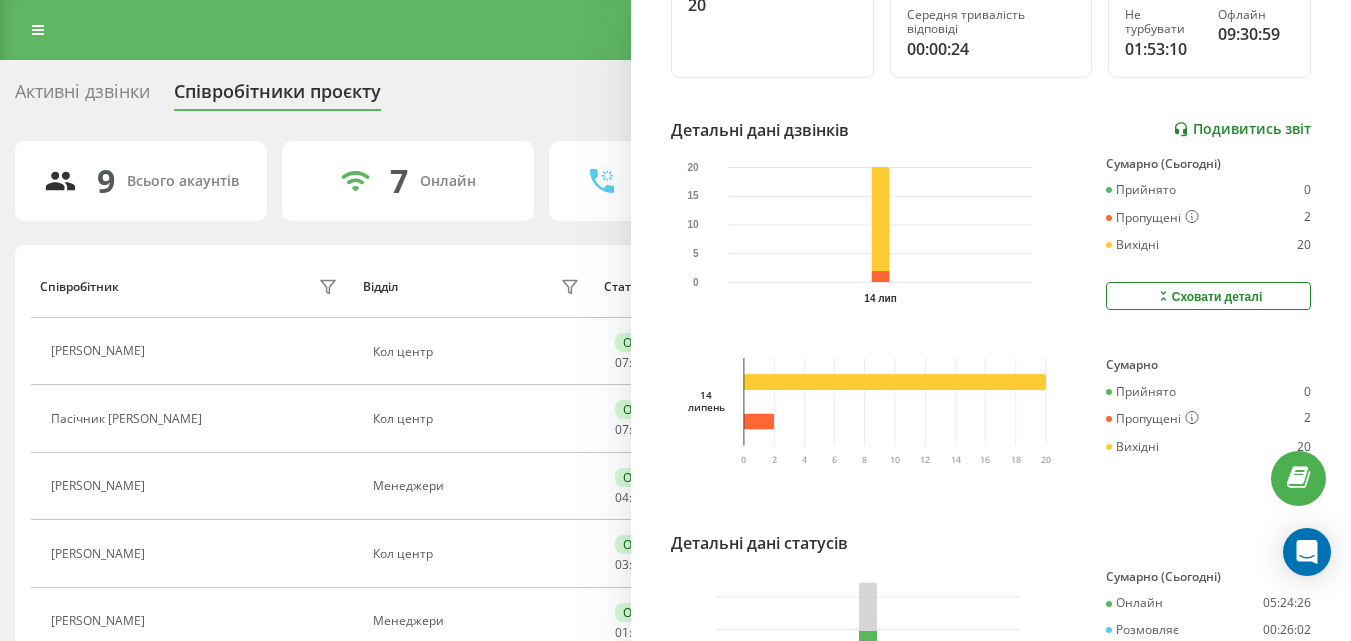 click on "Подивитись звіт" at bounding box center (1242, 129) 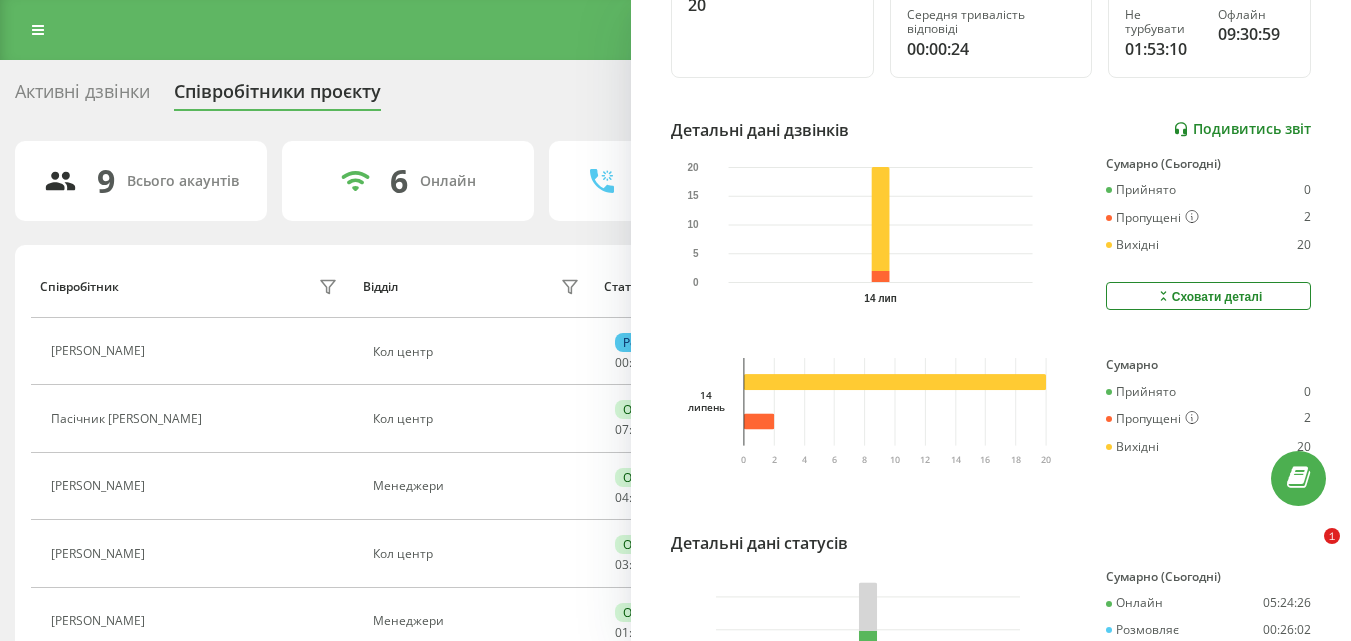 scroll, scrollTop: 471, scrollLeft: 0, axis: vertical 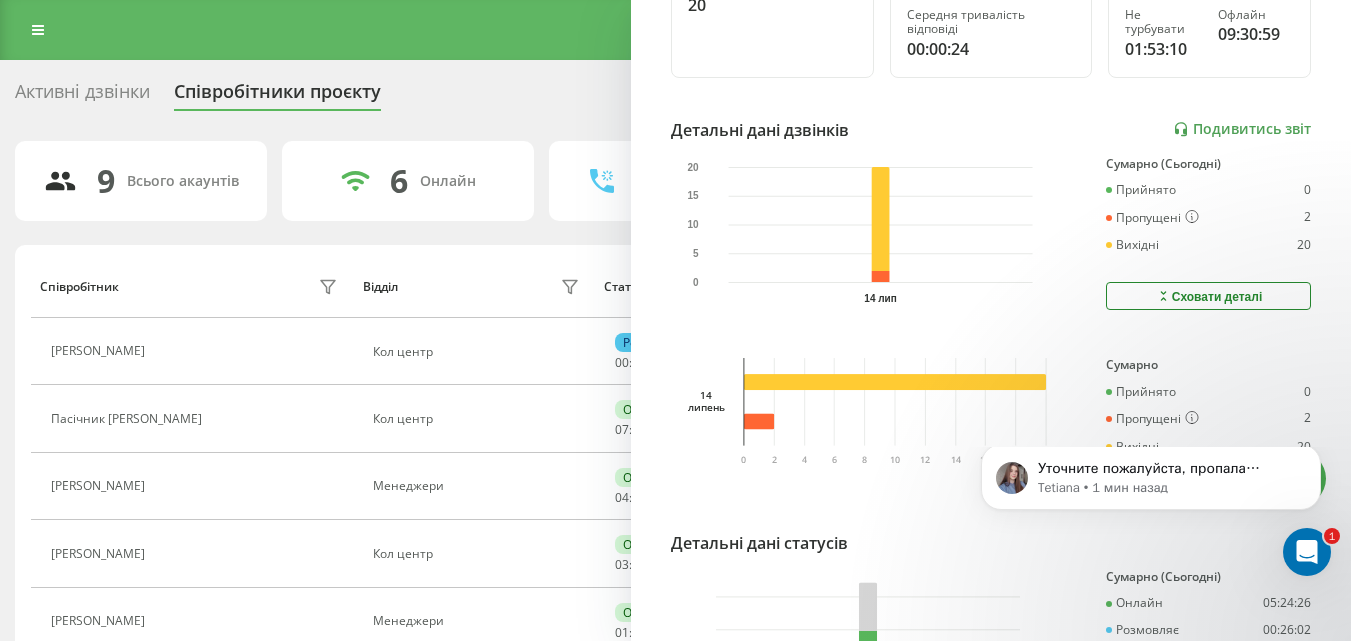 click 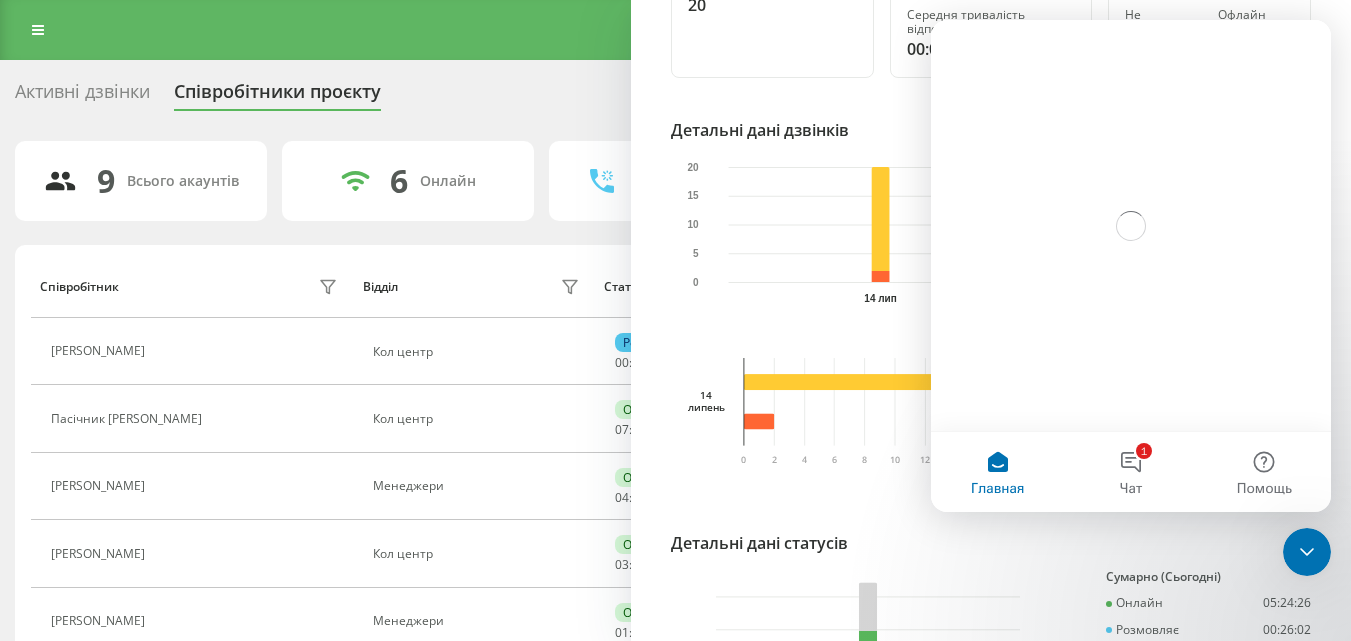 scroll, scrollTop: 0, scrollLeft: 0, axis: both 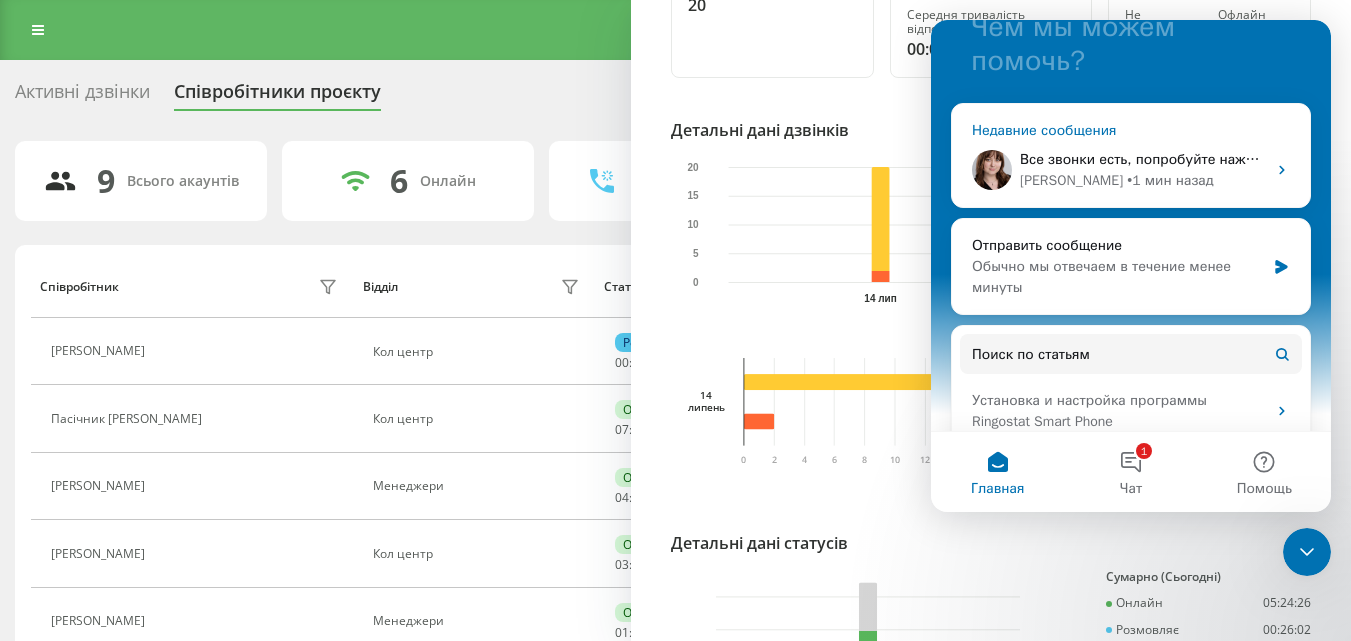 click 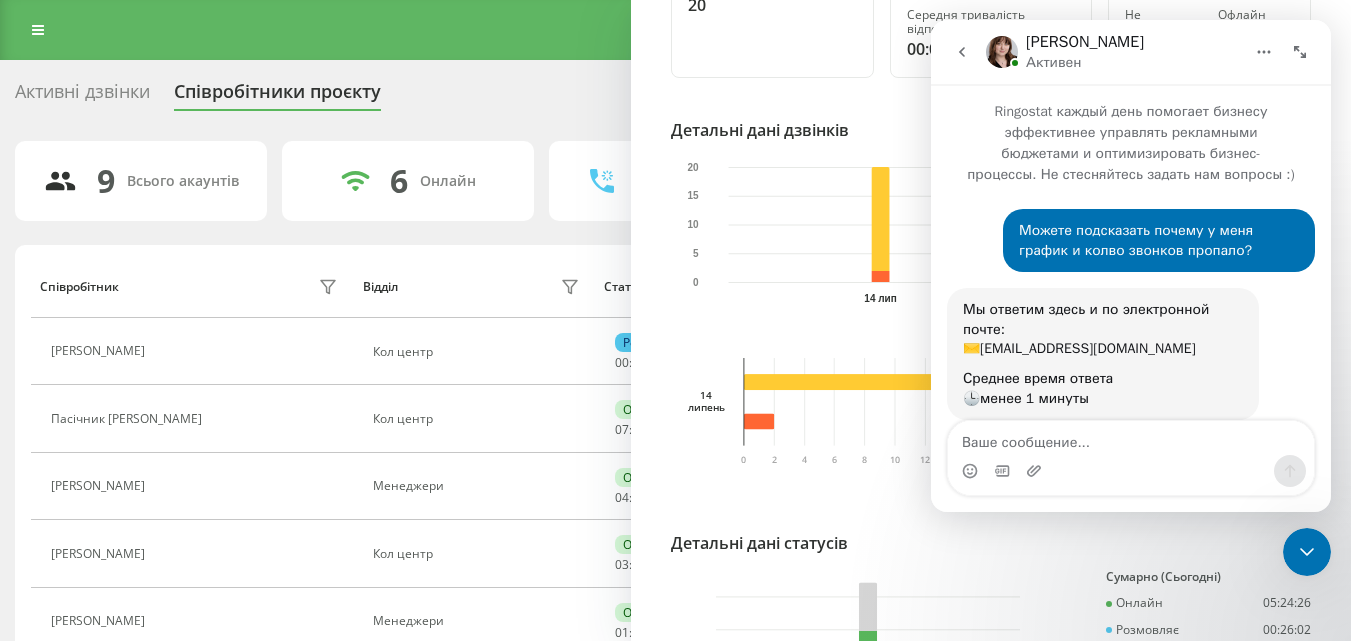 scroll, scrollTop: 3, scrollLeft: 0, axis: vertical 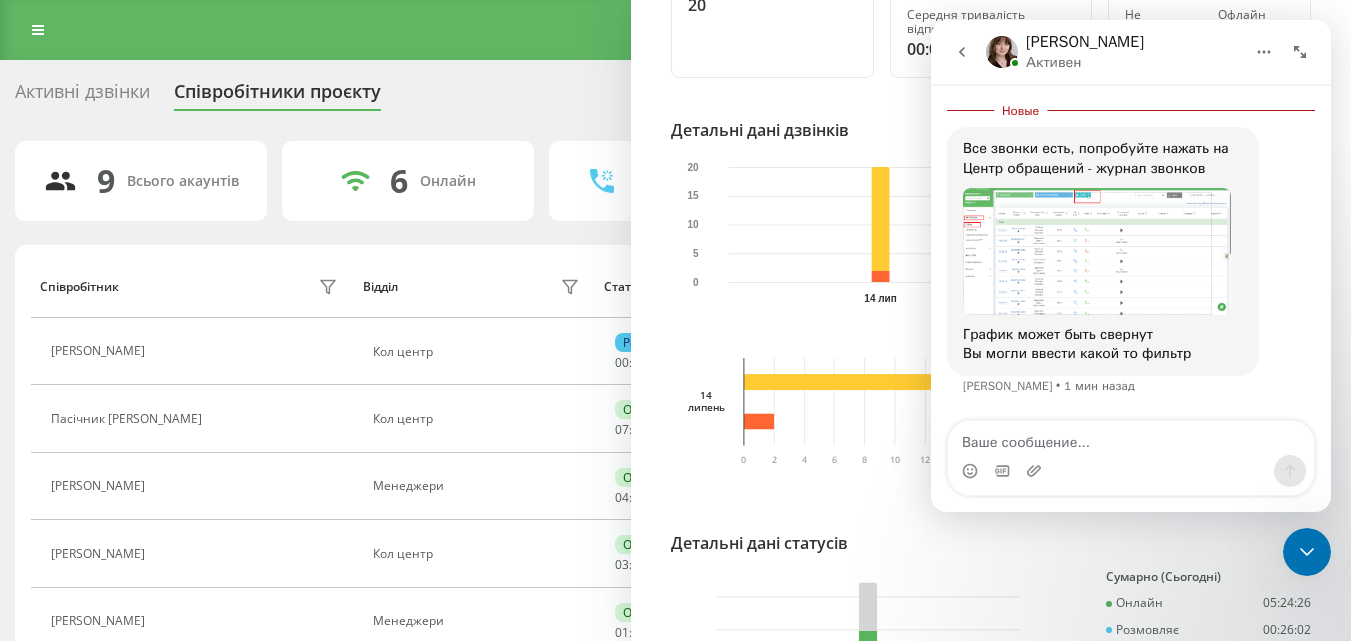 click at bounding box center [1097, 251] 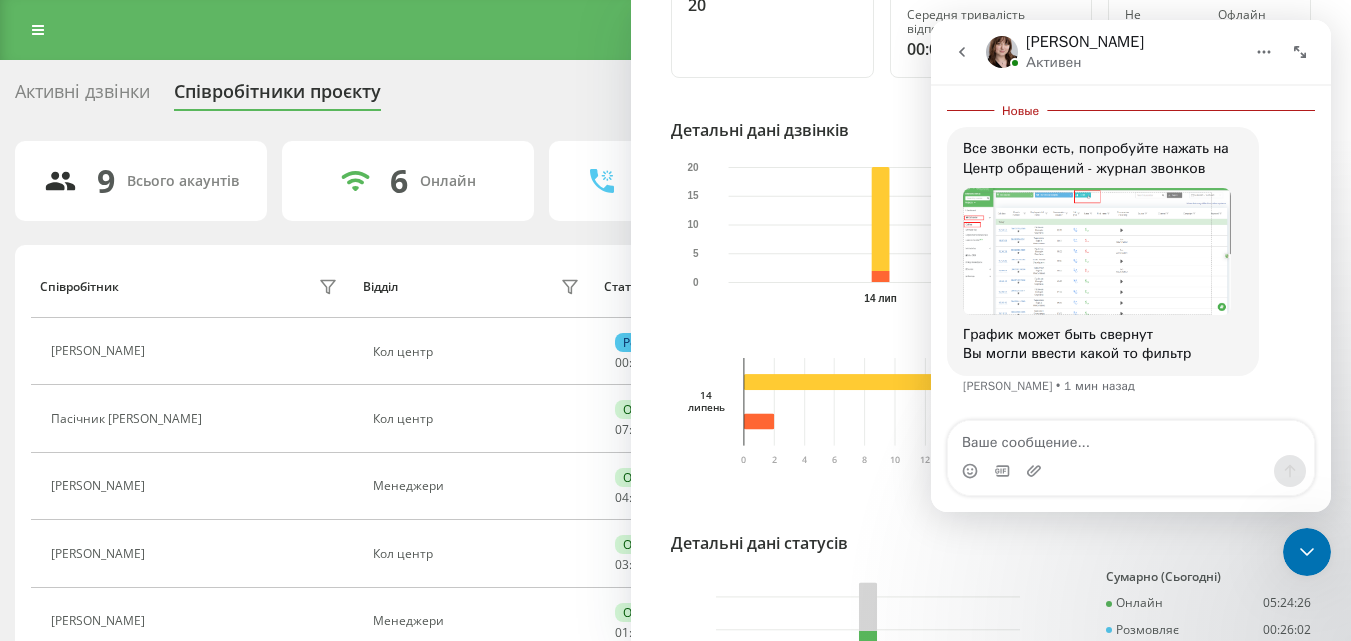 scroll, scrollTop: 0, scrollLeft: 0, axis: both 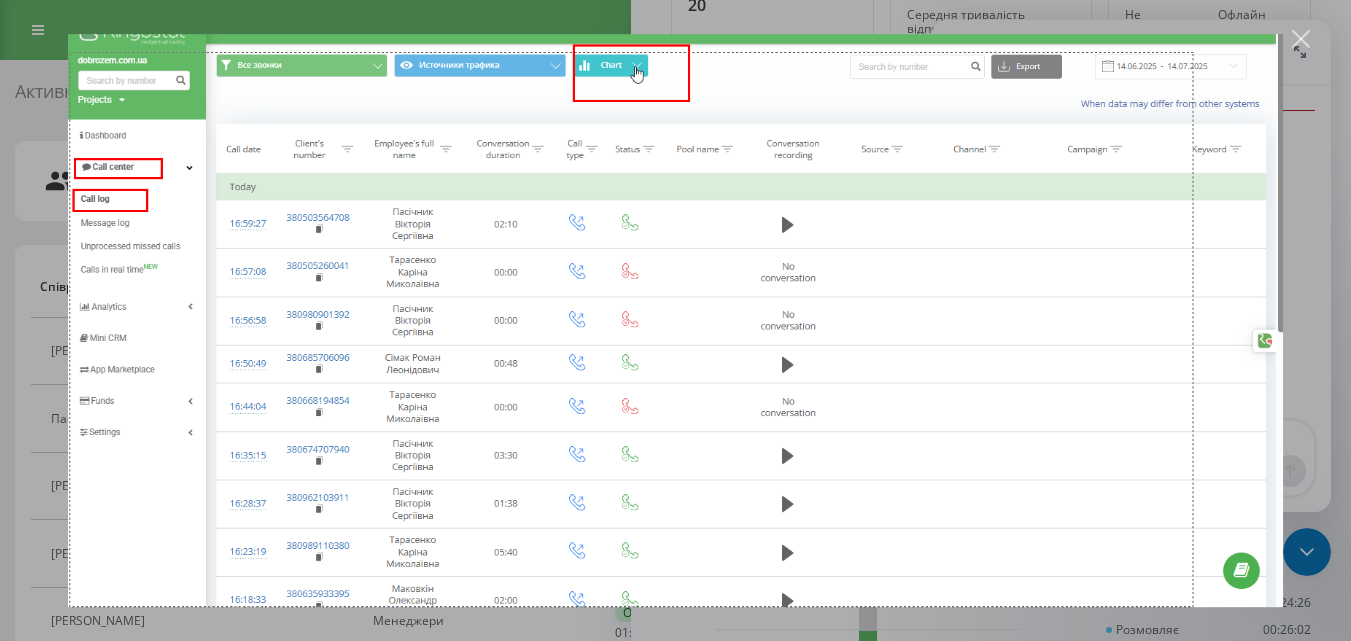 click at bounding box center (675, 320) 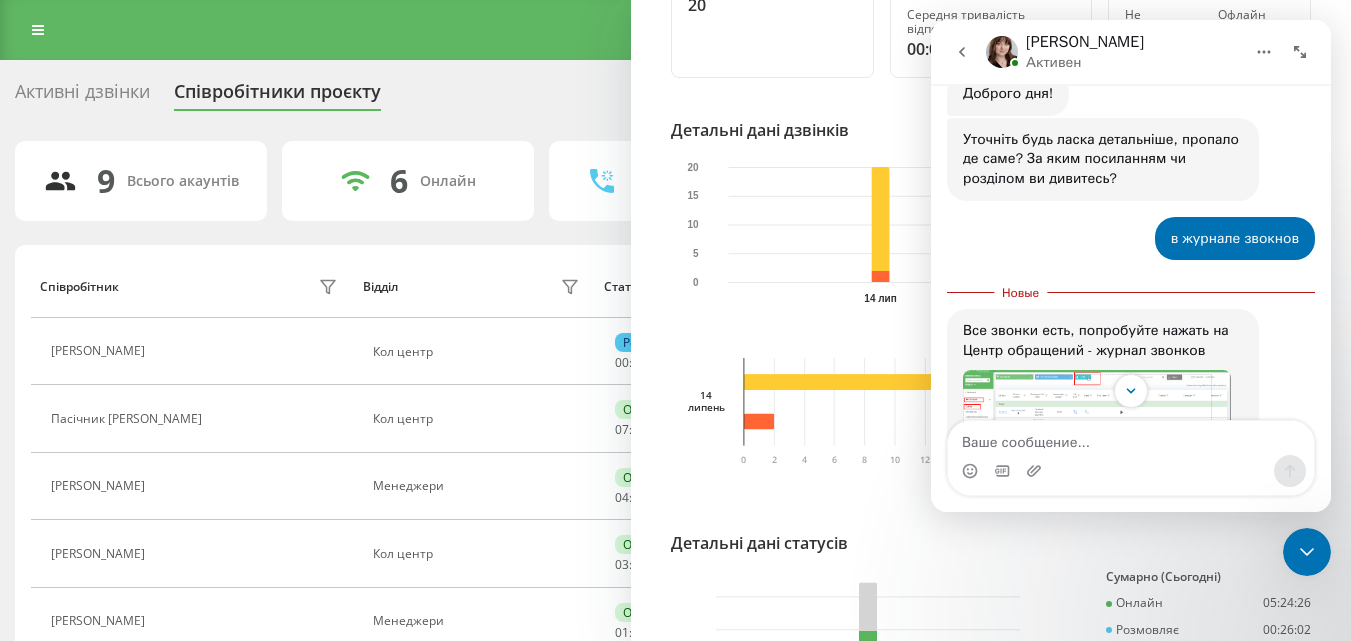scroll, scrollTop: 343, scrollLeft: 0, axis: vertical 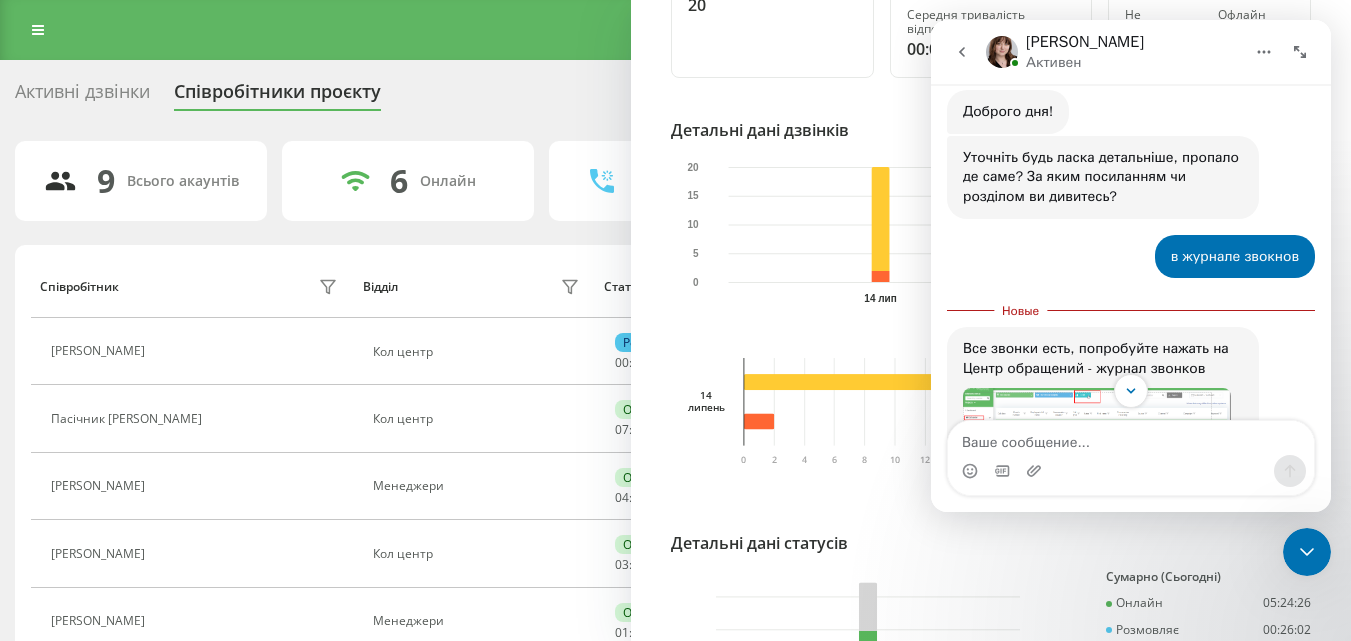 click on "Активні дзвінки" at bounding box center (82, 96) 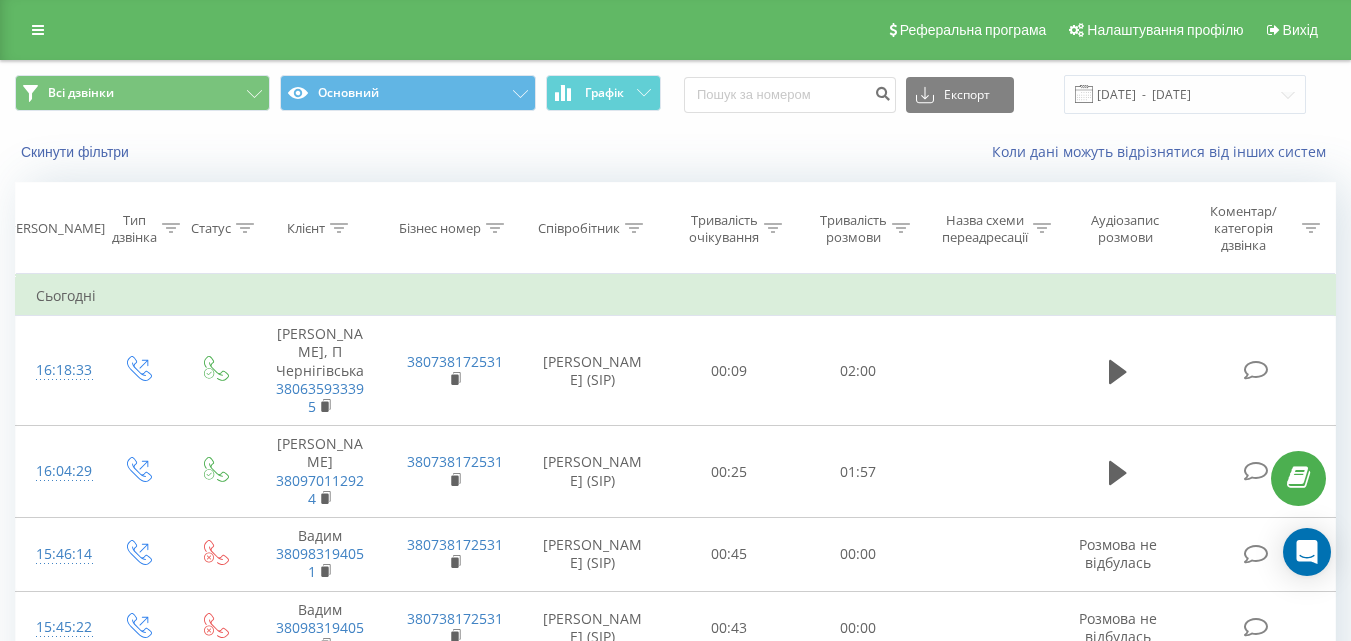 scroll, scrollTop: 0, scrollLeft: 0, axis: both 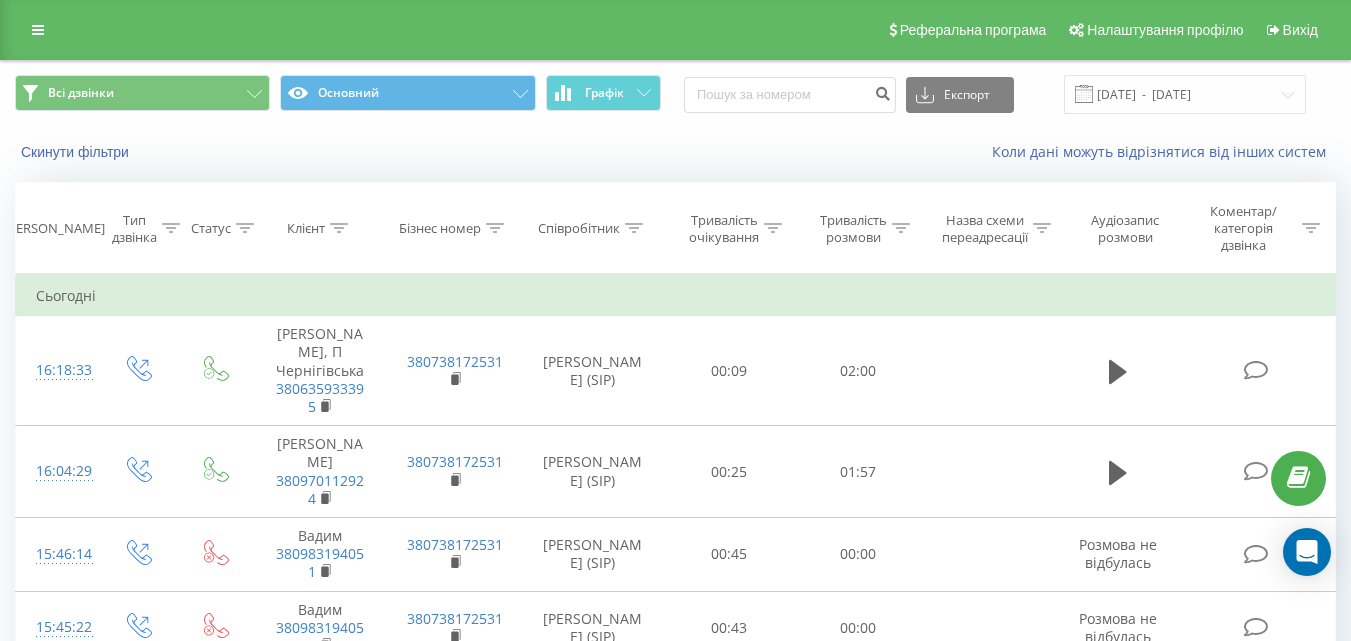 click on "Коли дані можуть відрізнятися вiд інших систем" at bounding box center (928, 152) 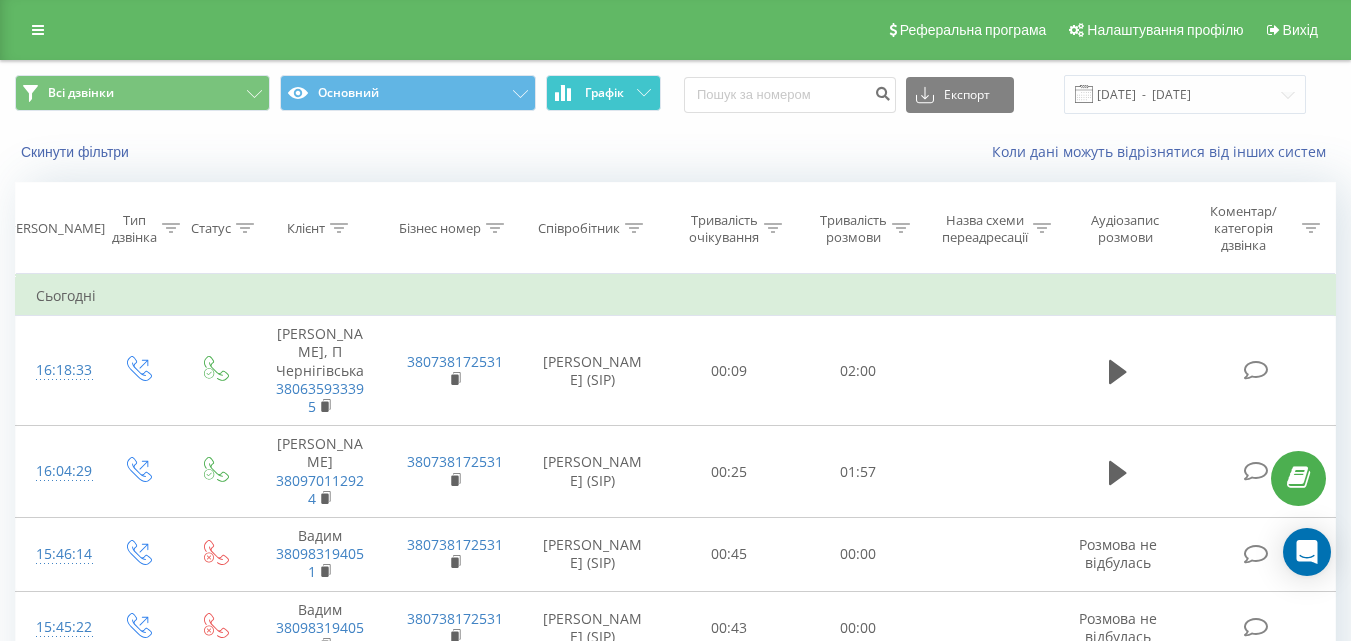 click on "Графік" at bounding box center [603, 93] 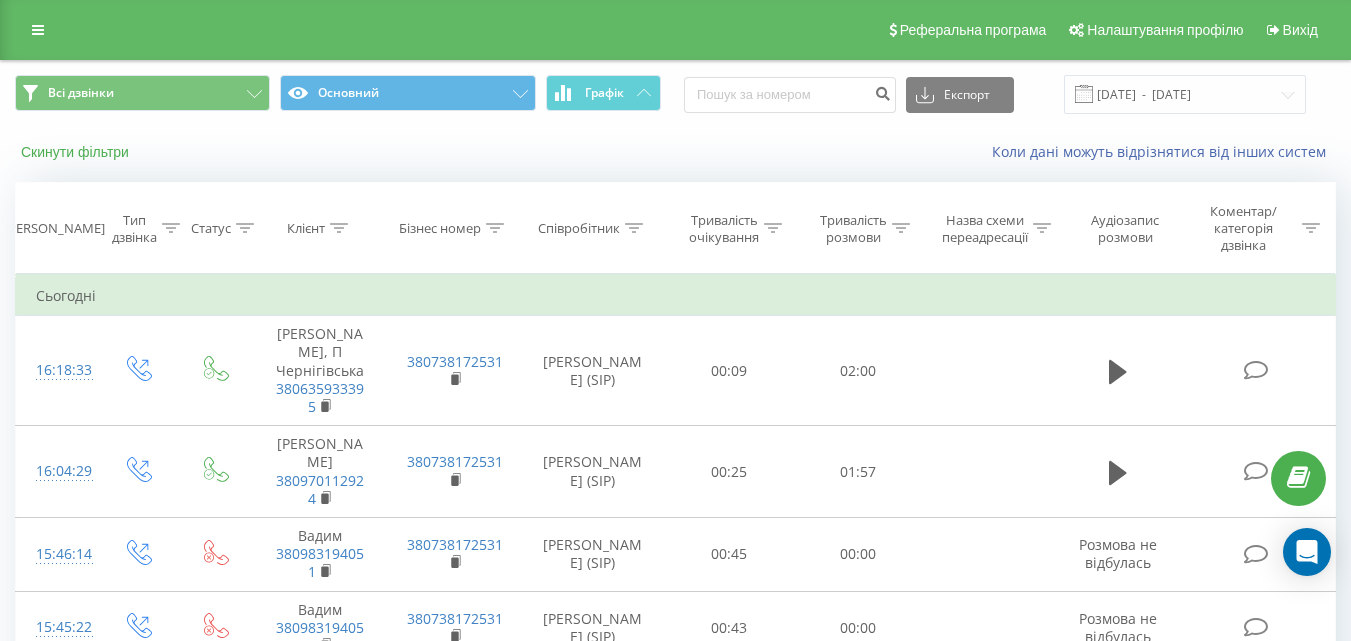 click on "Скинути фільтри" at bounding box center (77, 152) 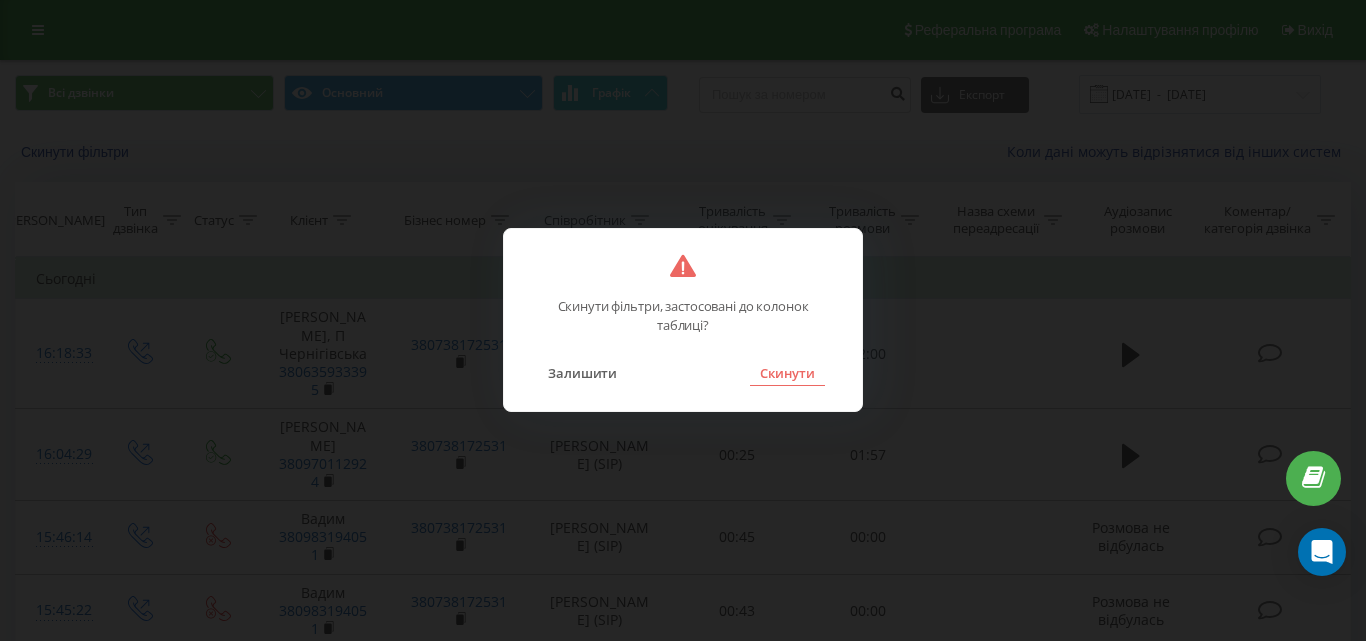 click on "Скинути" at bounding box center (787, 373) 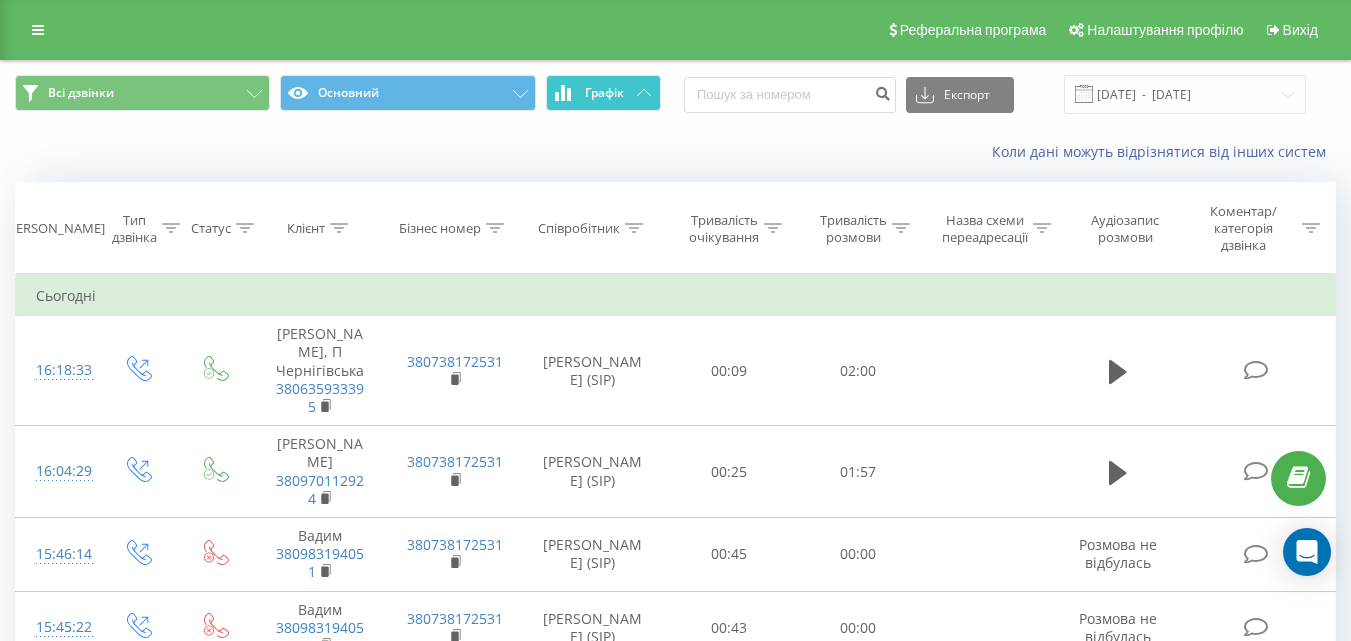 click on "Графік" at bounding box center (604, 93) 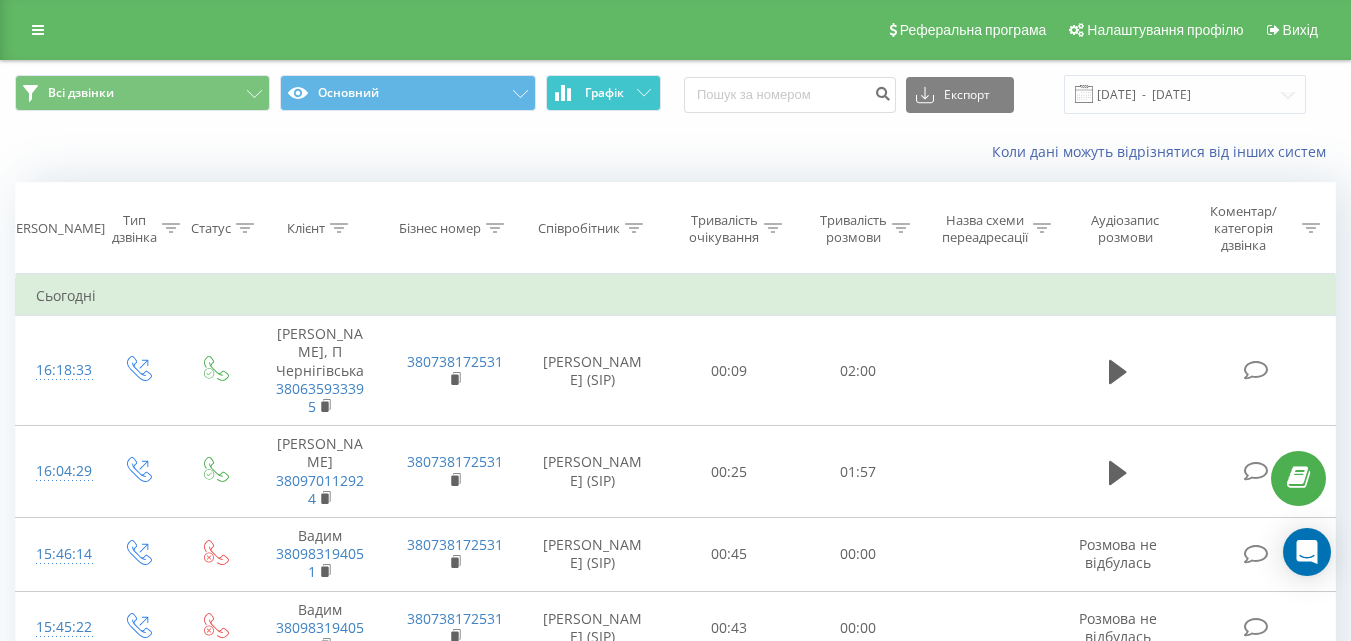 click on "Графік" at bounding box center [604, 93] 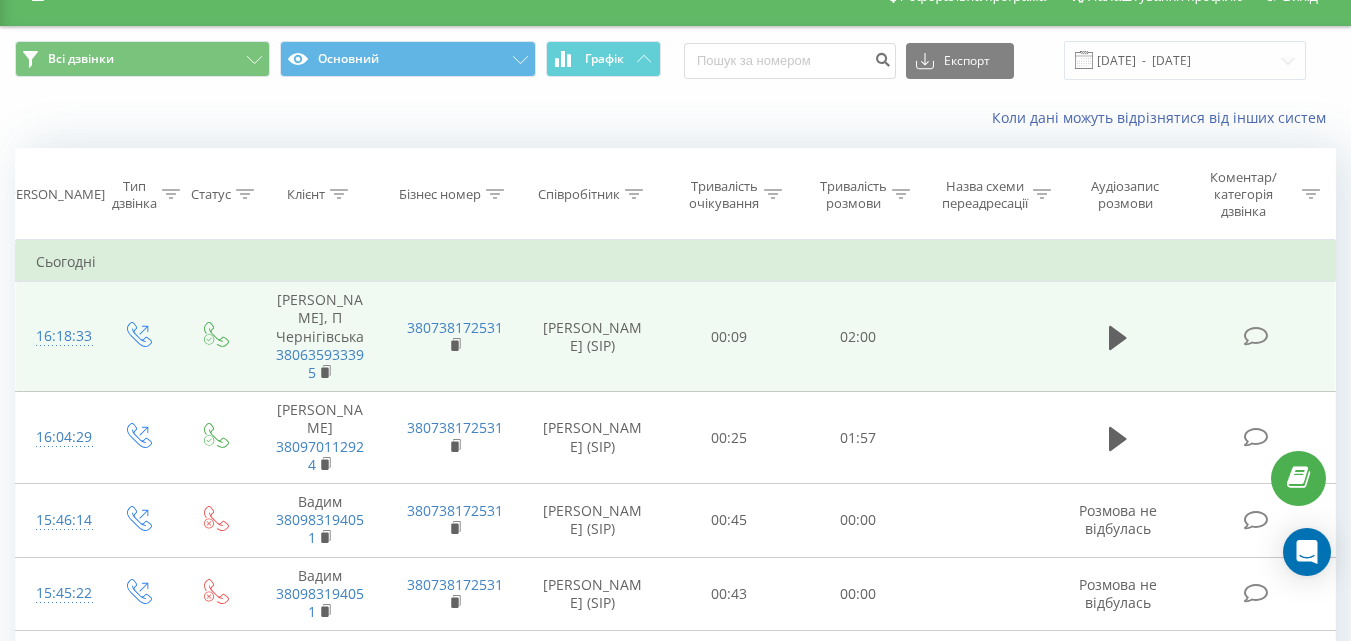 scroll, scrollTop: 0, scrollLeft: 0, axis: both 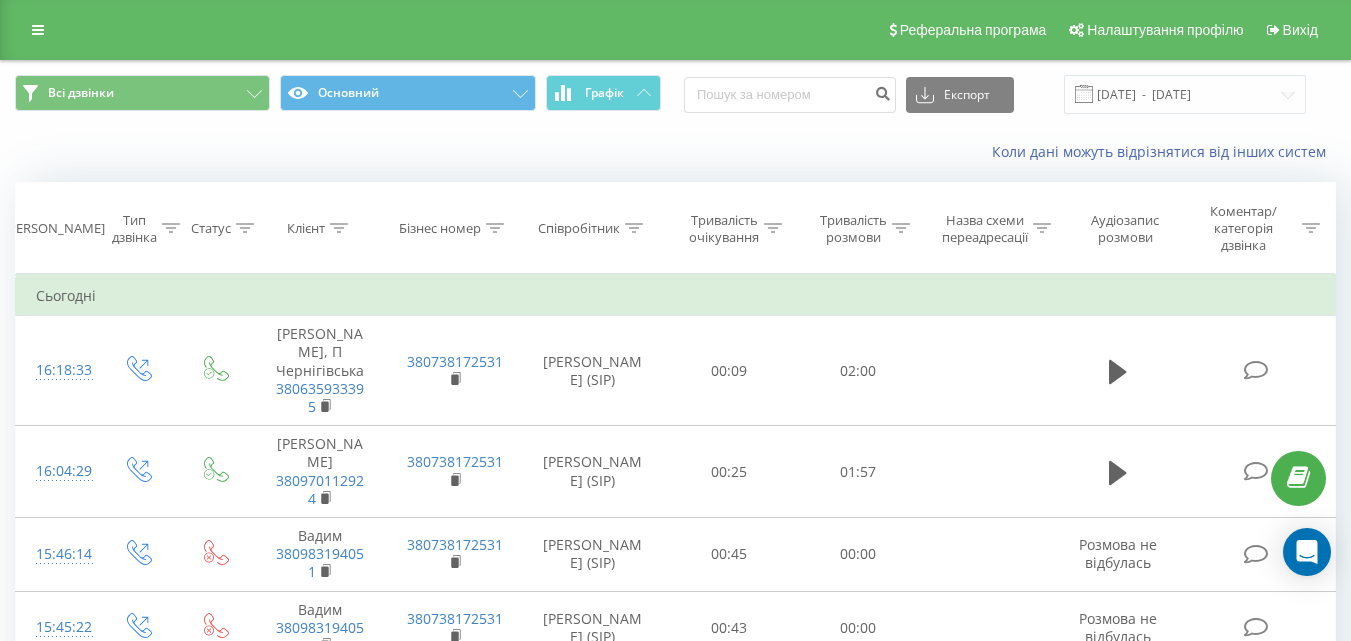 click 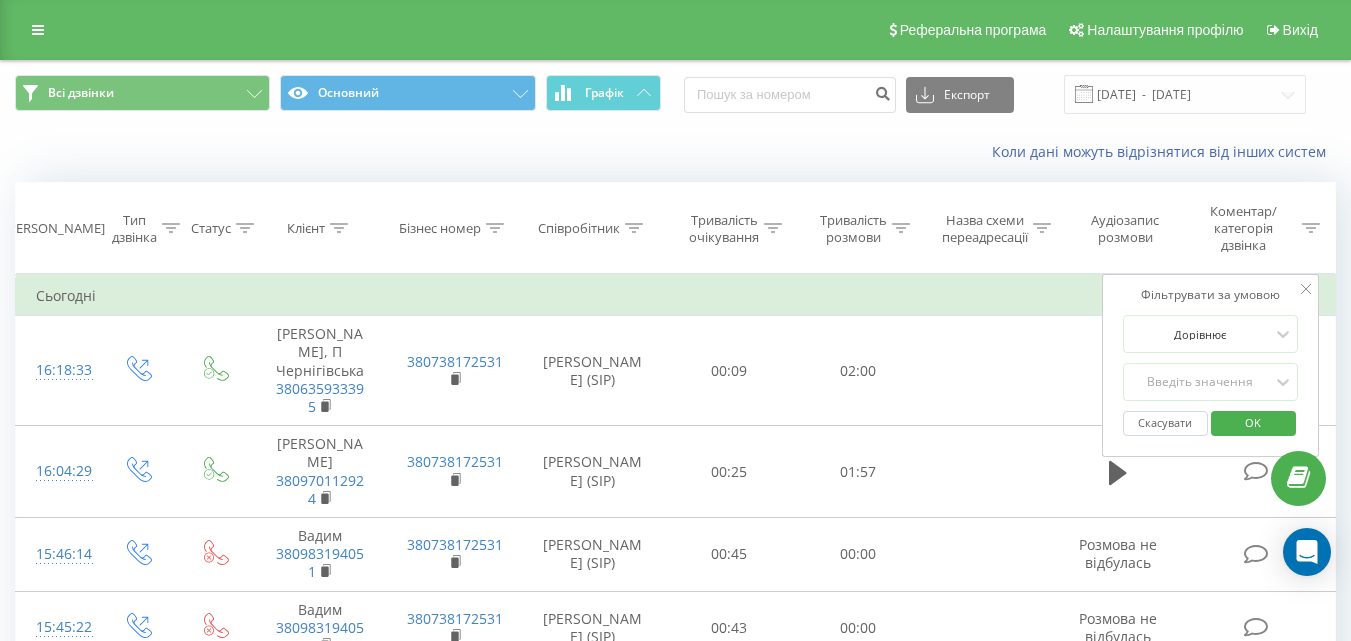 click 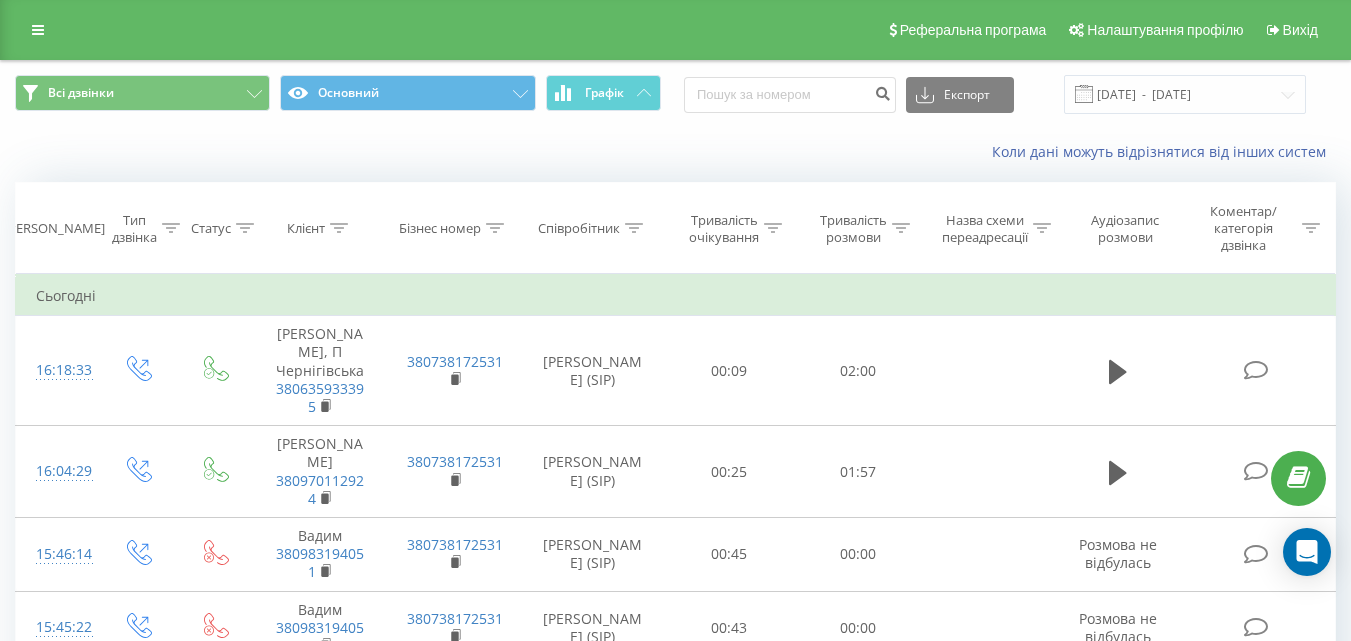 click at bounding box center [245, 228] 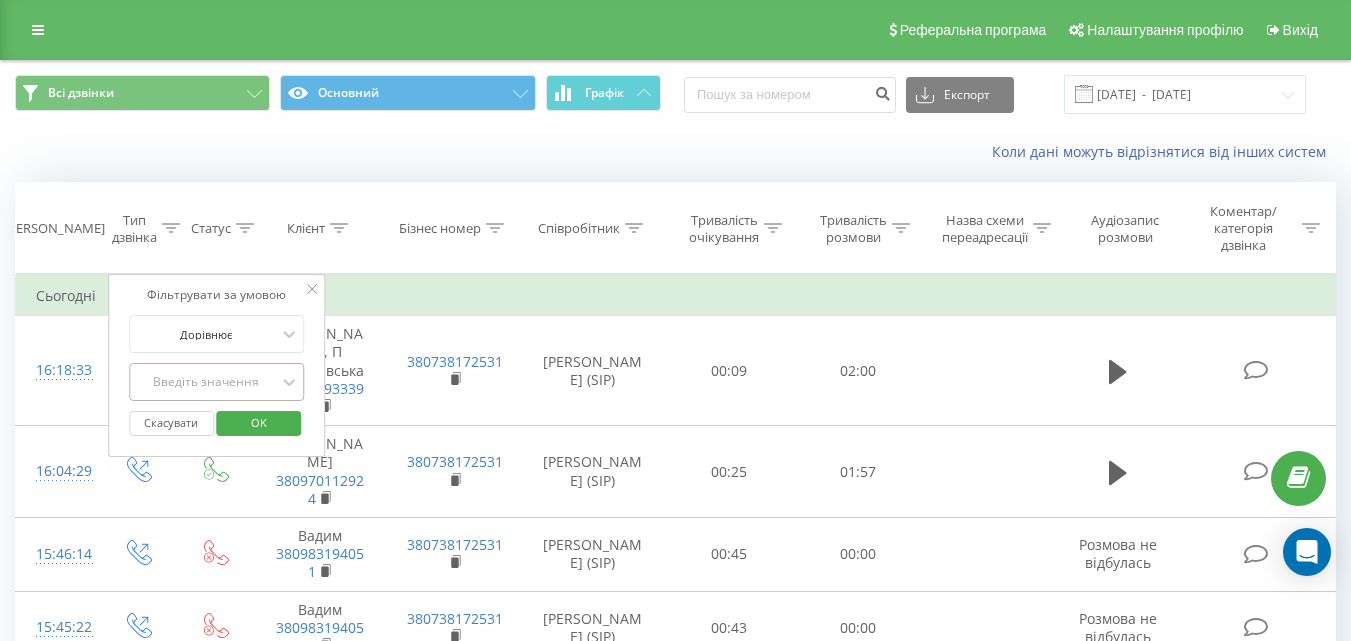 click on "Введіть значення" at bounding box center (206, 382) 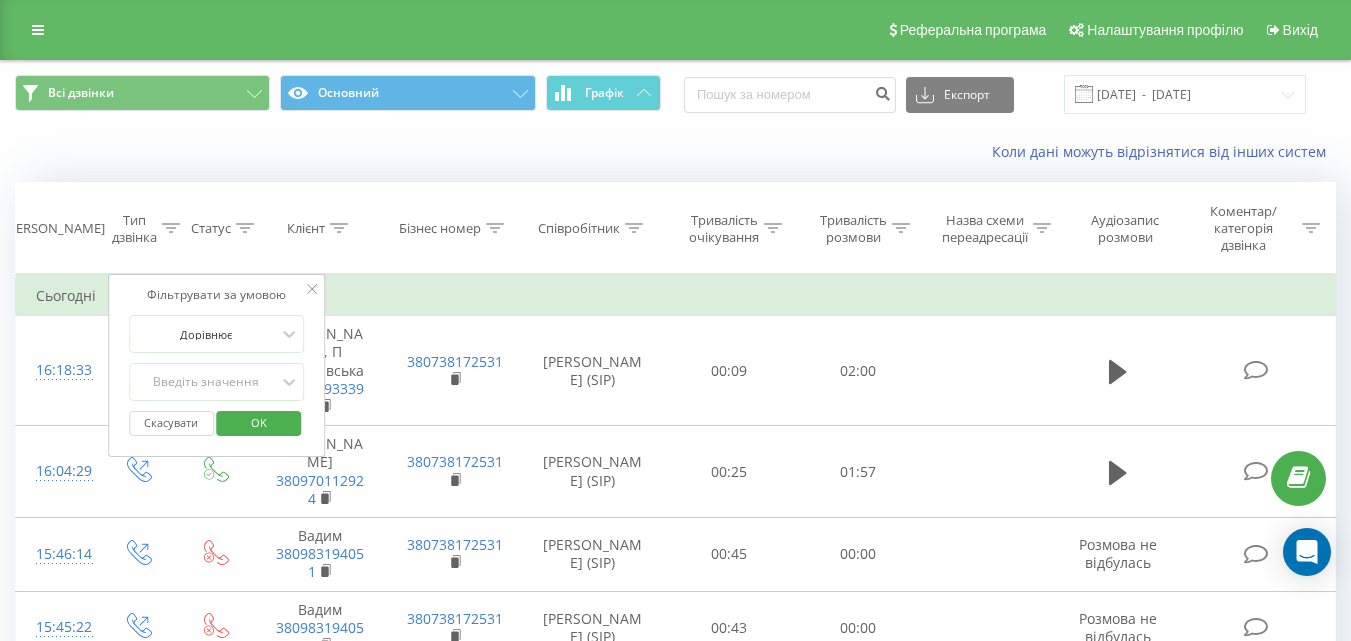 click on "Коли дані можуть відрізнятися вiд інших систем" at bounding box center [675, 152] 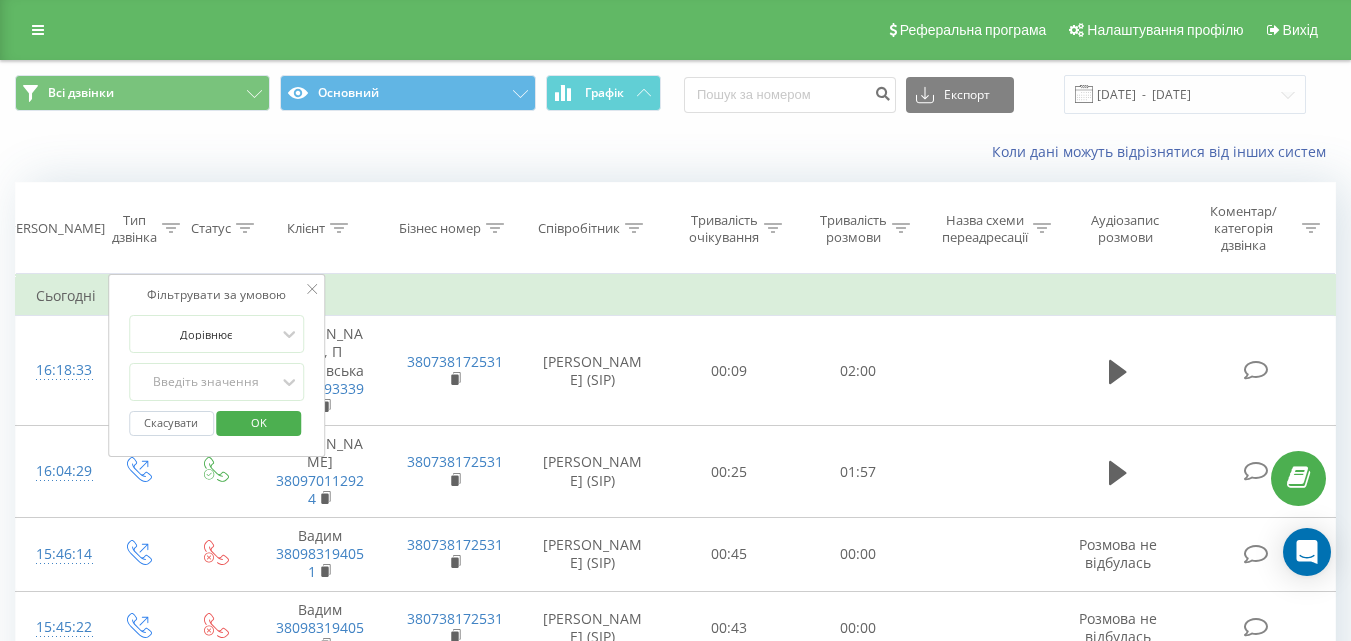 click on "Фільтрувати за умовою" at bounding box center (217, 295) 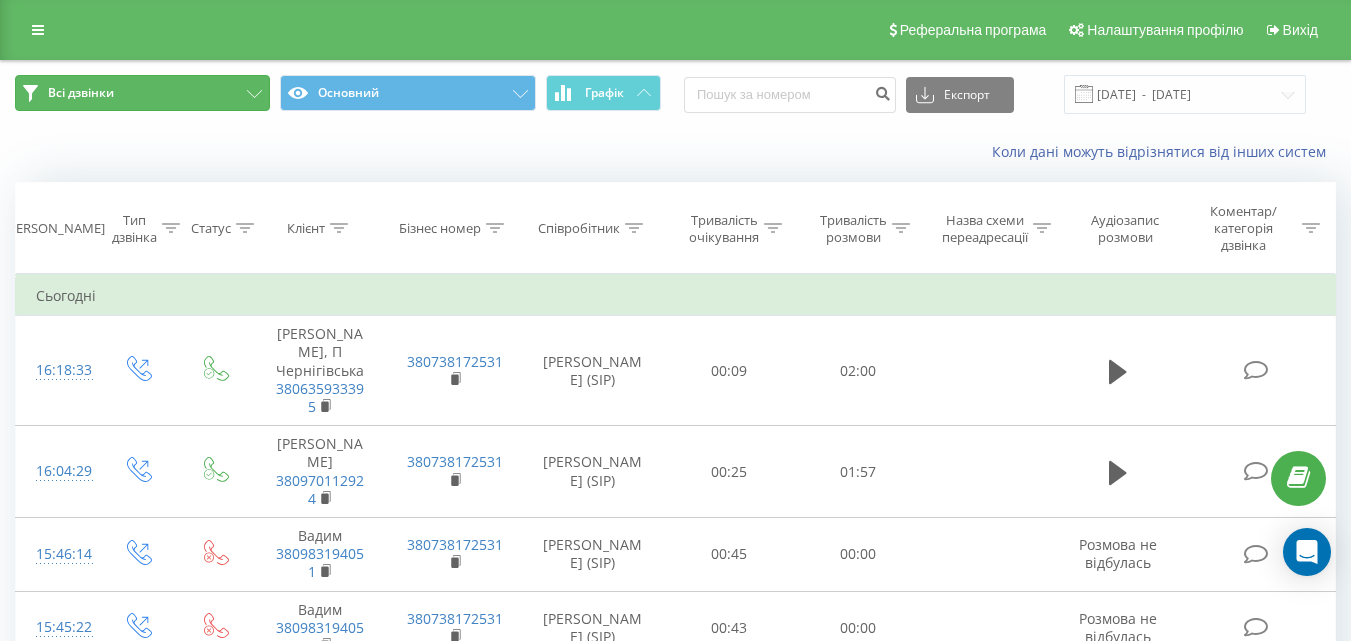 click on "Всі дзвінки" at bounding box center [142, 93] 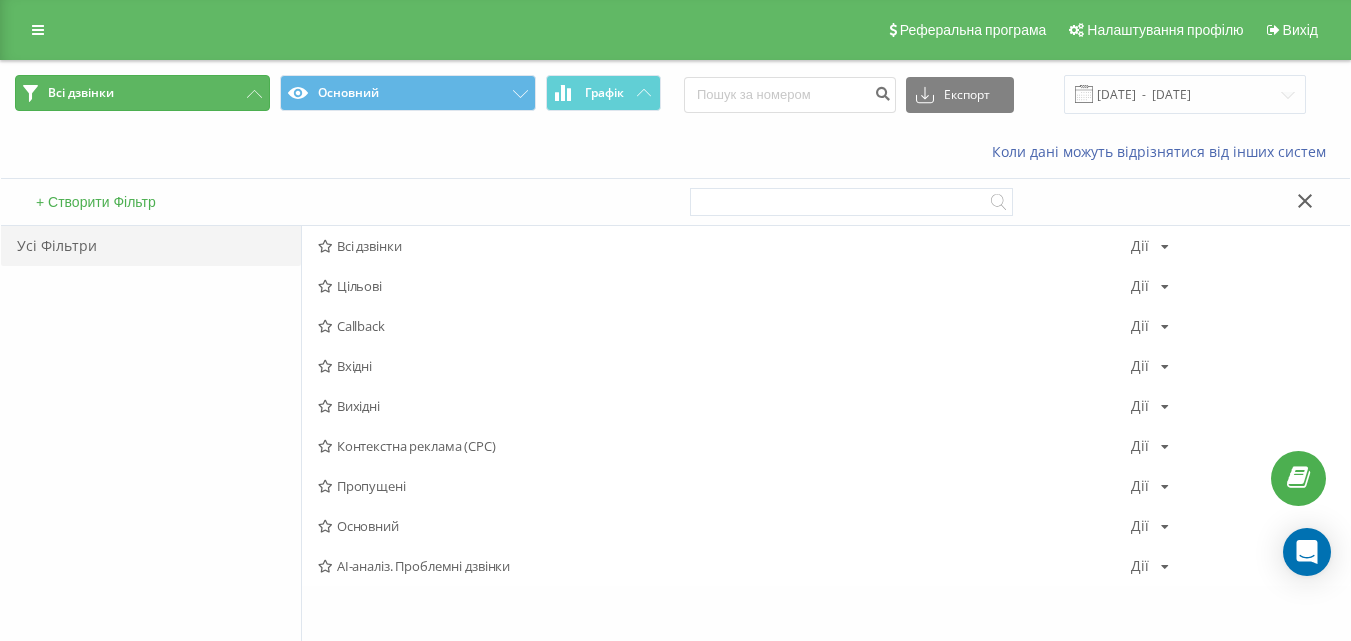 click on "Всі дзвінки" at bounding box center (142, 93) 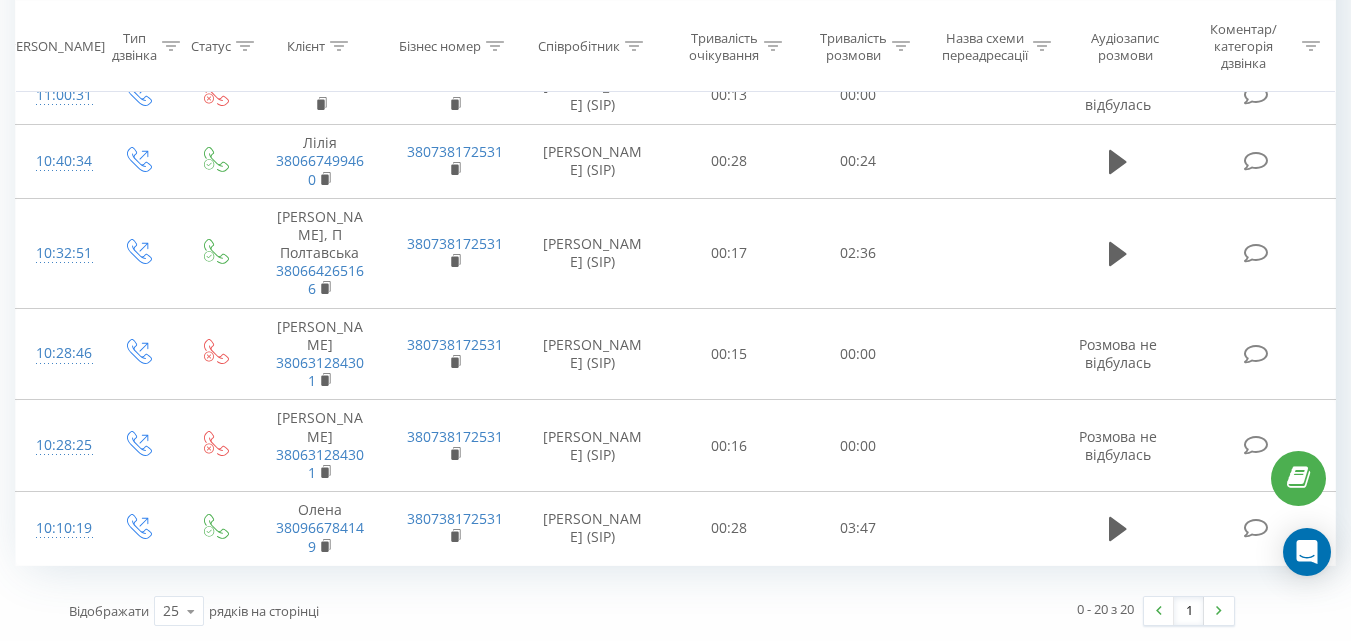 scroll, scrollTop: 1713, scrollLeft: 0, axis: vertical 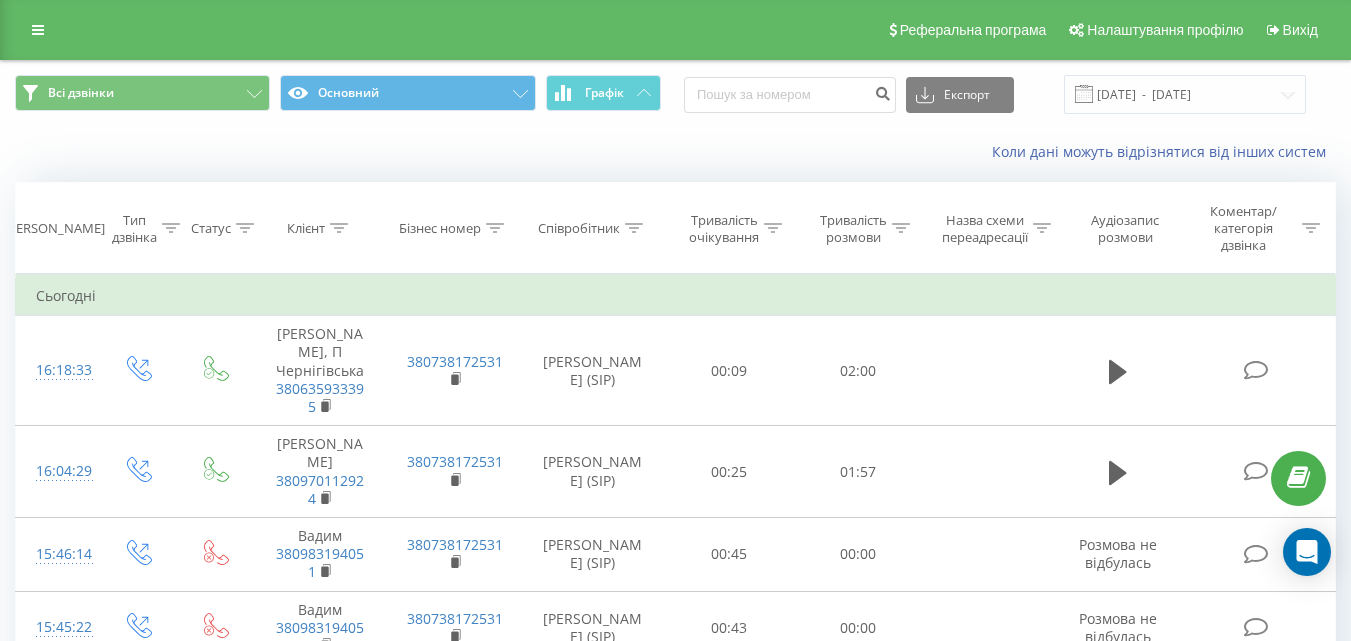 click on "Реферальна програма Налаштування профілю Вихід" at bounding box center (675, 30) 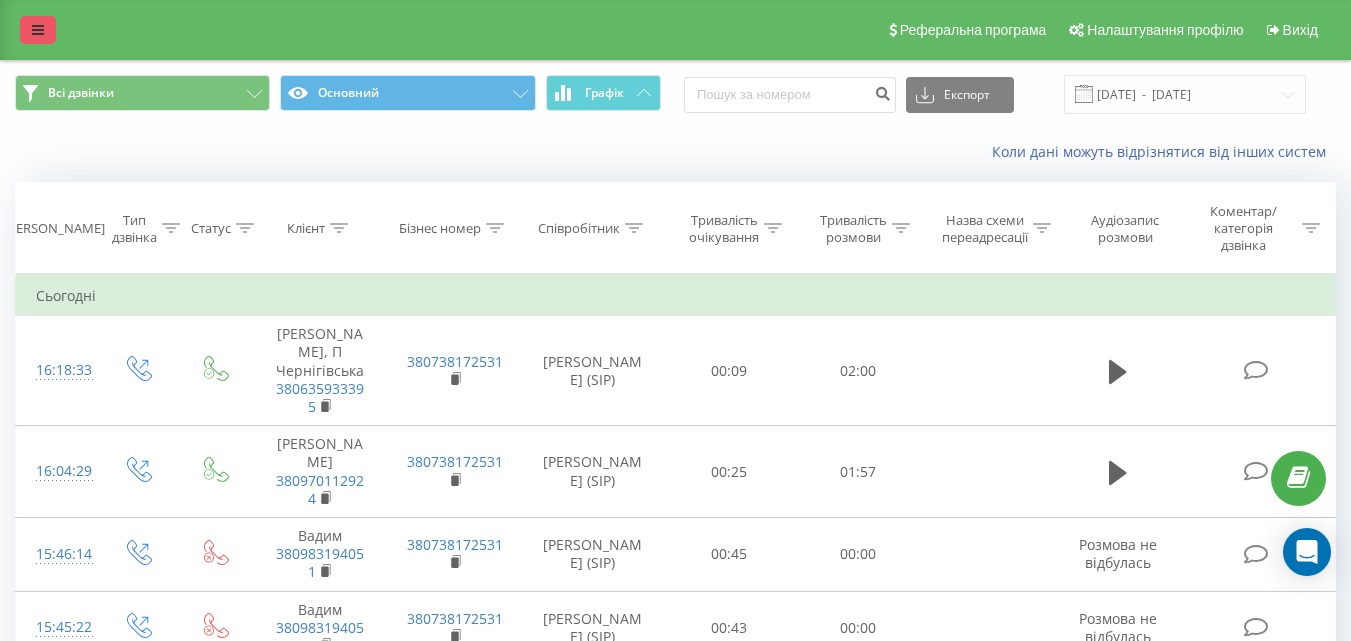 click at bounding box center (38, 30) 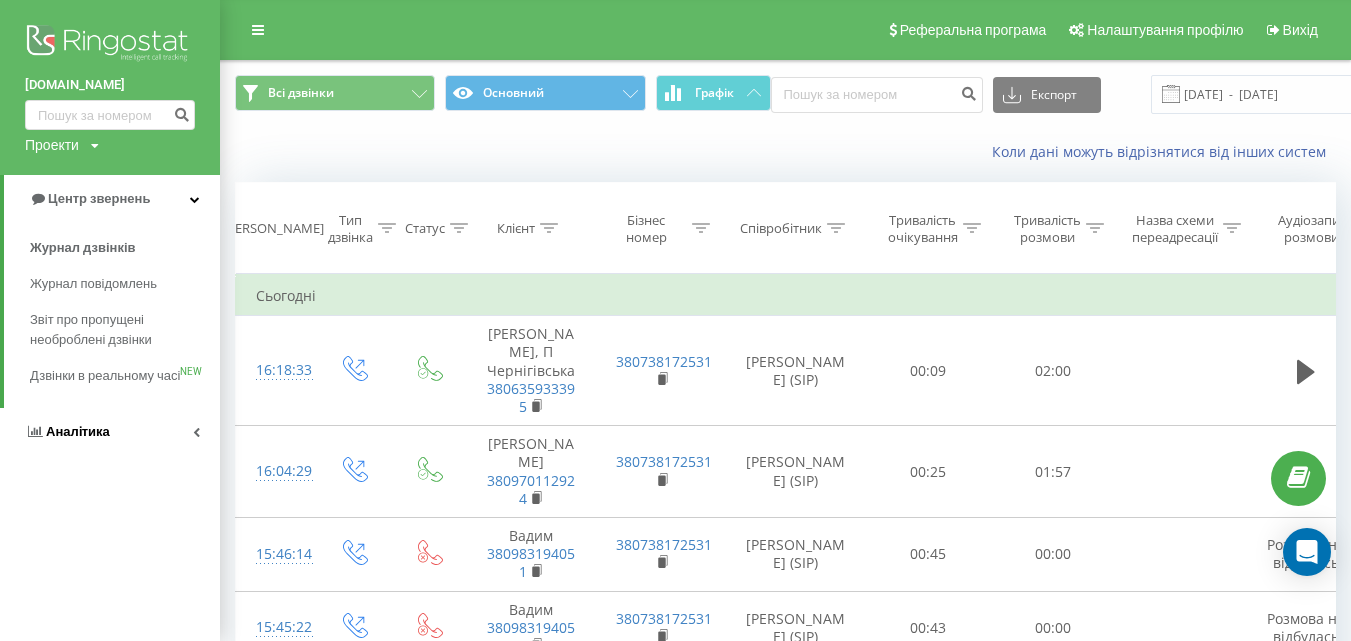 click on "Аналiтика" at bounding box center [110, 432] 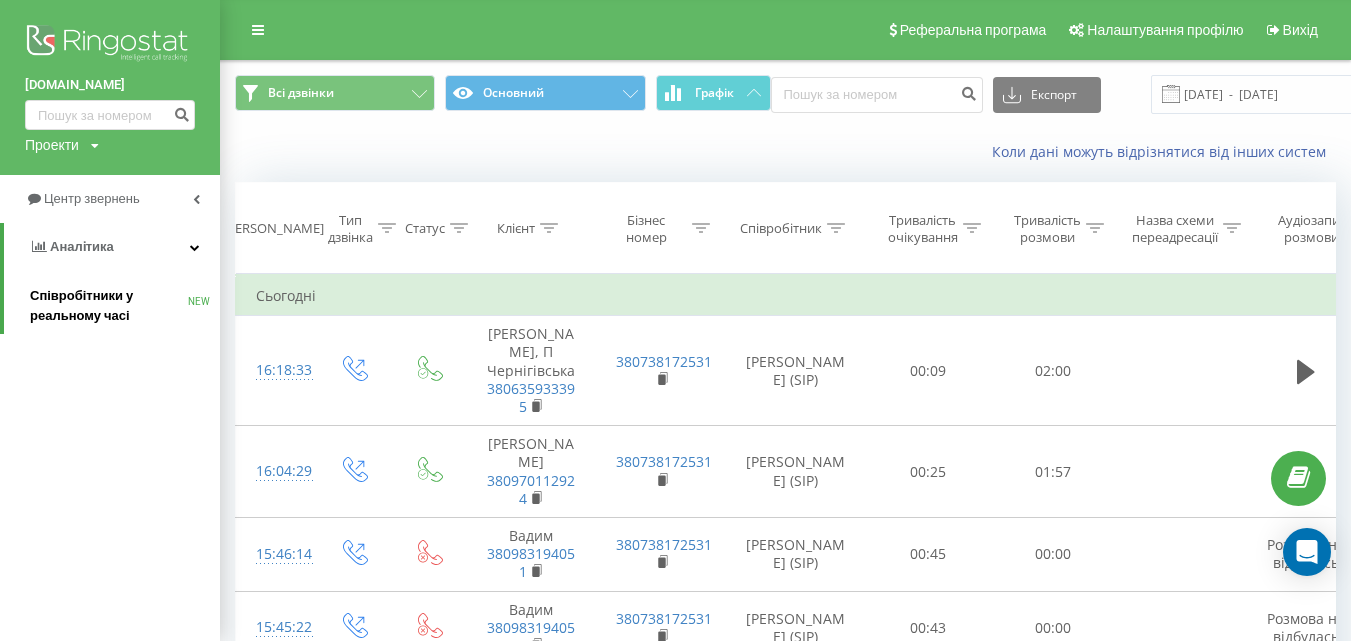 click on "Співробітники у реальному часі NEW" at bounding box center [125, 306] 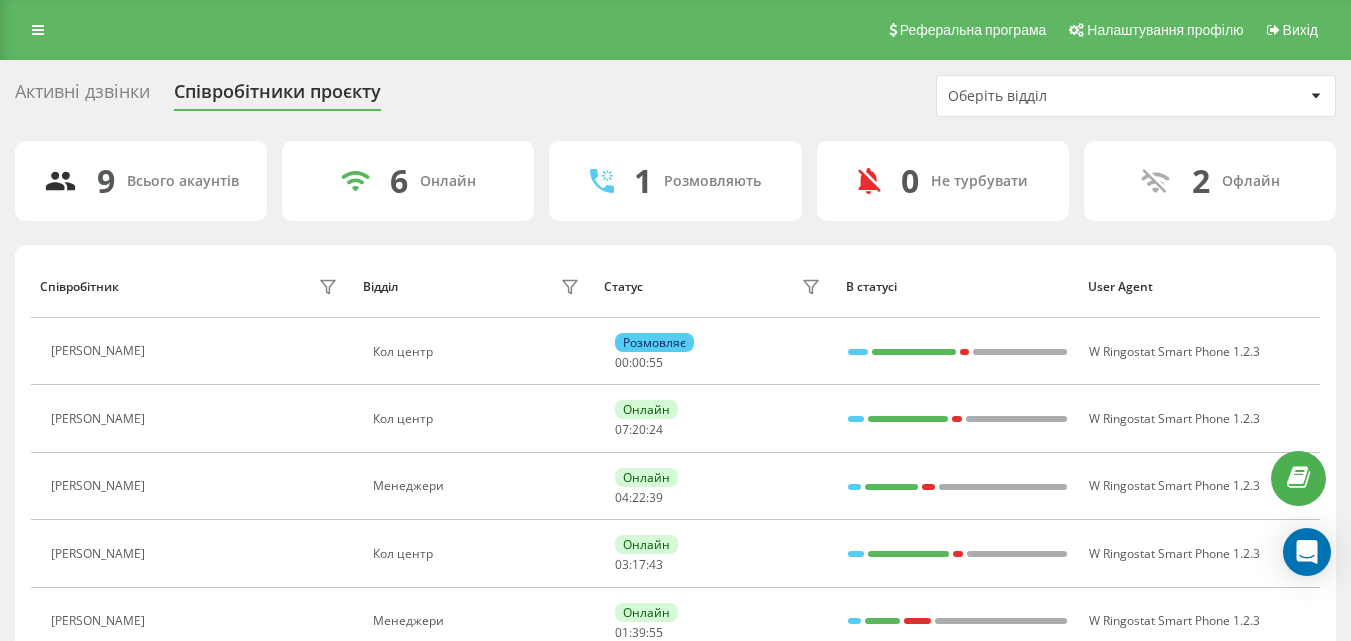 scroll, scrollTop: 0, scrollLeft: 0, axis: both 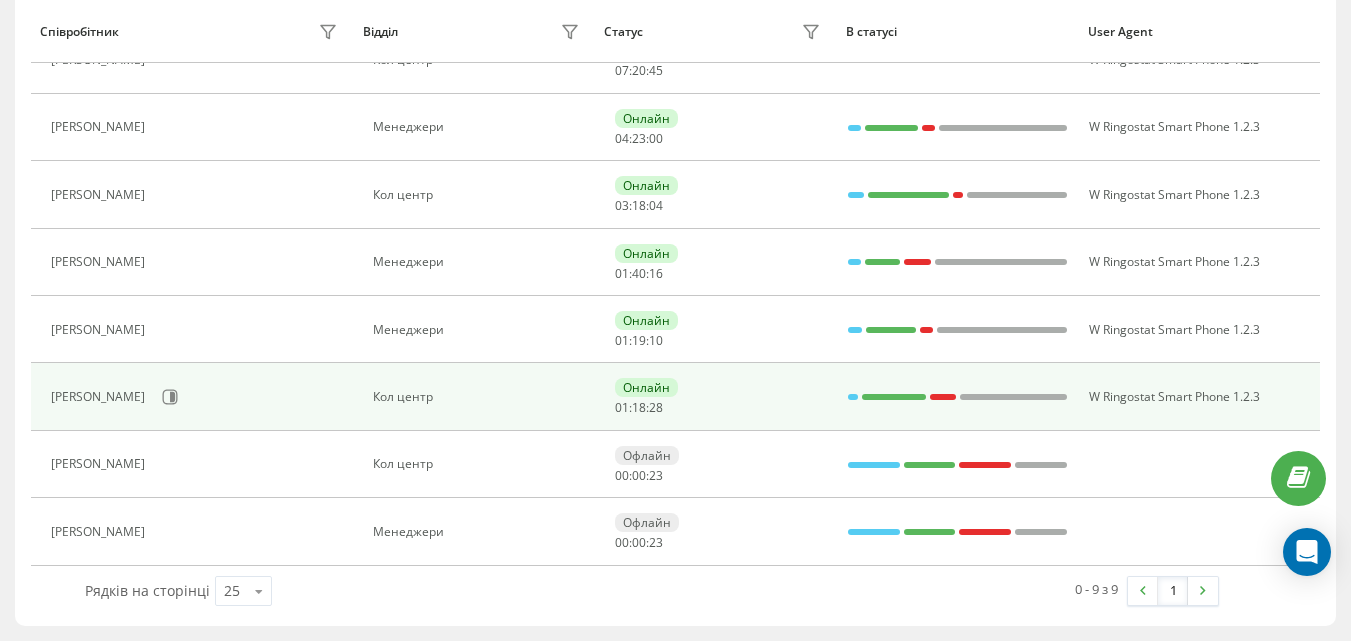 drag, startPoint x: 1310, startPoint y: 397, endPoint x: 1239, endPoint y: 424, distance: 75.96052 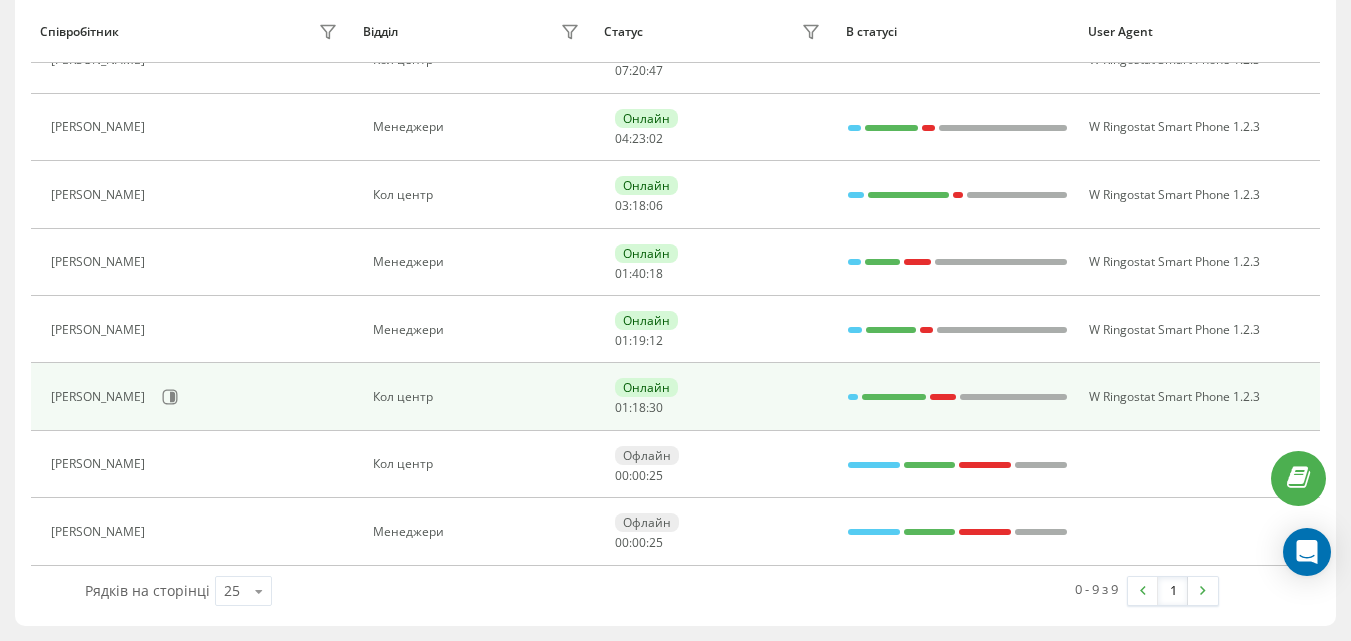 click at bounding box center (894, 397) 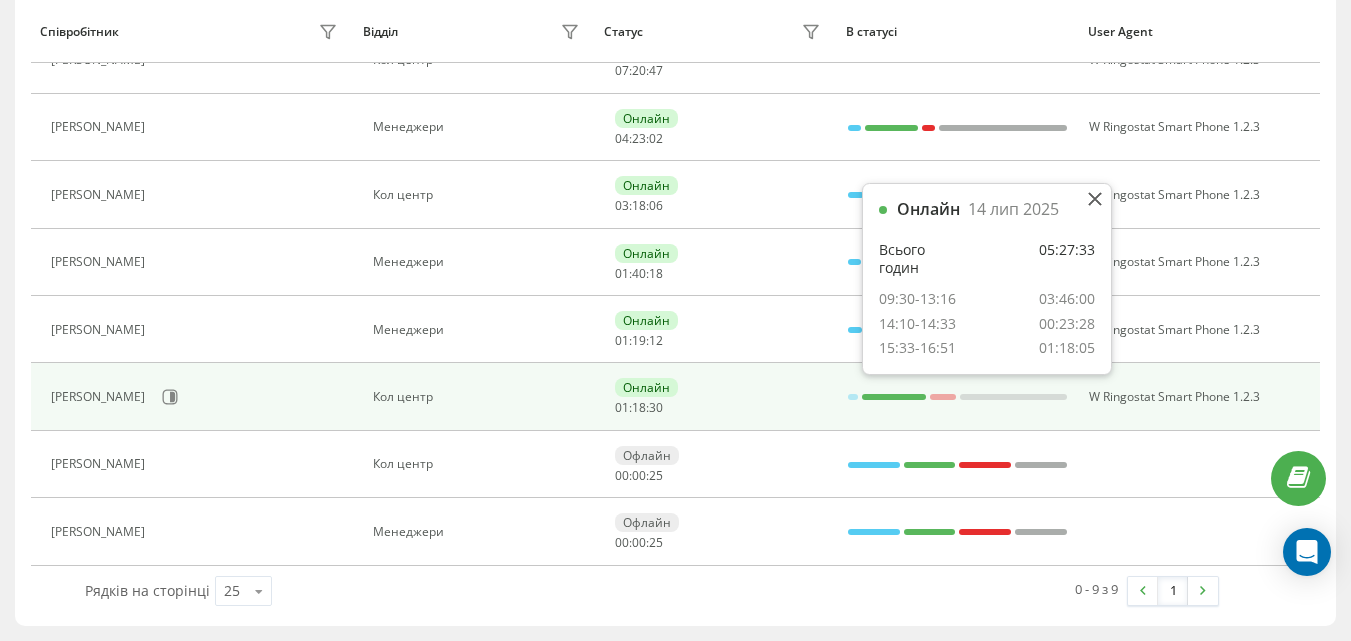 click at bounding box center (894, 397) 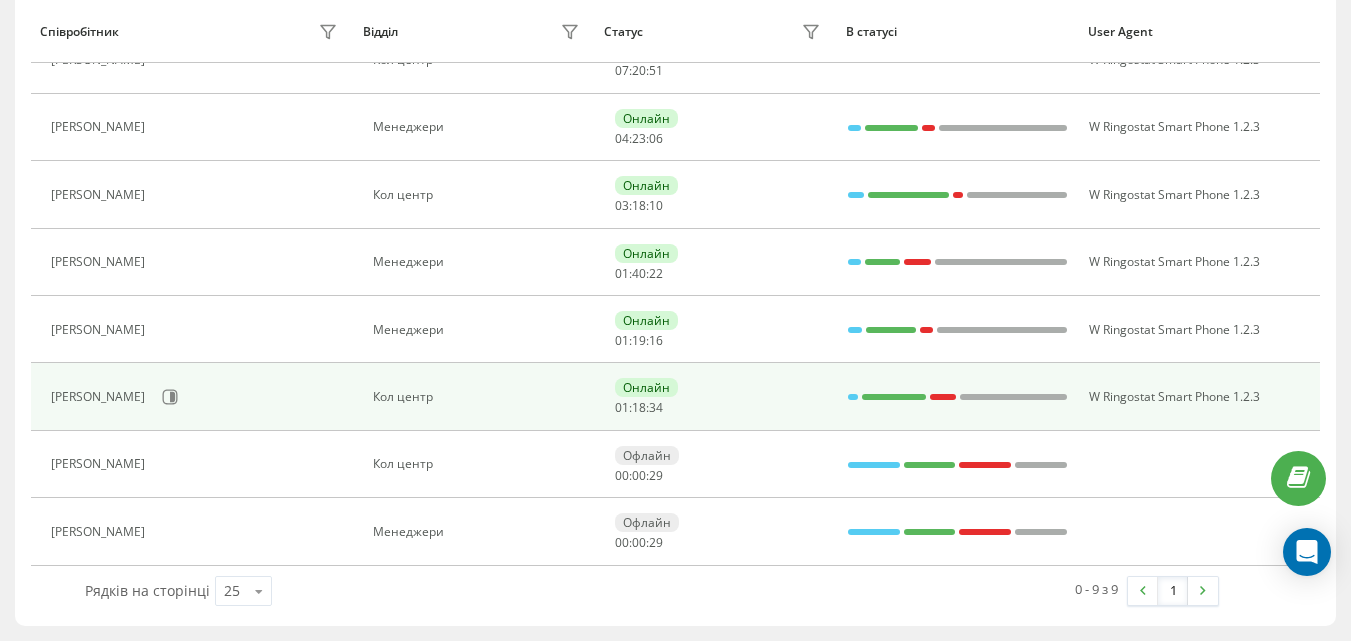click at bounding box center [894, 397] 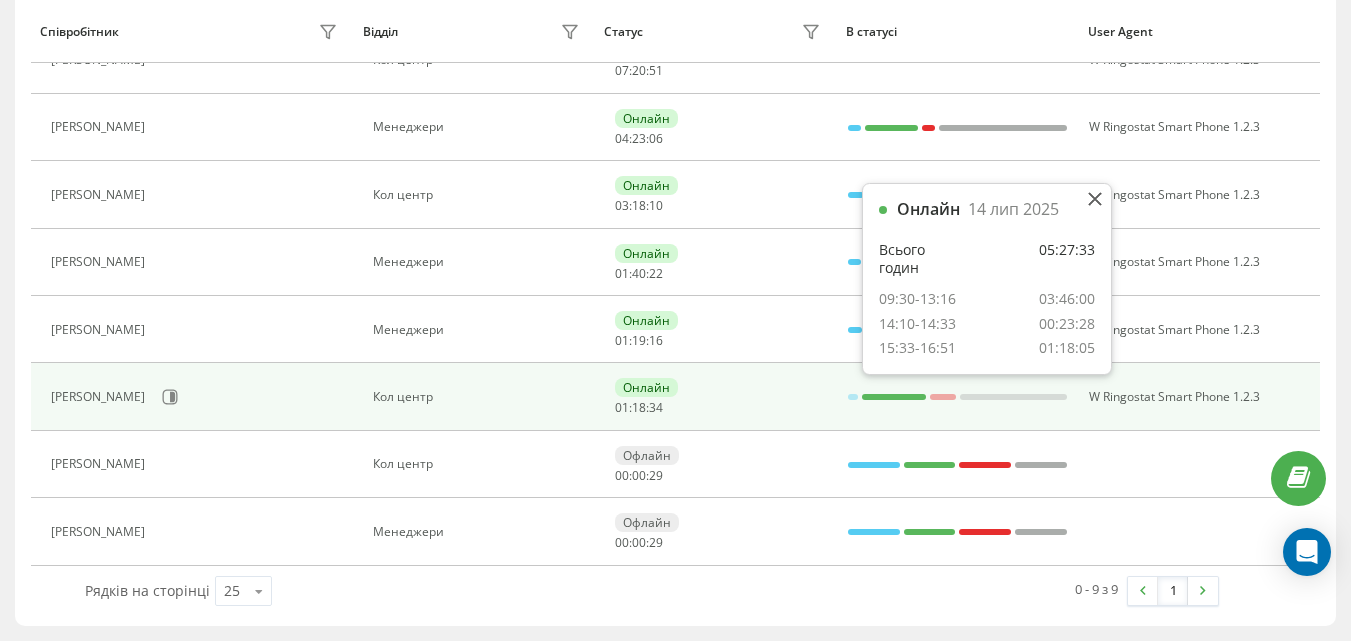 click on "Онлайн 01 : 18 : 34" at bounding box center [720, 396] 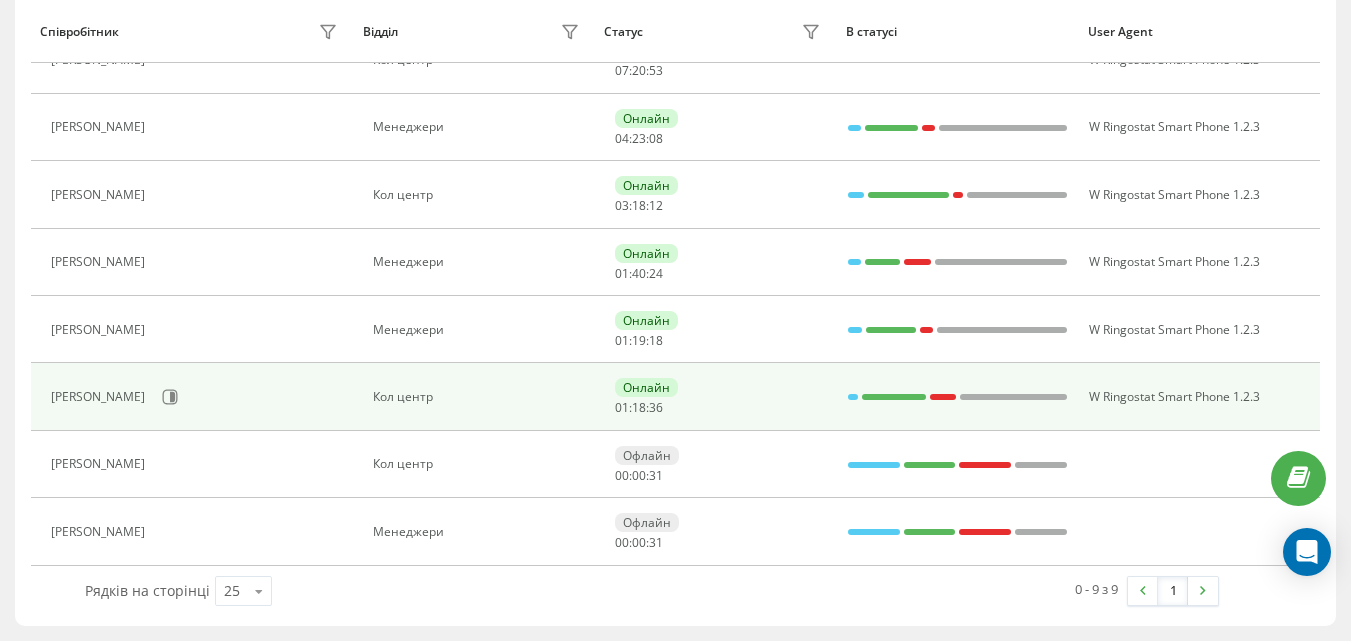 click on "Онлайн" at bounding box center [646, 387] 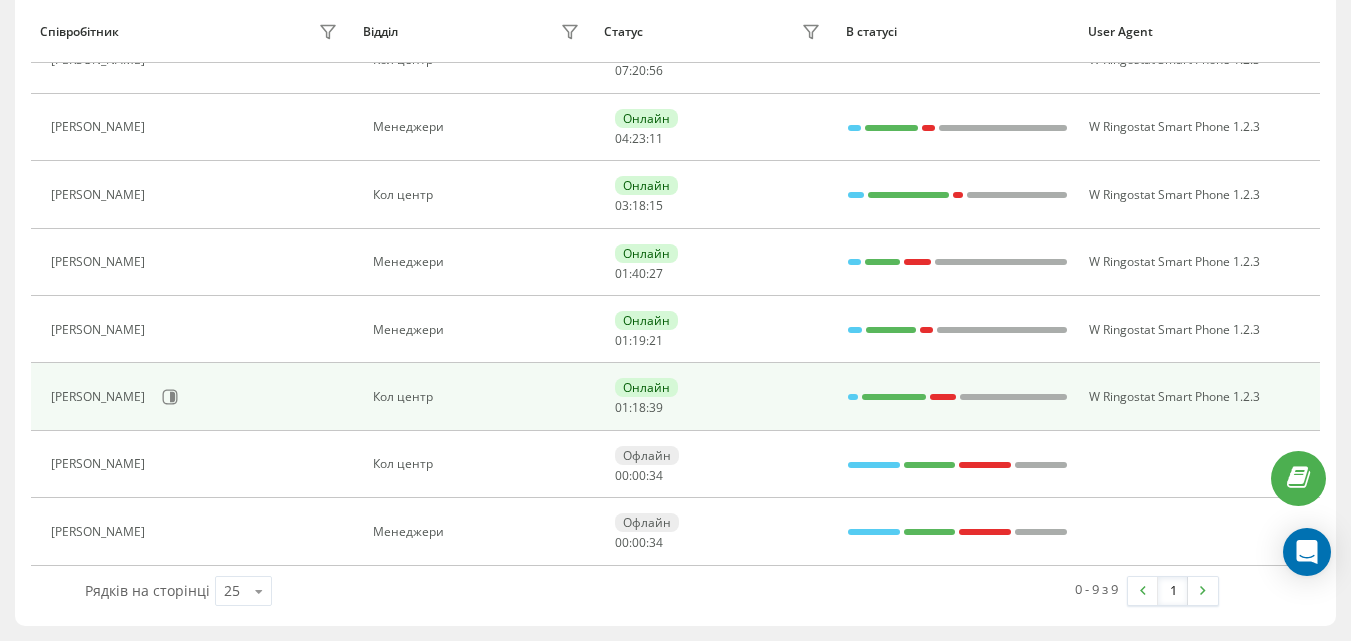 click on "Маковкін Олександр Олександрович" at bounding box center (100, 397) 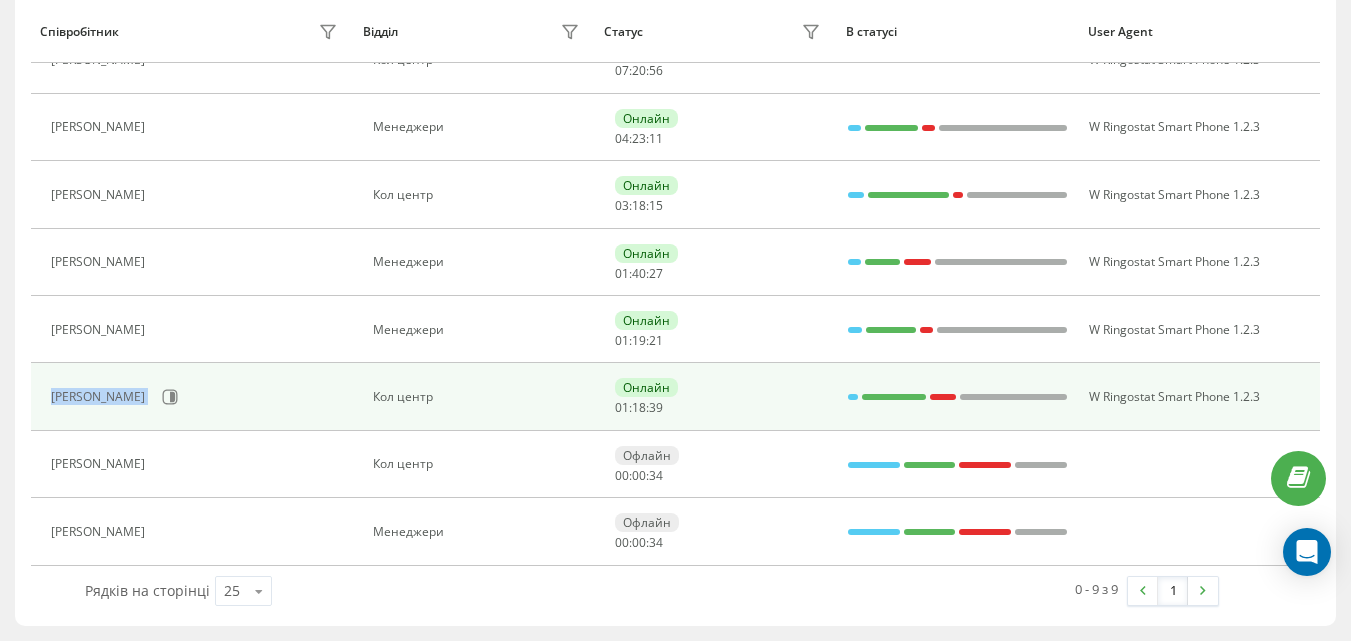 click on "Маковкін Олександр Олександрович" at bounding box center (100, 397) 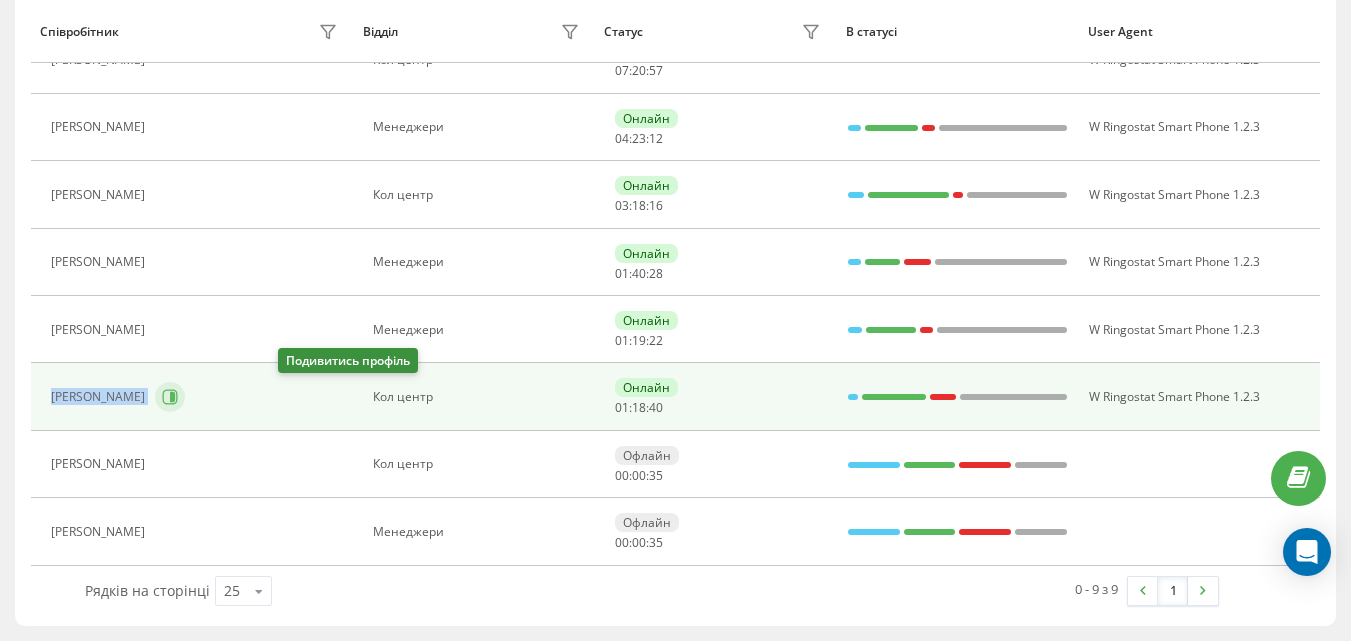 click 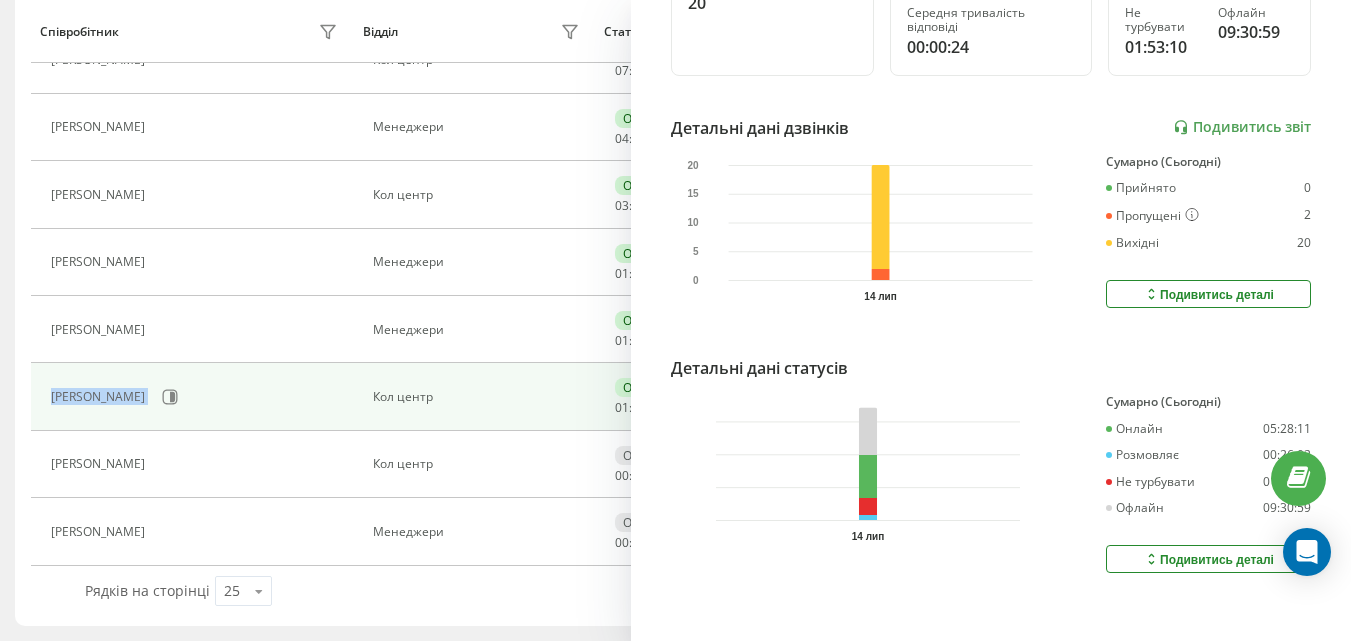 scroll, scrollTop: 498, scrollLeft: 0, axis: vertical 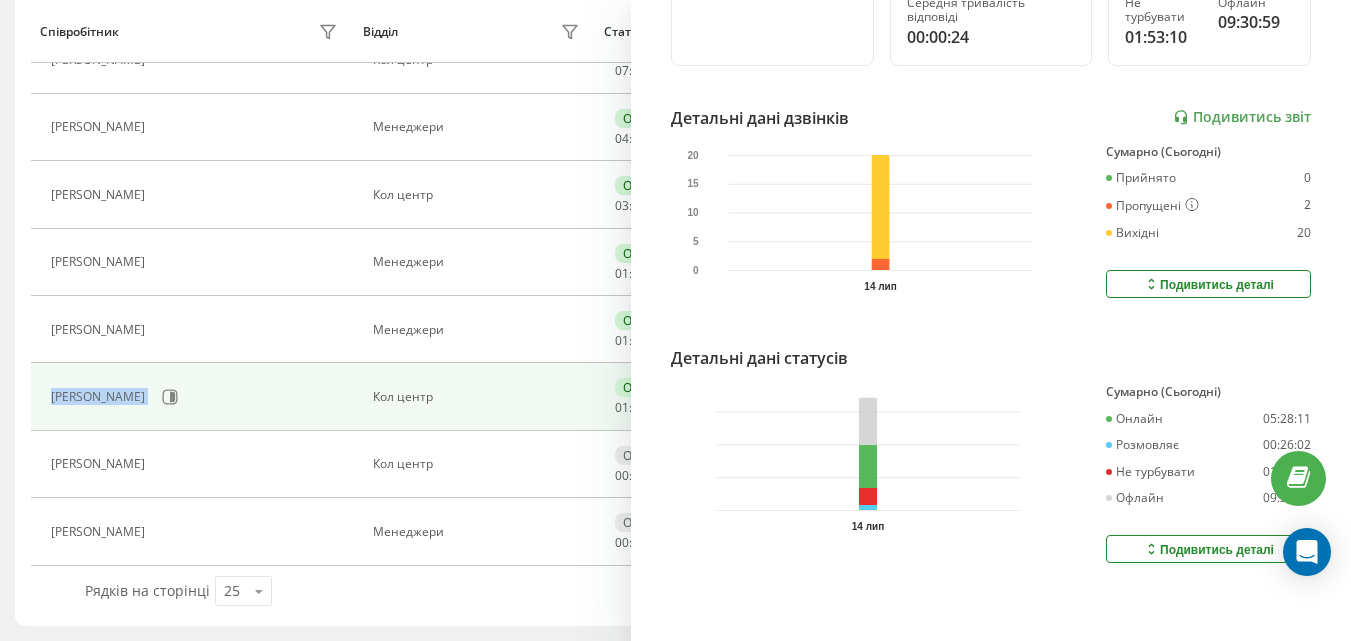 click on "Подивитись деталі" at bounding box center [1208, 549] 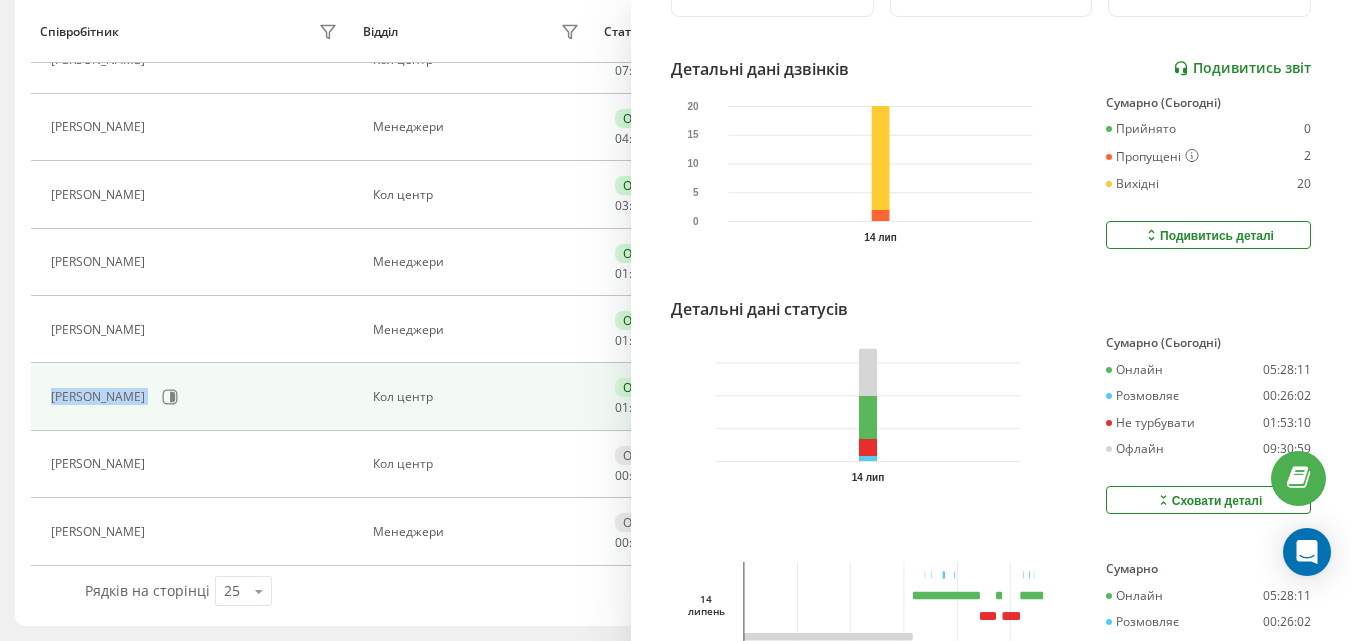 scroll, scrollTop: 556, scrollLeft: 0, axis: vertical 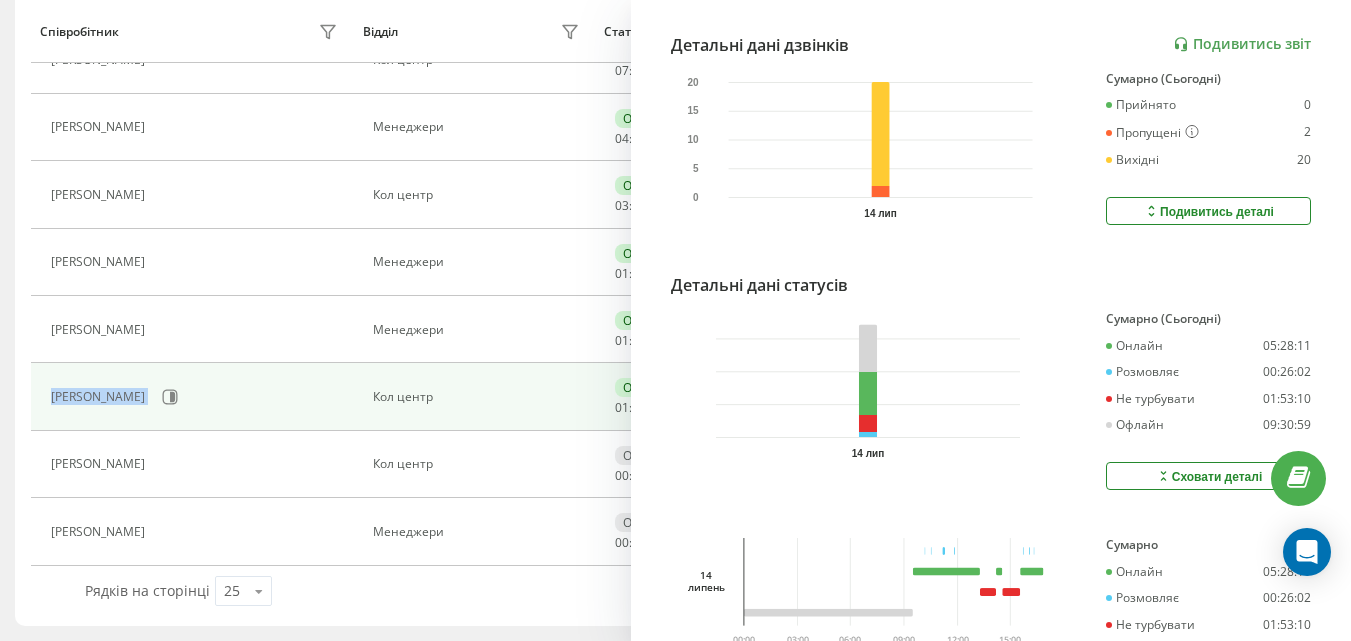 click on "Подивитись деталі" at bounding box center (1208, 211) 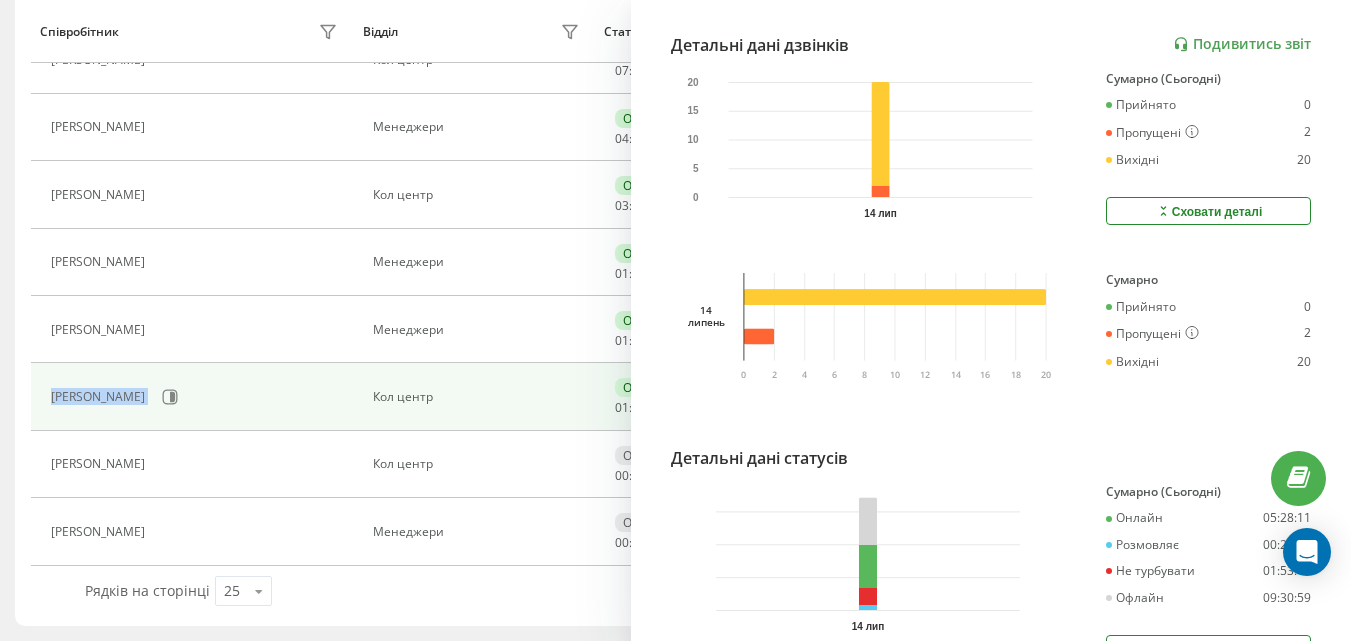 click on "Сховати деталі" at bounding box center (1208, 211) 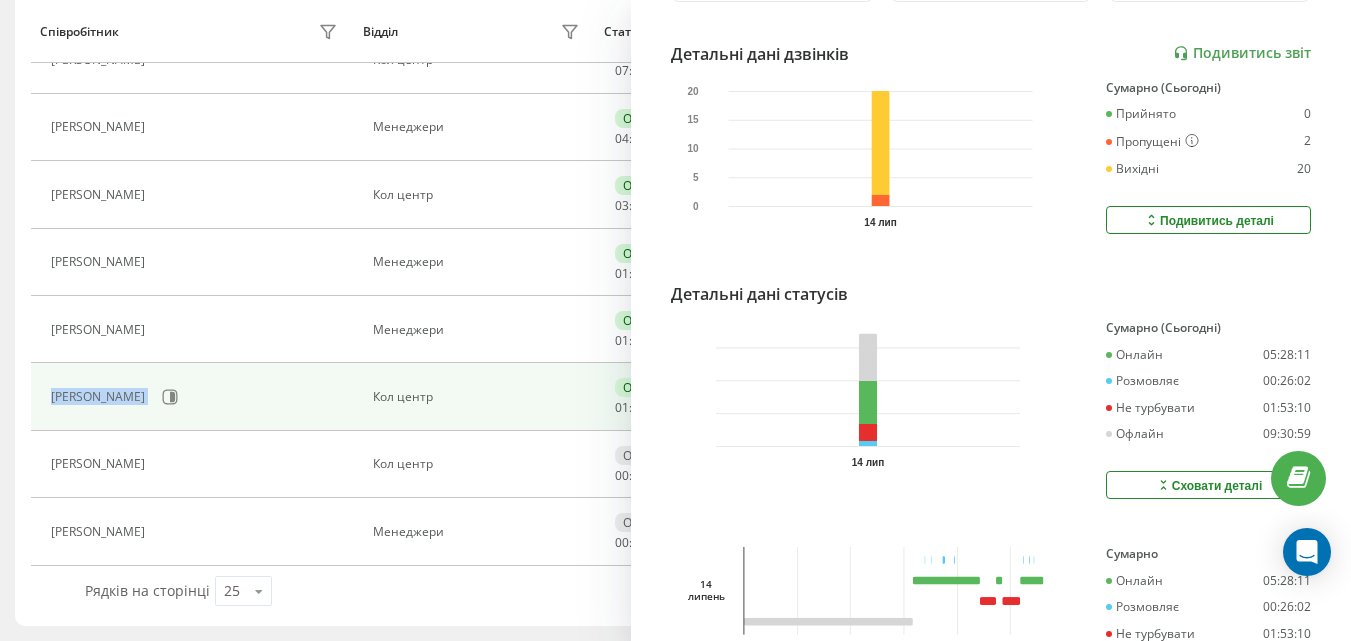 scroll, scrollTop: 656, scrollLeft: 0, axis: vertical 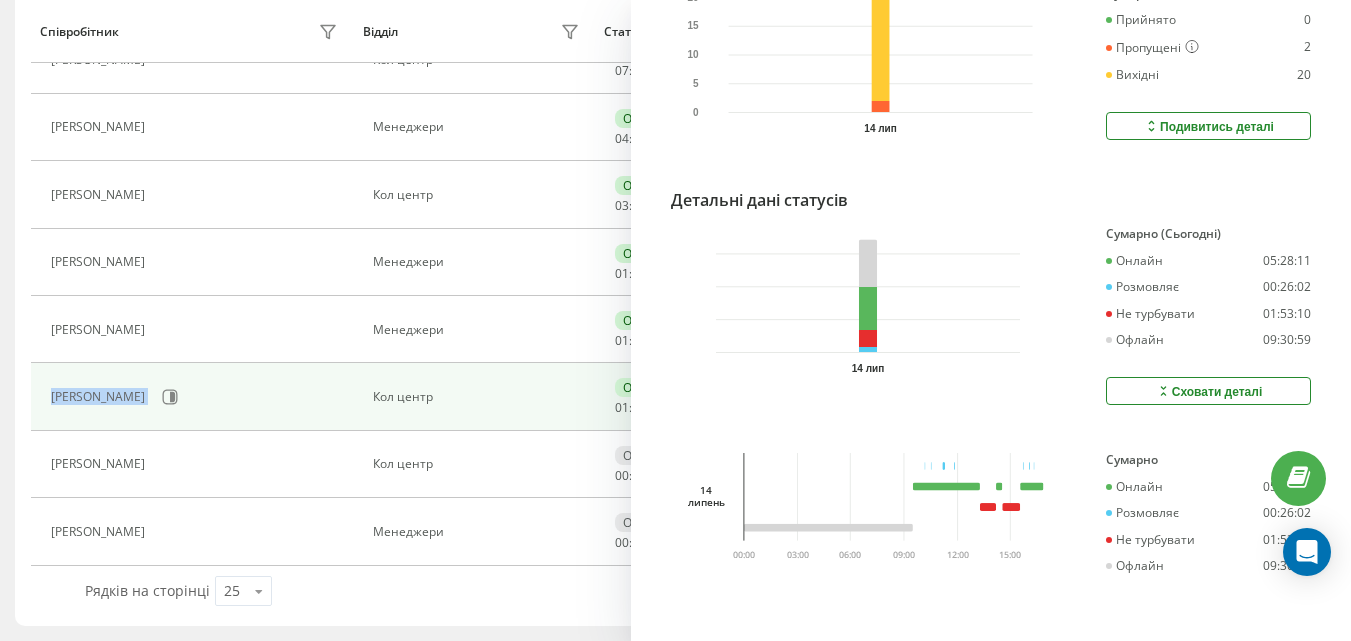 click on "Сховати деталі" at bounding box center [1209, 391] 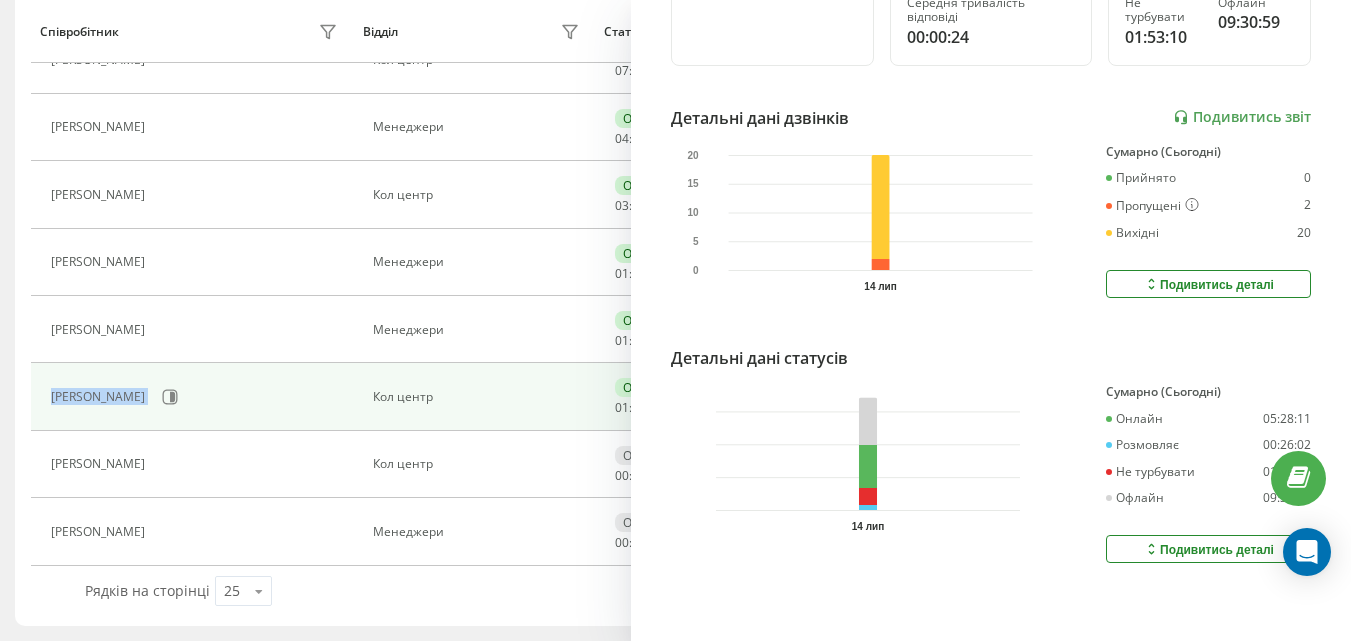 scroll, scrollTop: 498, scrollLeft: 0, axis: vertical 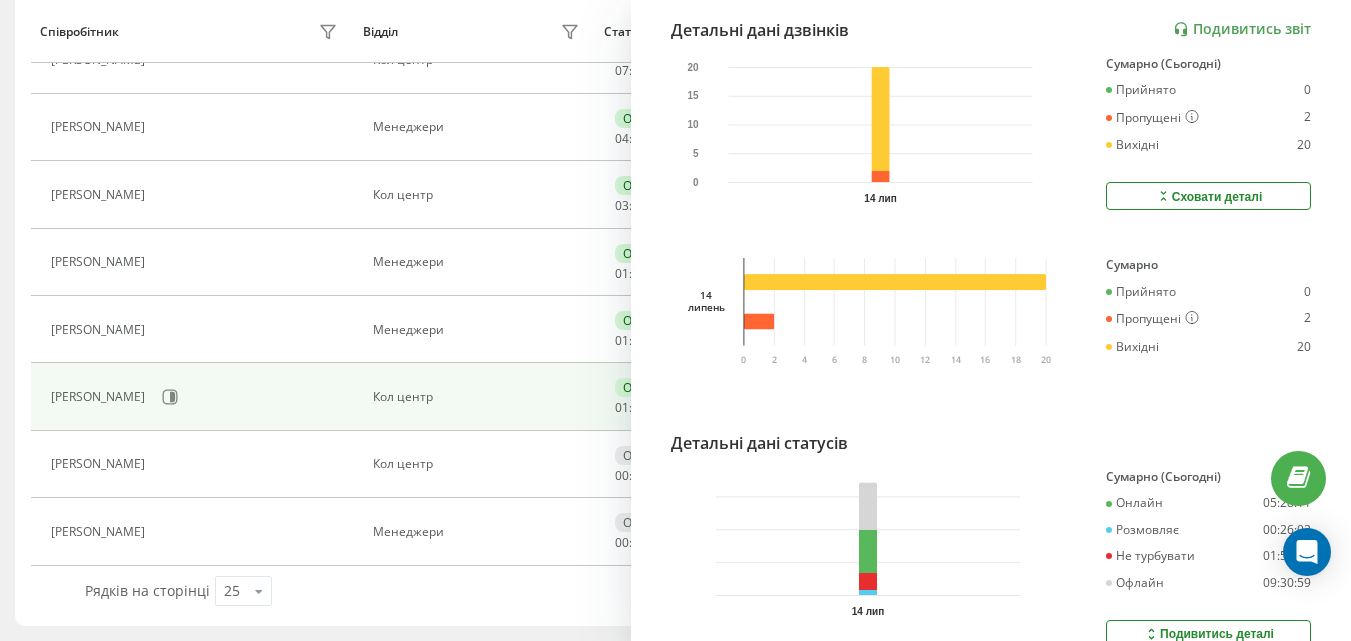 click on "Прийнято" at bounding box center (1141, 292) 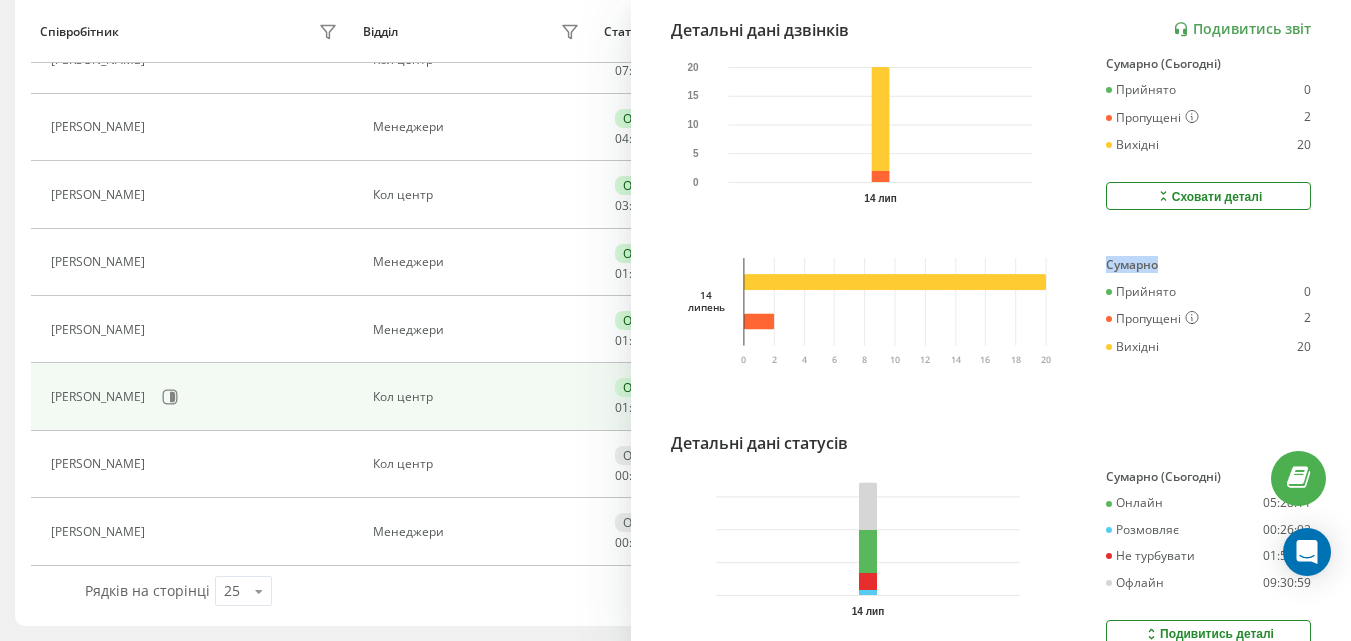 click 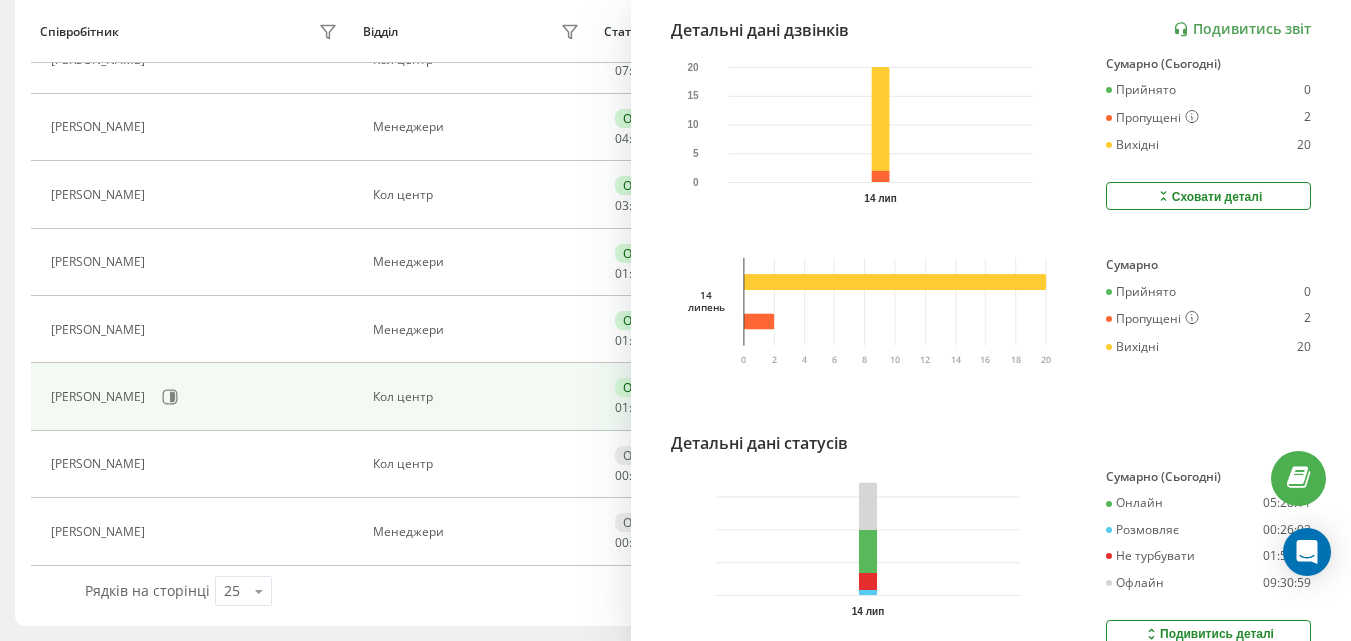 click on "14 лип 0 5 10 15 20" at bounding box center (867, 134) 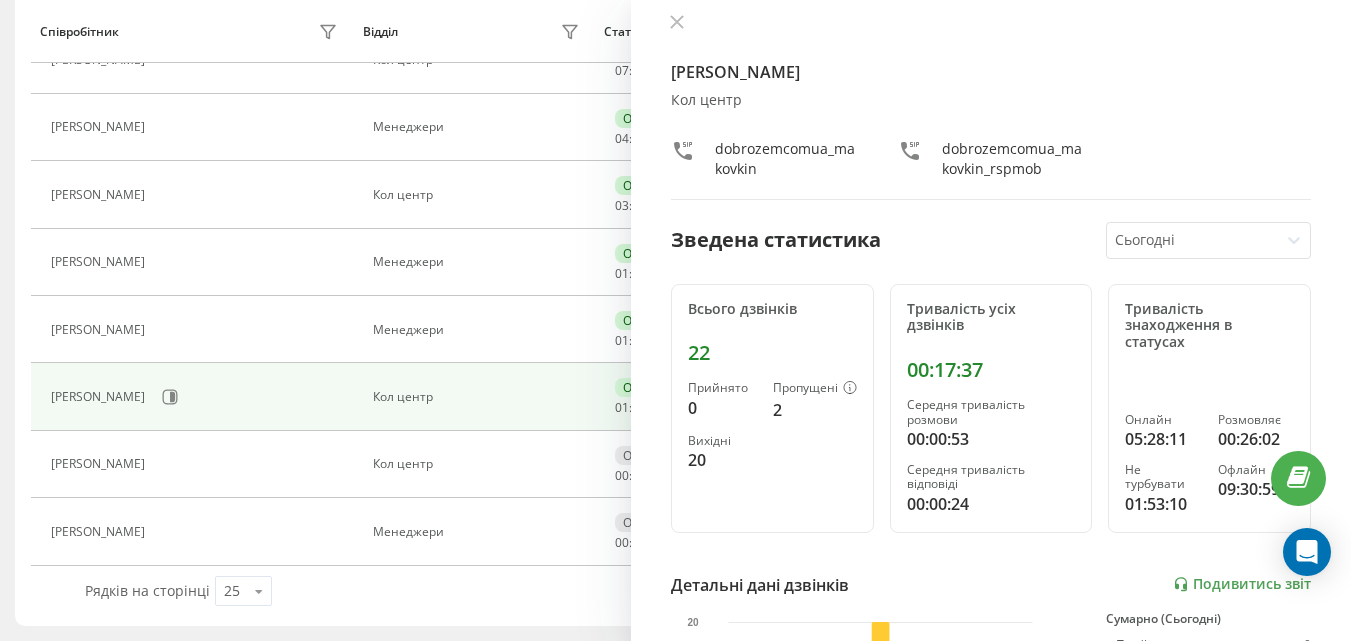 scroll, scrollTop: 0, scrollLeft: 0, axis: both 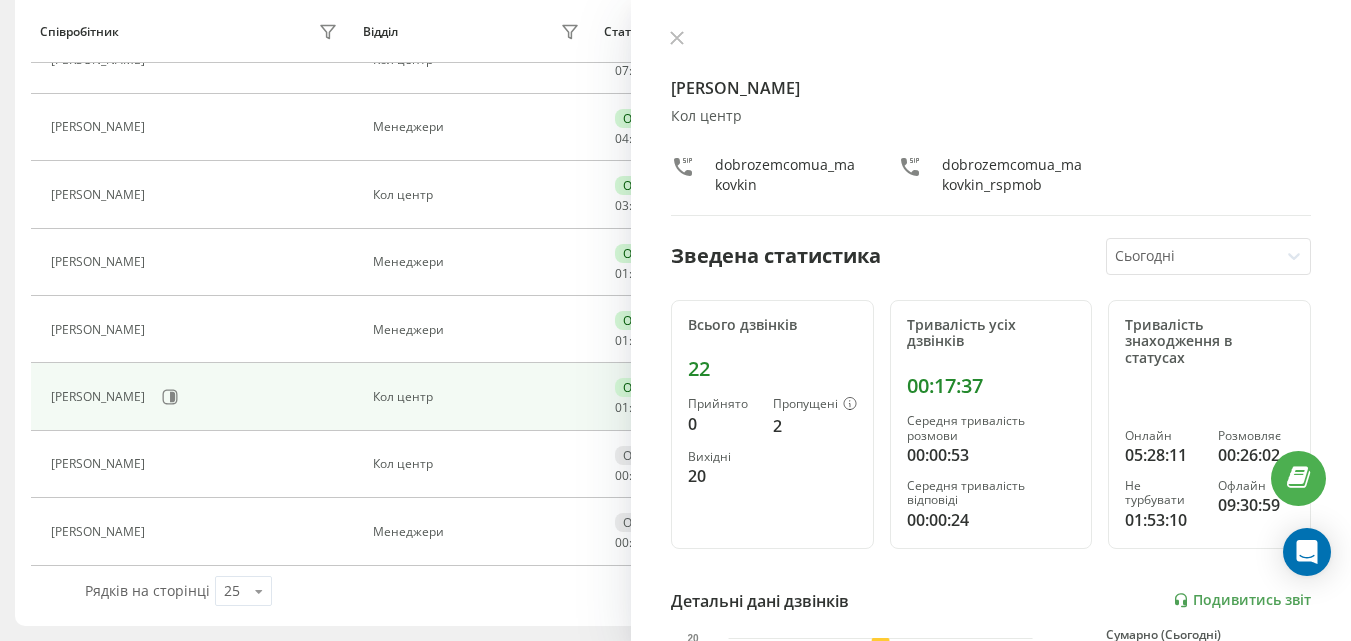 click on "Маковкін Олександр Олександрович Кол центр dobrozemcomua_makovkin dobrozemcomua_makovkin_rspmob Зведена статистика Сьогодні Всього дзвінків 22 Прийнято 0 Пропущені 2 Вихідні 20 Тривалість усіх дзвінків 00:17:37 Середня тривалість розмови 00:00:53 Середня тривалість відповіді 00:00:24 Тривалість знаходження в статусах Онлайн 05:28:11 Розмовляє 00:26:02 Не турбувати 01:53:10 Офлайн 09:30:59 Детальні дані дзвінків Подивитись звіт 14 лип 0 5 10 15 20 Сумарно (Сьогодні) Прийнято 0 Пропущені 2 Вихідні 20   Сховати деталі 14 липень 0 2 4 6 8 10 12 14 16 18 20 Сумарно Прийнято 0 Пропущені 2 Вихідні 20 Детальні дані статусів 14 лип 05:28:11" at bounding box center [991, 320] 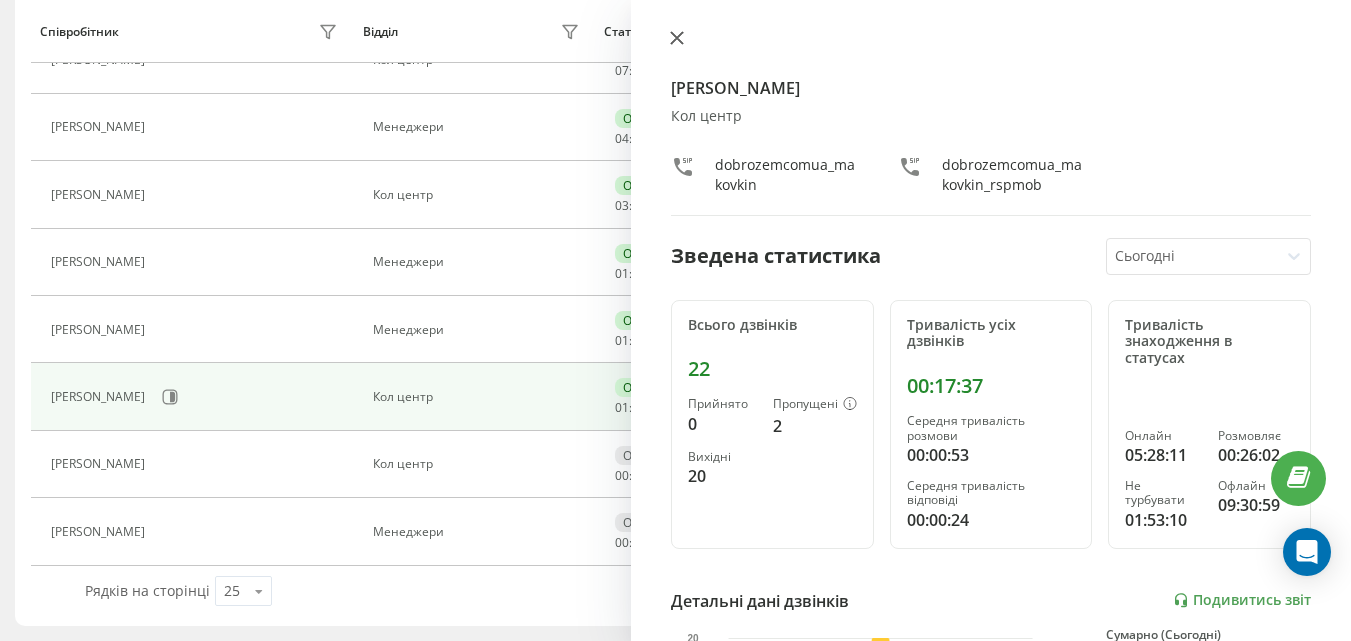 click 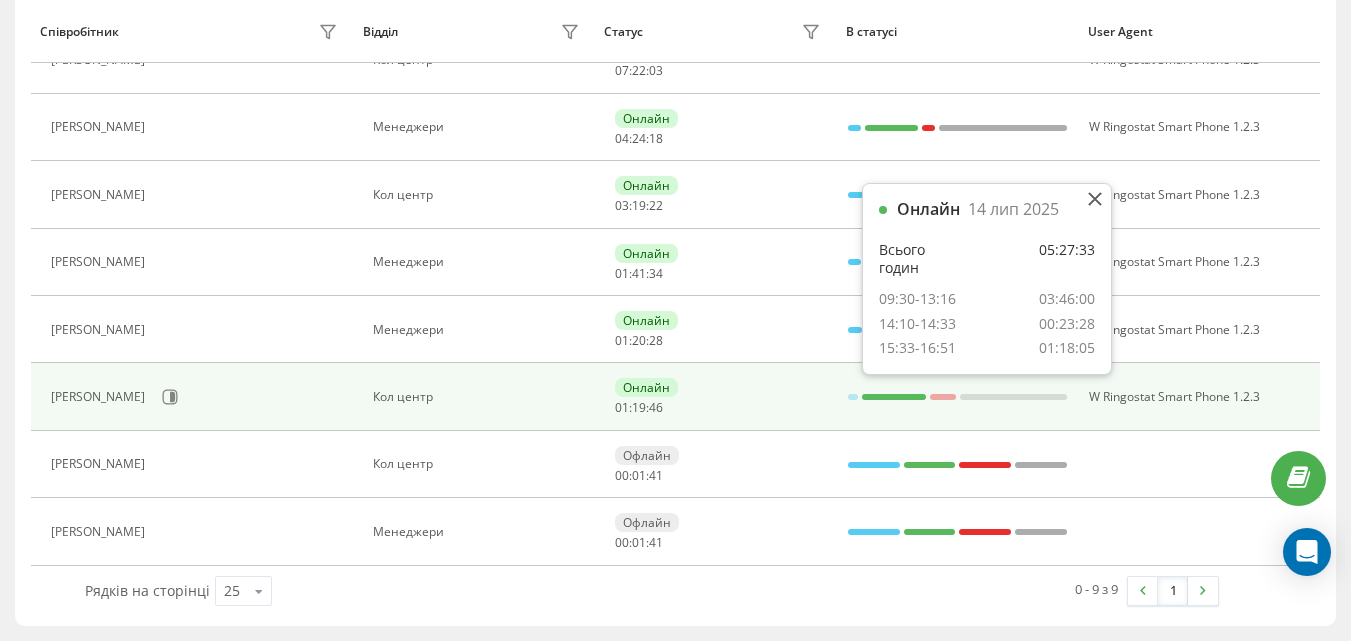 click at bounding box center [894, 397] 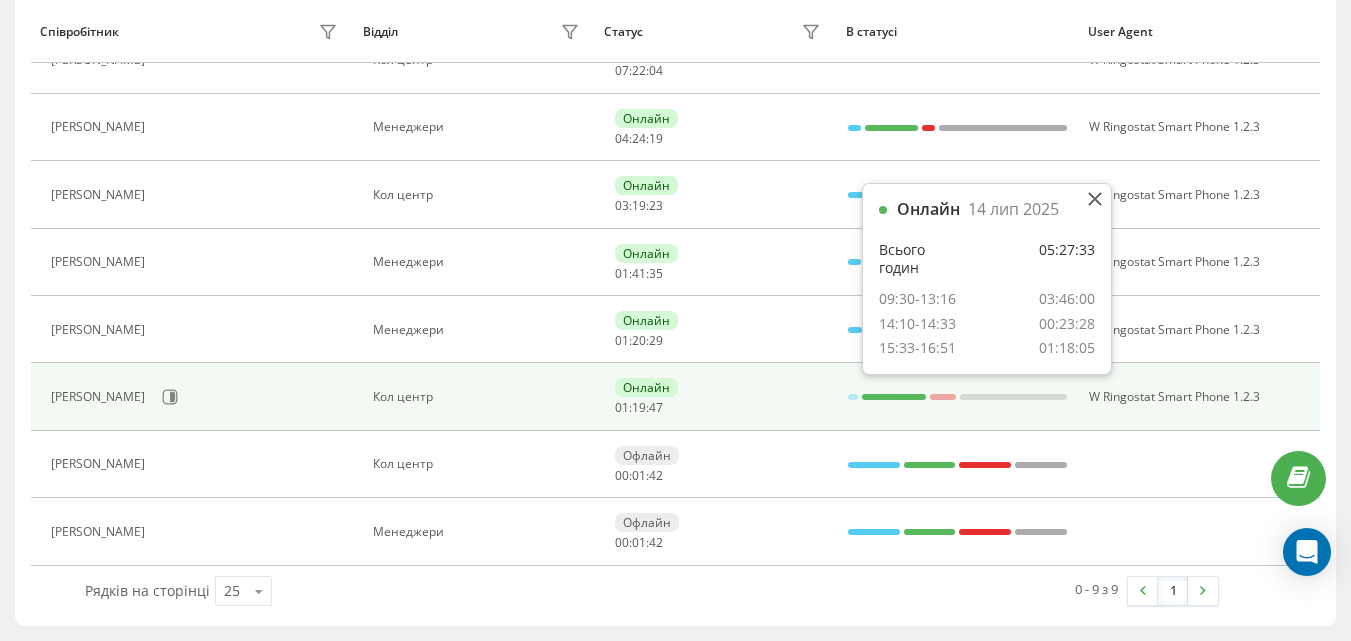 click at bounding box center (1013, 397) 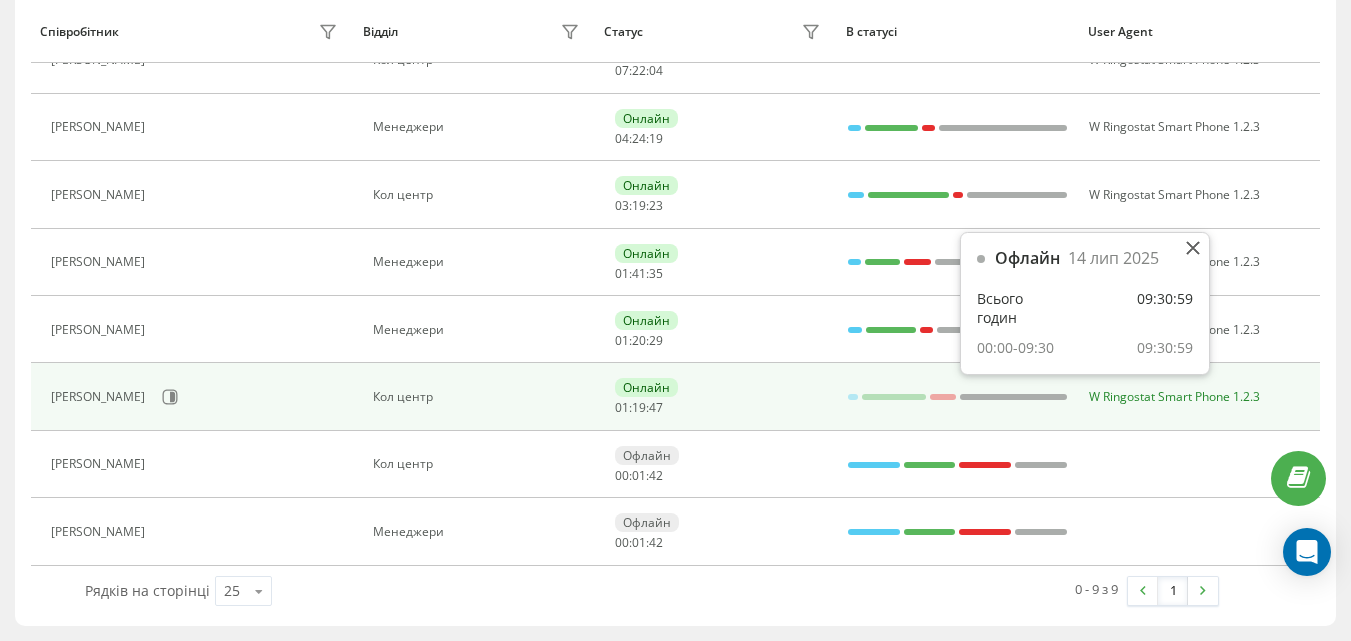 click on "W Ringostat Smart Phone 1.2.3" at bounding box center [1174, 396] 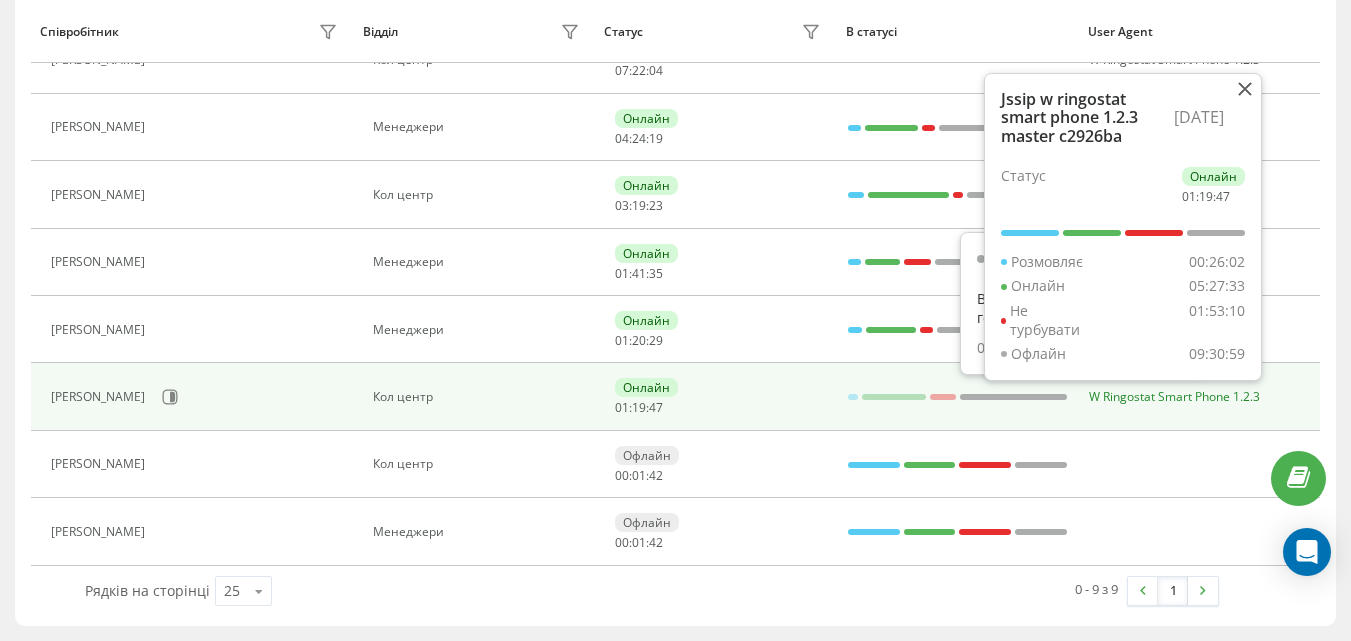 click on "W Ringostat Smart Phone 1.2.3" at bounding box center [1174, 396] 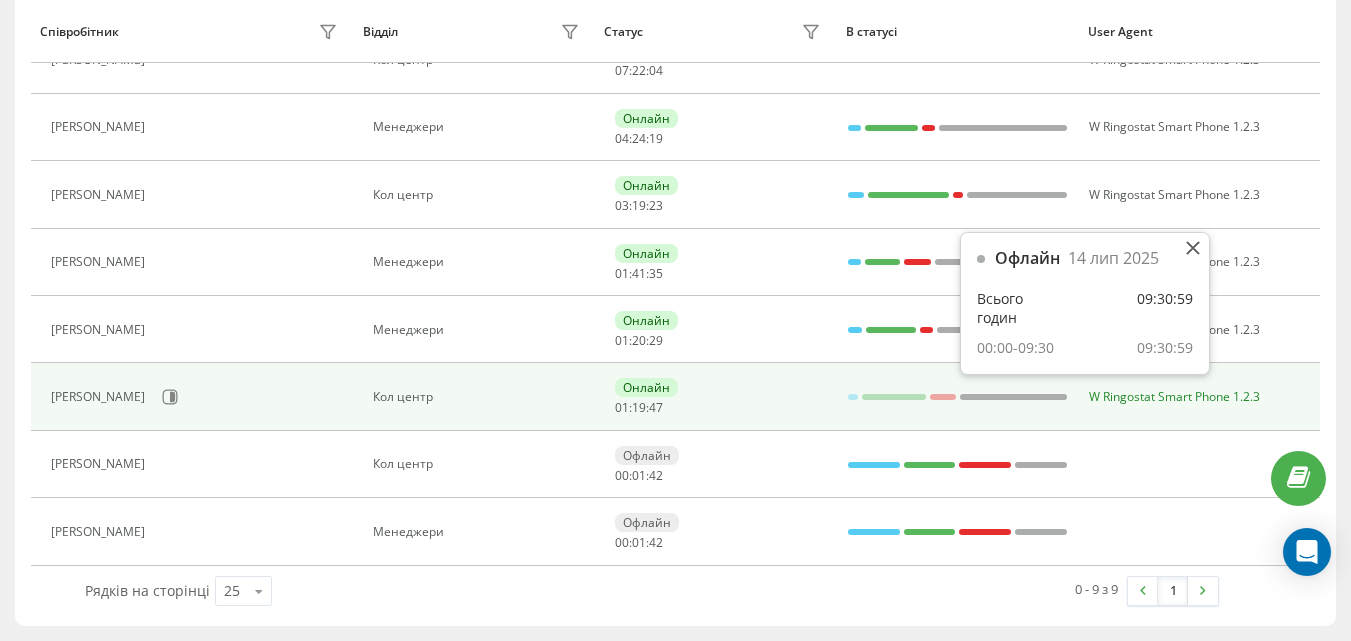click on "W Ringostat Smart Phone 1.2.3" at bounding box center [1174, 396] 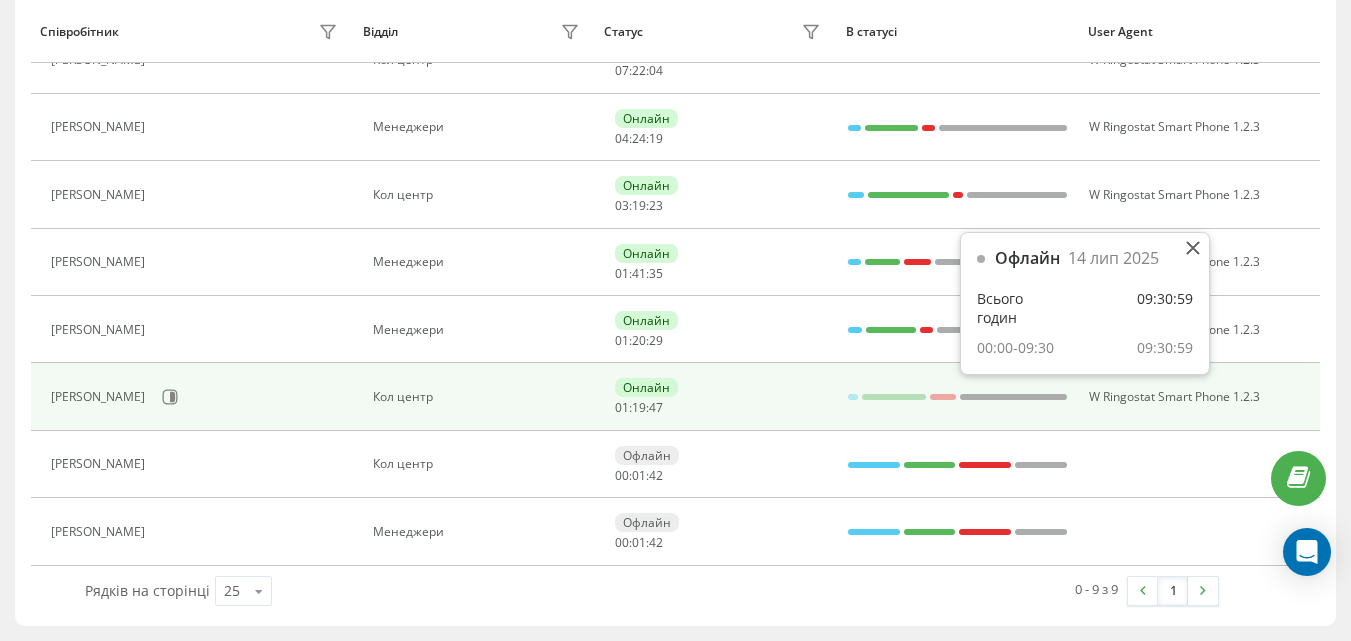 click on "W Ringostat Smart Phone 1.2.3" at bounding box center [1199, 396] 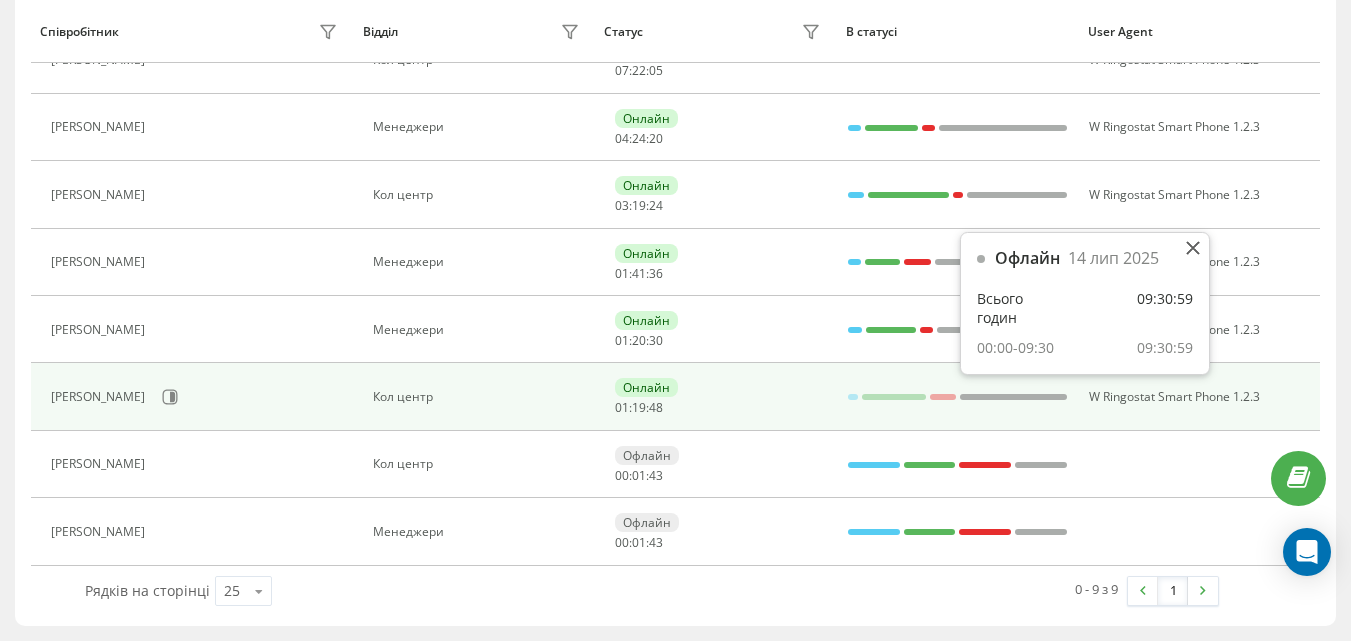 drag, startPoint x: 1268, startPoint y: 407, endPoint x: 1294, endPoint y: 393, distance: 29.529646 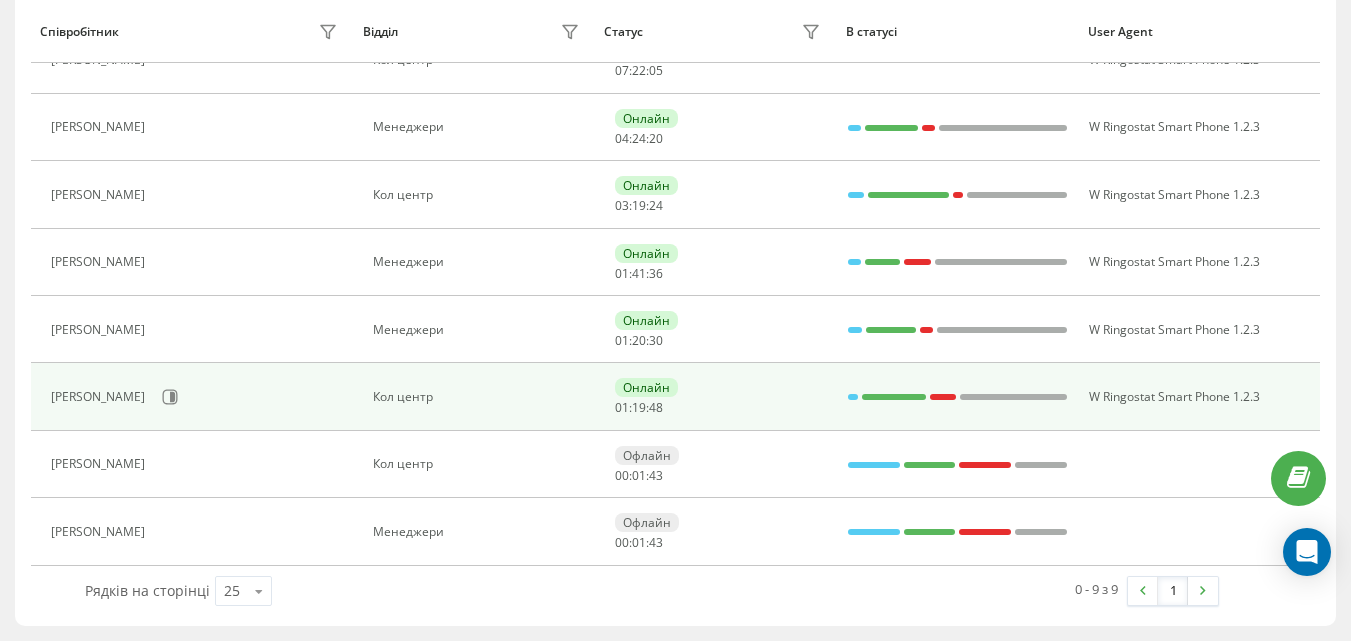 click on "W Ringostat Smart Phone 1.2.3" at bounding box center (1199, 397) 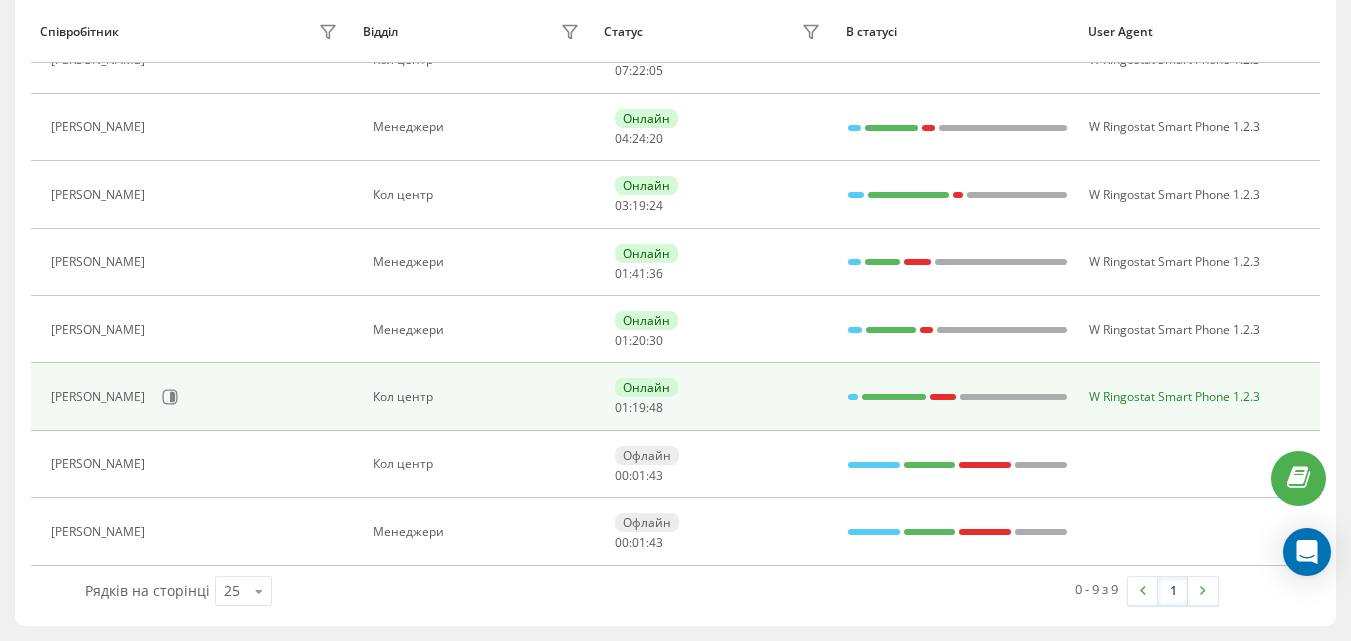drag, startPoint x: 1294, startPoint y: 393, endPoint x: 1236, endPoint y: 397, distance: 58.137768 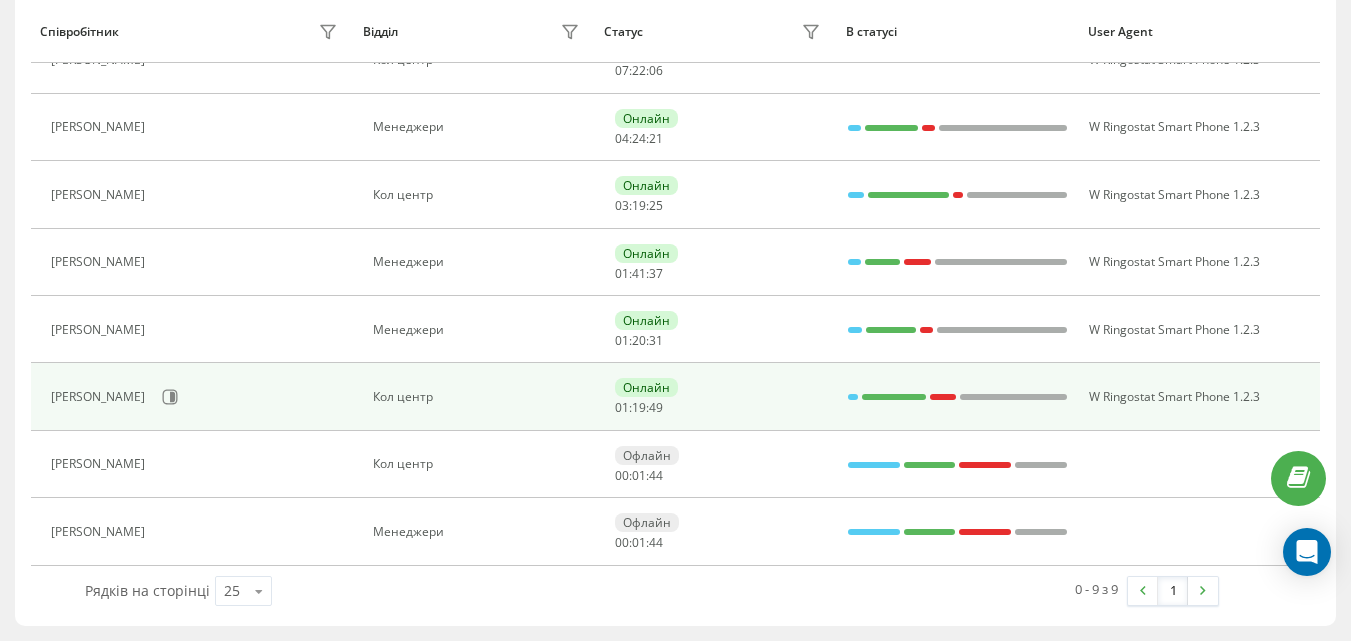 click on "Маковкін Олександр Олександрович" at bounding box center [100, 397] 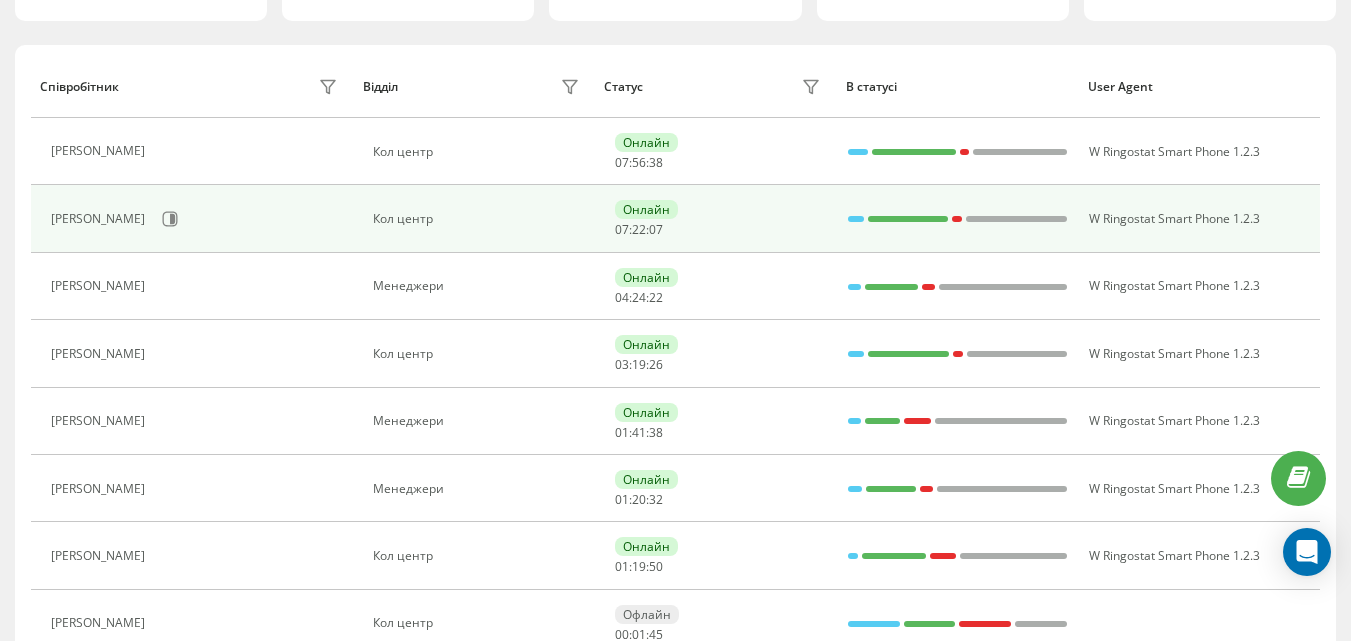 scroll, scrollTop: 0, scrollLeft: 0, axis: both 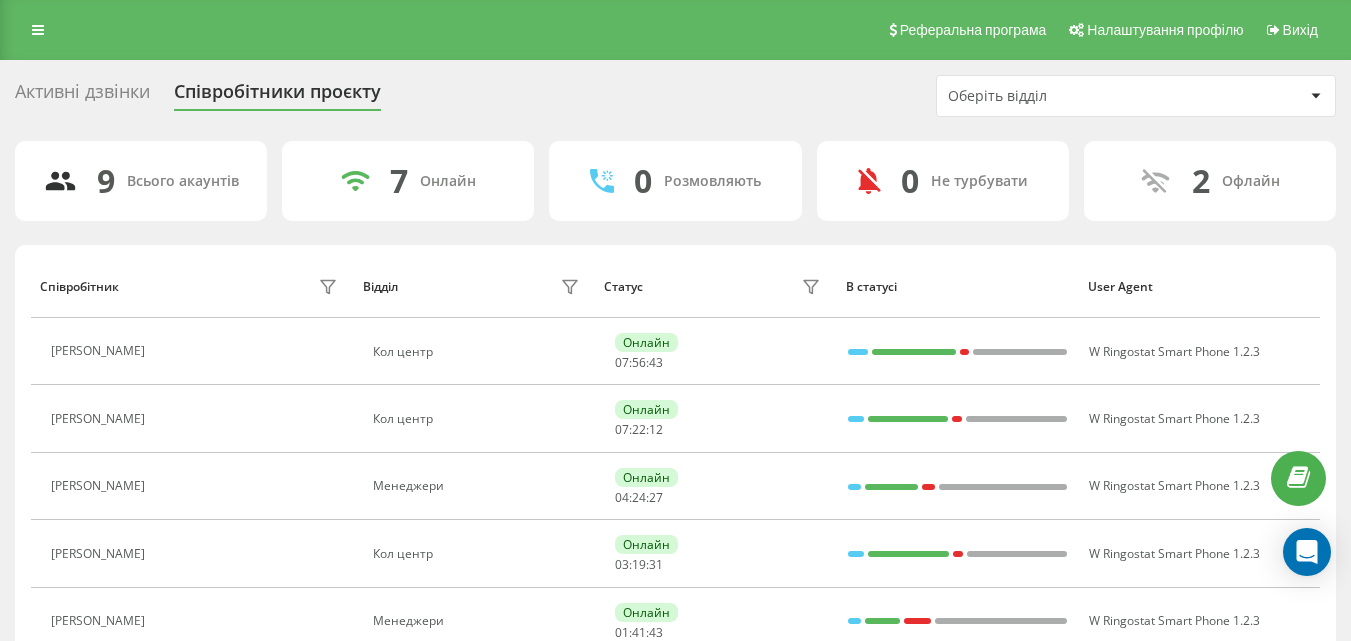 click on "Активні дзвінки" at bounding box center (82, 96) 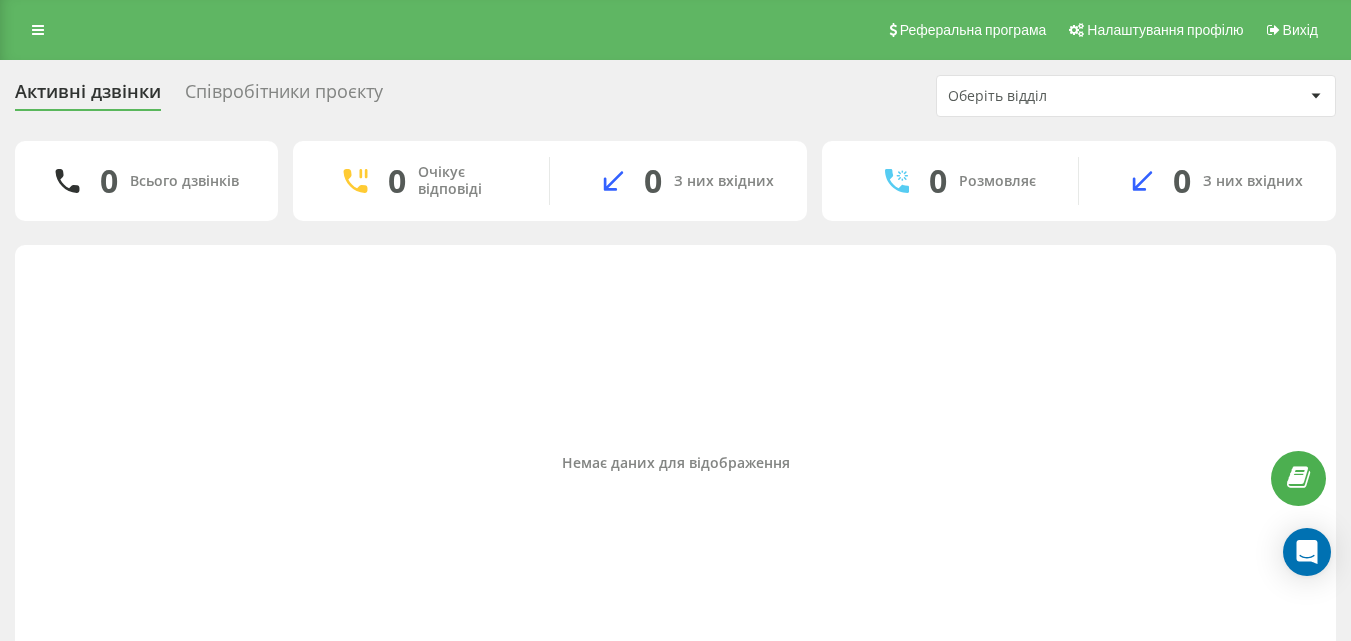 scroll, scrollTop: 0, scrollLeft: 0, axis: both 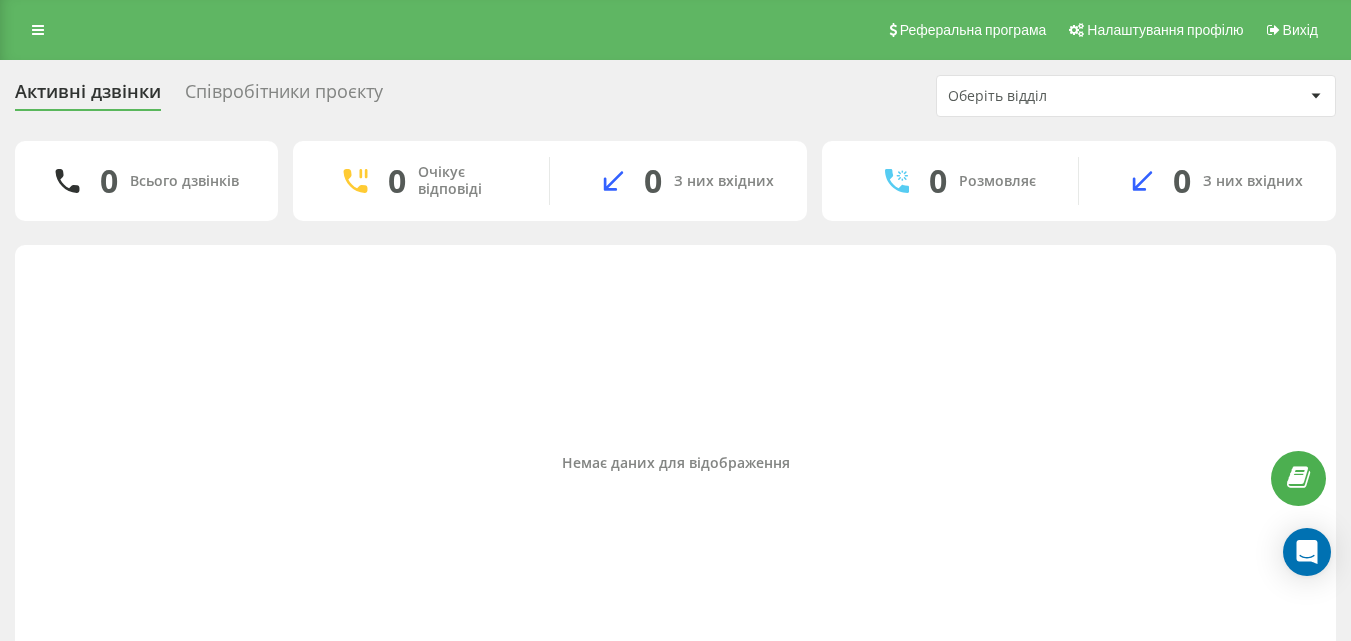 click on "Реферальна програма Налаштування профілю Вихід" at bounding box center (675, 30) 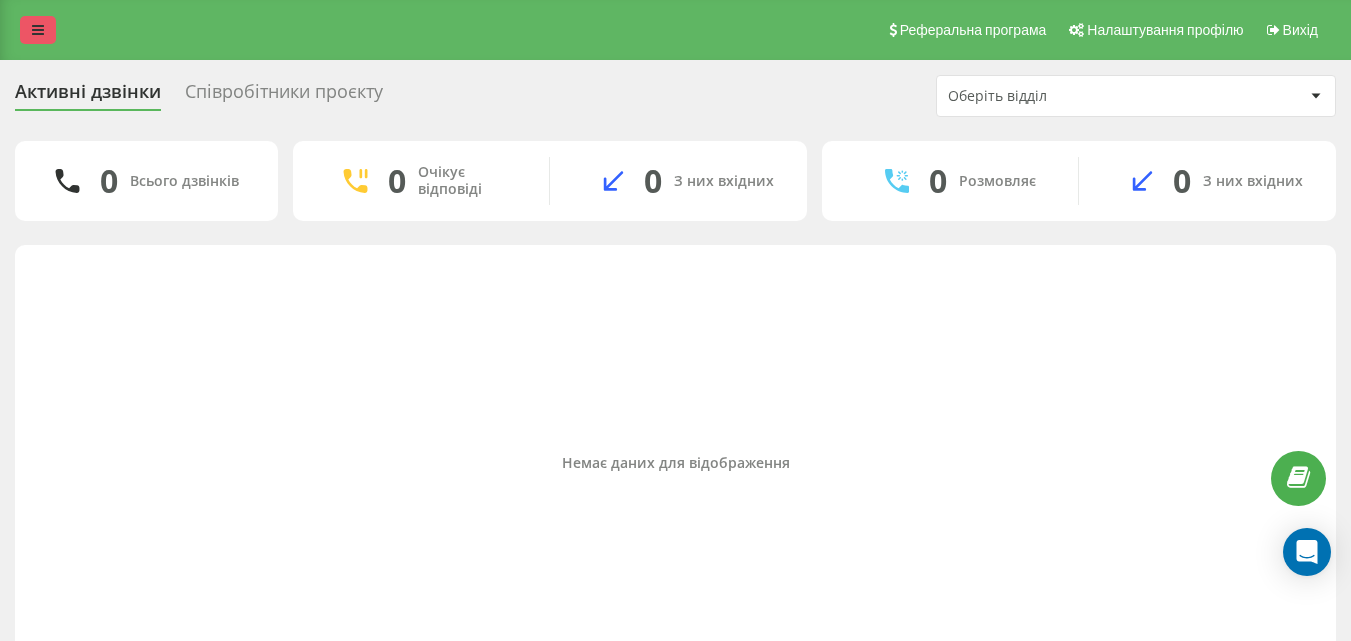click at bounding box center (38, 30) 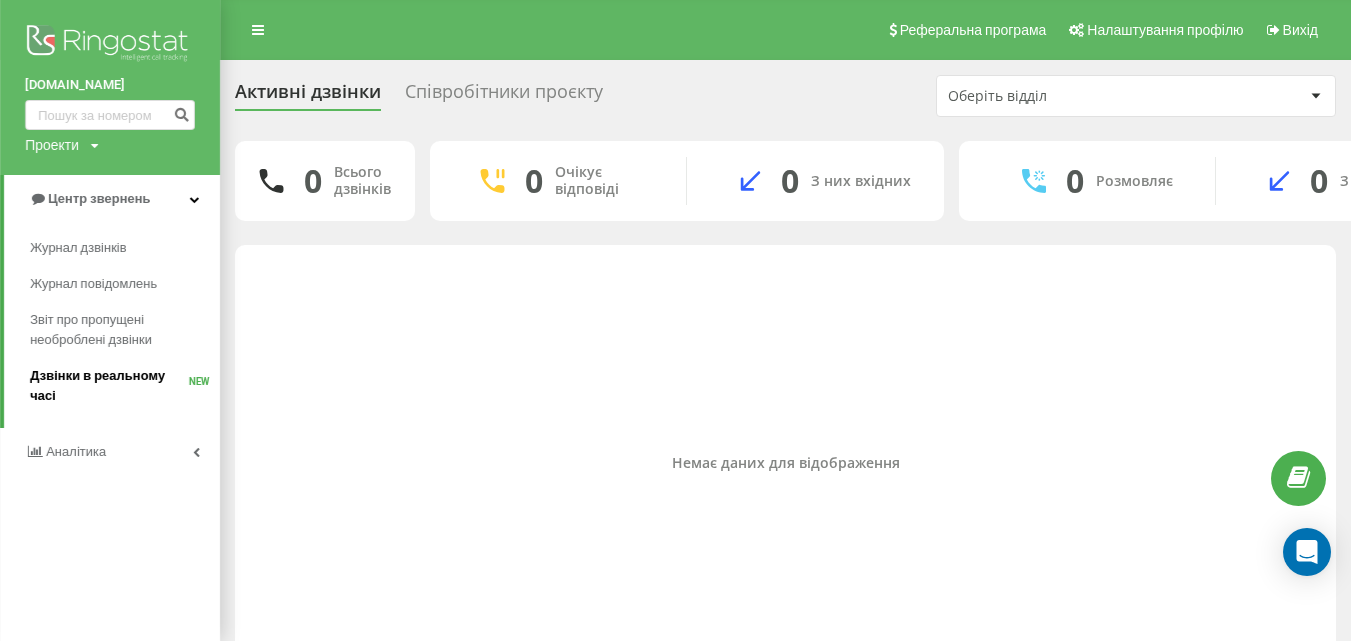 click on "Дзвінки в реальному часі" at bounding box center (109, 386) 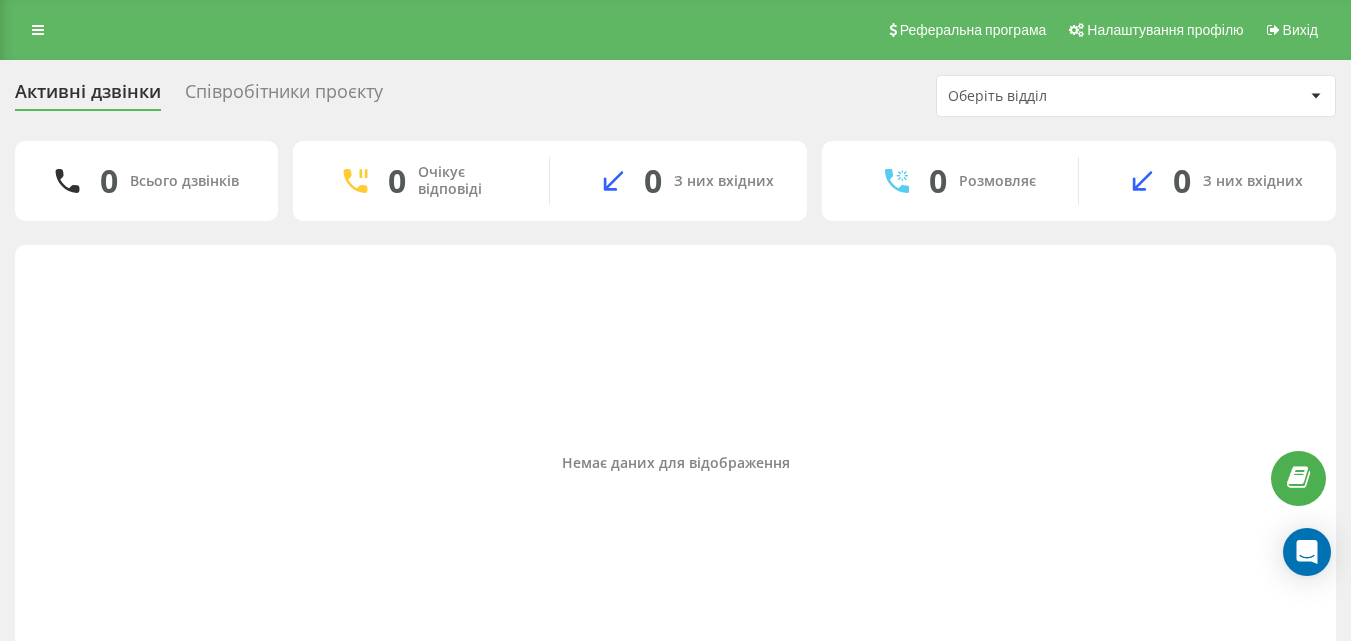 scroll, scrollTop: 0, scrollLeft: 0, axis: both 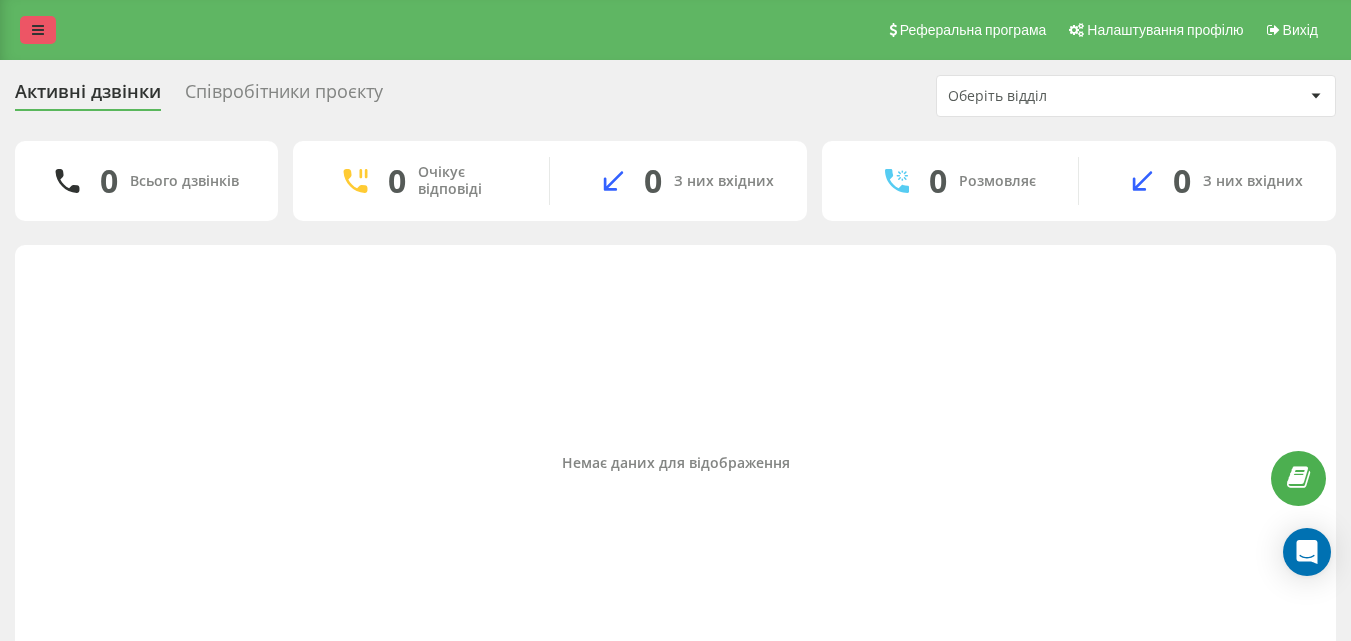 click at bounding box center [38, 30] 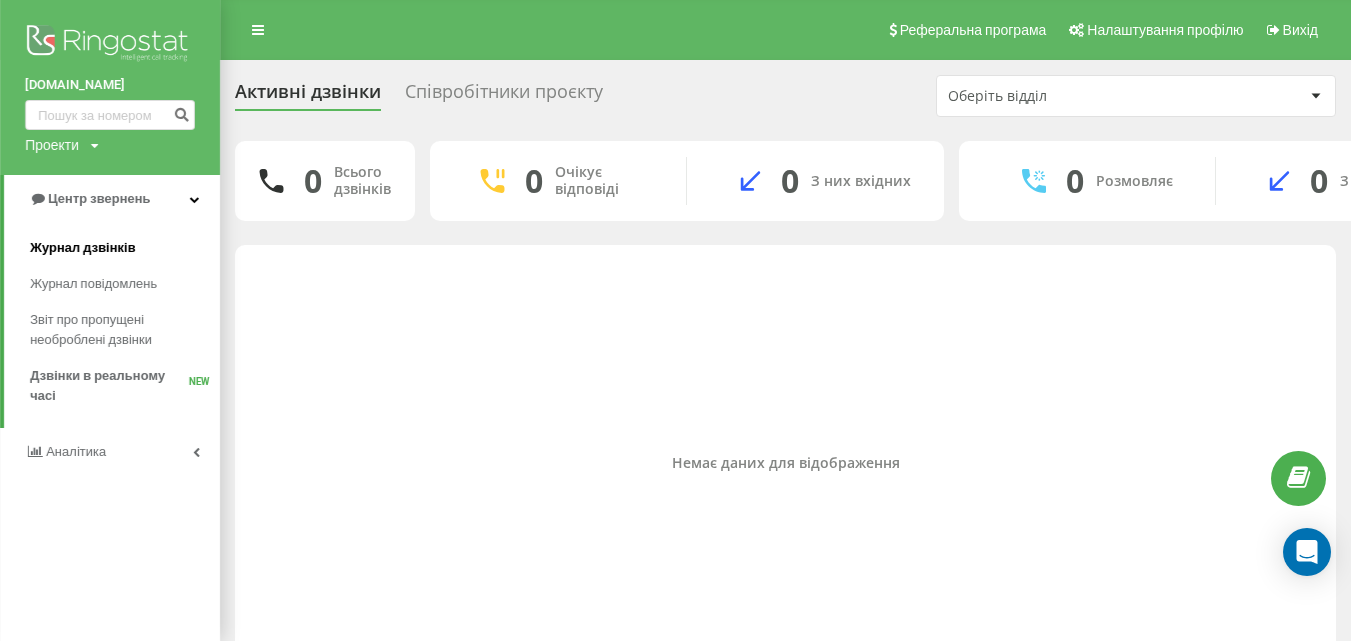 click on "Журнал дзвінків" at bounding box center [83, 248] 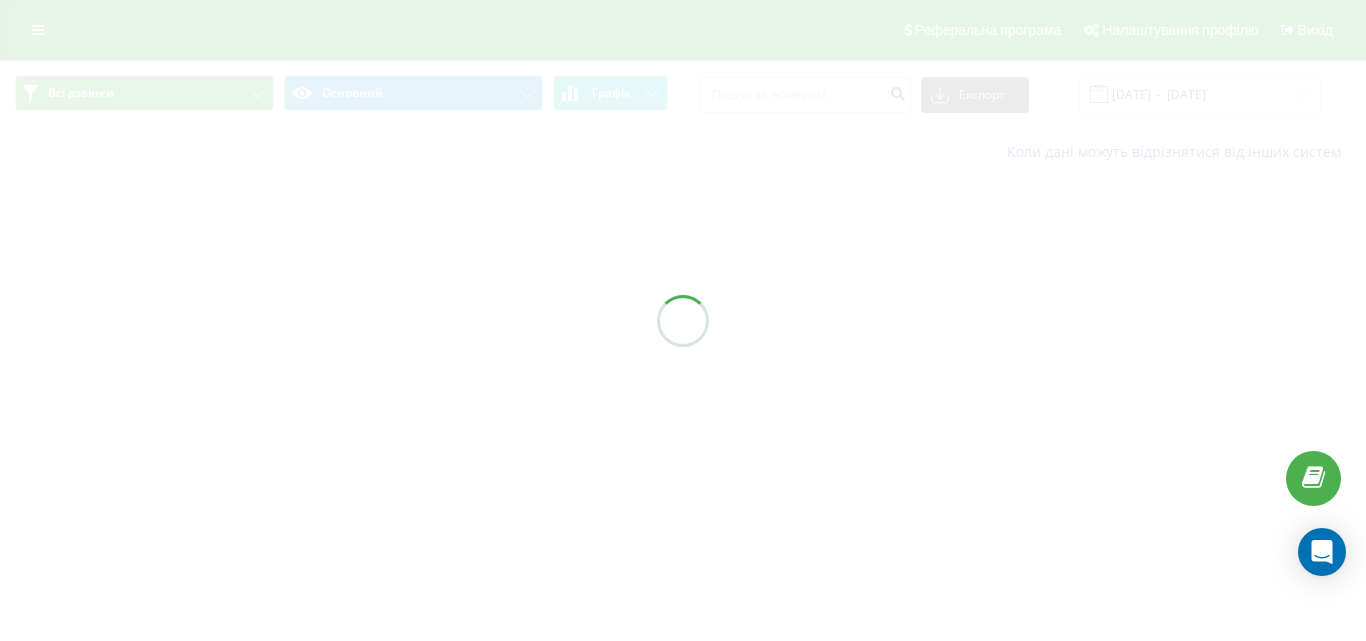 scroll, scrollTop: 0, scrollLeft: 0, axis: both 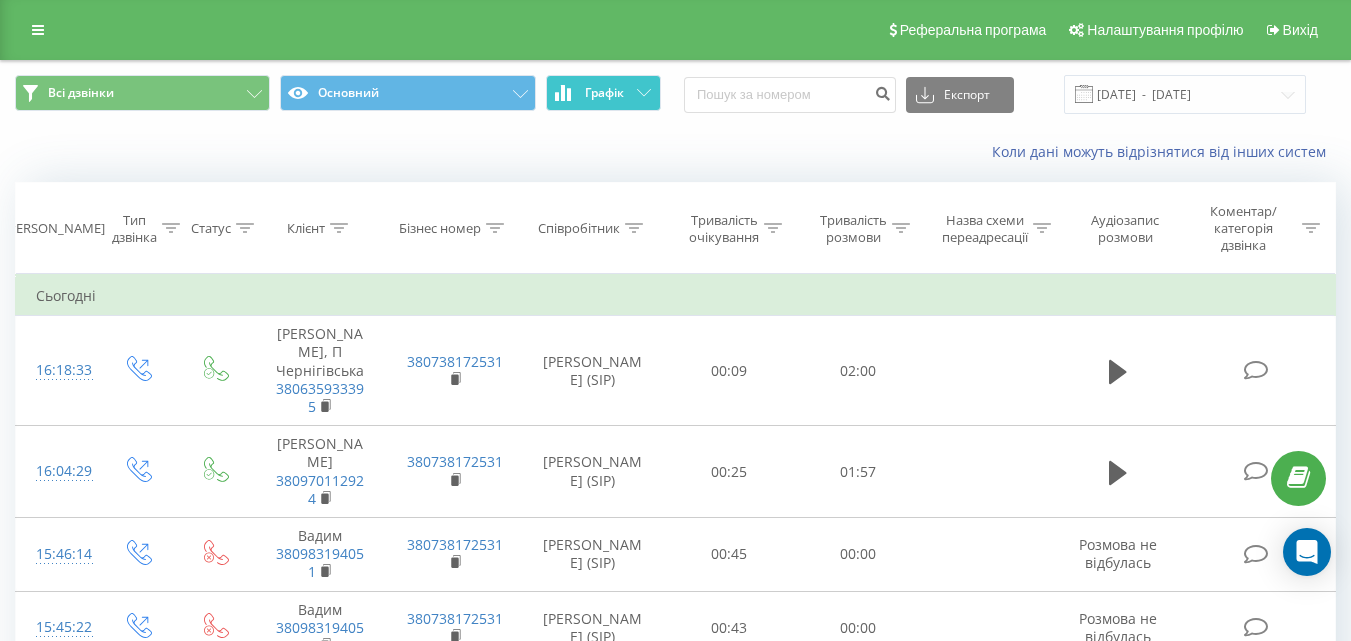 click 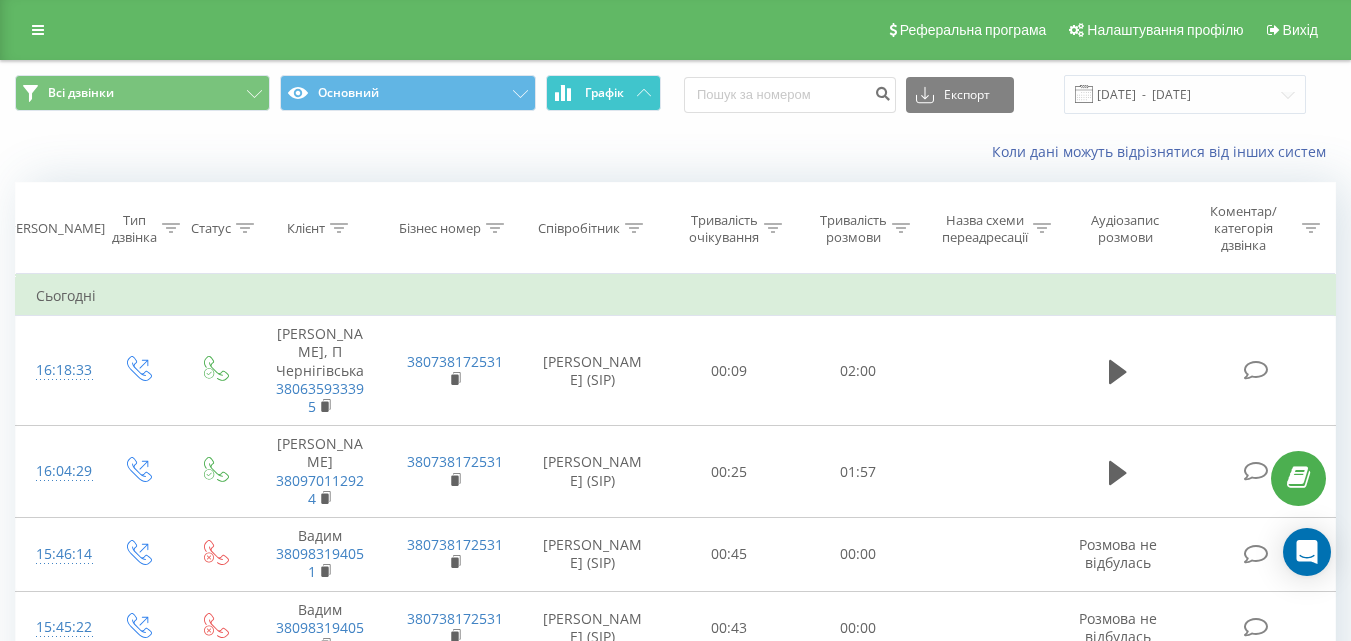click on "Коли дані можуть відрізнятися вiд інших систем" at bounding box center [675, 152] 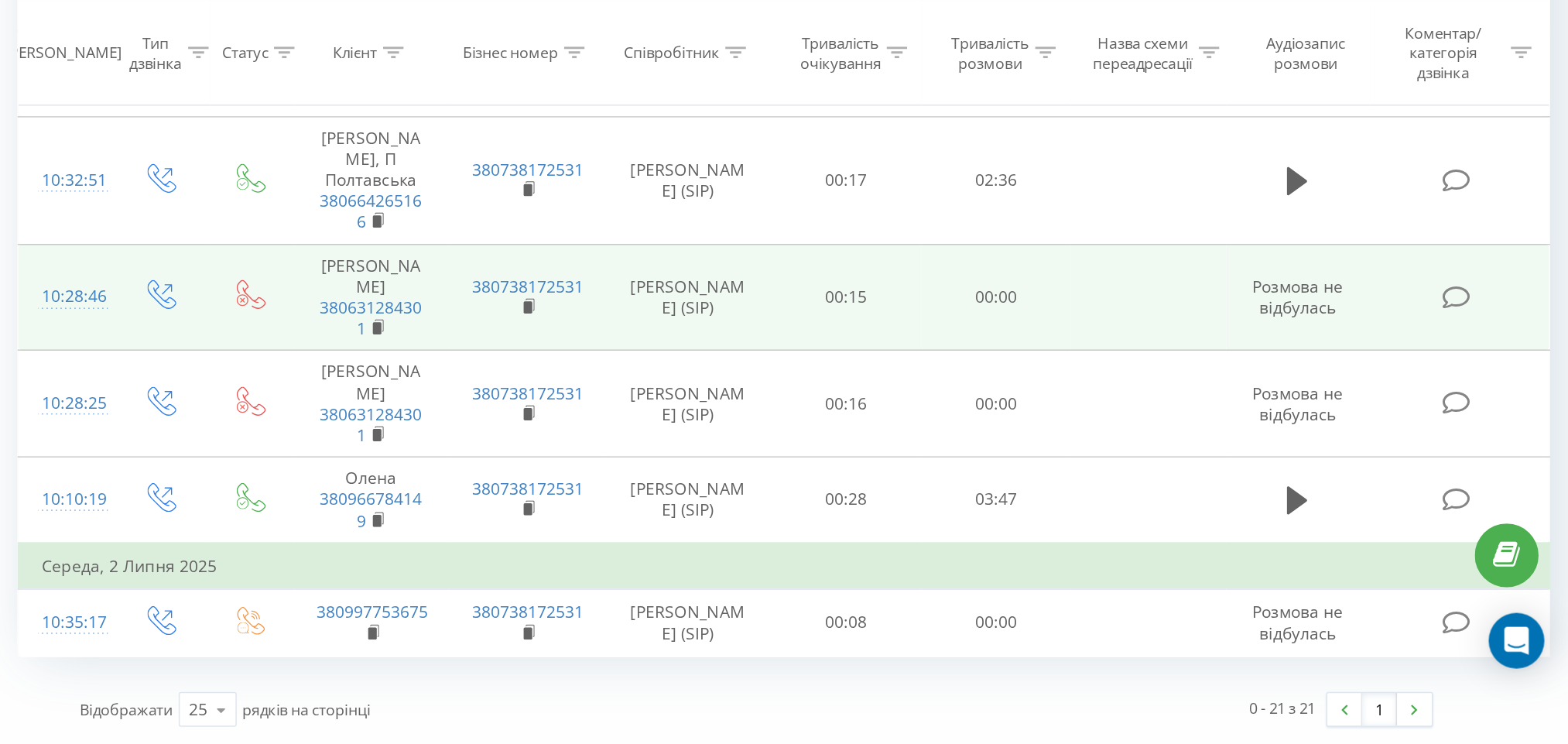 scroll, scrollTop: 569, scrollLeft: 0, axis: vertical 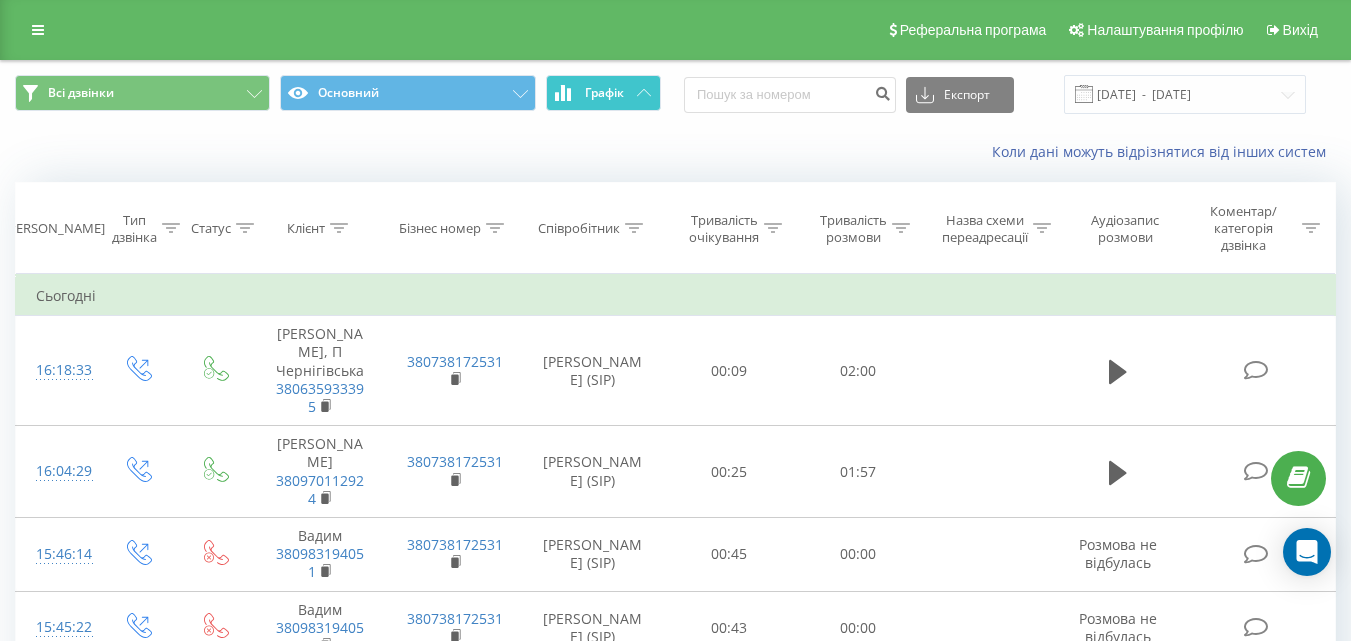 click on "Графік" at bounding box center (604, 93) 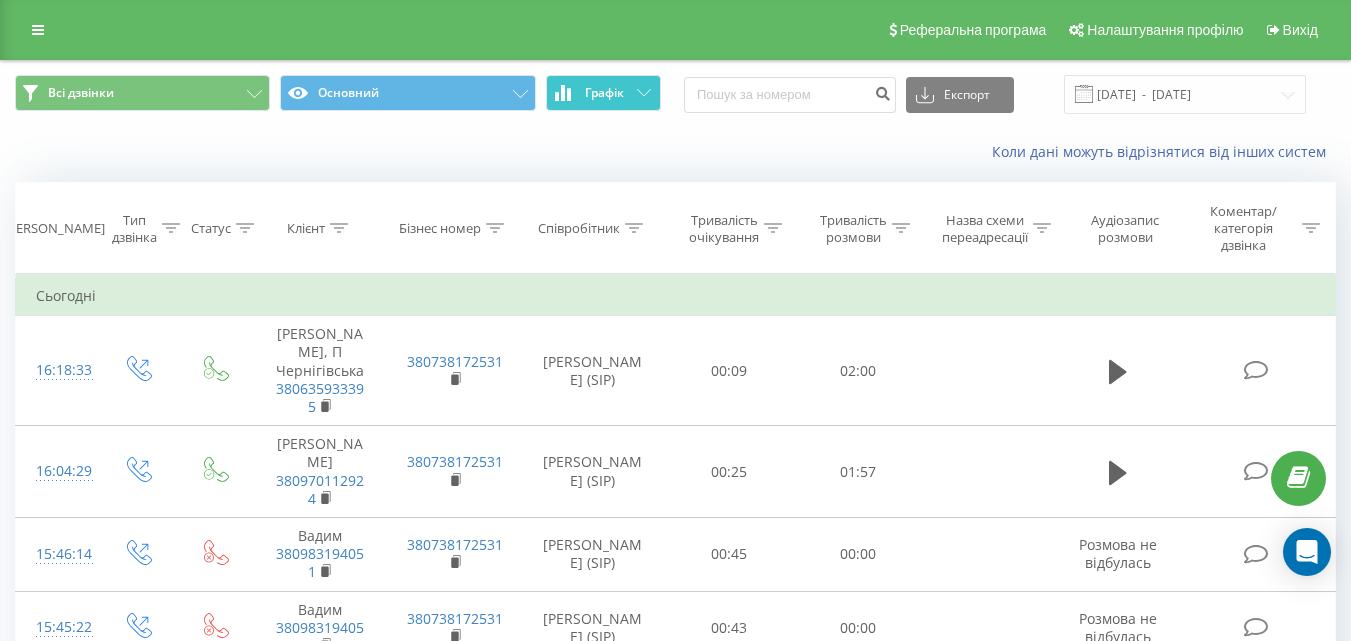 drag, startPoint x: 608, startPoint y: 84, endPoint x: 597, endPoint y: 89, distance: 12.083046 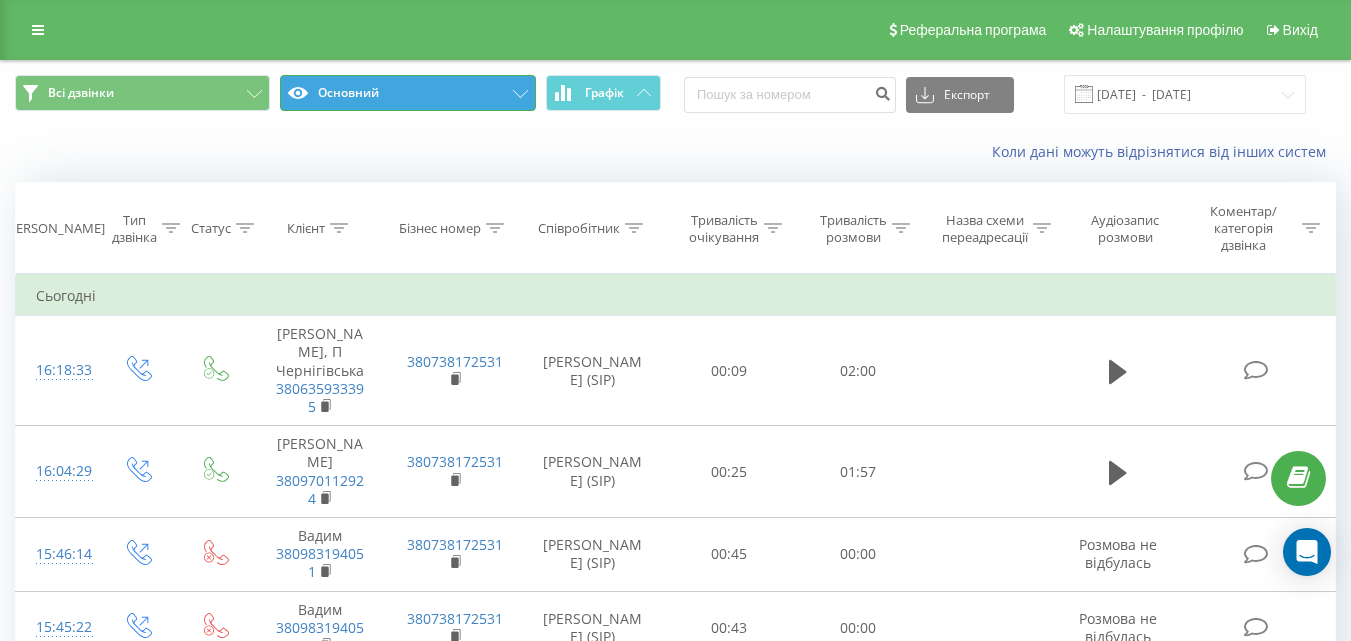 click 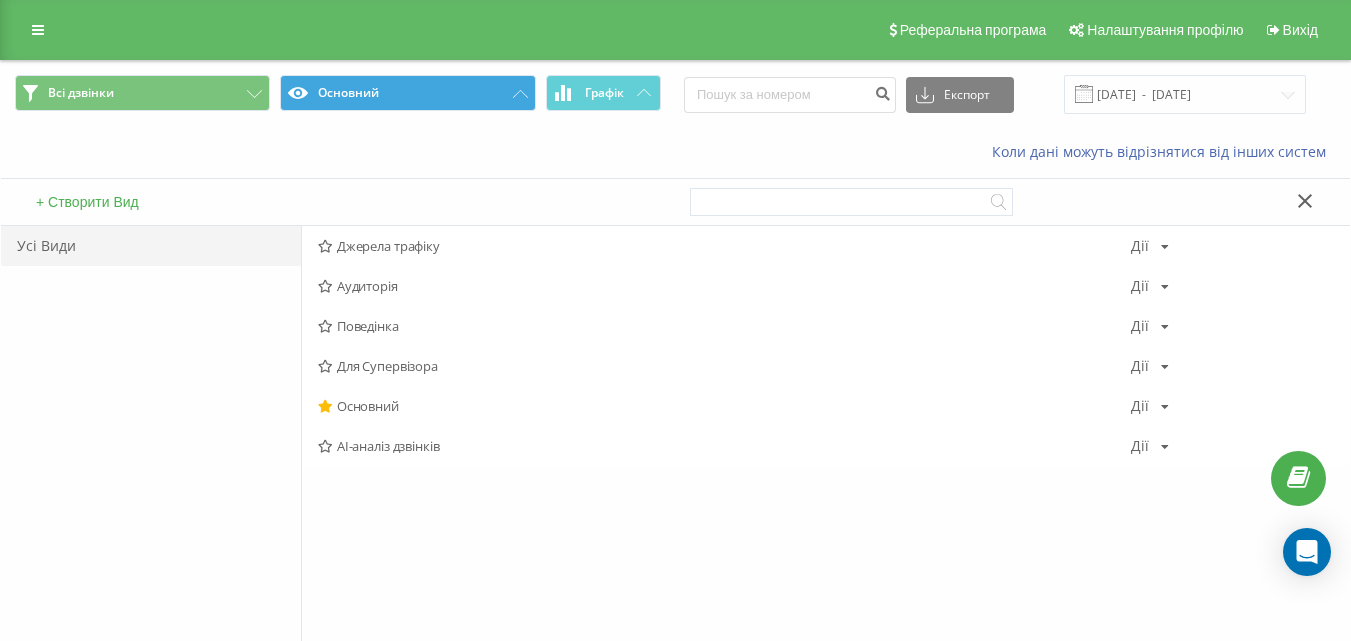 click 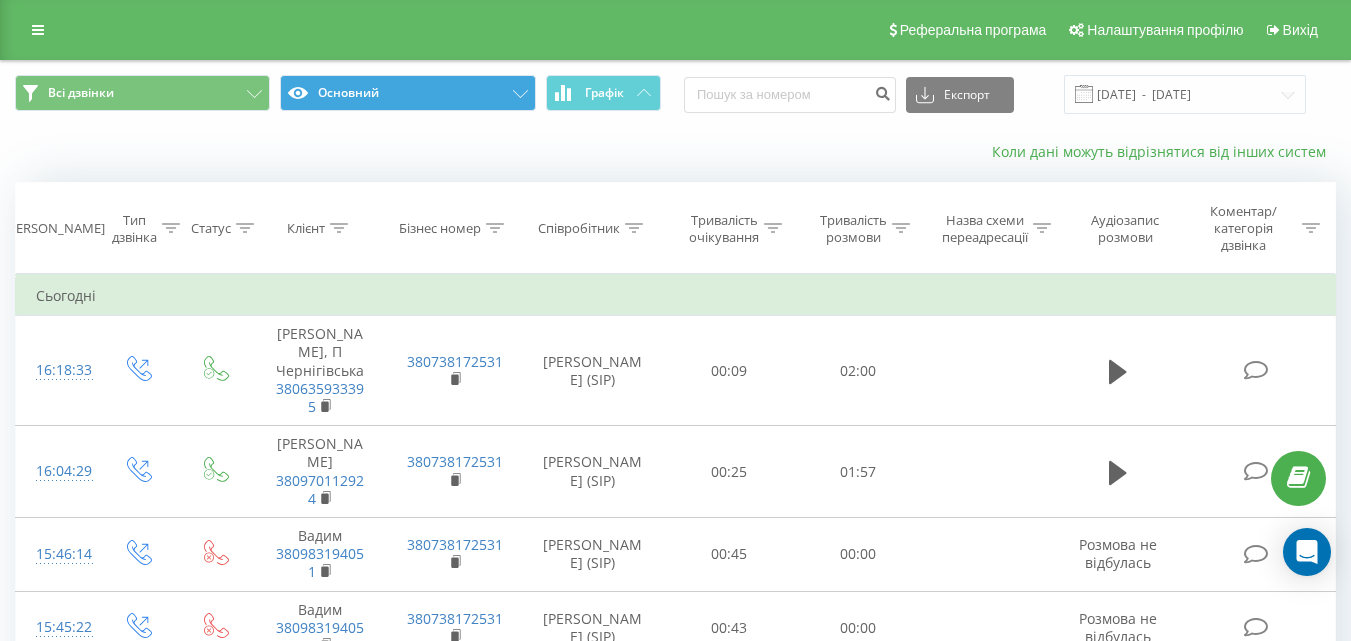 click on "Коли дані можуть відрізнятися вiд інших систем" at bounding box center (1164, 151) 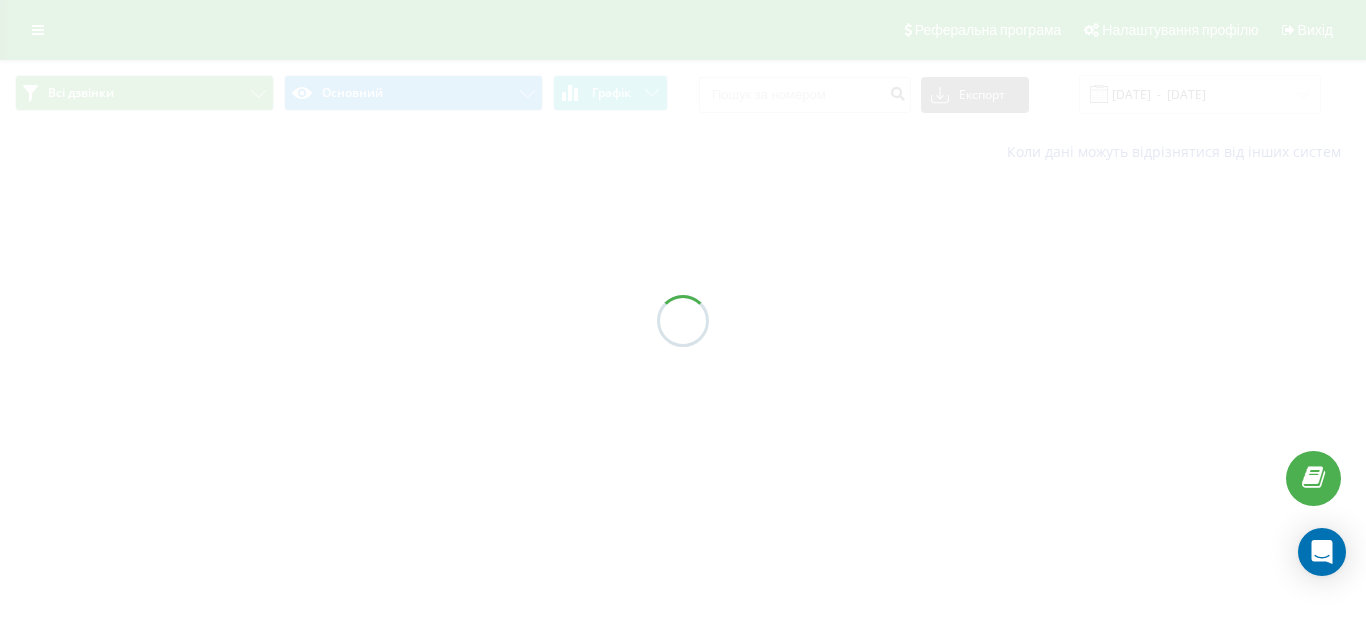 scroll, scrollTop: 0, scrollLeft: 0, axis: both 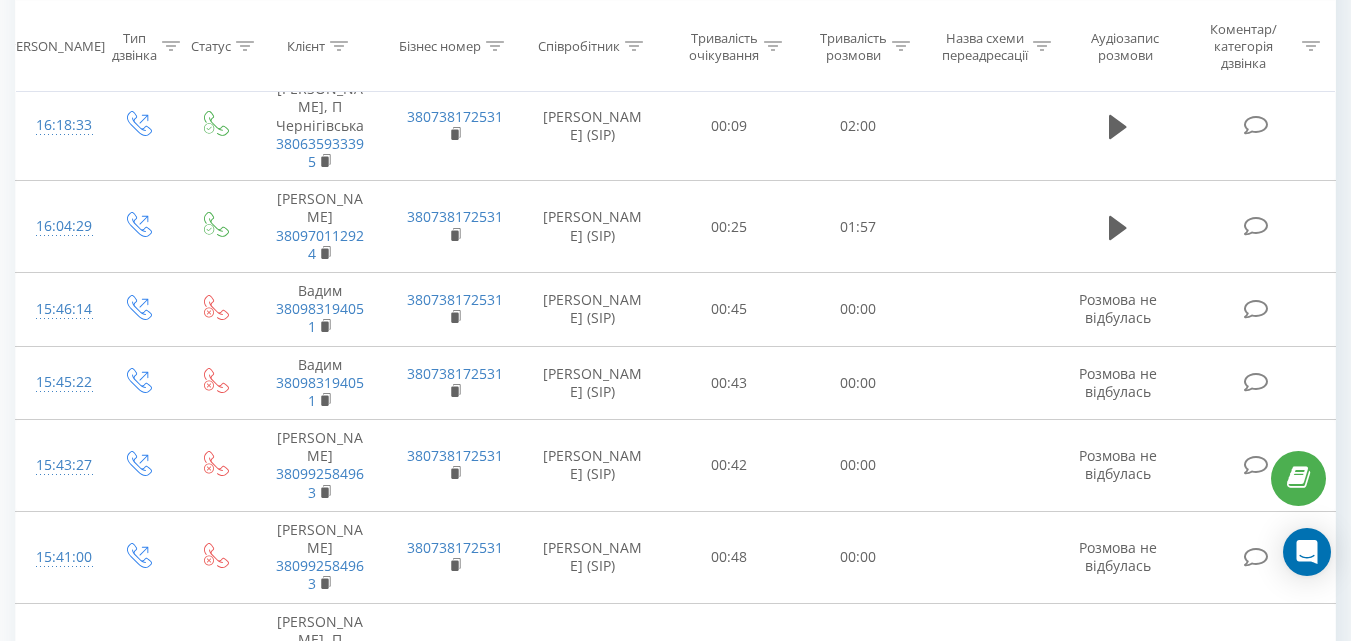click 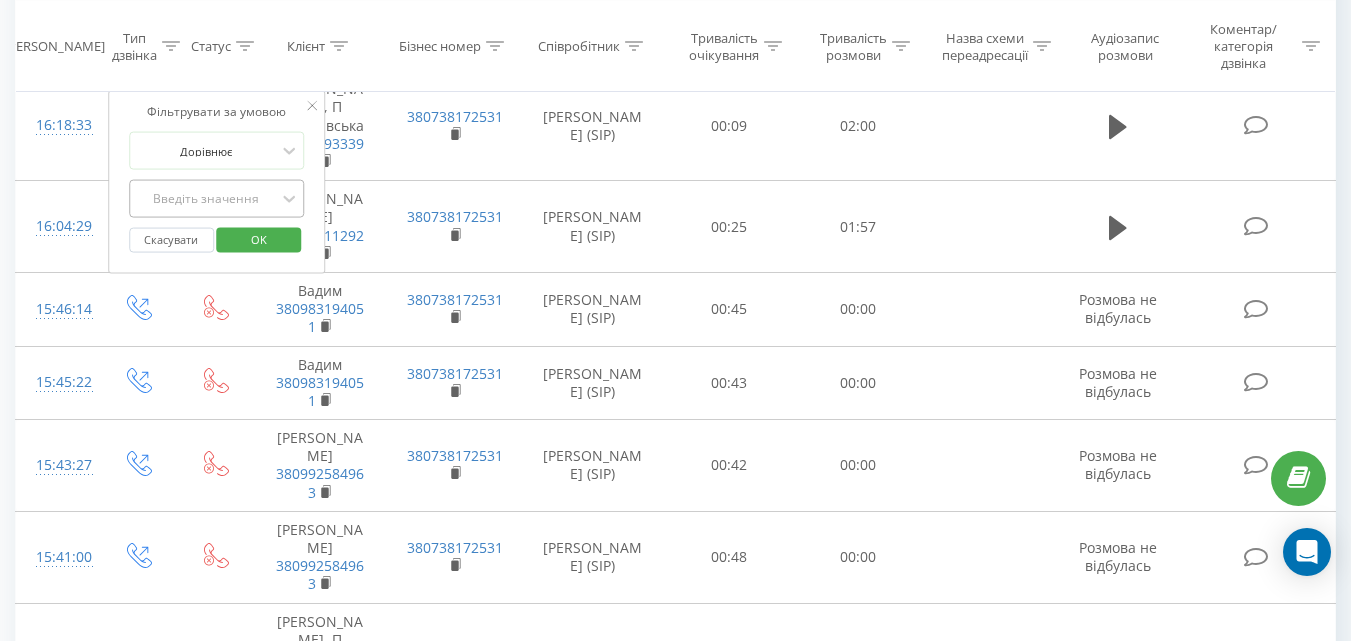 click on "Введіть значення" at bounding box center [206, 199] 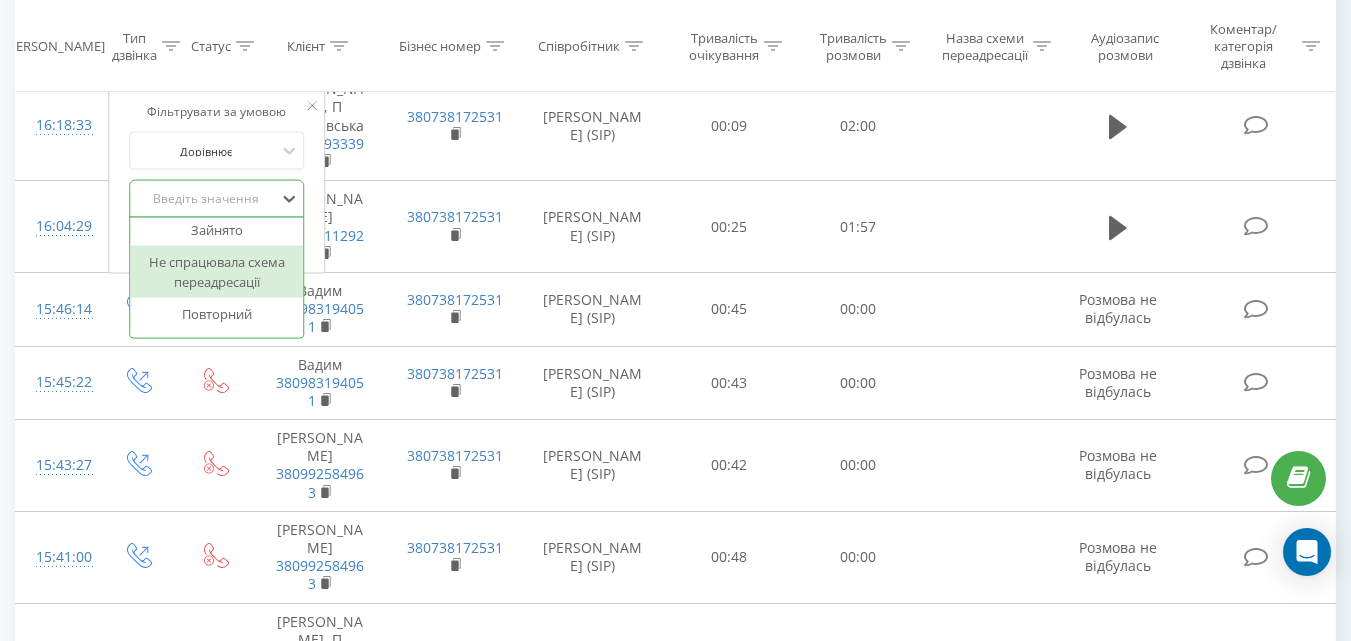 scroll, scrollTop: 100, scrollLeft: 0, axis: vertical 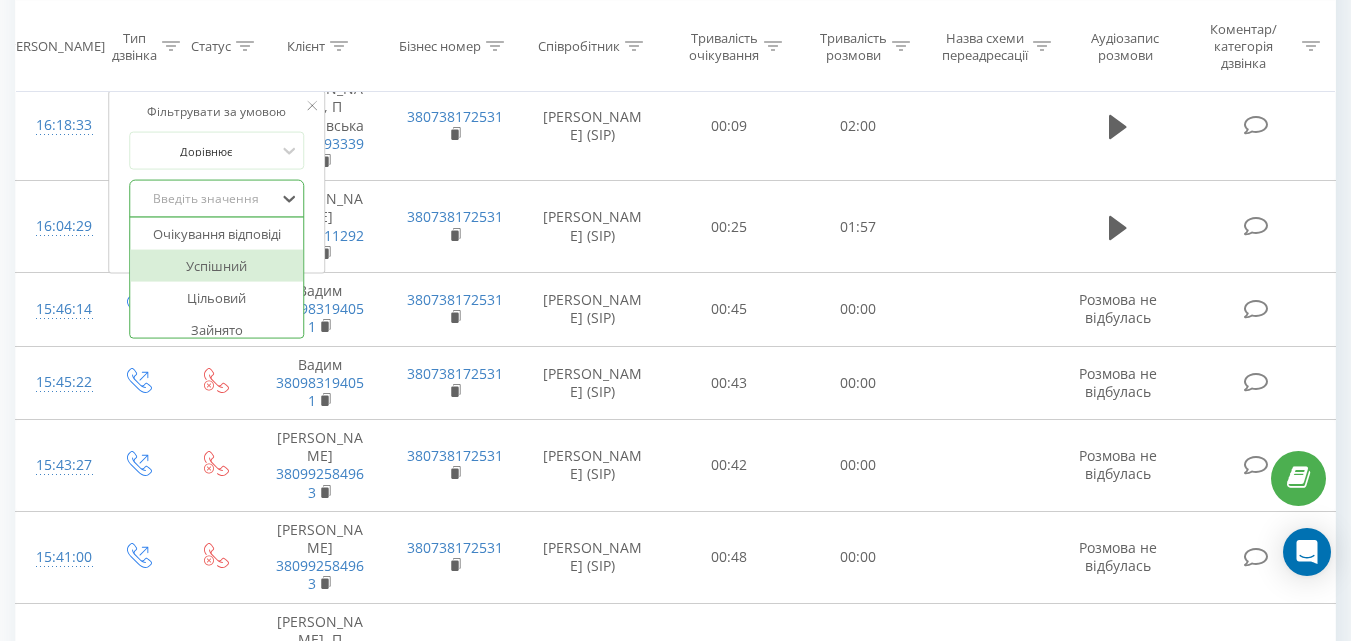 click on "Успішний" at bounding box center (217, 266) 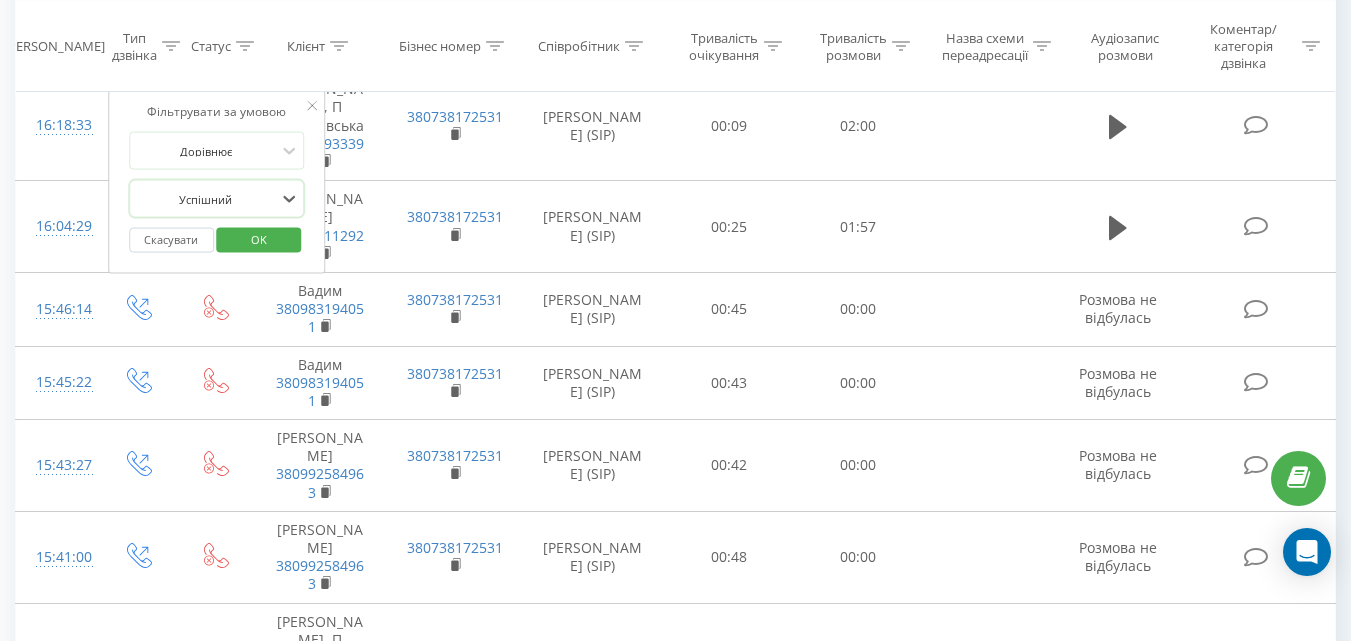 click on "OK" at bounding box center (259, 239) 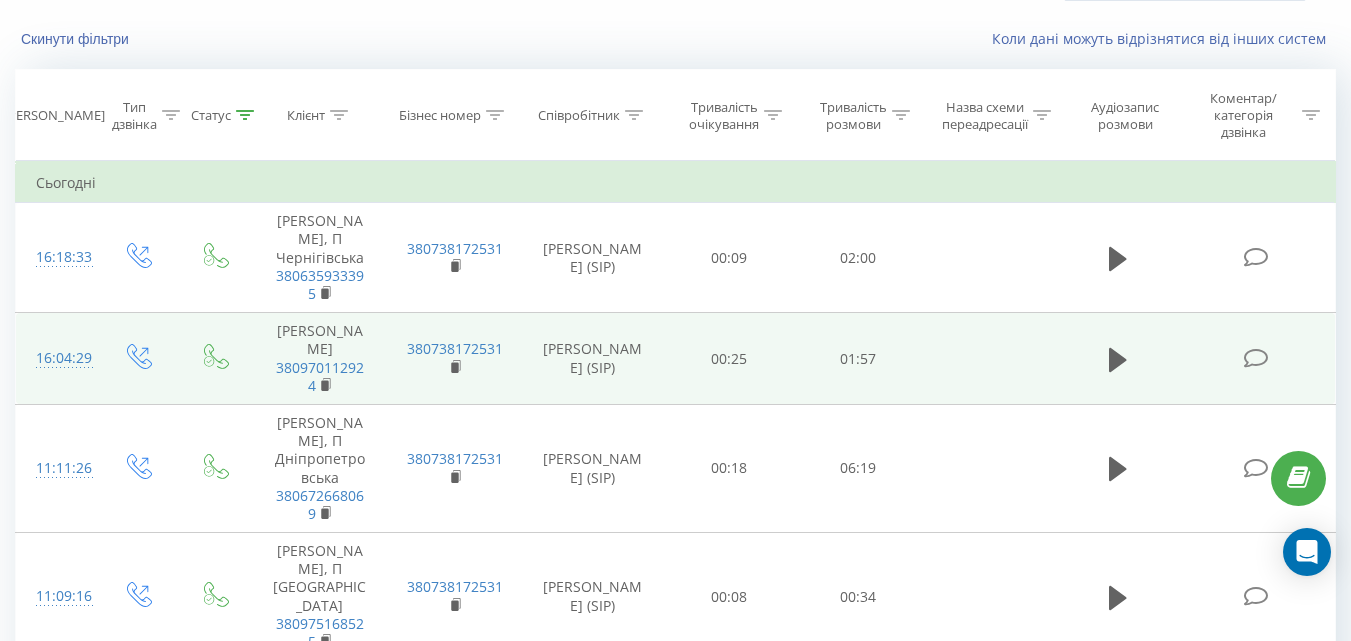 scroll, scrollTop: 0, scrollLeft: 0, axis: both 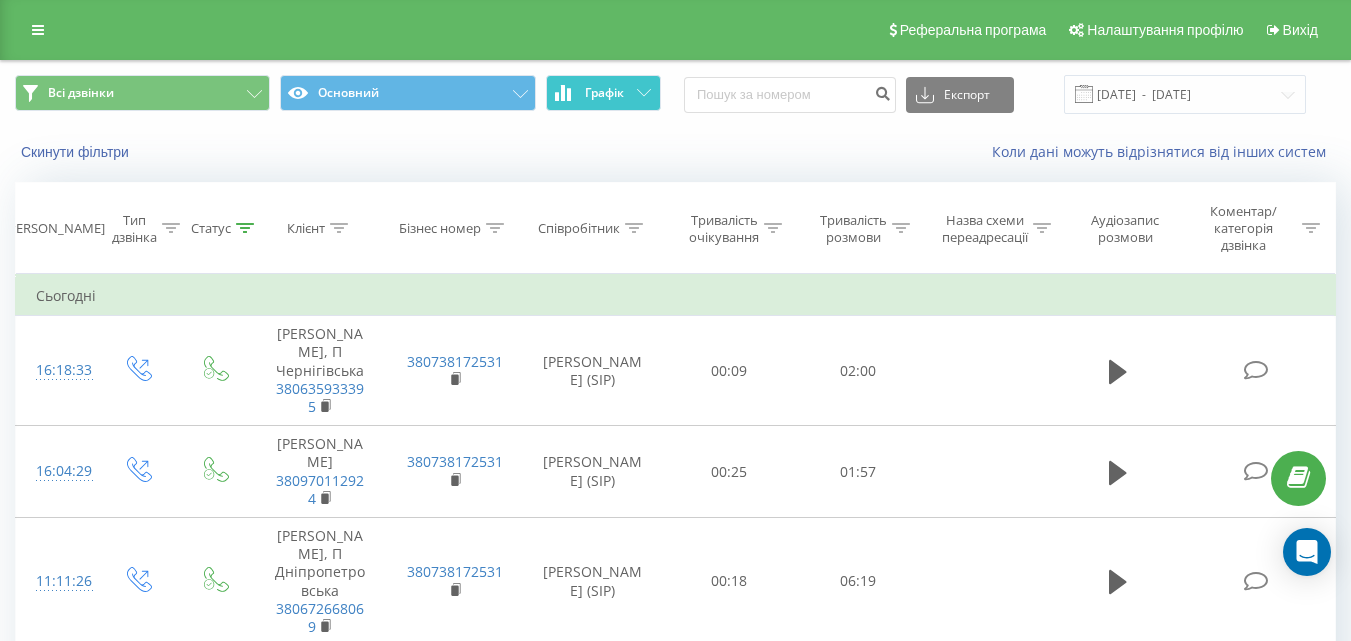 click on "Графік" at bounding box center (603, 93) 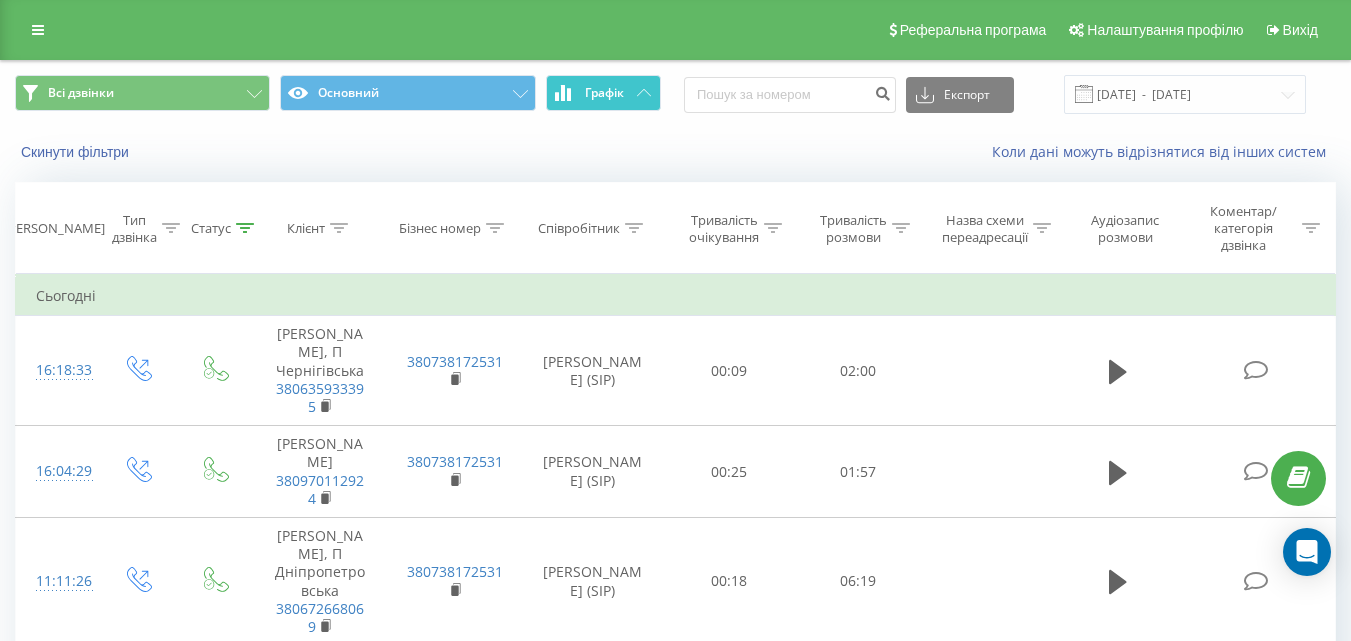 click on "Графік" at bounding box center [603, 93] 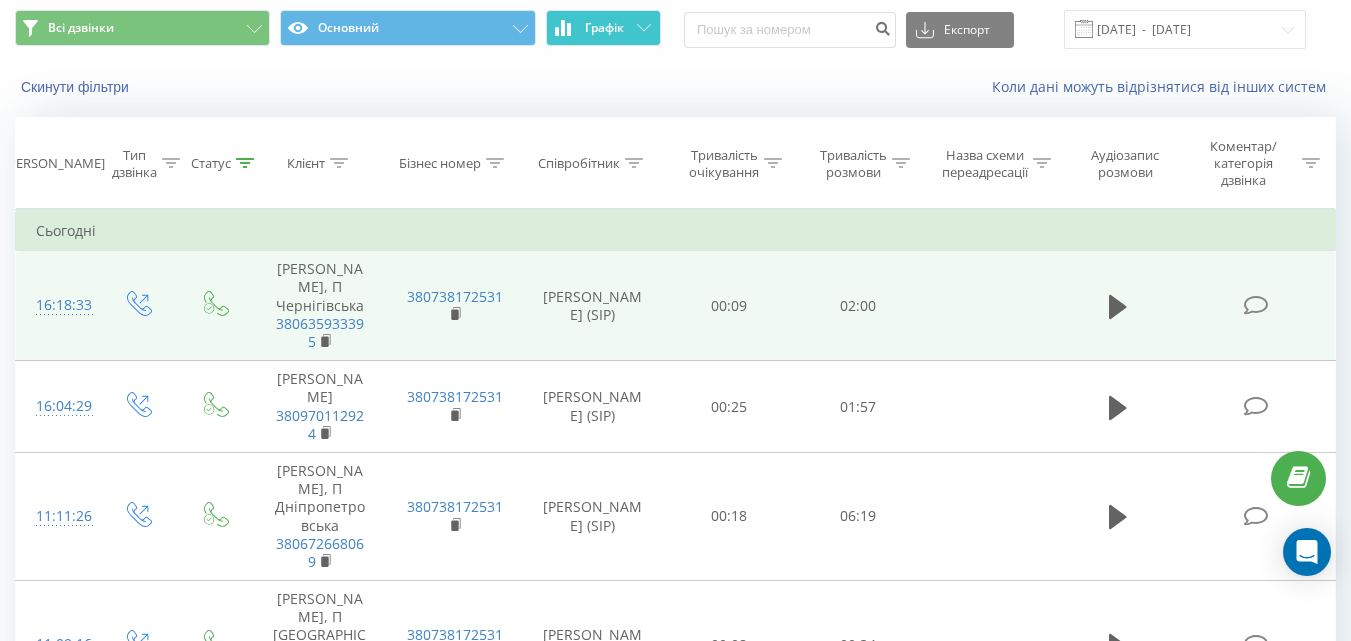 scroll, scrollTop: 0, scrollLeft: 0, axis: both 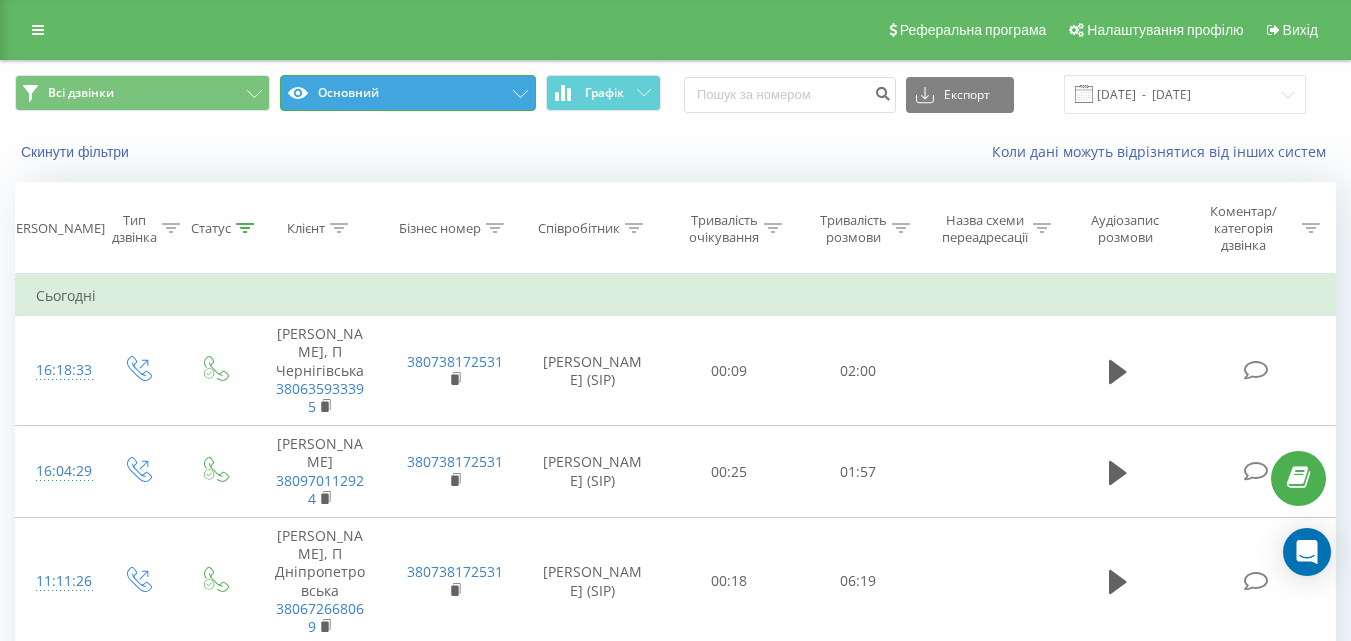 click on "Основний" at bounding box center [407, 93] 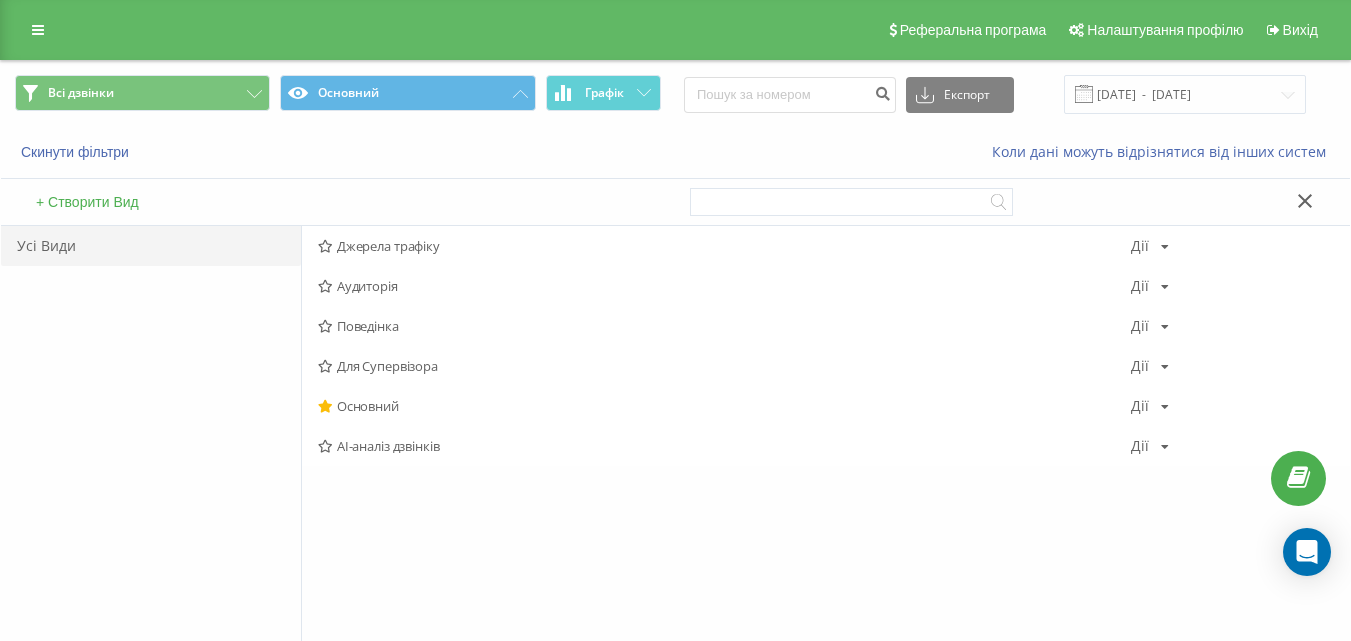 click 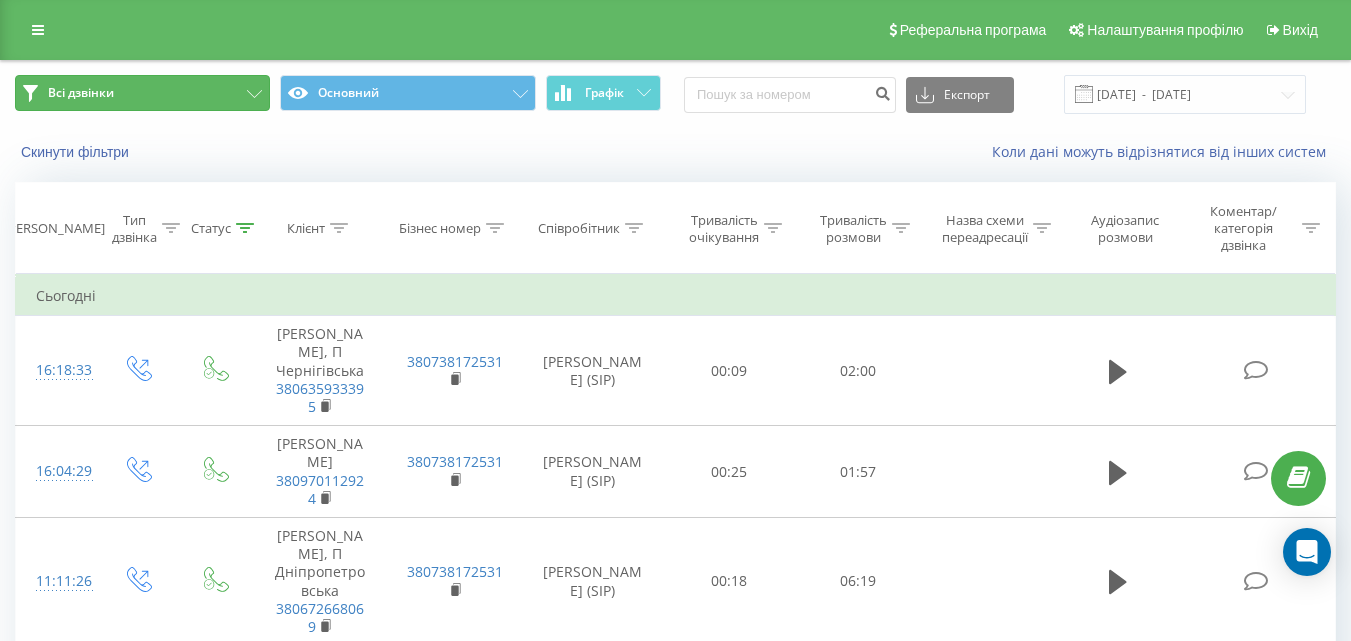 click on "Всі дзвінки" at bounding box center (142, 93) 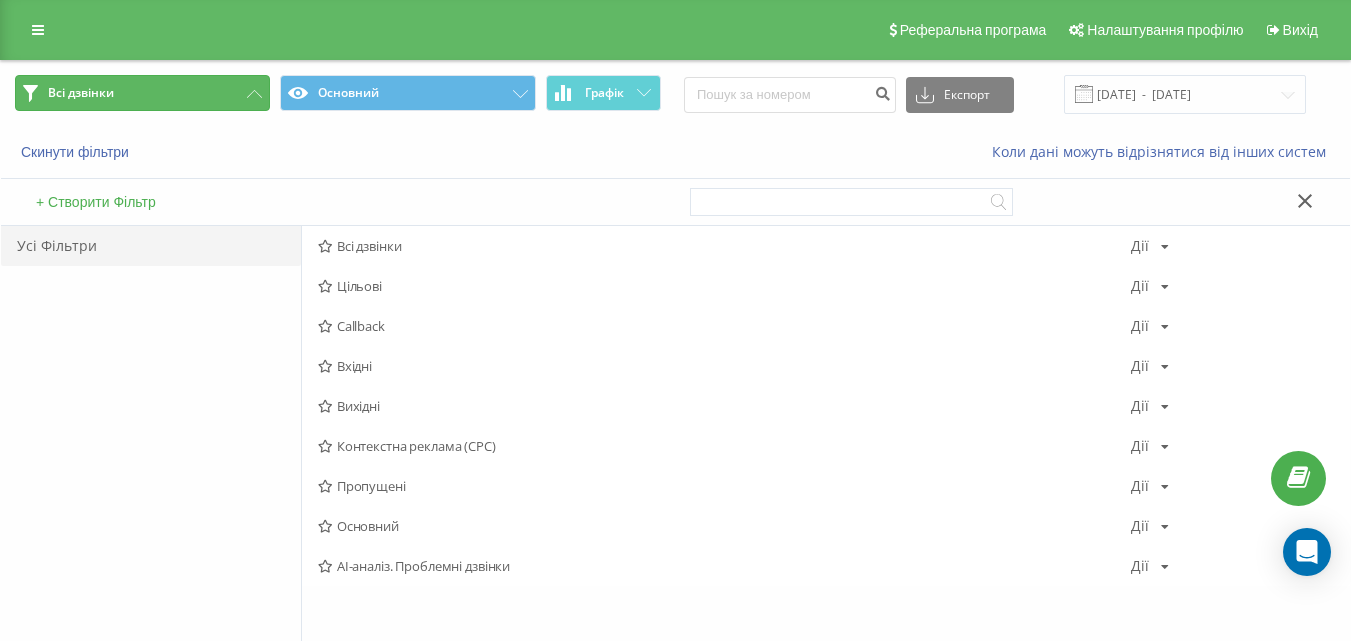 click on "Всі дзвінки" at bounding box center (142, 93) 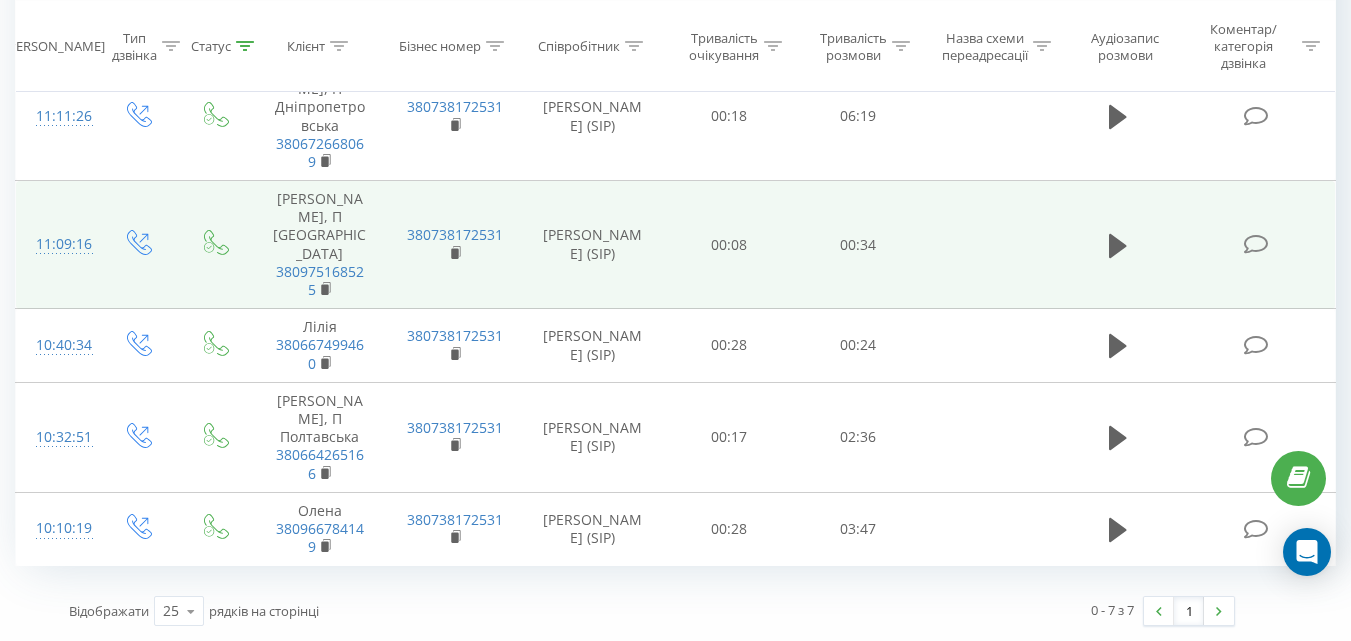 scroll, scrollTop: 0, scrollLeft: 0, axis: both 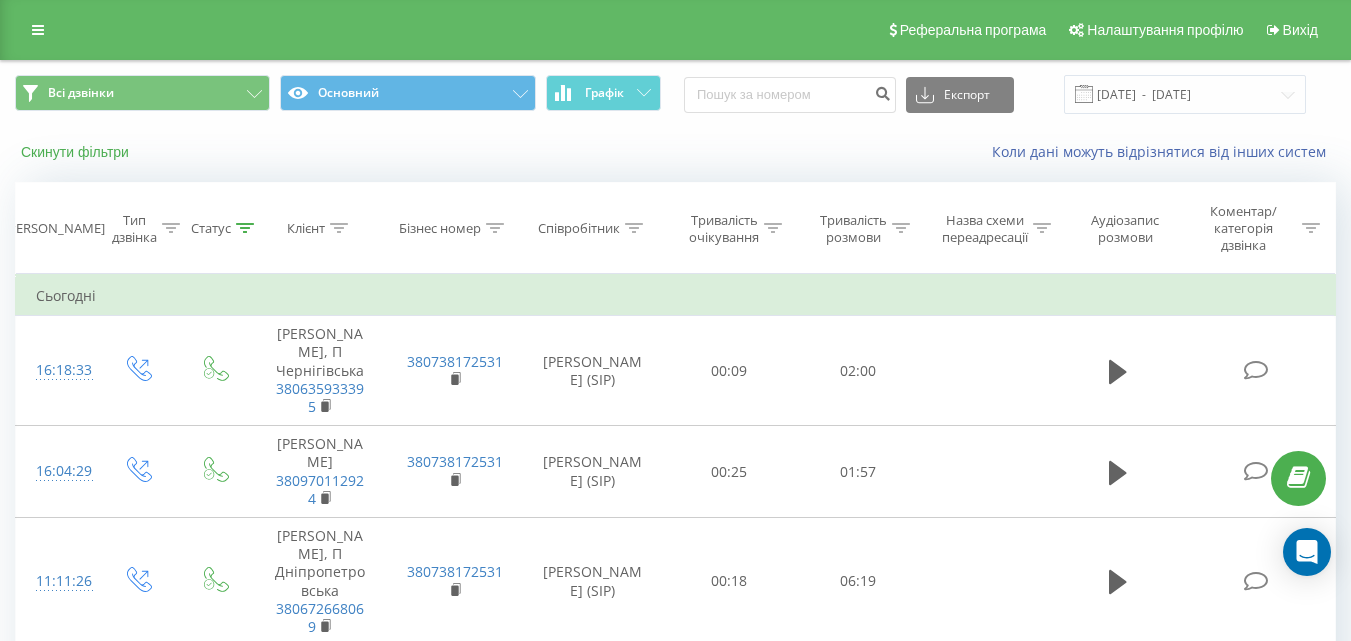 click on "Скинути фільтри" at bounding box center [77, 152] 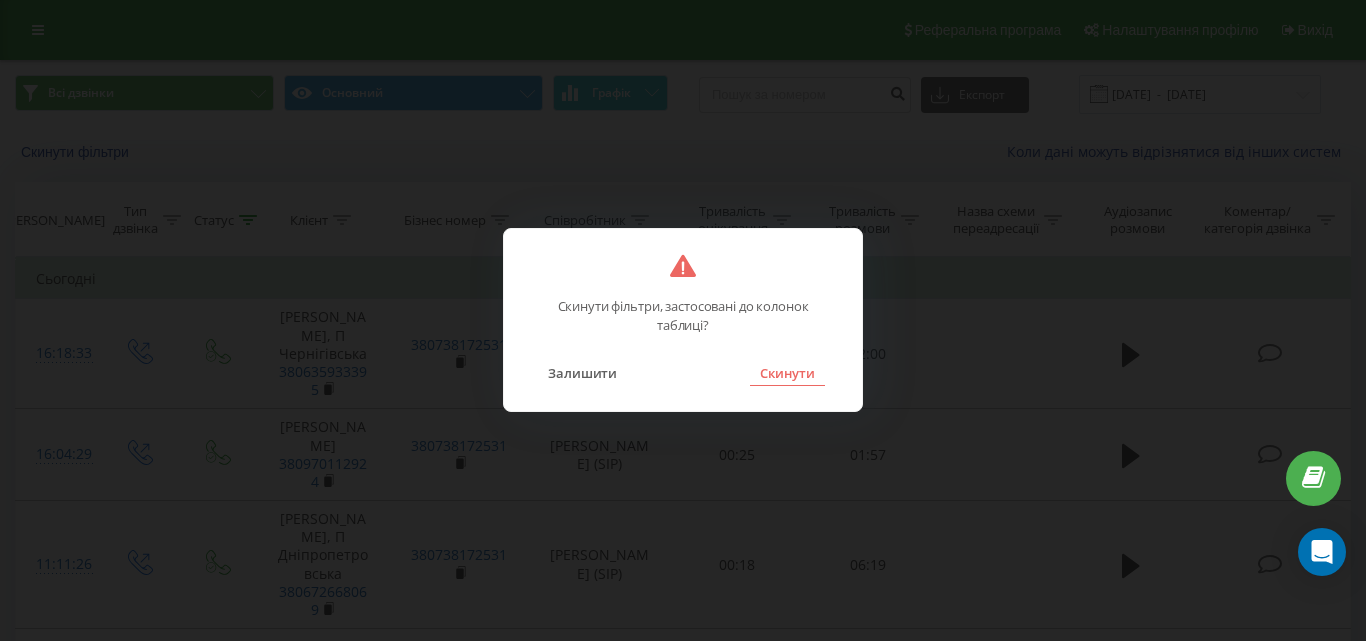 click on "Скинути" at bounding box center (787, 373) 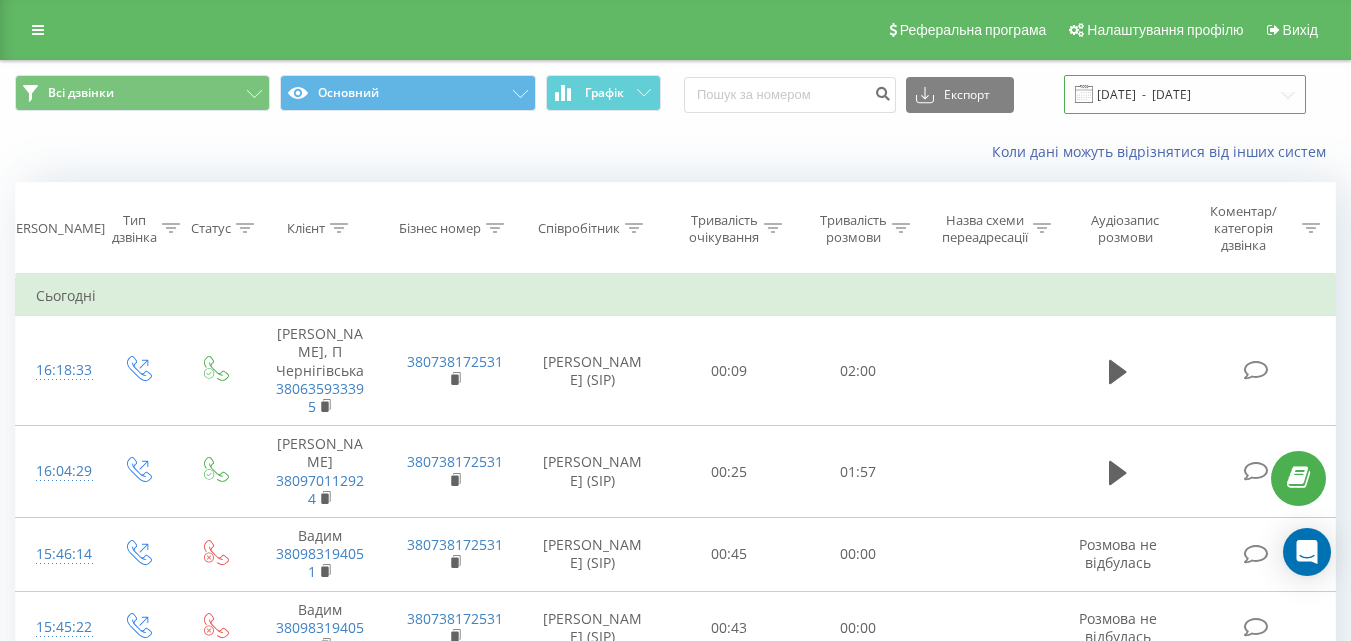 click on "14.06.2025  -  14.07.2025" at bounding box center (1185, 94) 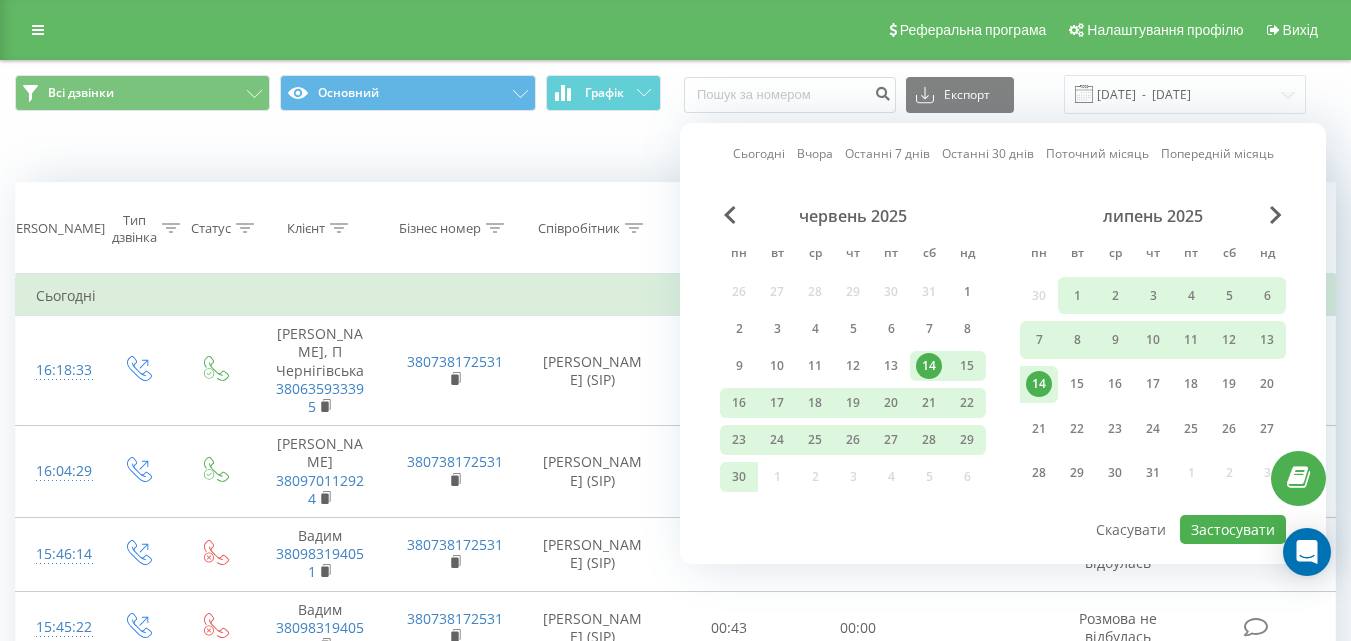 click on "14" at bounding box center (1039, 384) 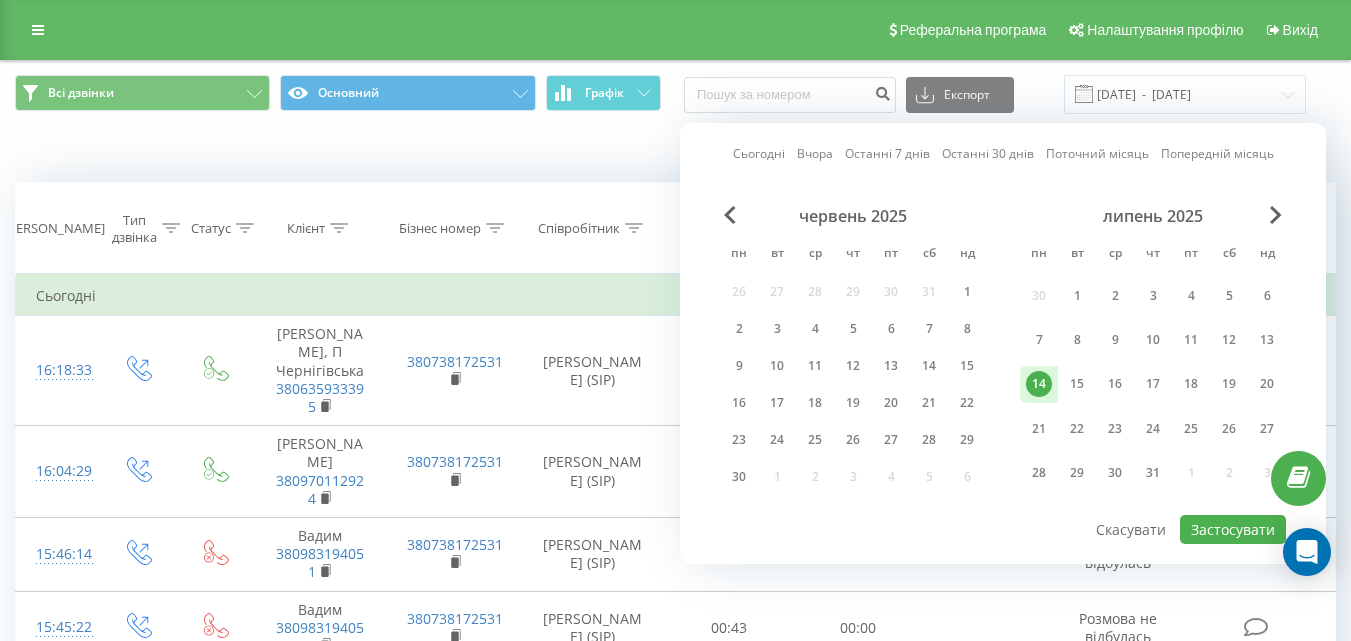 click on "14" at bounding box center (1039, 384) 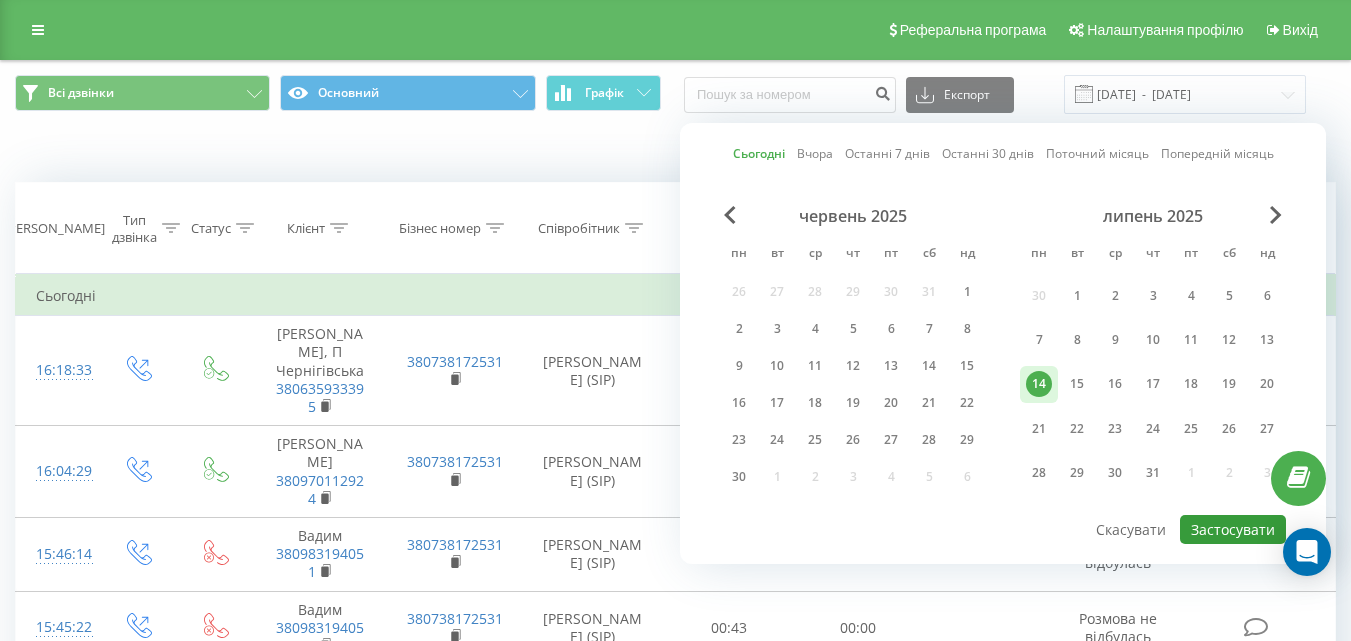 click on "Застосувати" at bounding box center (1233, 529) 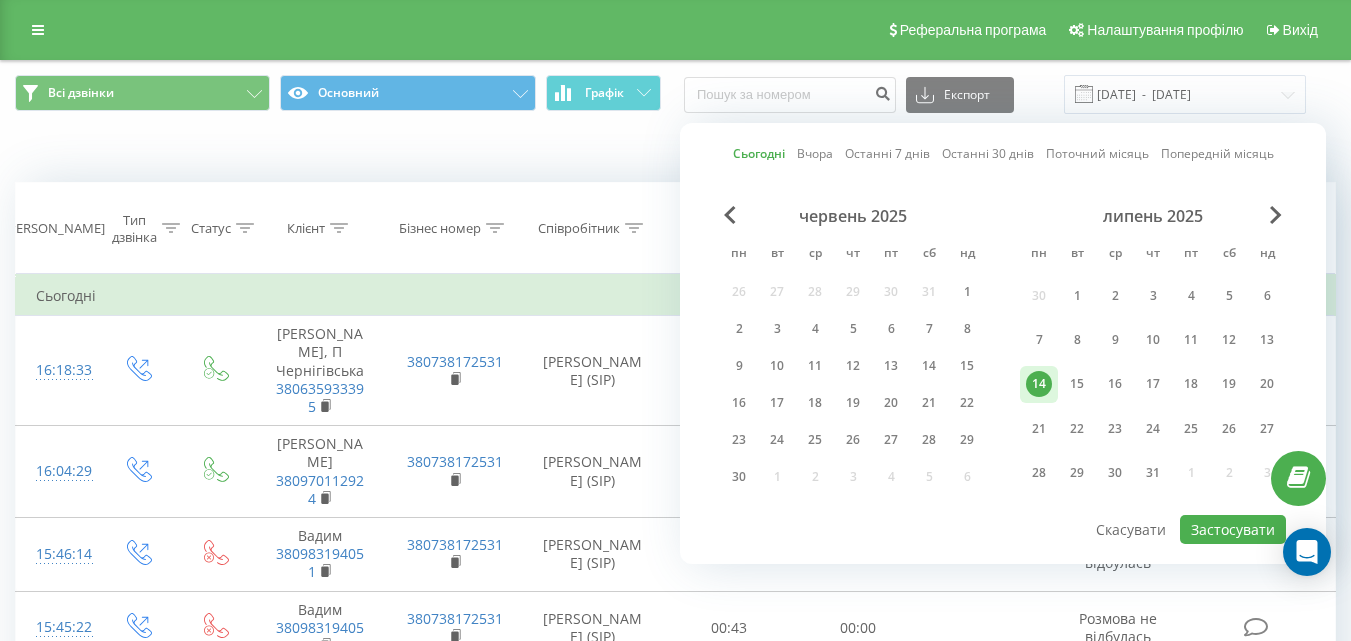 type on "[DATE]  -  [DATE]" 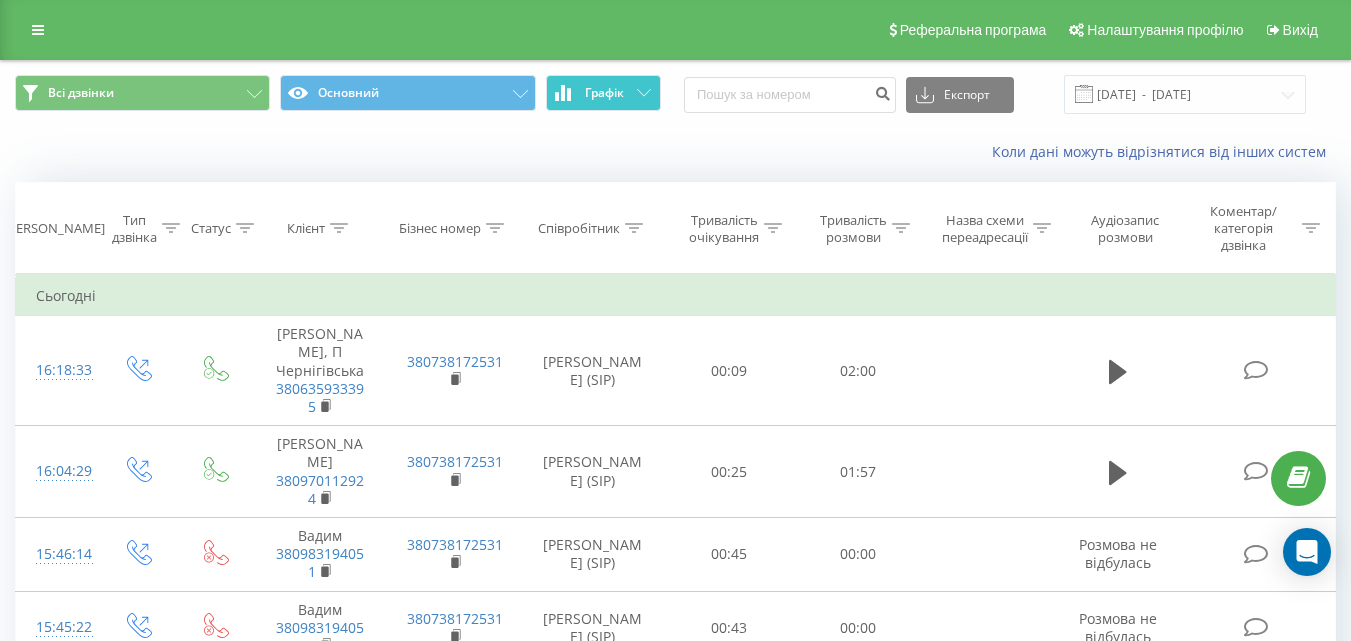 click on "Графік" at bounding box center (604, 93) 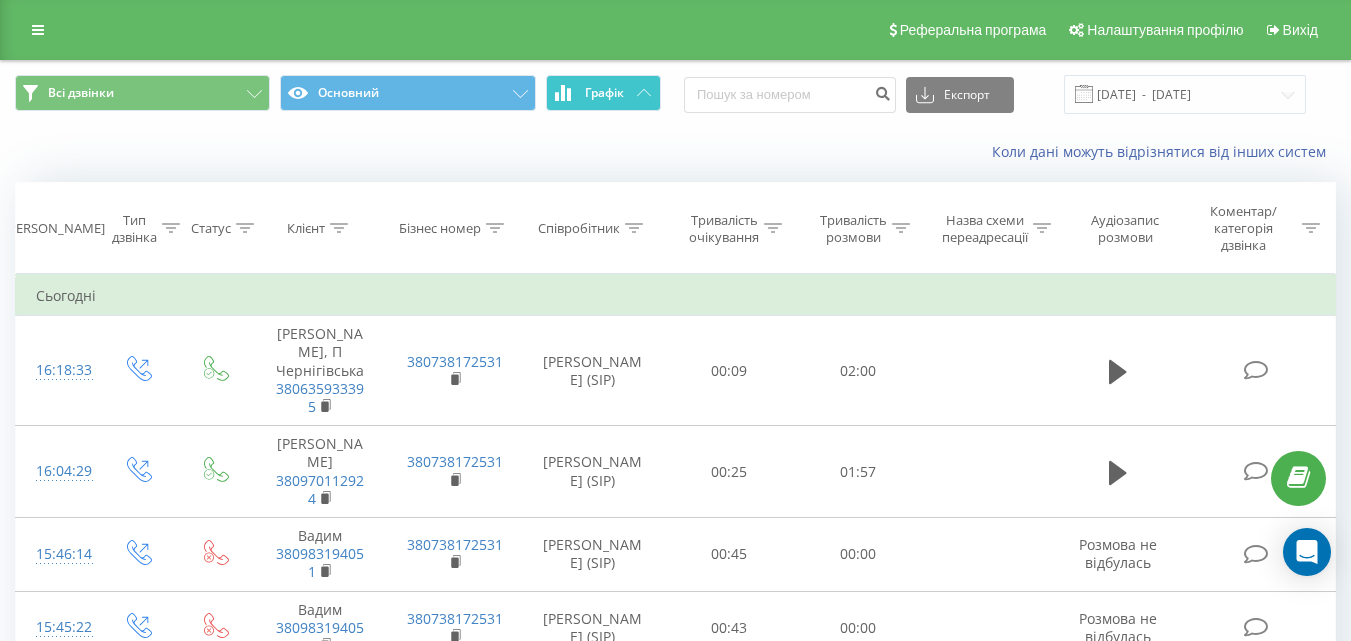 click on "Графік" at bounding box center (604, 93) 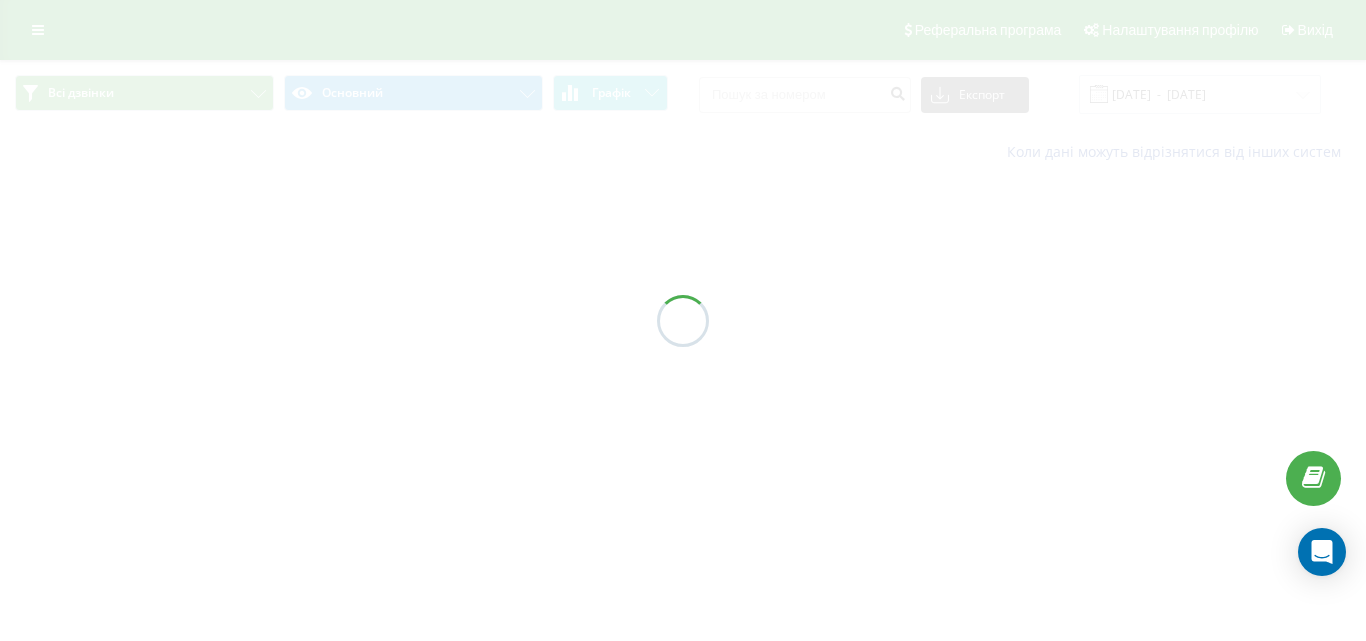 scroll, scrollTop: 0, scrollLeft: 0, axis: both 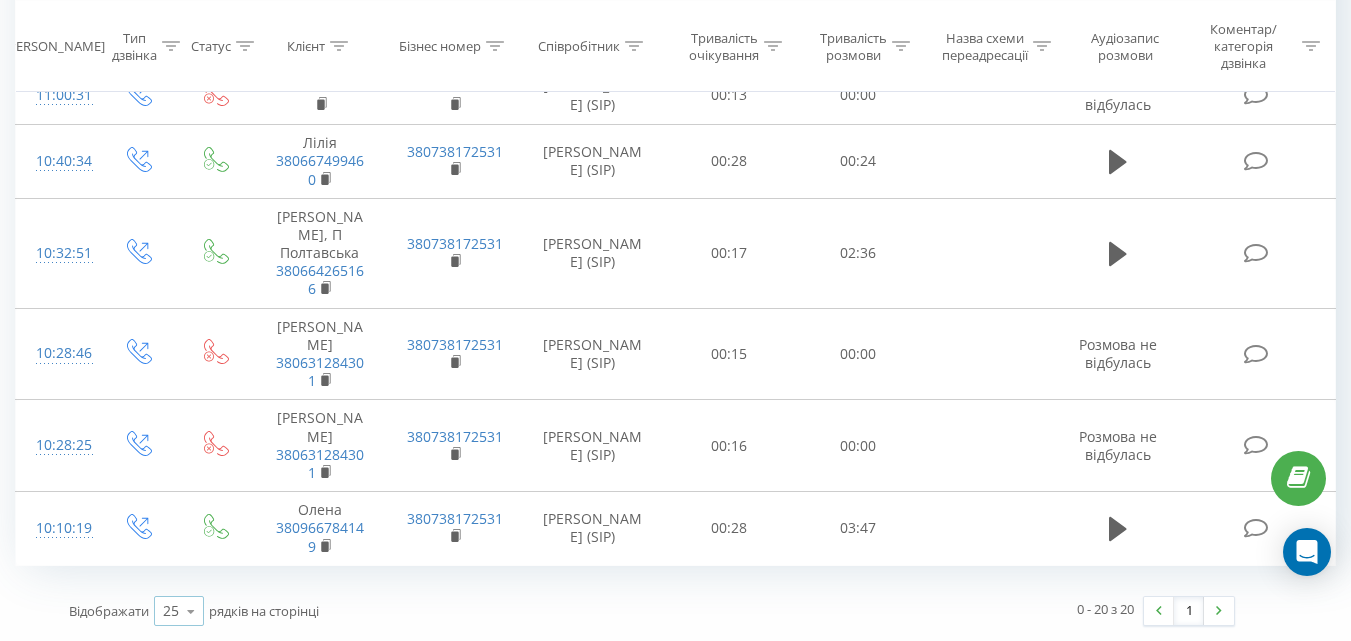 click at bounding box center [191, 611] 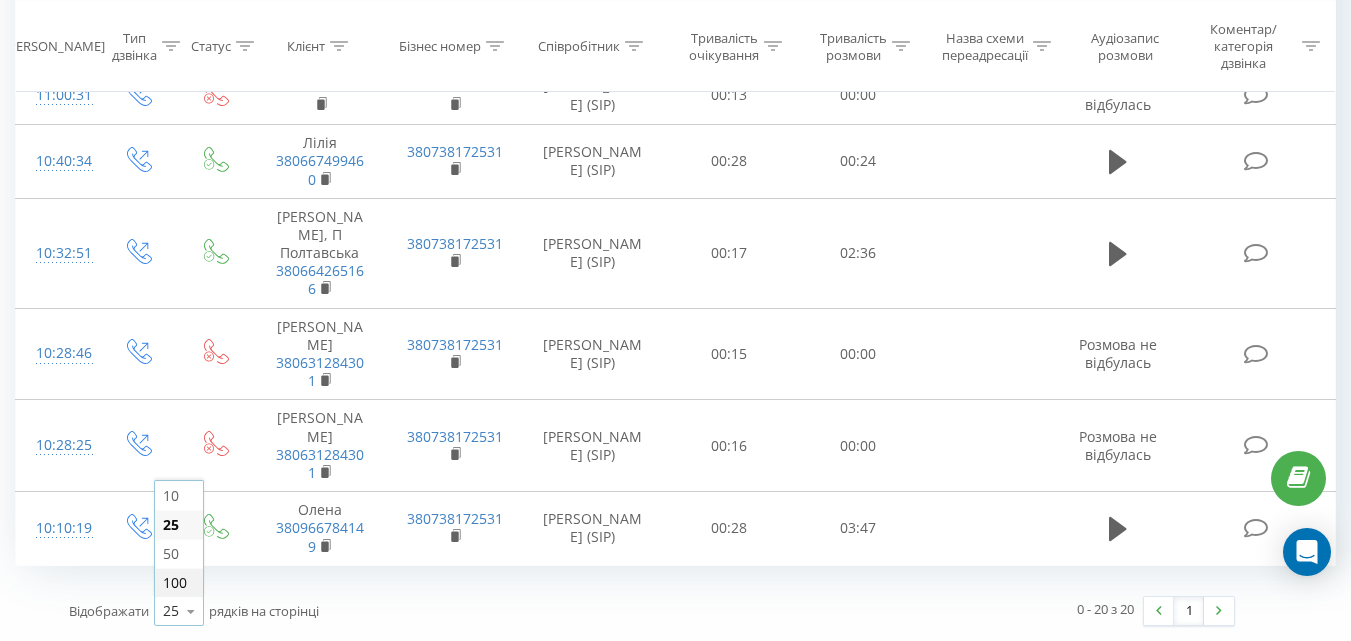 click on "100" at bounding box center [175, 582] 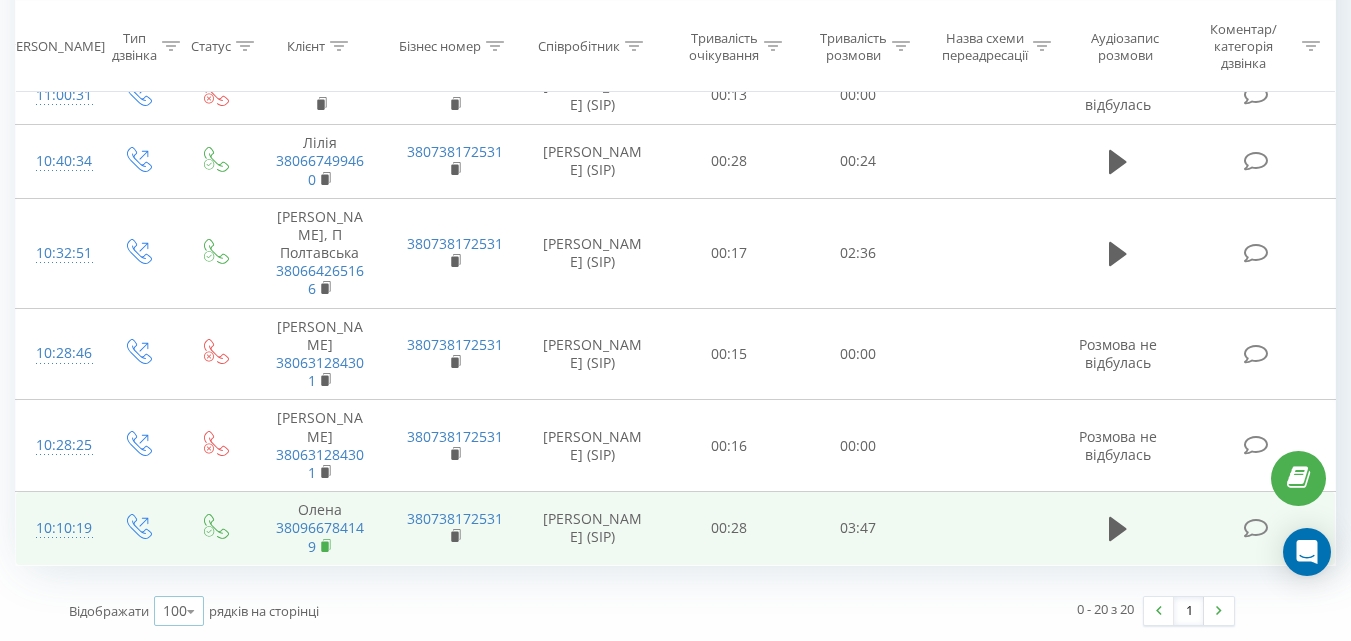 scroll, scrollTop: 1713, scrollLeft: 0, axis: vertical 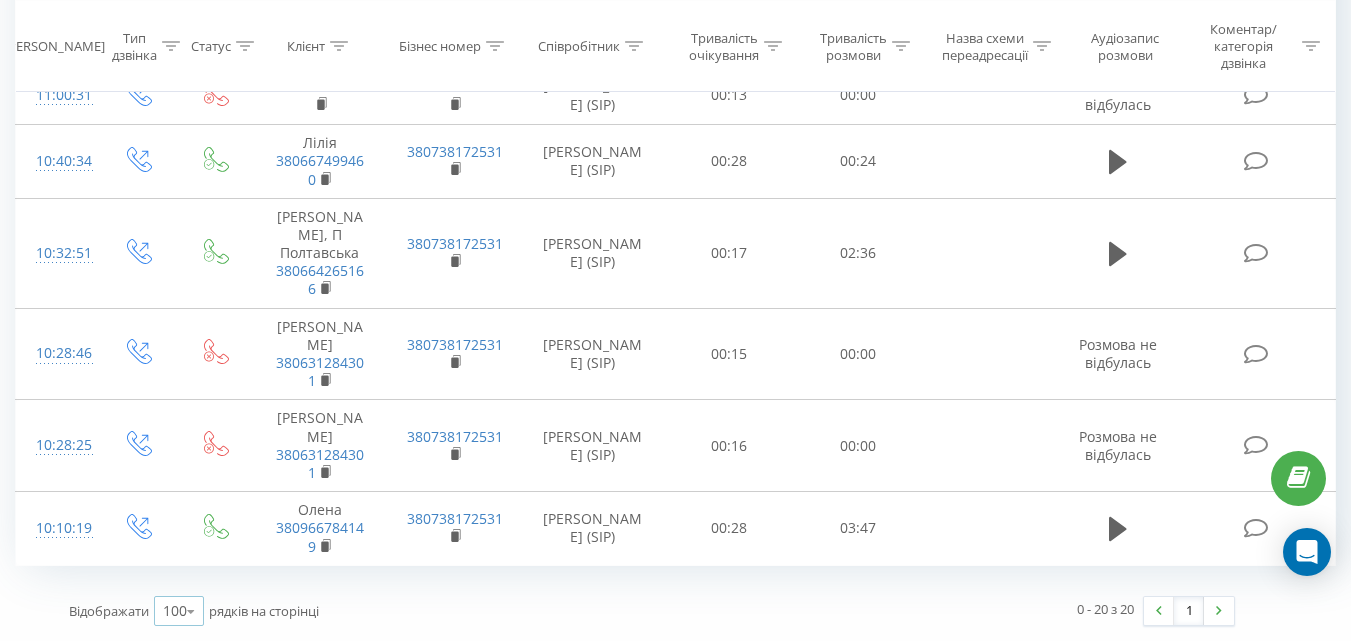 click at bounding box center [191, 611] 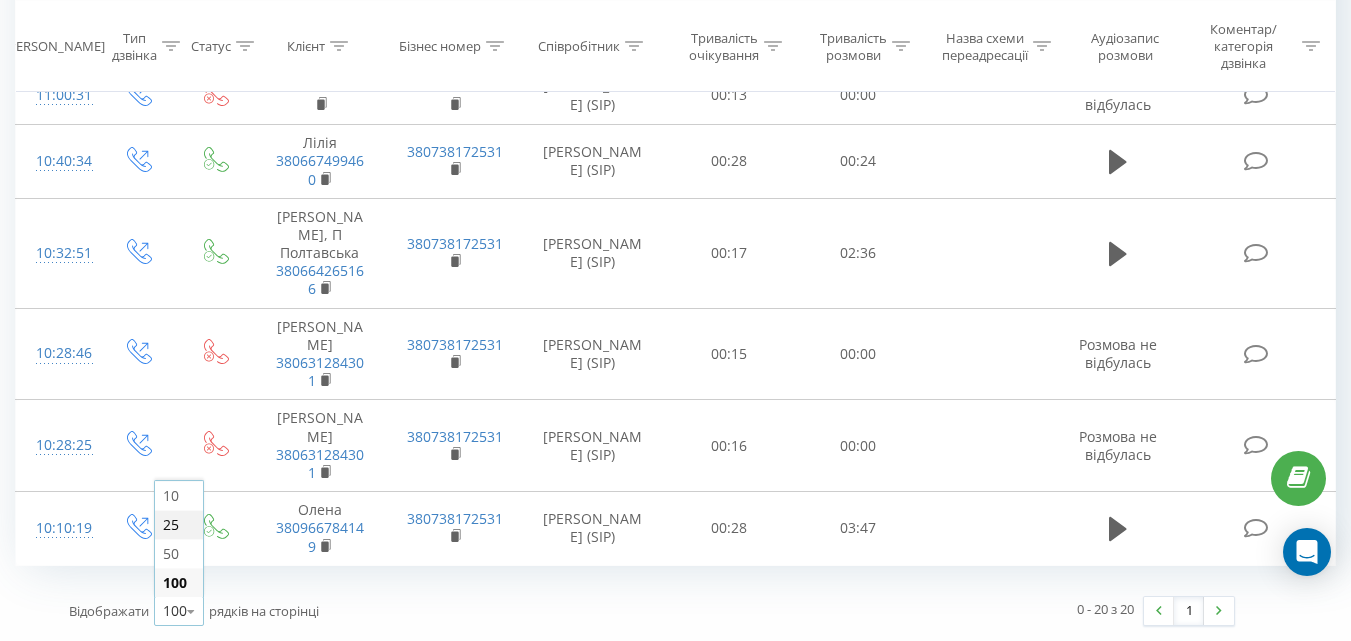 click on "25" at bounding box center [171, 524] 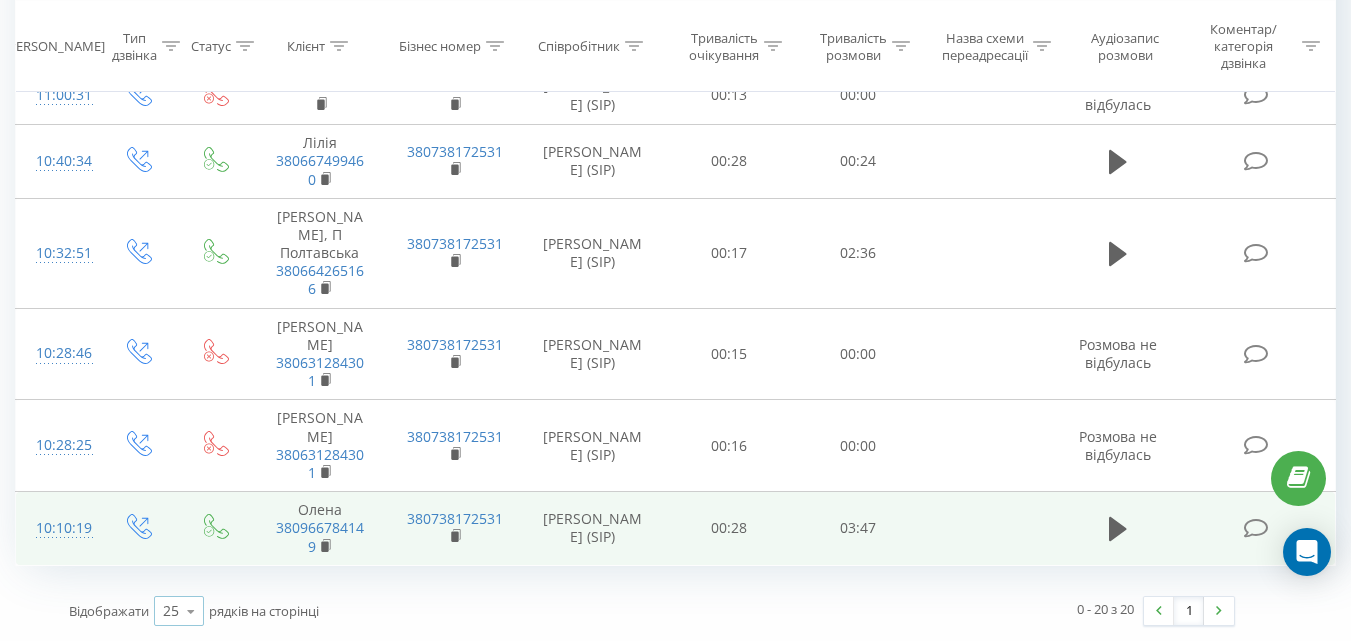 scroll, scrollTop: 1713, scrollLeft: 0, axis: vertical 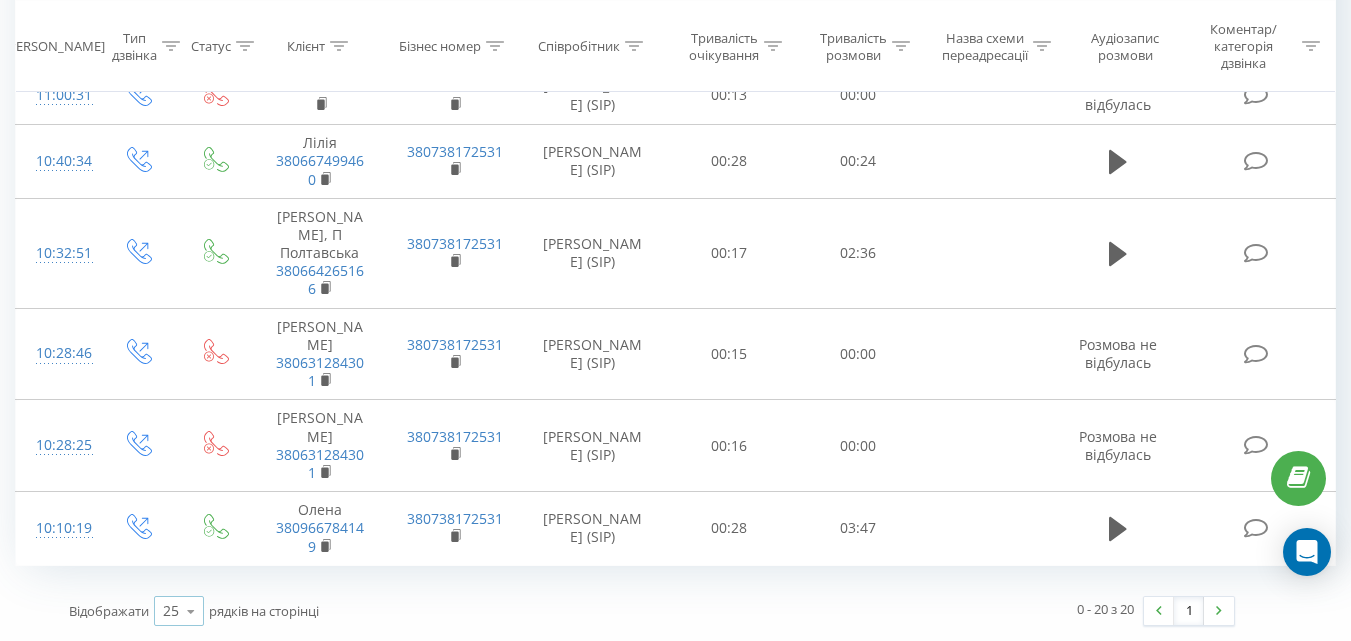 click at bounding box center [191, 611] 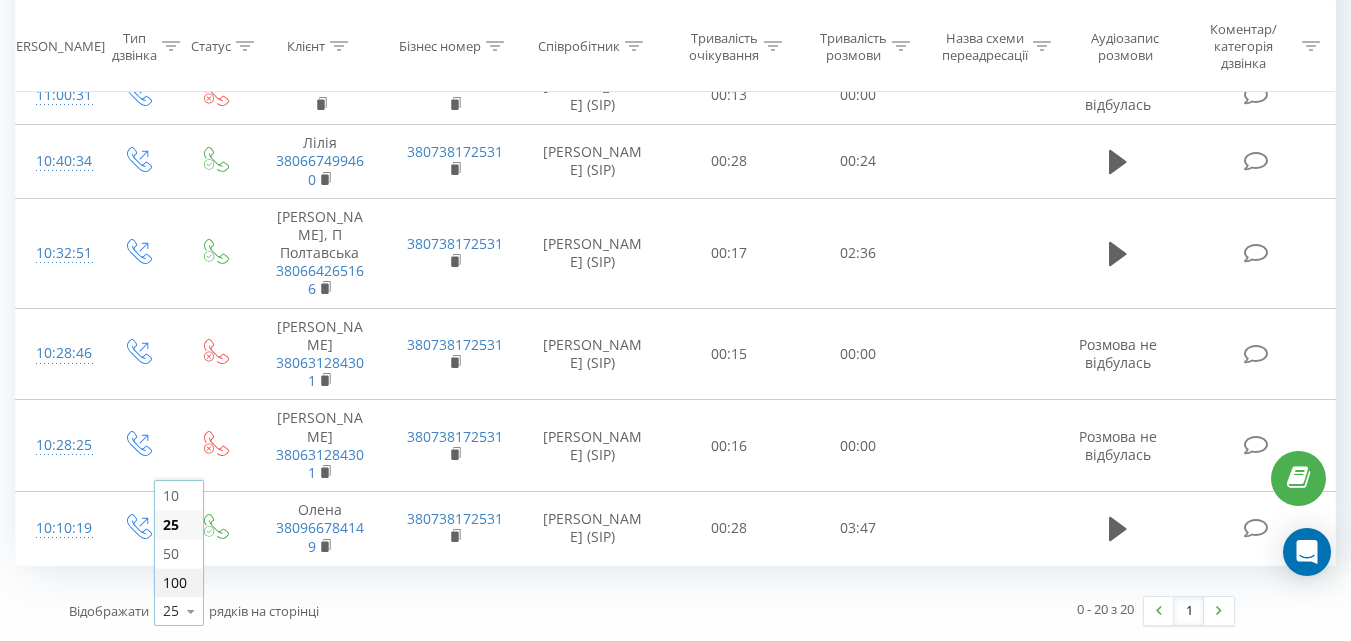 click on "100" at bounding box center [175, 582] 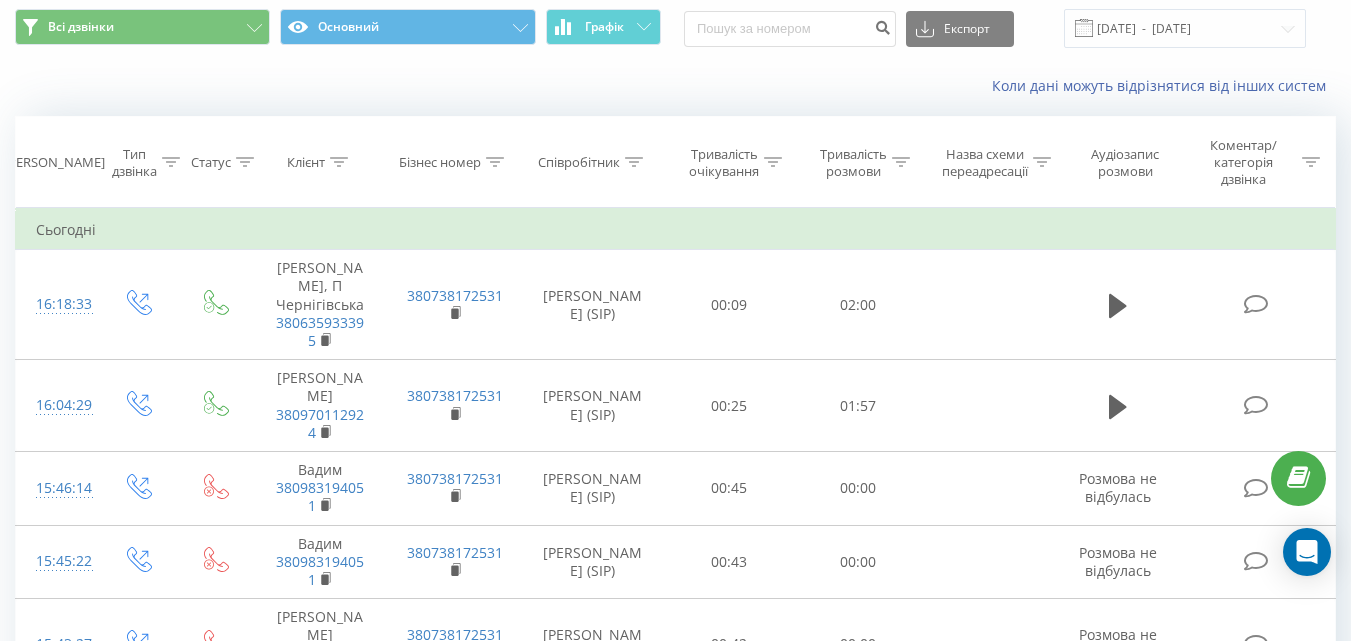 scroll, scrollTop: 0, scrollLeft: 0, axis: both 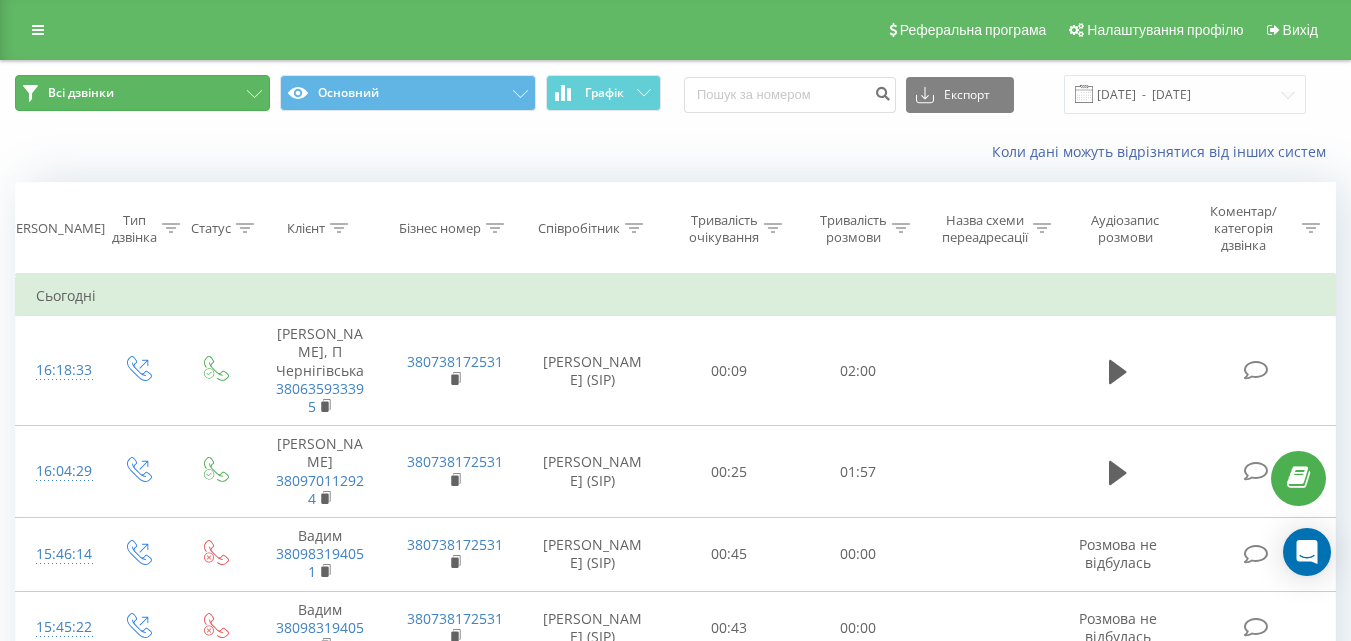 click on "Всі дзвінки" at bounding box center (142, 93) 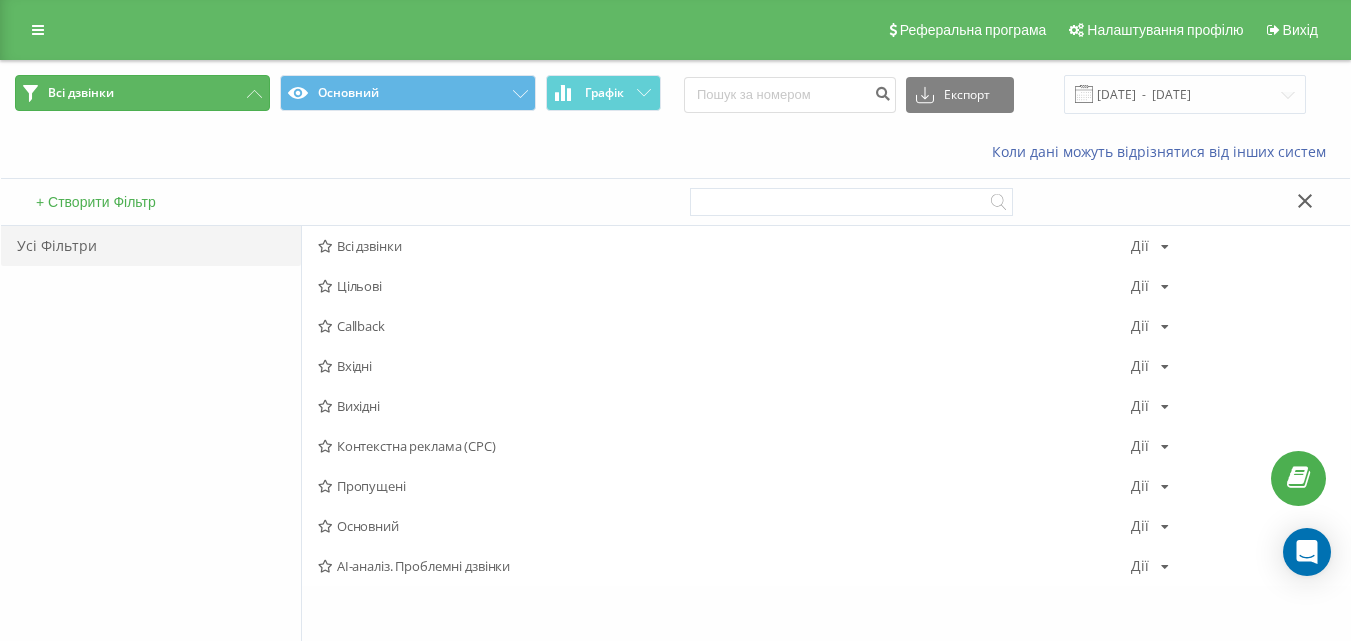 click on "Всі дзвінки" at bounding box center [142, 93] 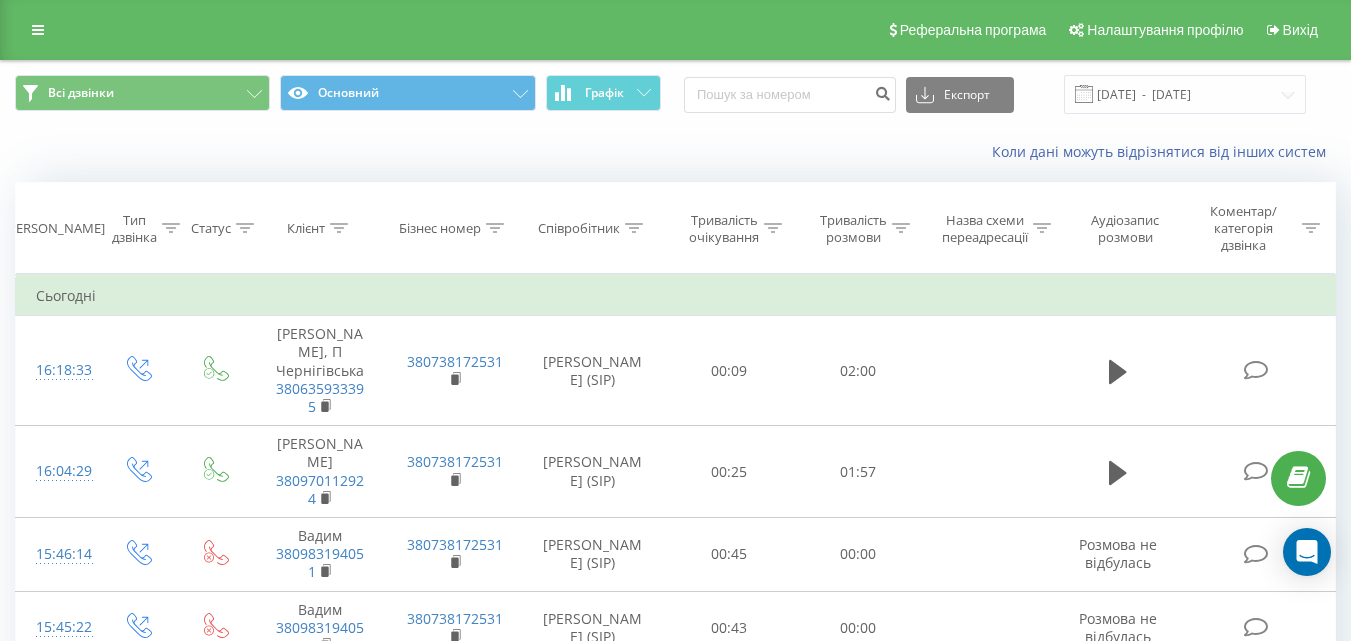 click 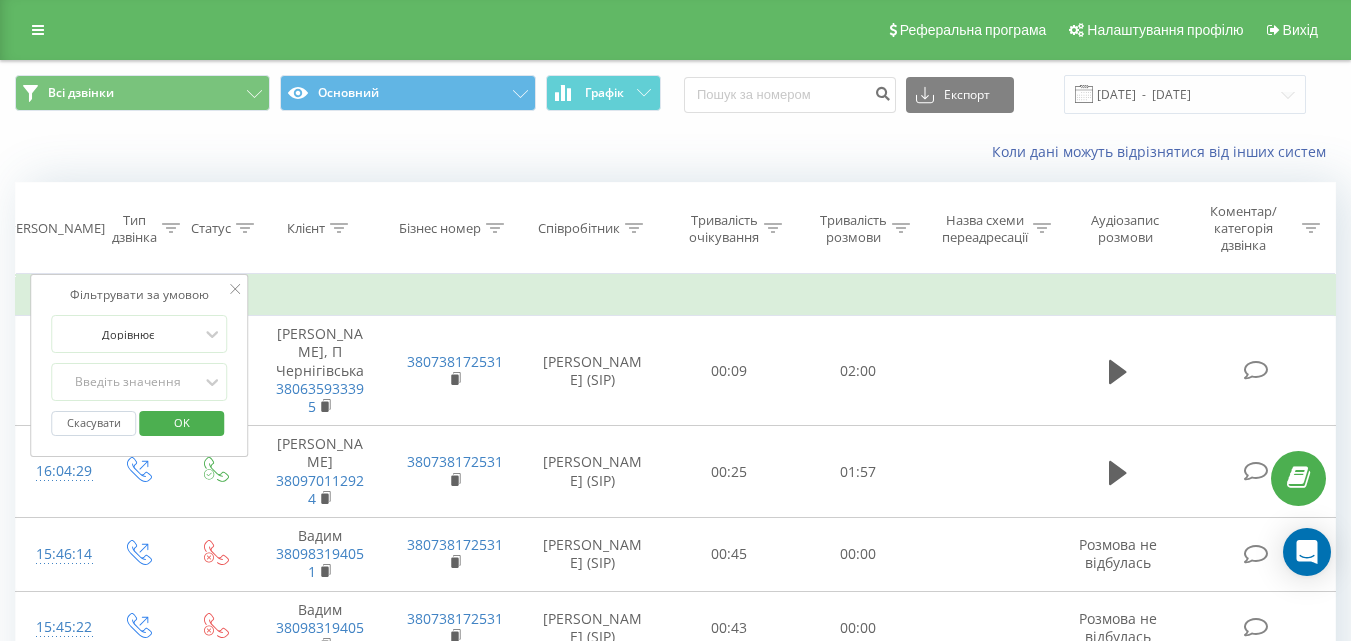 click 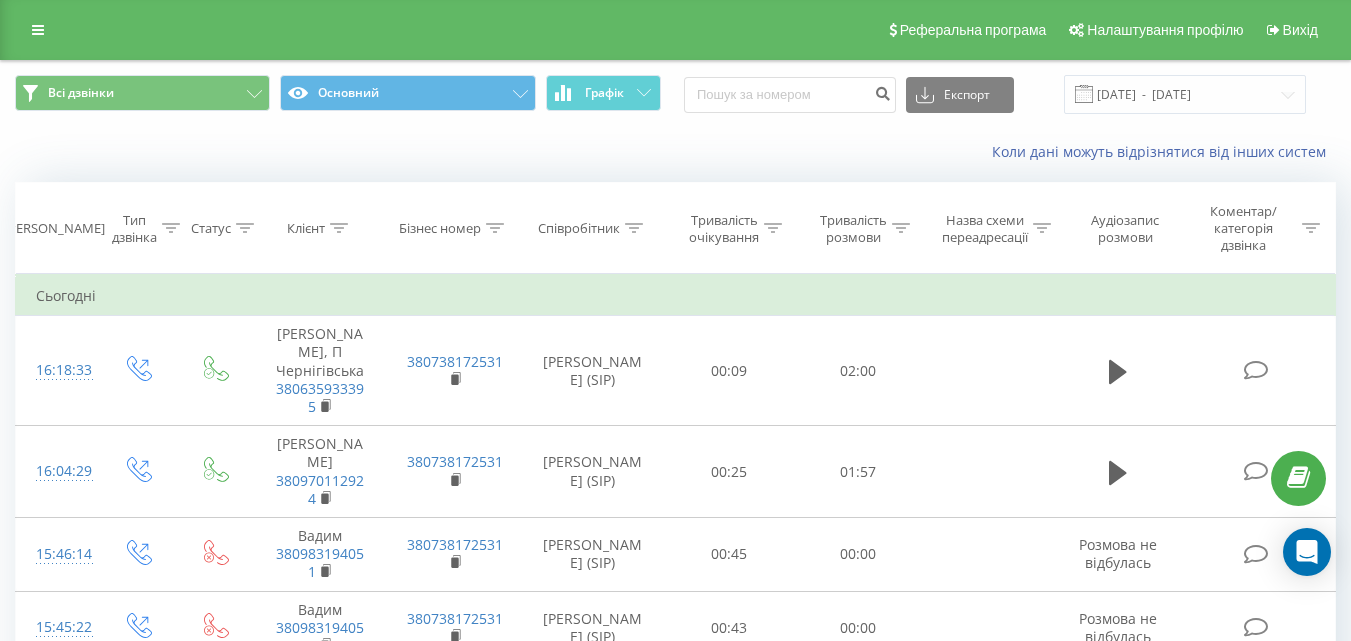 click on "Реферальна програма Налаштування профілю Вихід" at bounding box center (675, 30) 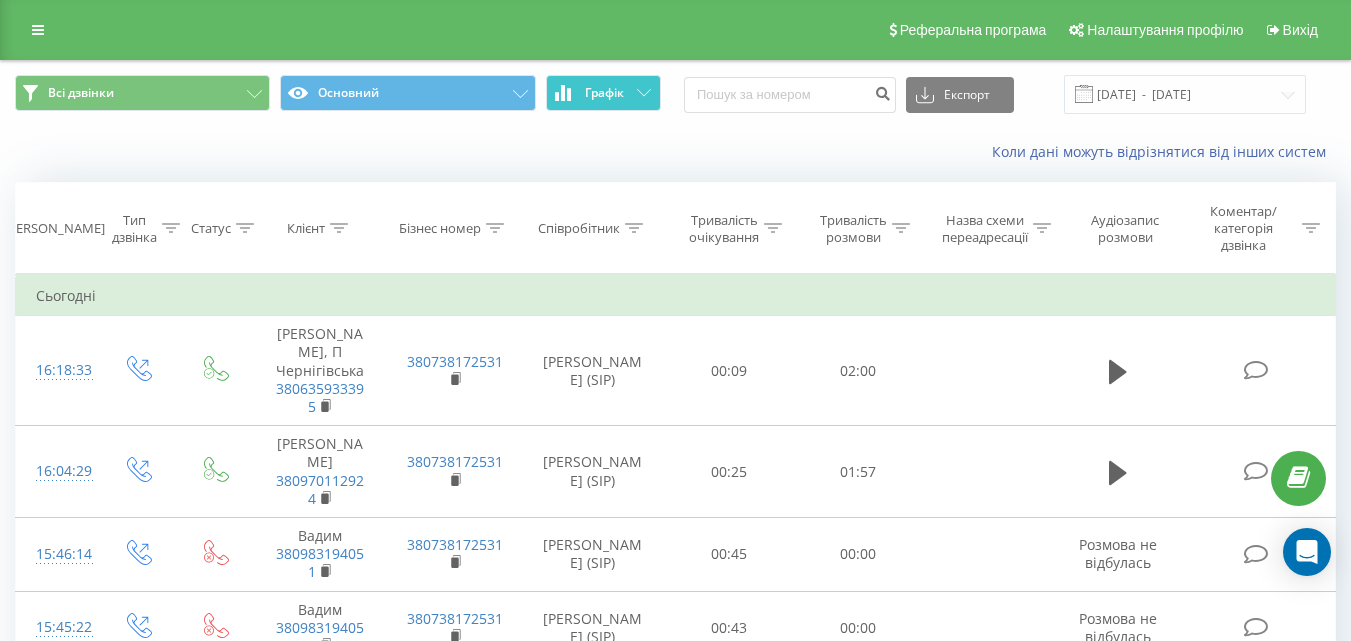click on "Графік" at bounding box center [603, 93] 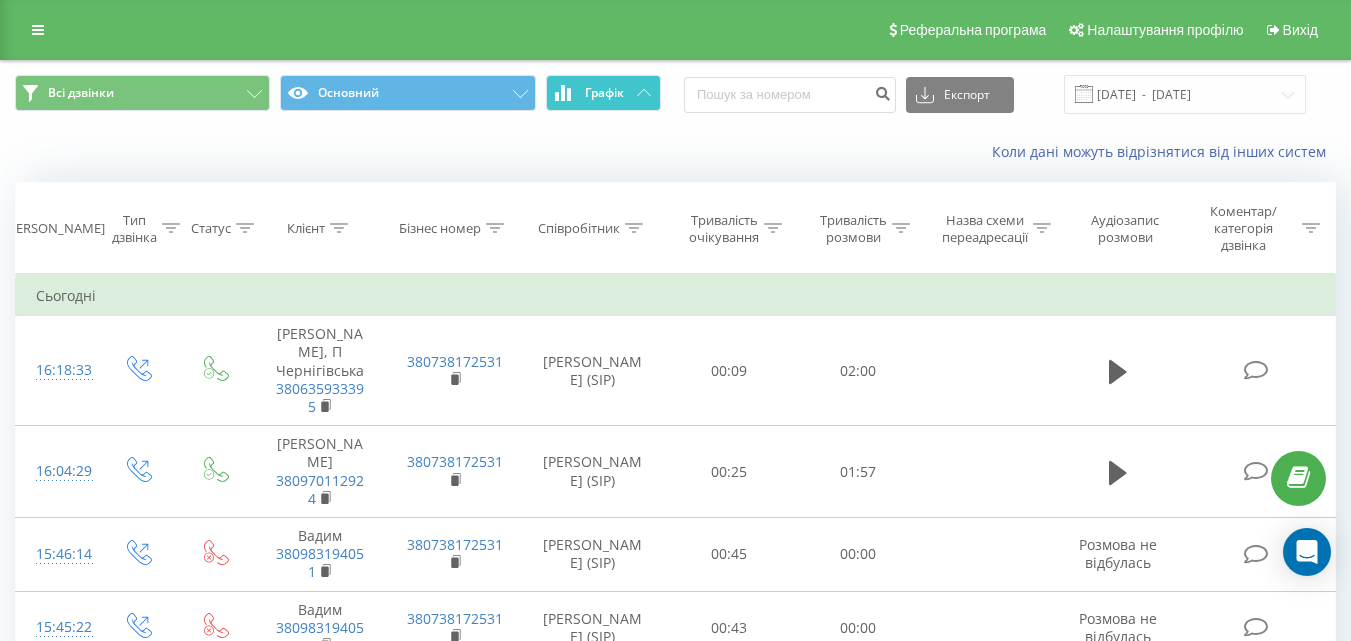 click 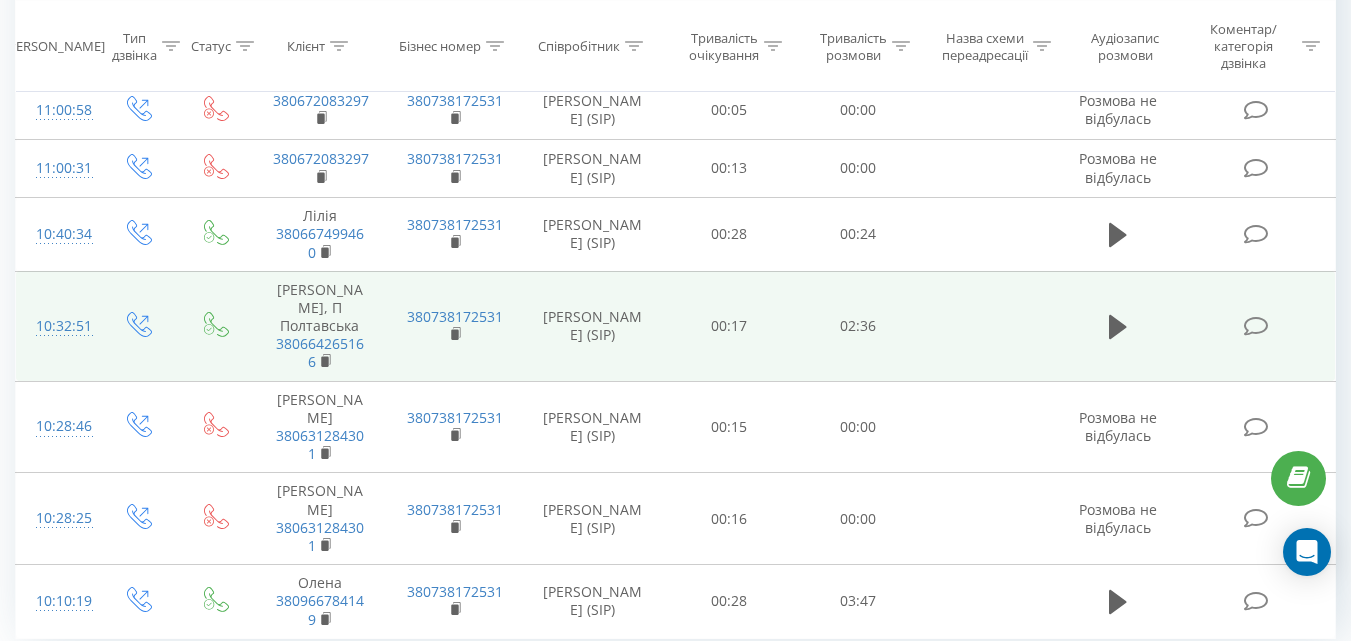 scroll, scrollTop: 1713, scrollLeft: 0, axis: vertical 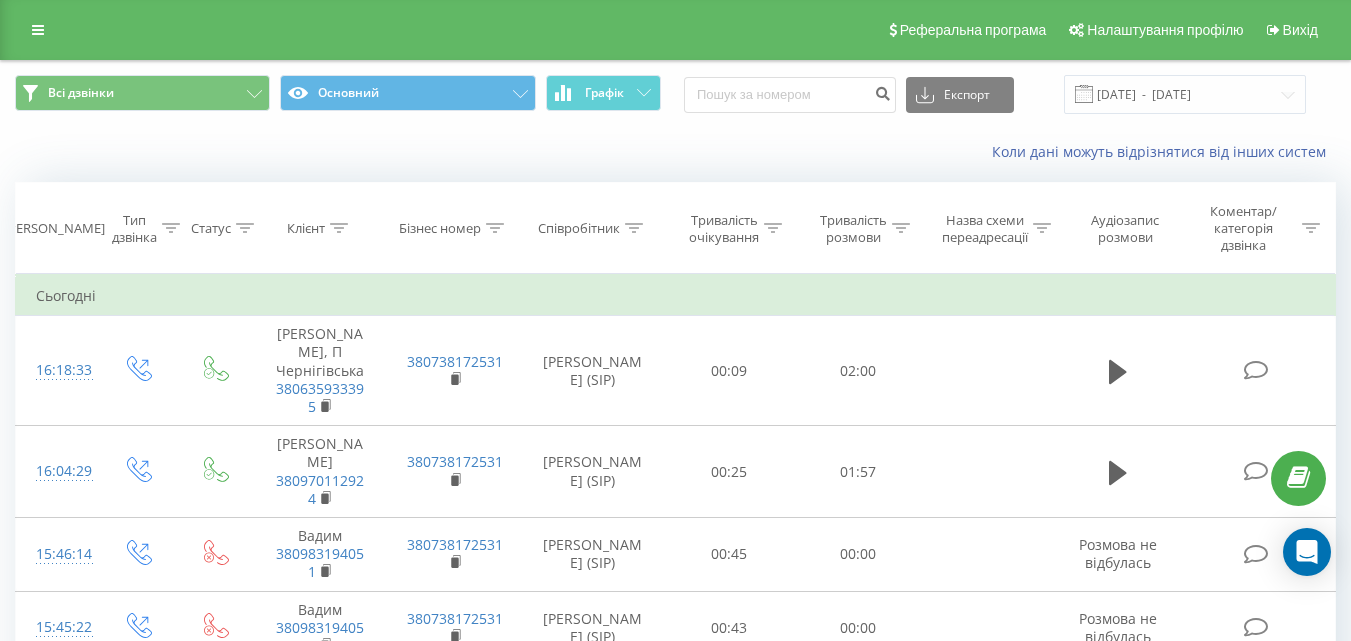 click on "Реферальна програма Налаштування профілю Вихід" at bounding box center (675, 30) 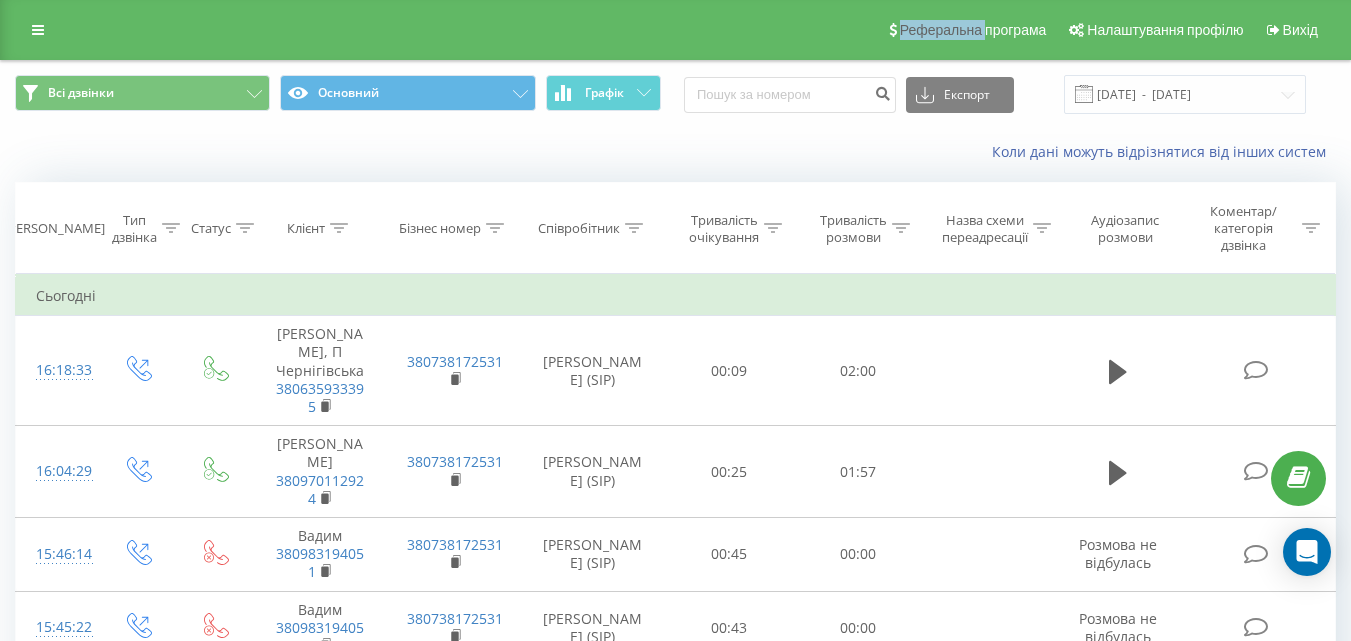 click on "Реферальна програма Налаштування профілю Вихід" at bounding box center [675, 30] 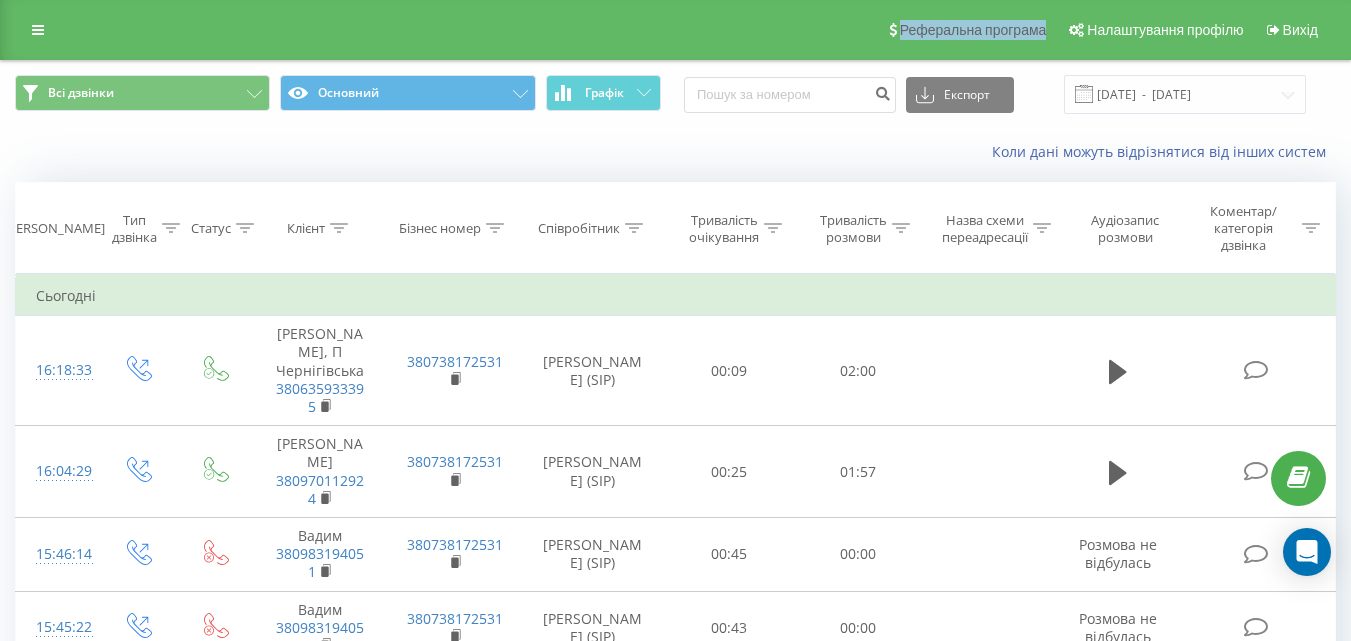 click on "Реферальна програма Налаштування профілю Вихід" at bounding box center [675, 30] 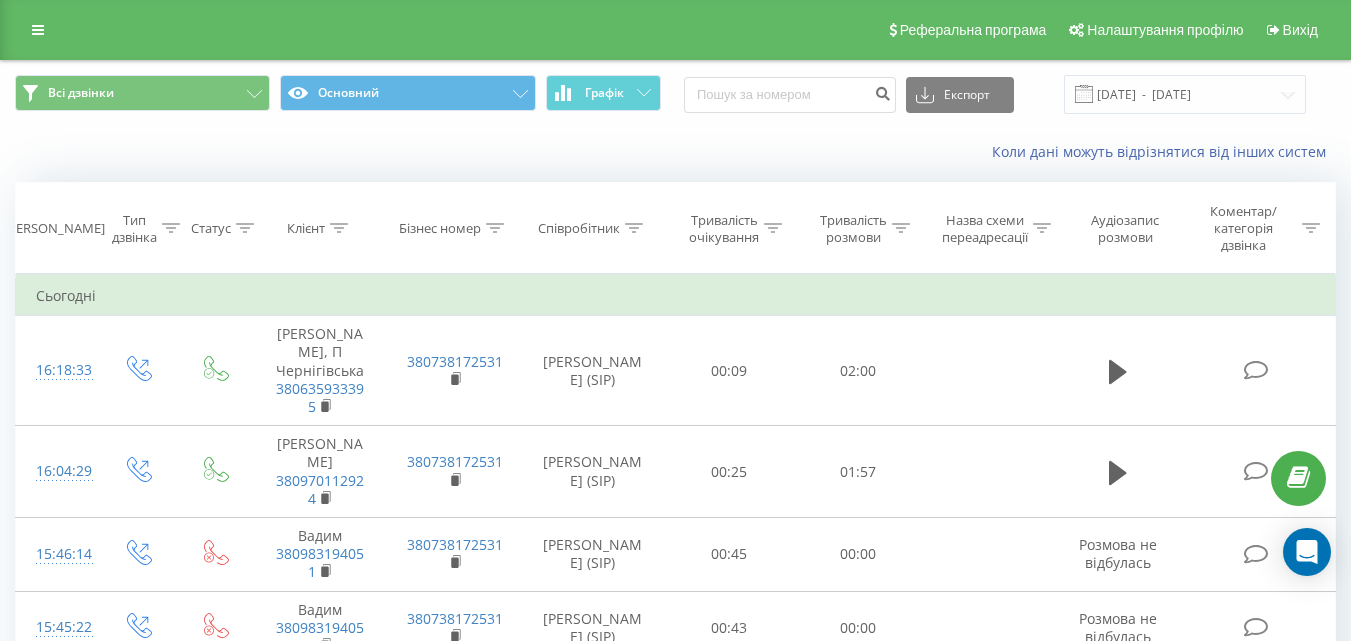 click on "Реферальна програма Налаштування профілю Вихід" at bounding box center (675, 30) 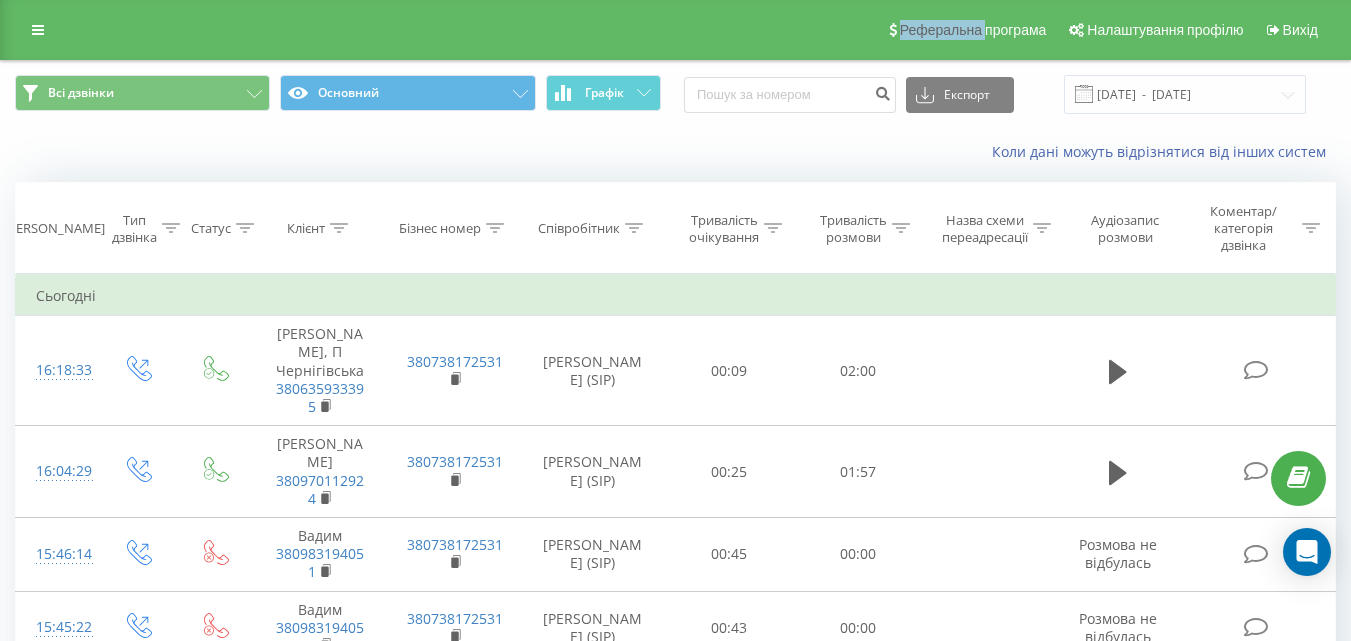 click on "Реферальна програма Налаштування профілю Вихід" at bounding box center (675, 30) 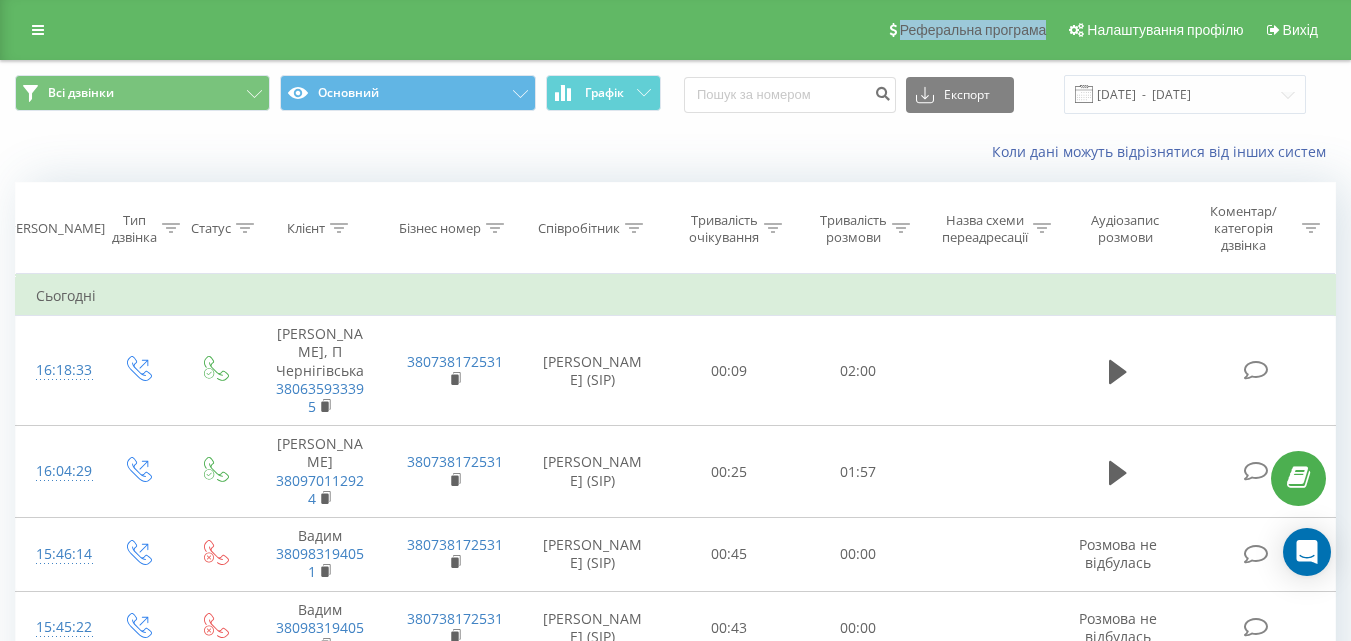 click on "Реферальна програма Налаштування профілю Вихід" at bounding box center [675, 30] 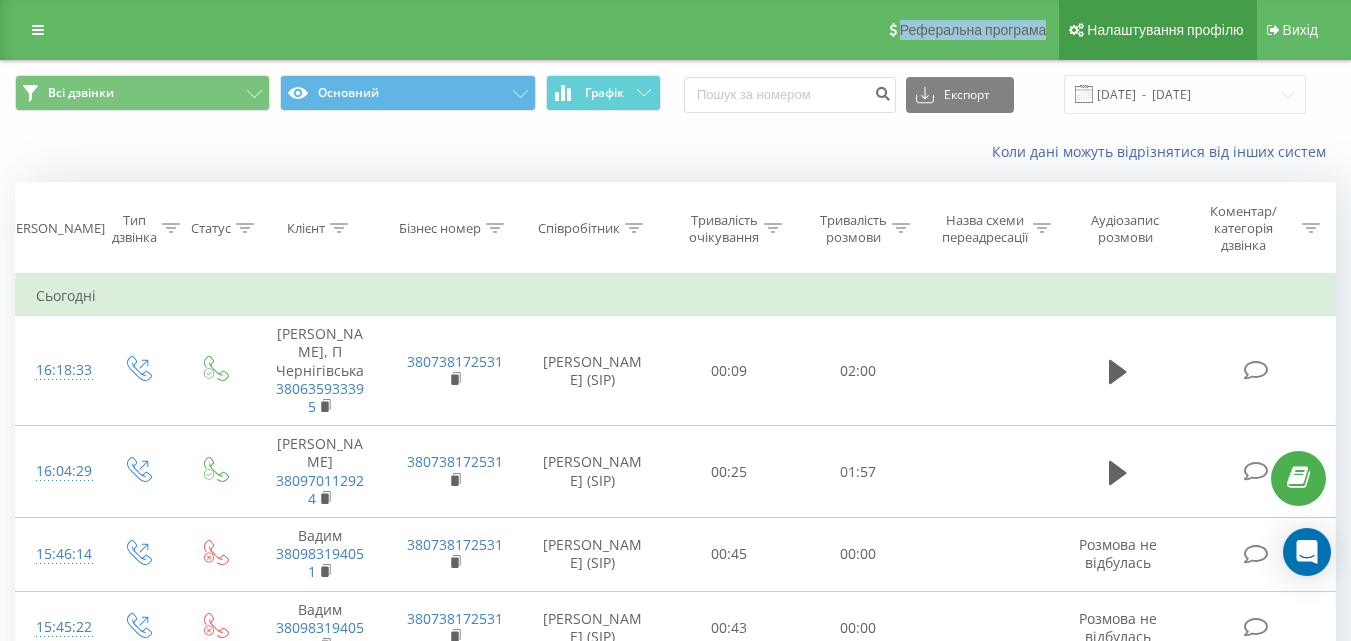 click on "Налаштування профілю" at bounding box center [1165, 30] 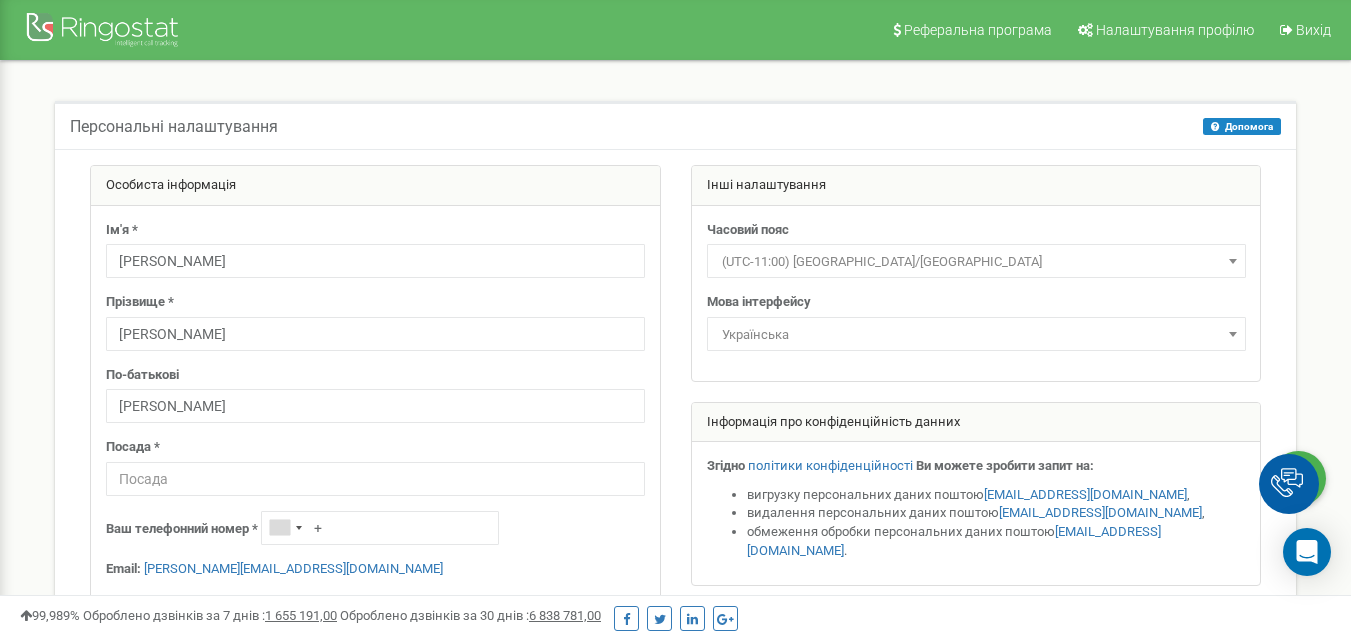 scroll, scrollTop: 400, scrollLeft: 0, axis: vertical 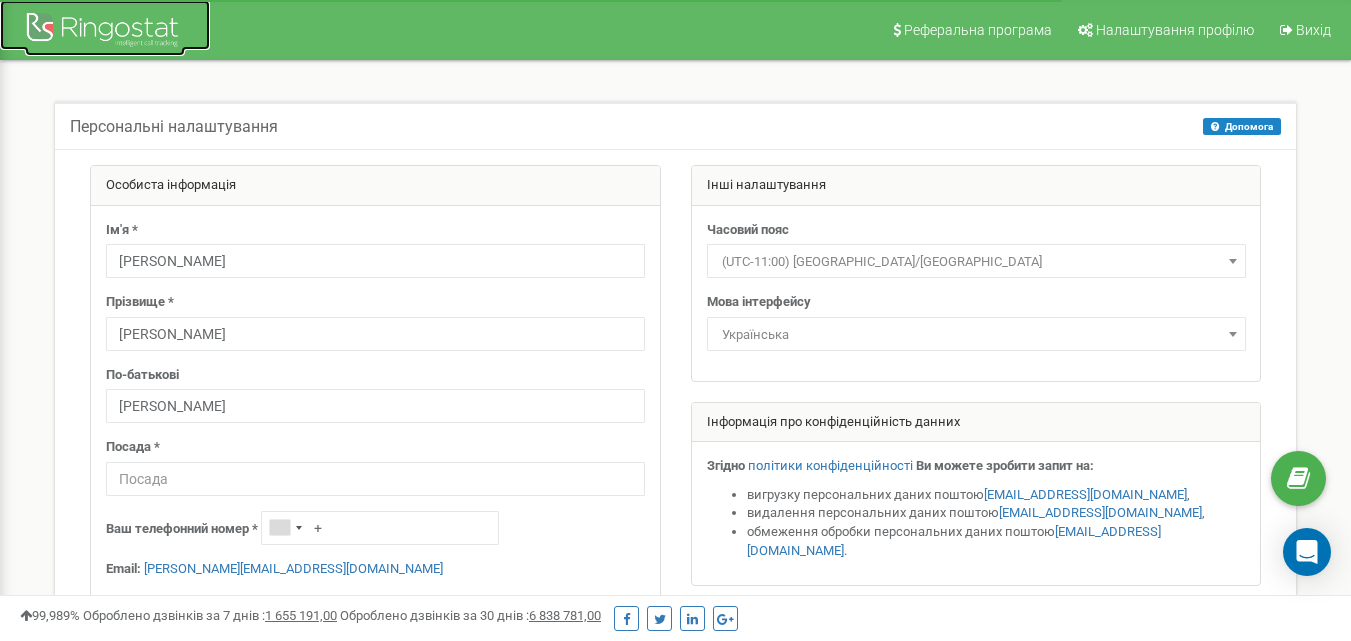 click at bounding box center [105, 32] 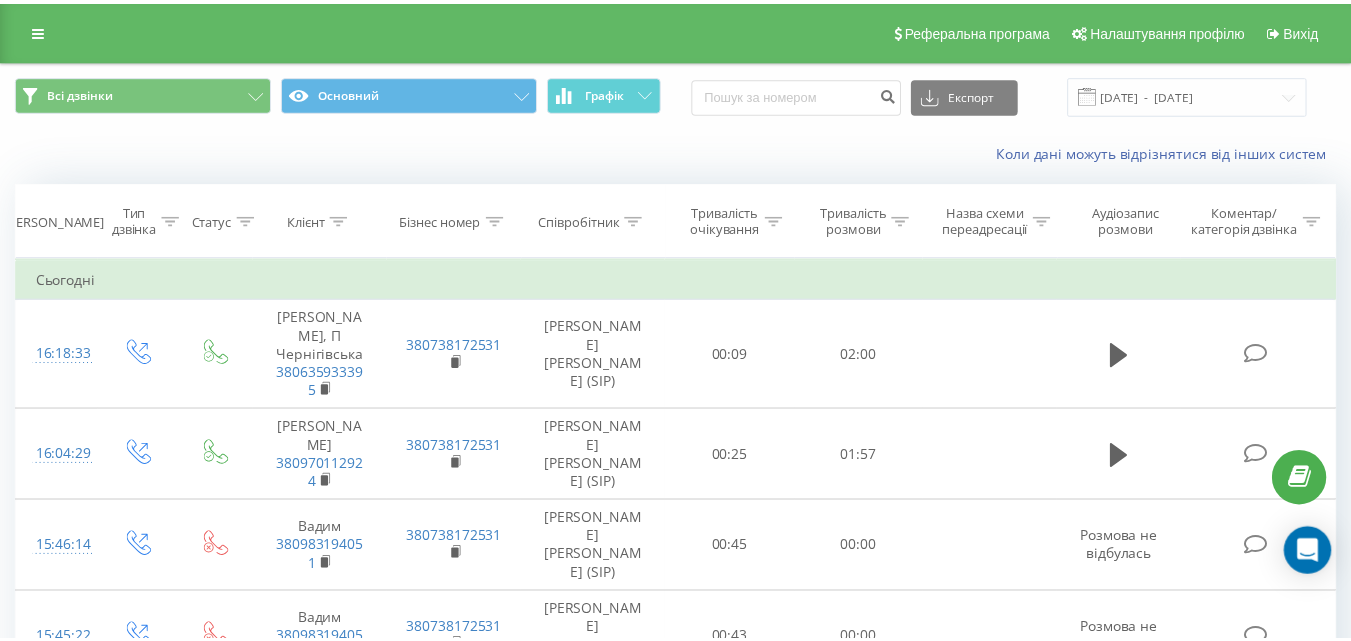 scroll, scrollTop: 0, scrollLeft: 0, axis: both 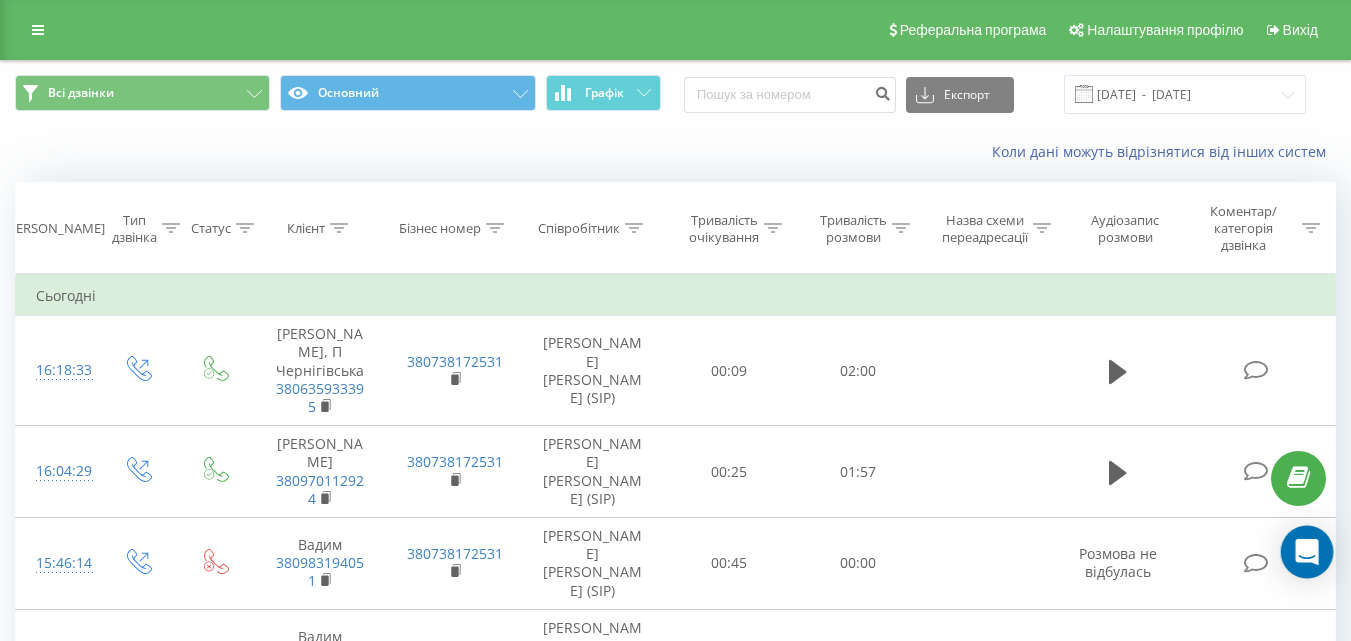 click at bounding box center (1307, 552) 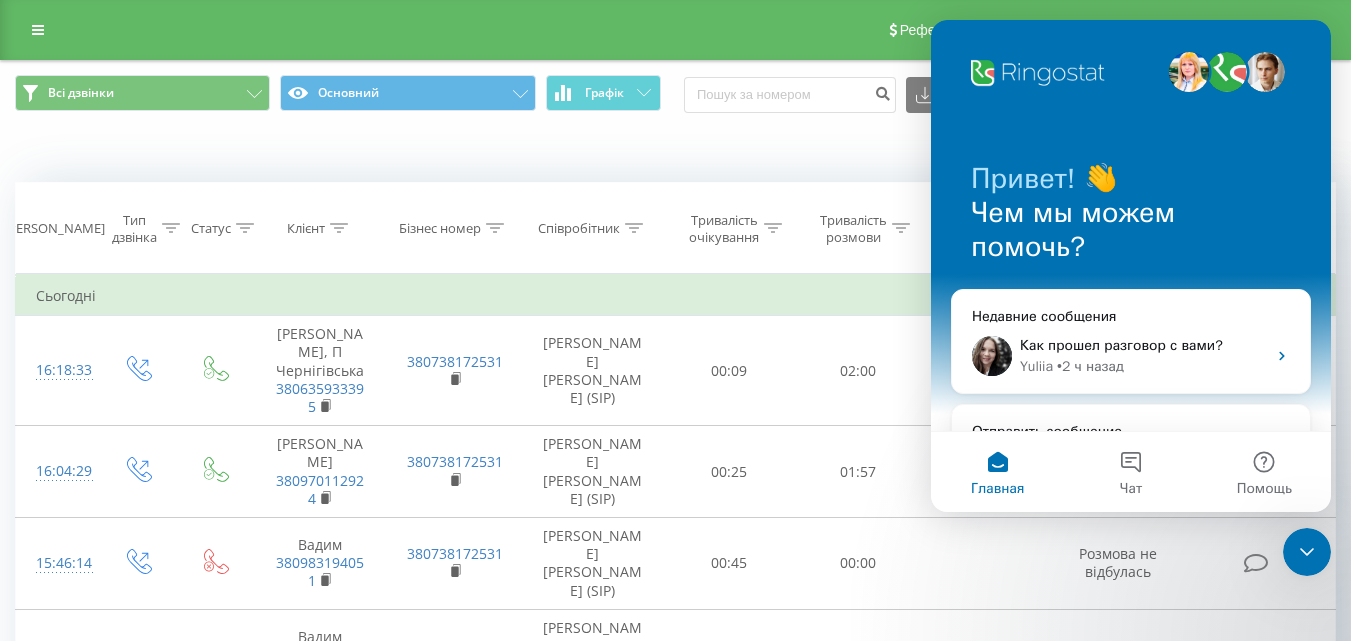 scroll, scrollTop: 0, scrollLeft: 0, axis: both 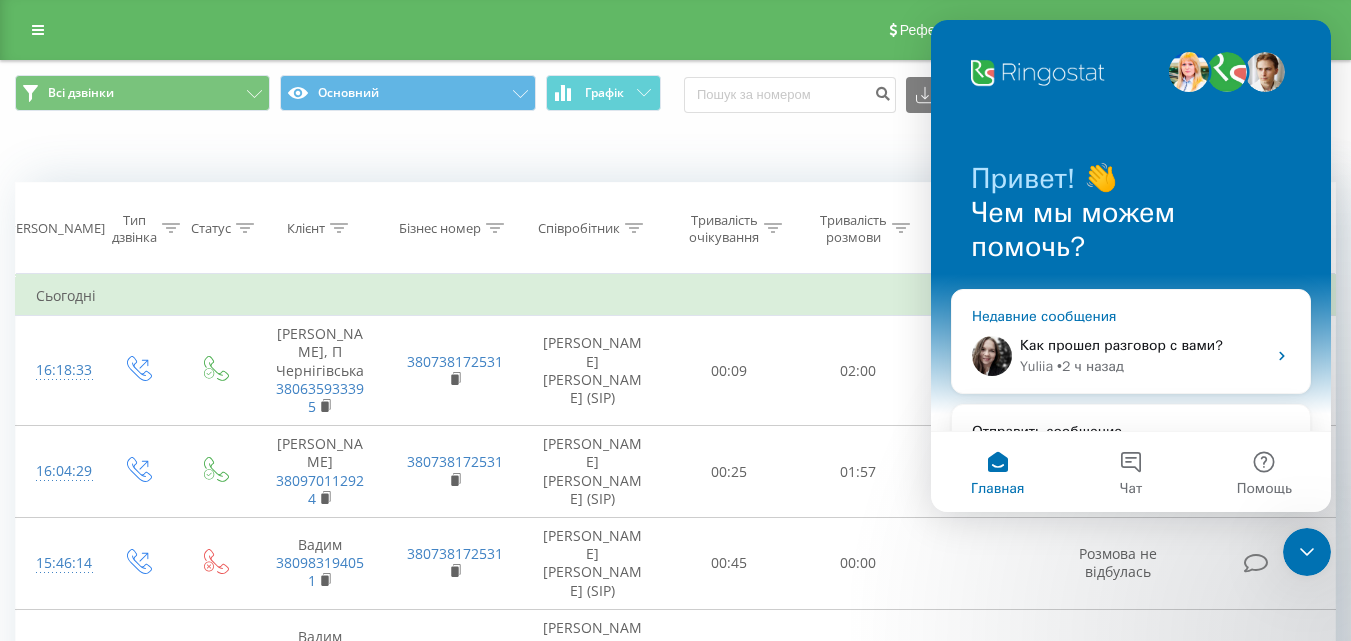 click on "Yuliia •  2 ч назад" at bounding box center (1143, 366) 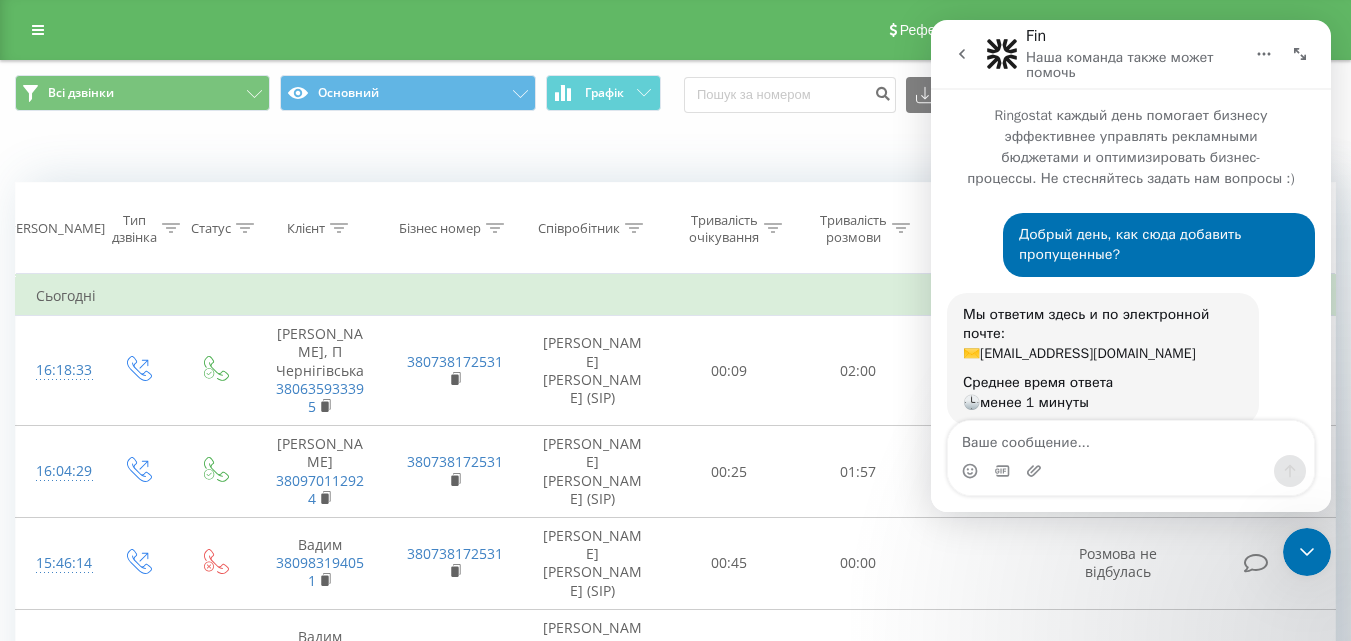 scroll, scrollTop: 3, scrollLeft: 0, axis: vertical 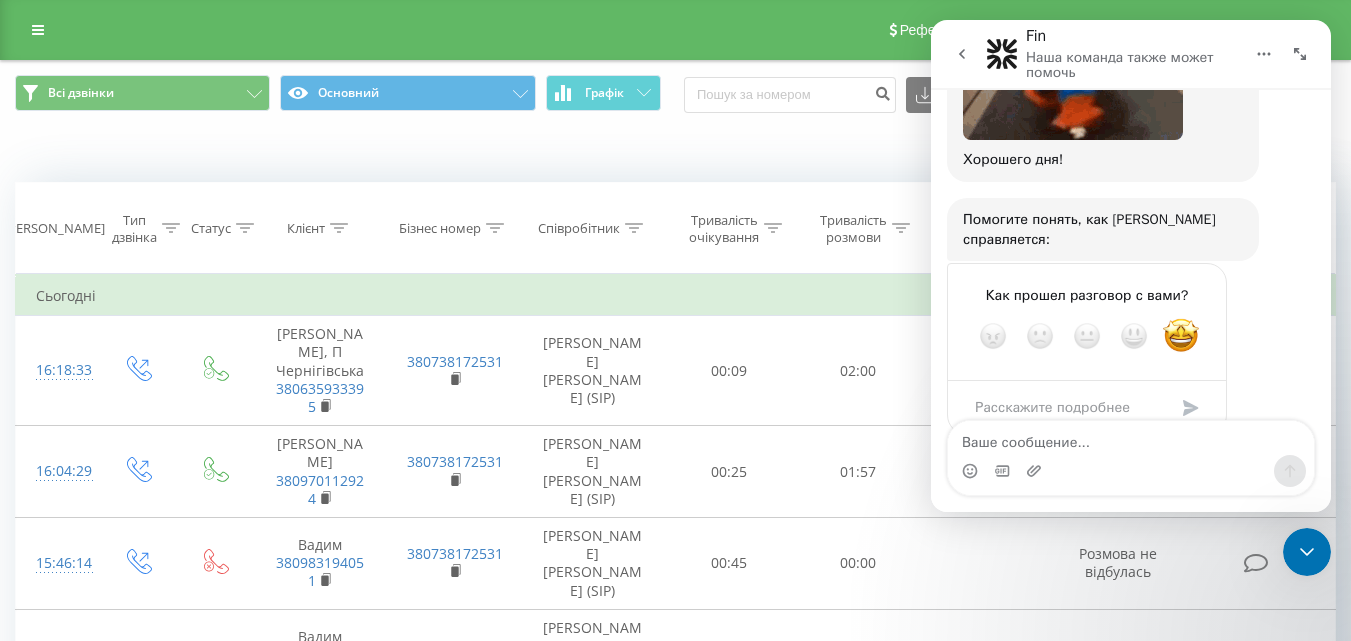 click at bounding box center (962, 54) 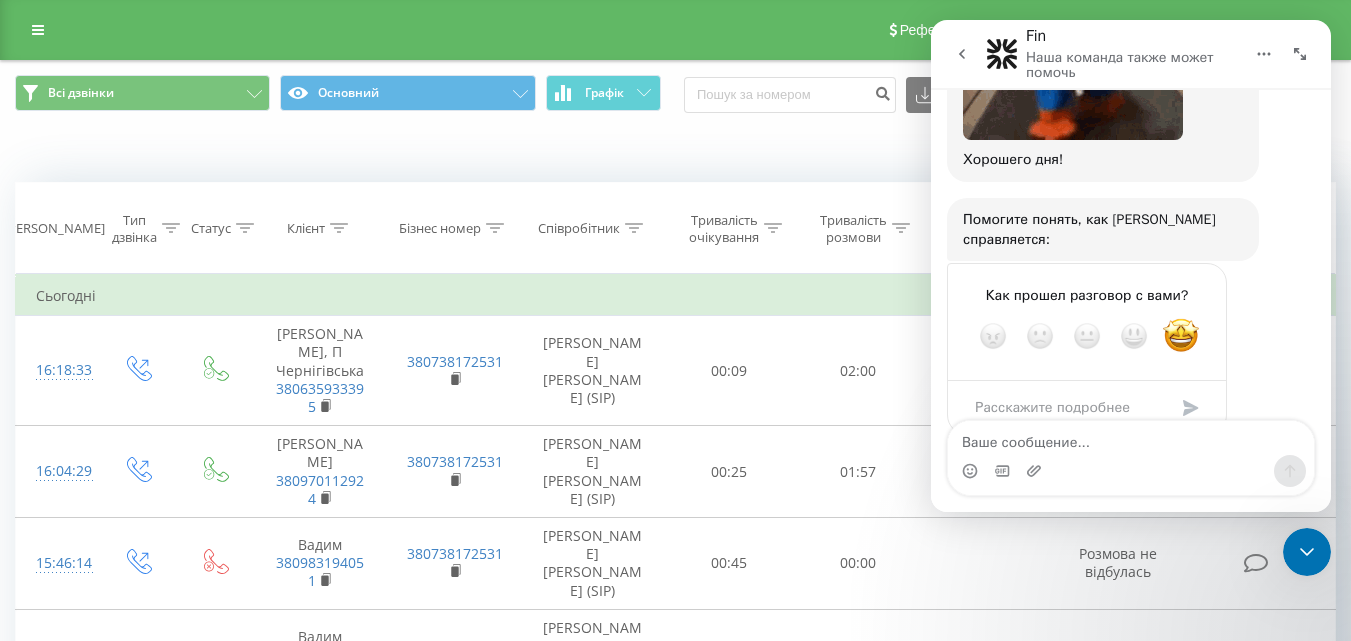 scroll, scrollTop: 0, scrollLeft: 0, axis: both 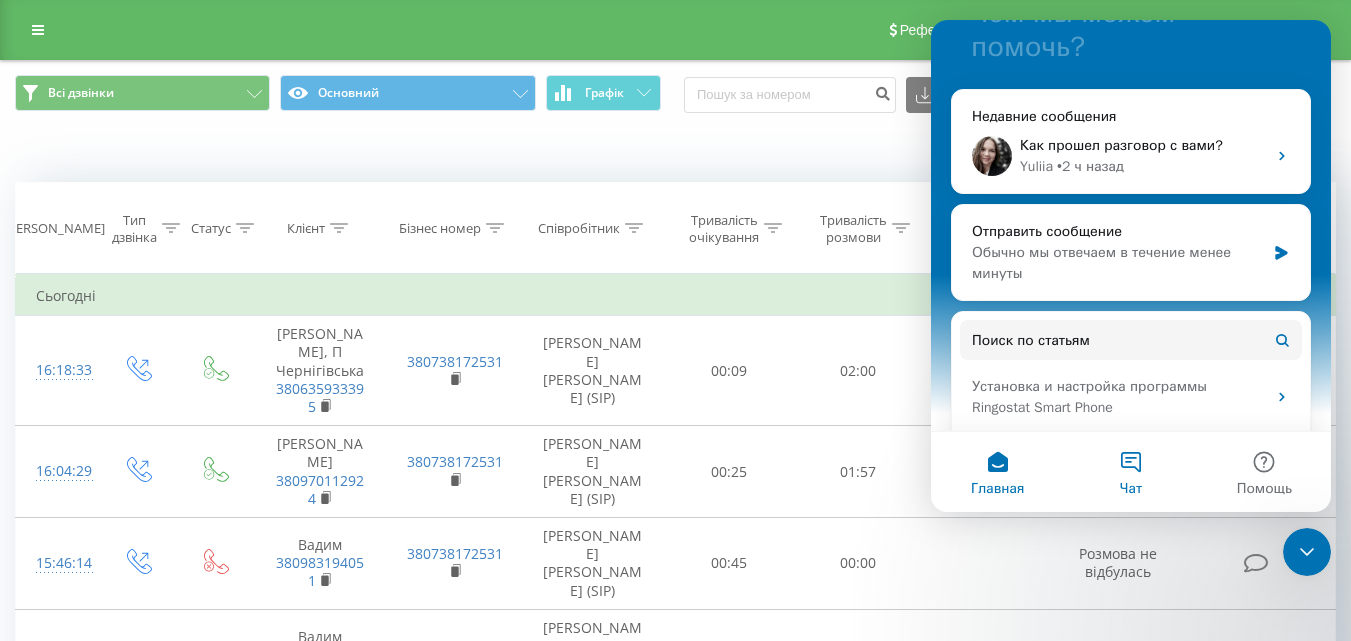 click on "Чат" at bounding box center (1130, 472) 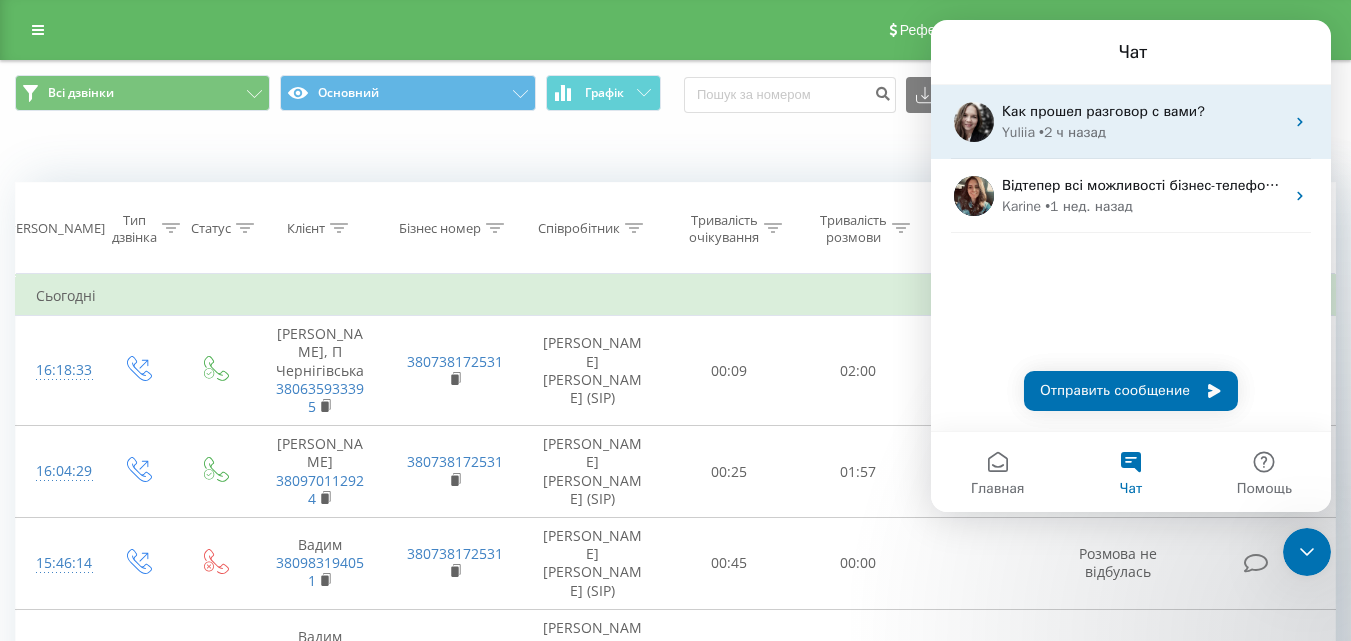 click on "Yuliia •  2 ч назад" at bounding box center (1143, 132) 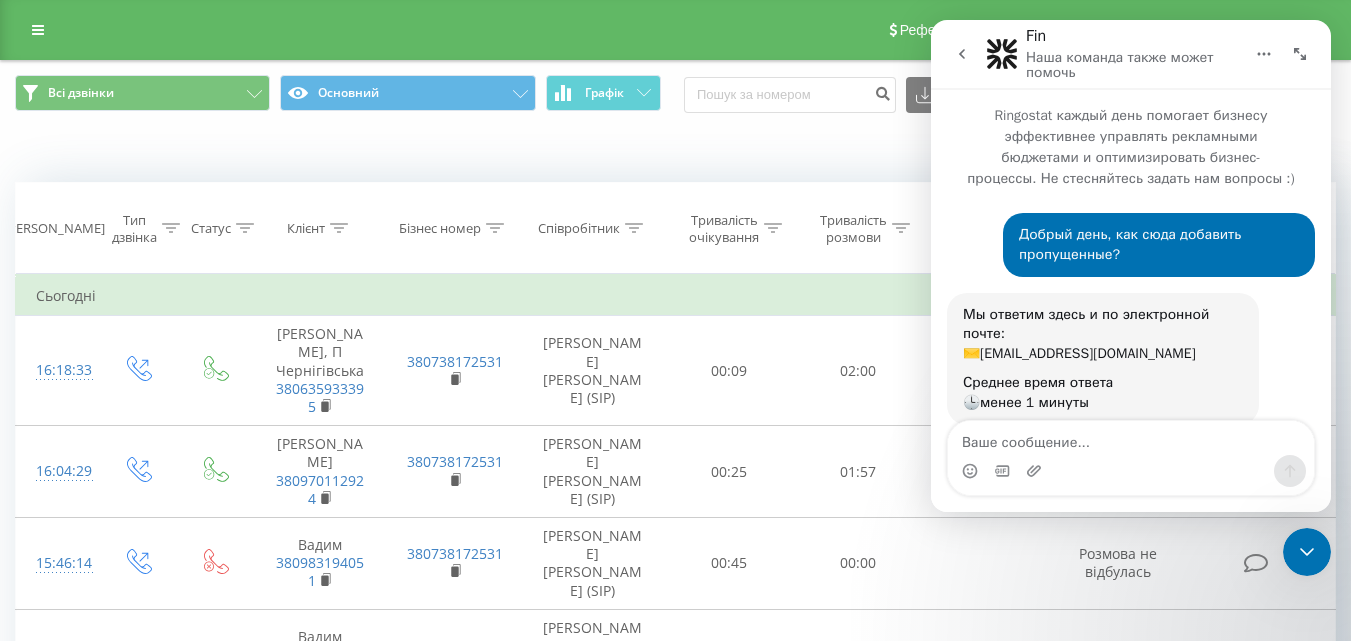 scroll, scrollTop: 3, scrollLeft: 0, axis: vertical 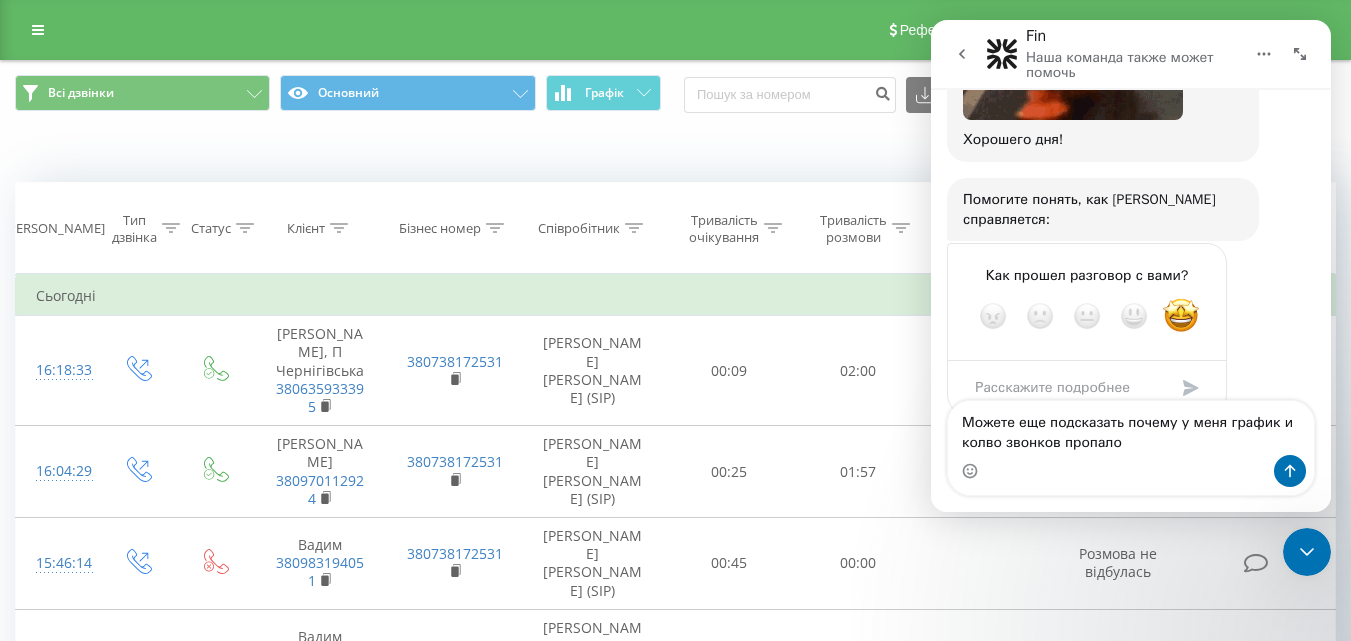 type on "Можете еще подсказать почему у меня график и колво звонков пропало?" 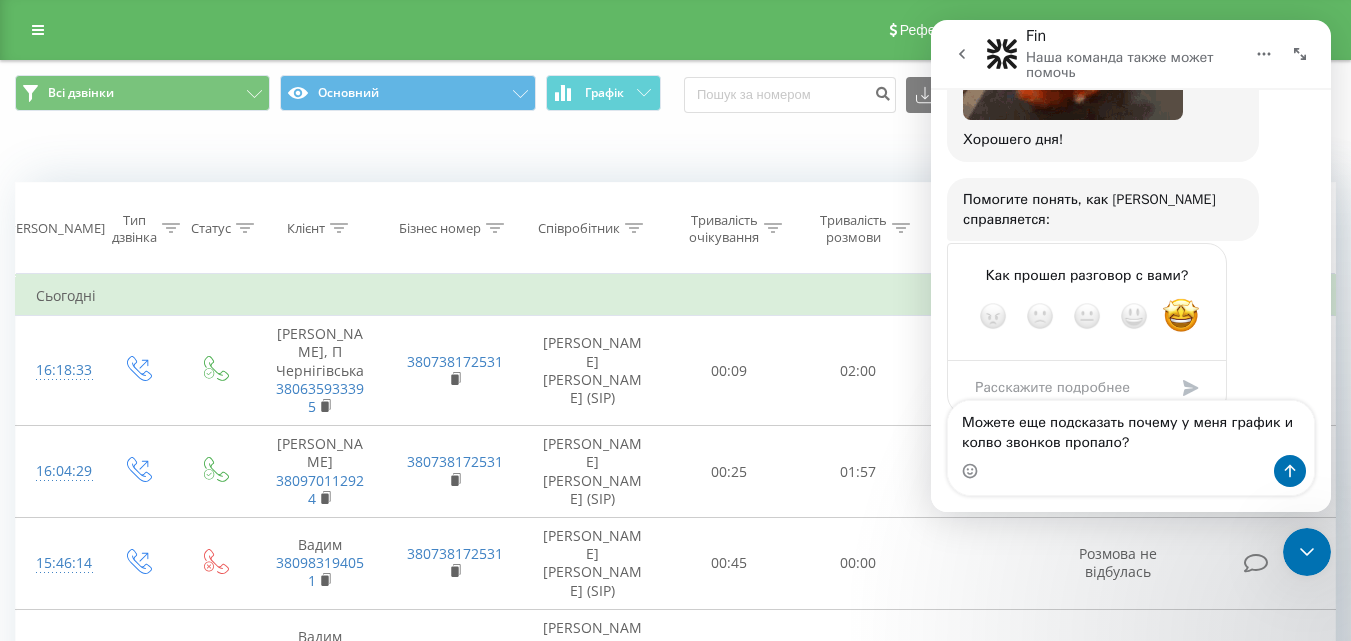 type 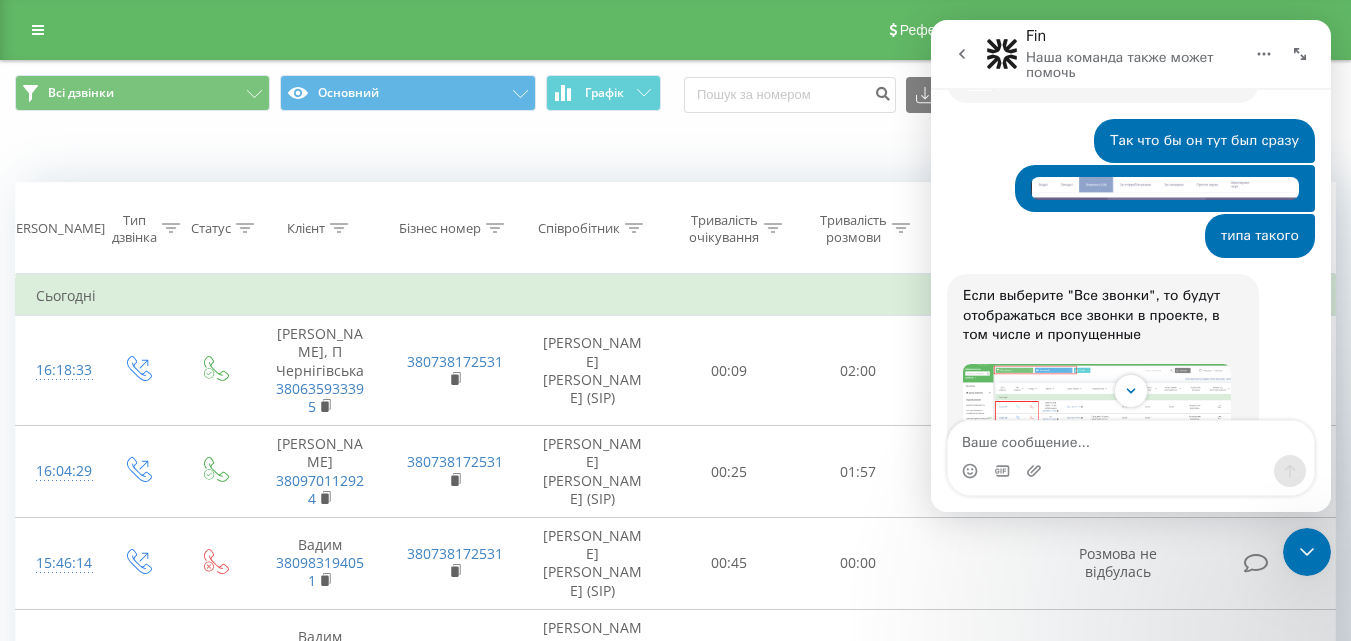 scroll, scrollTop: 1212, scrollLeft: 0, axis: vertical 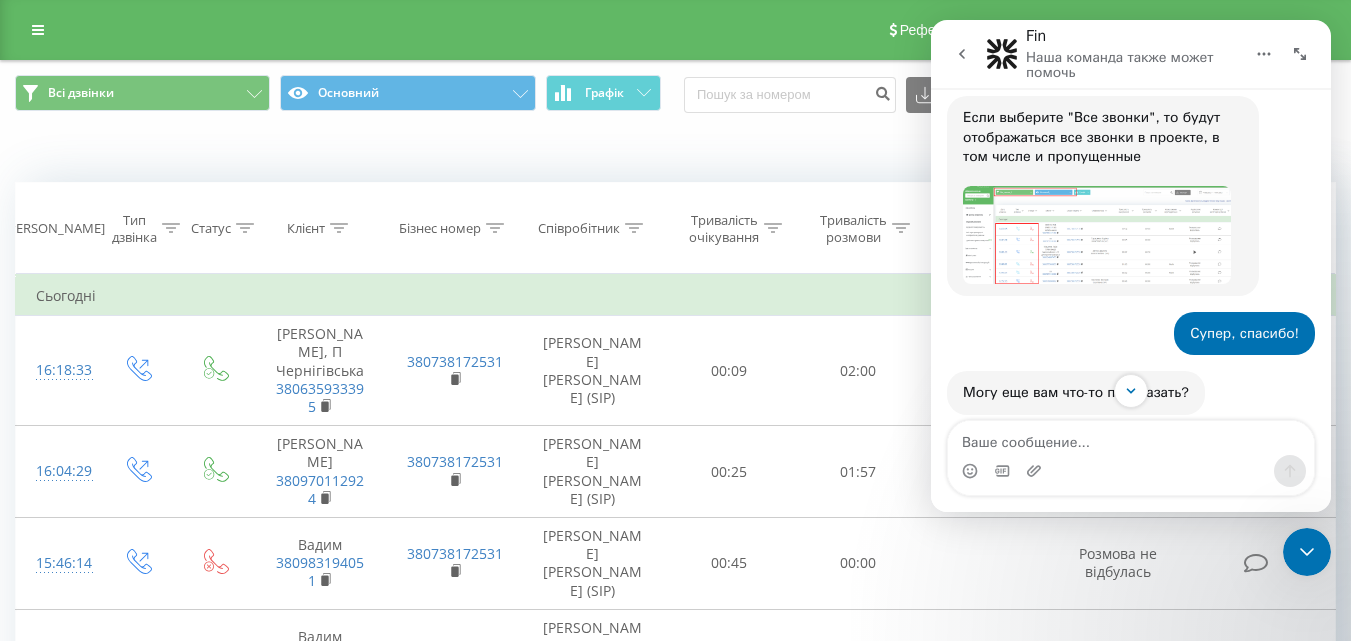 click at bounding box center (1097, 234) 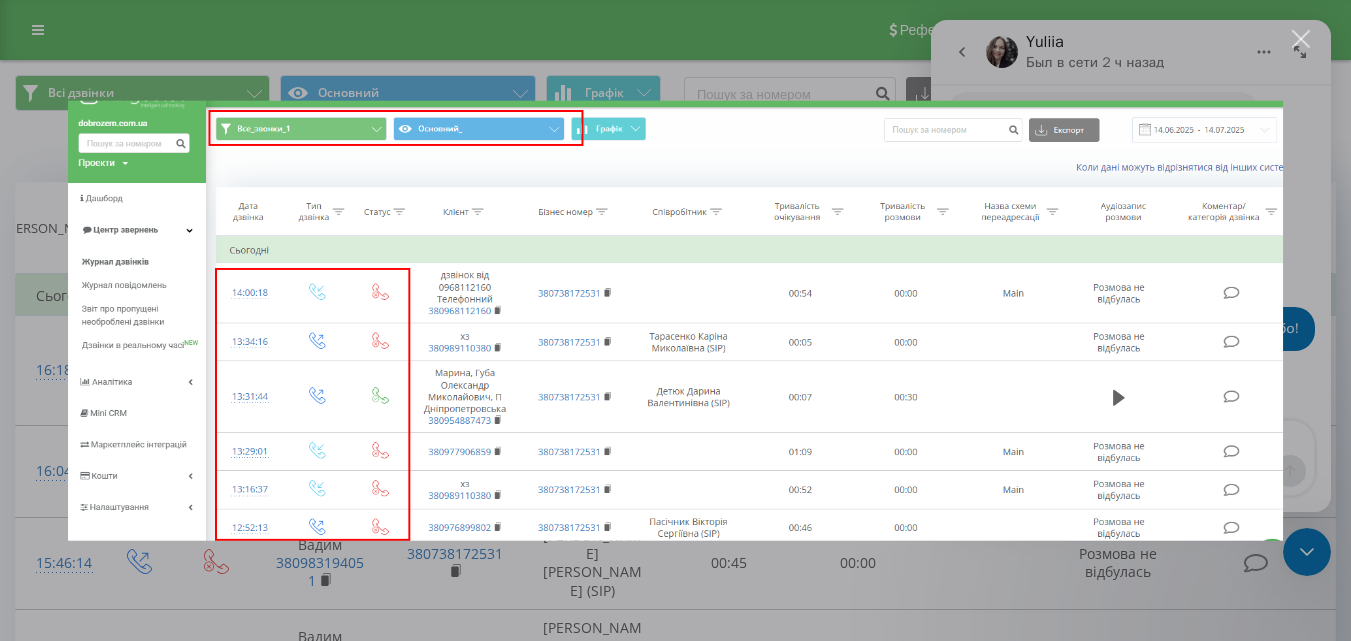click at bounding box center [675, 320] 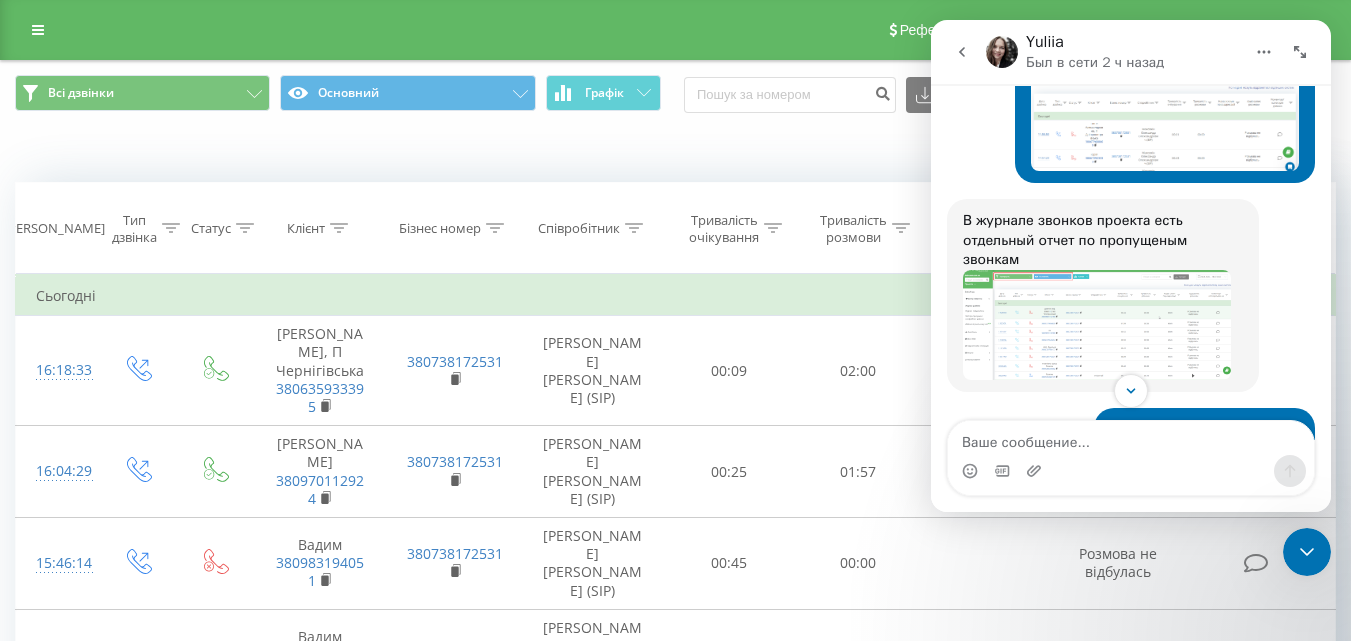 scroll, scrollTop: 708, scrollLeft: 0, axis: vertical 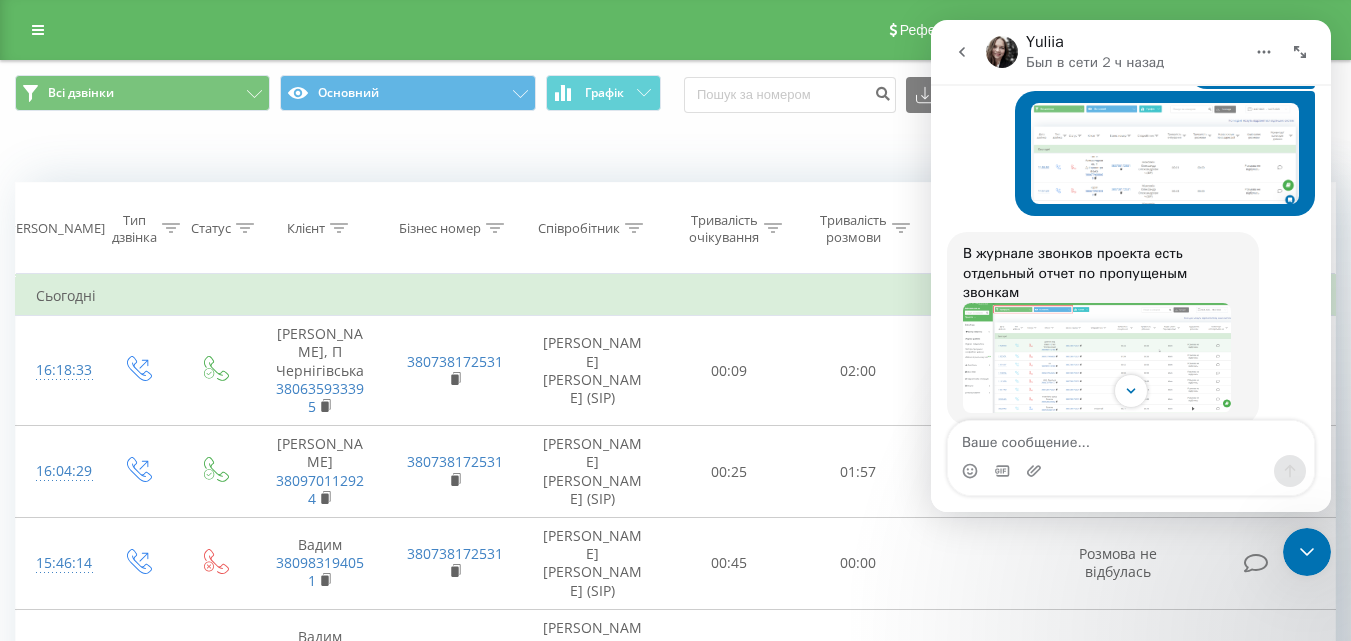 click at bounding box center [1165, 153] 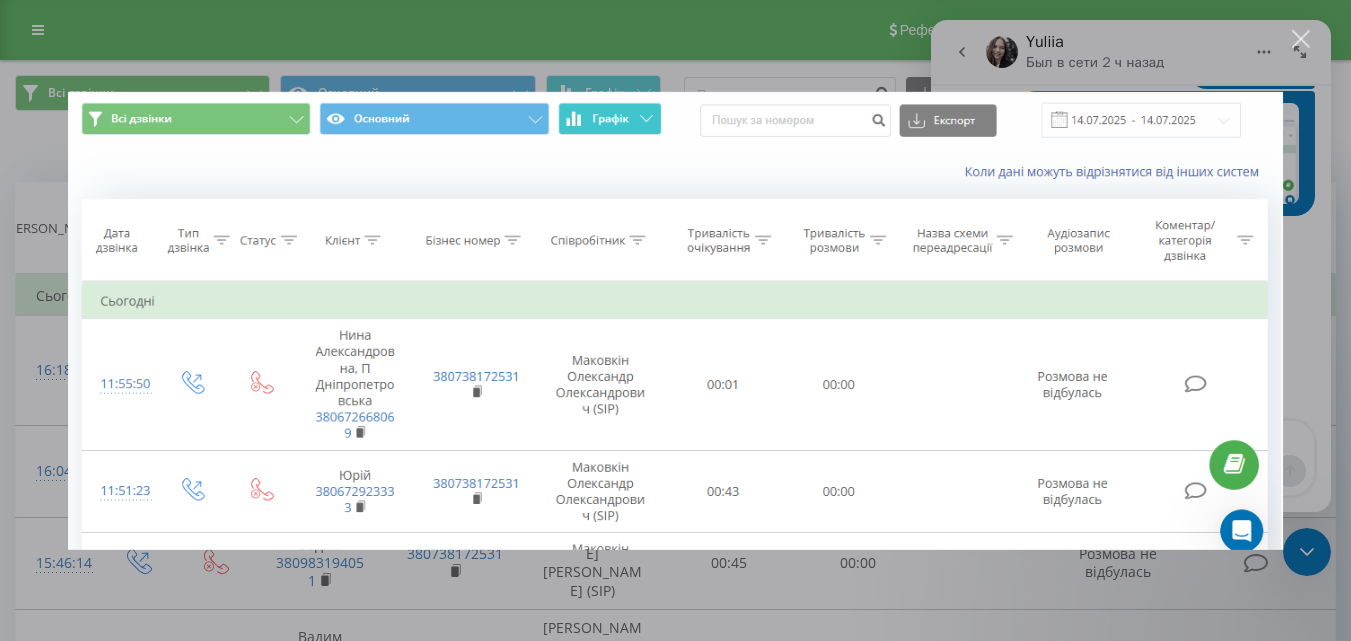 scroll, scrollTop: 0, scrollLeft: 0, axis: both 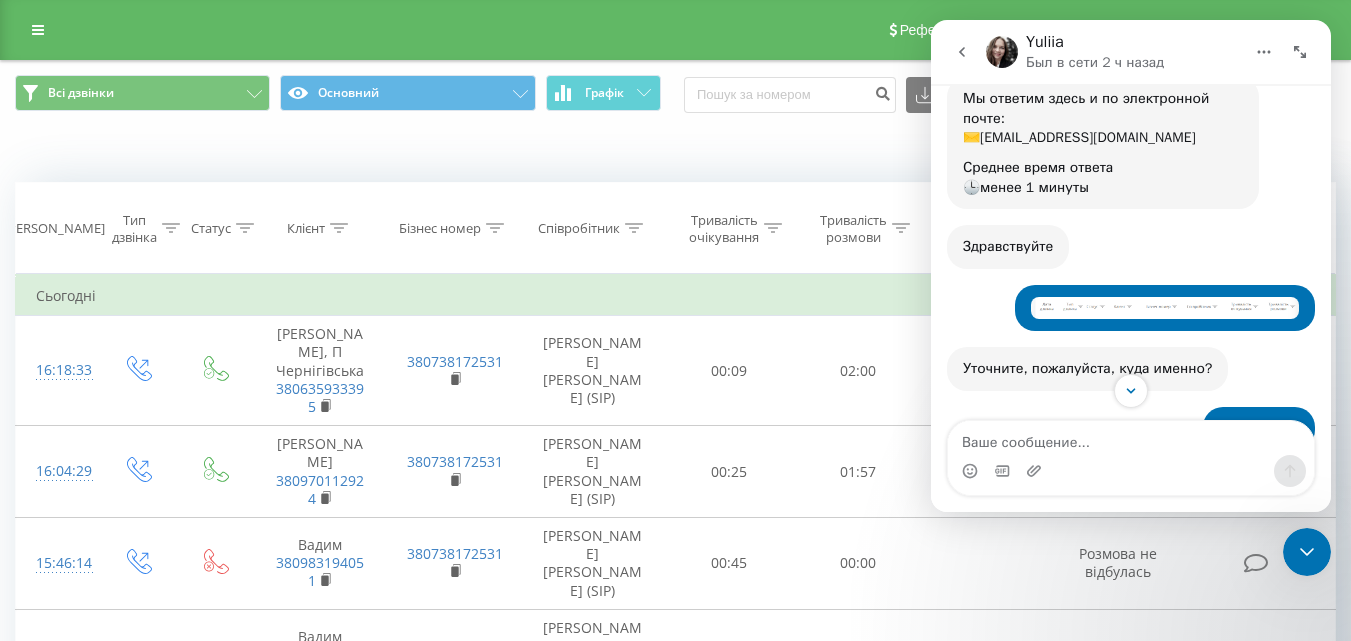 click at bounding box center (1165, 308) 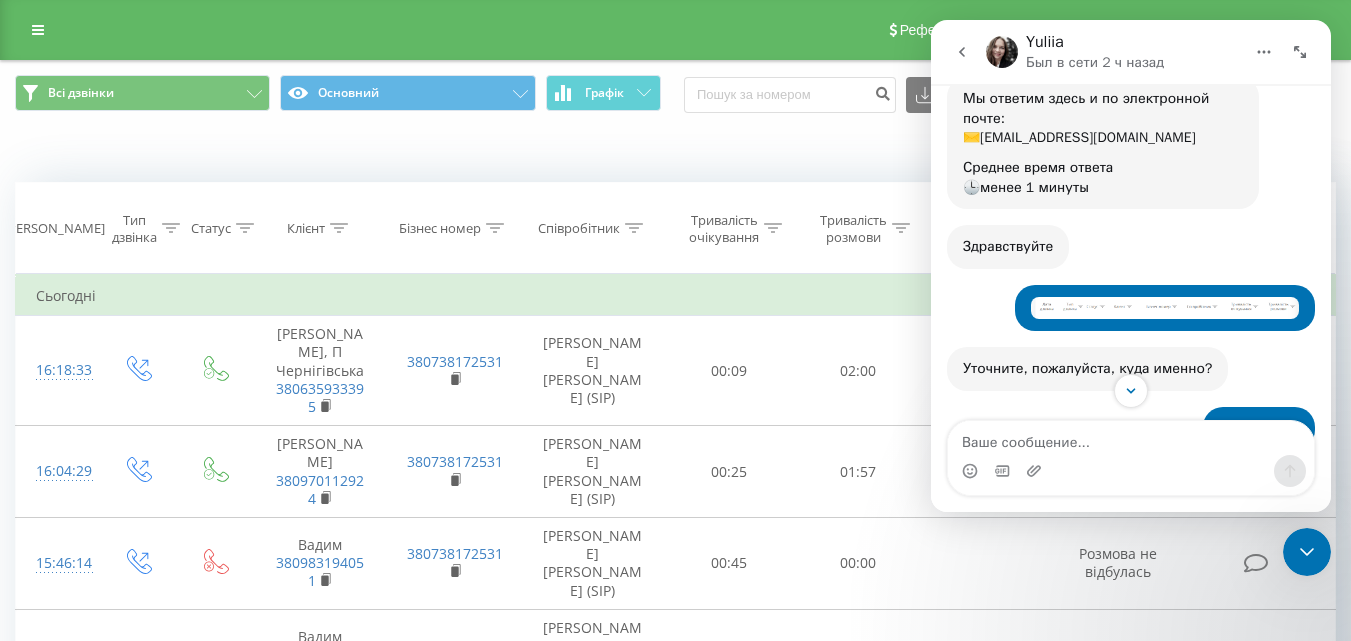scroll, scrollTop: 0, scrollLeft: 0, axis: both 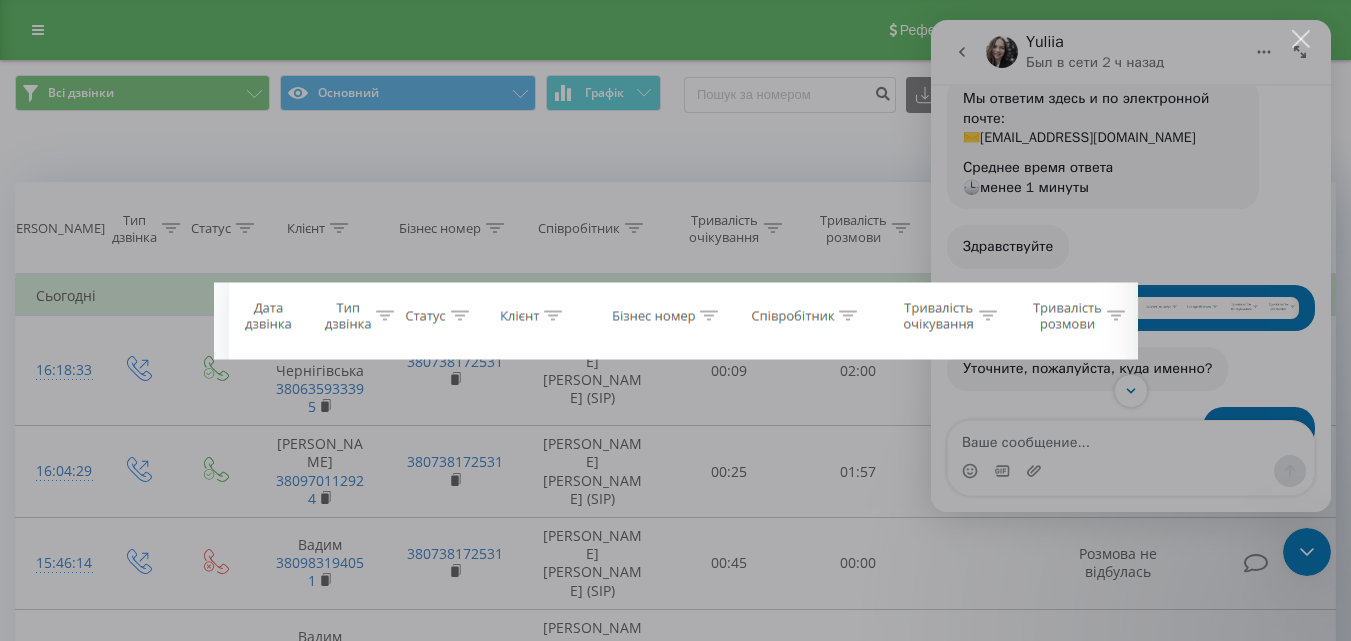 click at bounding box center [675, 320] 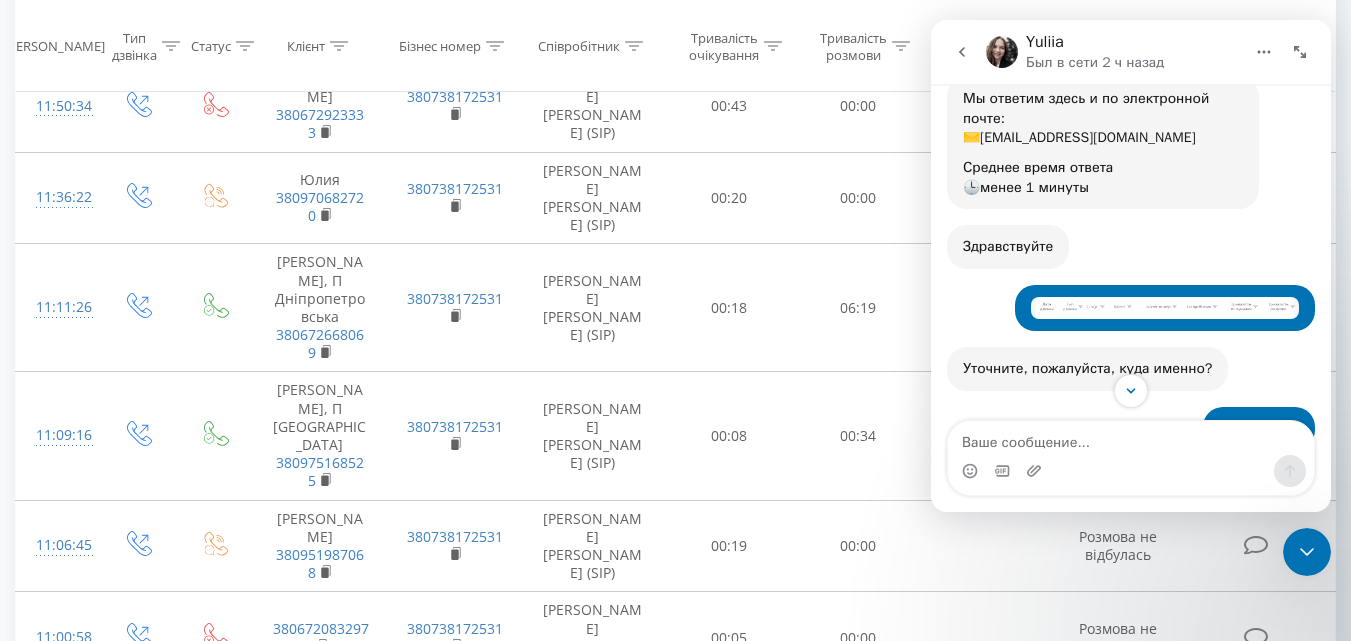 scroll, scrollTop: 1300, scrollLeft: 0, axis: vertical 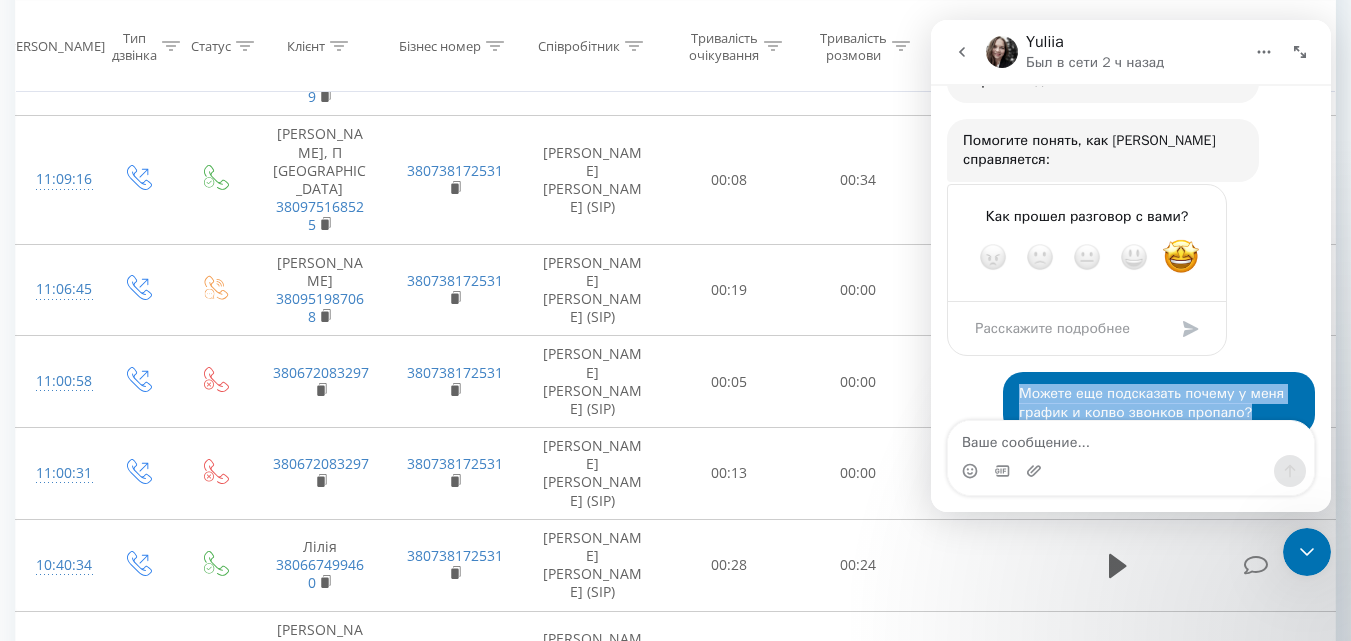 drag, startPoint x: 1011, startPoint y: 357, endPoint x: 1261, endPoint y: 383, distance: 251.34836 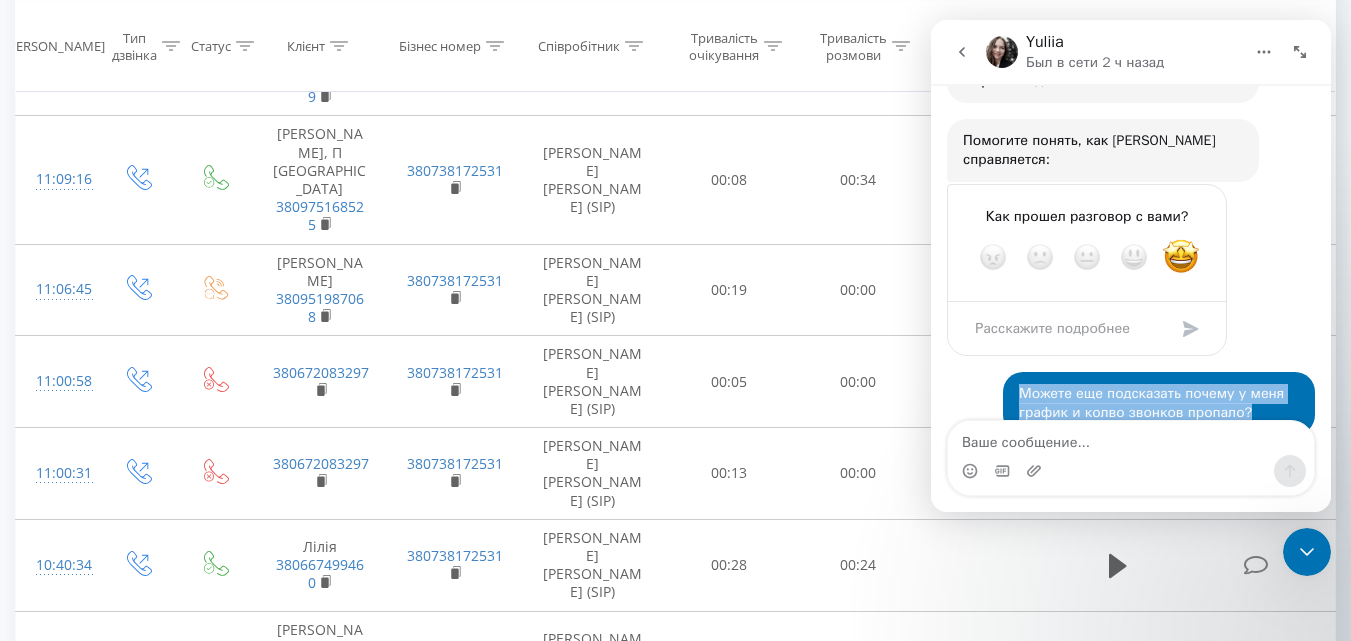 click on "Можете еще подсказать почему у меня график и колво звонков пропало? Маковкін    •   Только что" at bounding box center [1159, 403] 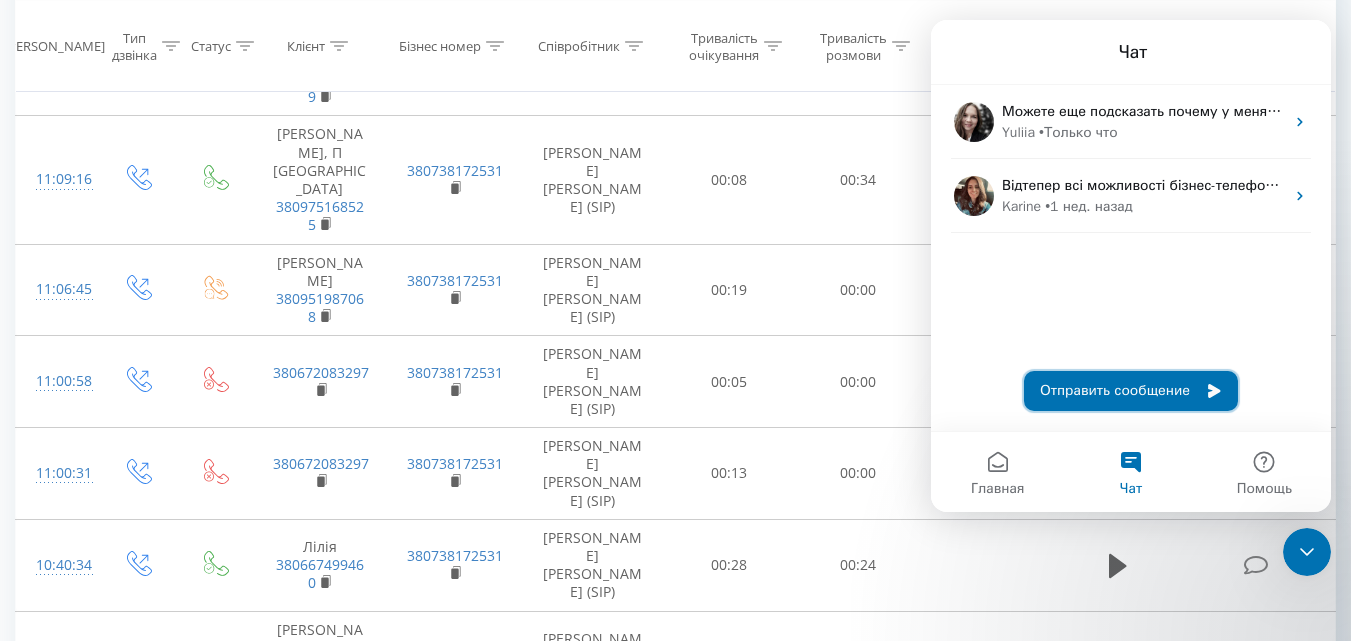 click on "Отправить сообщение" at bounding box center (1131, 391) 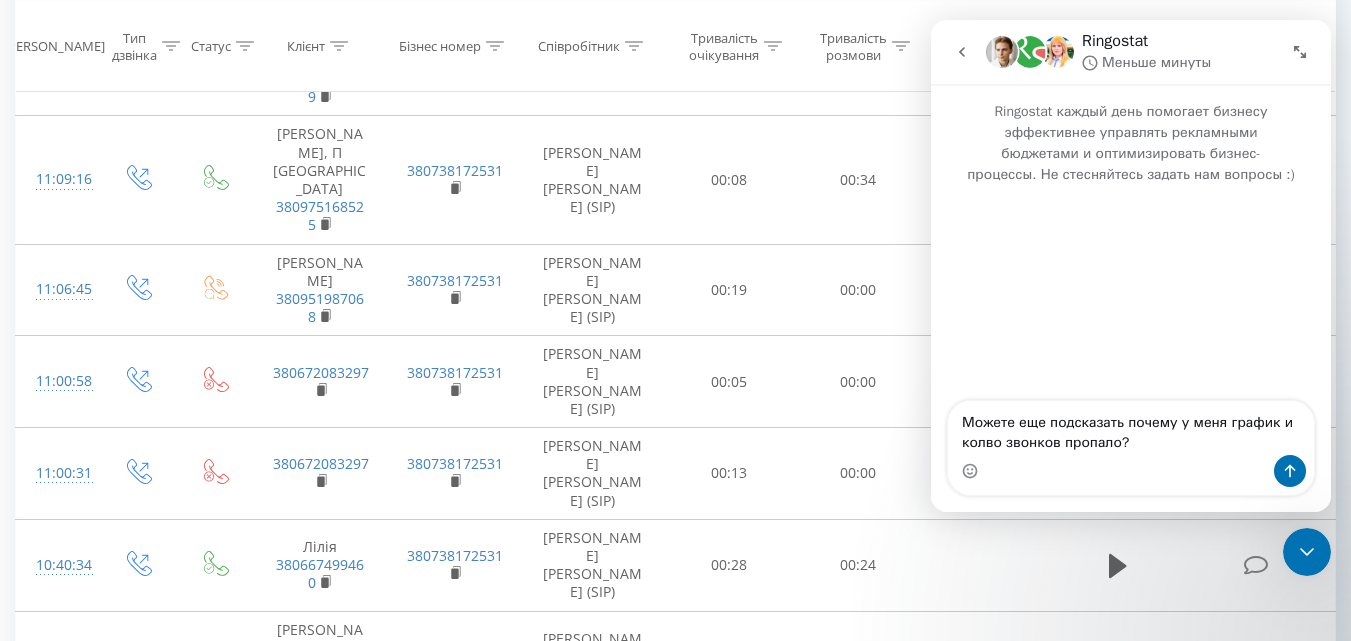 drag, startPoint x: 1044, startPoint y: 420, endPoint x: 1019, endPoint y: 420, distance: 25 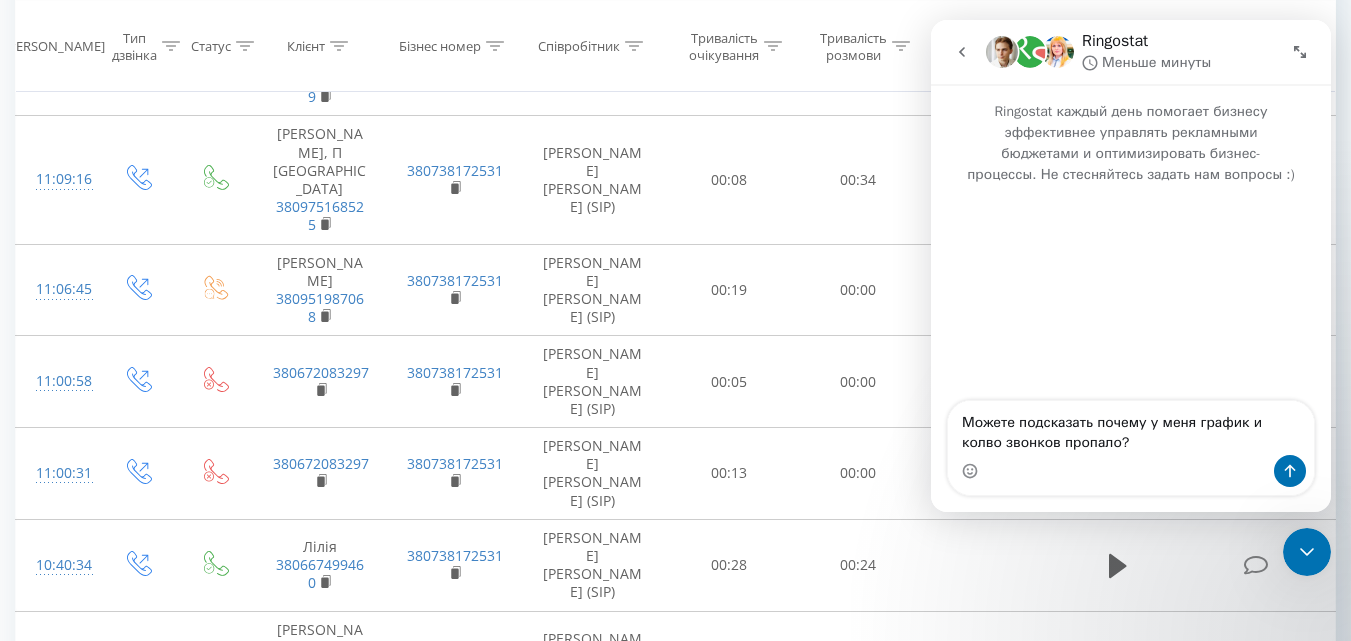 type on "Можете подсказать почему у меня график и колво звонков пропало?" 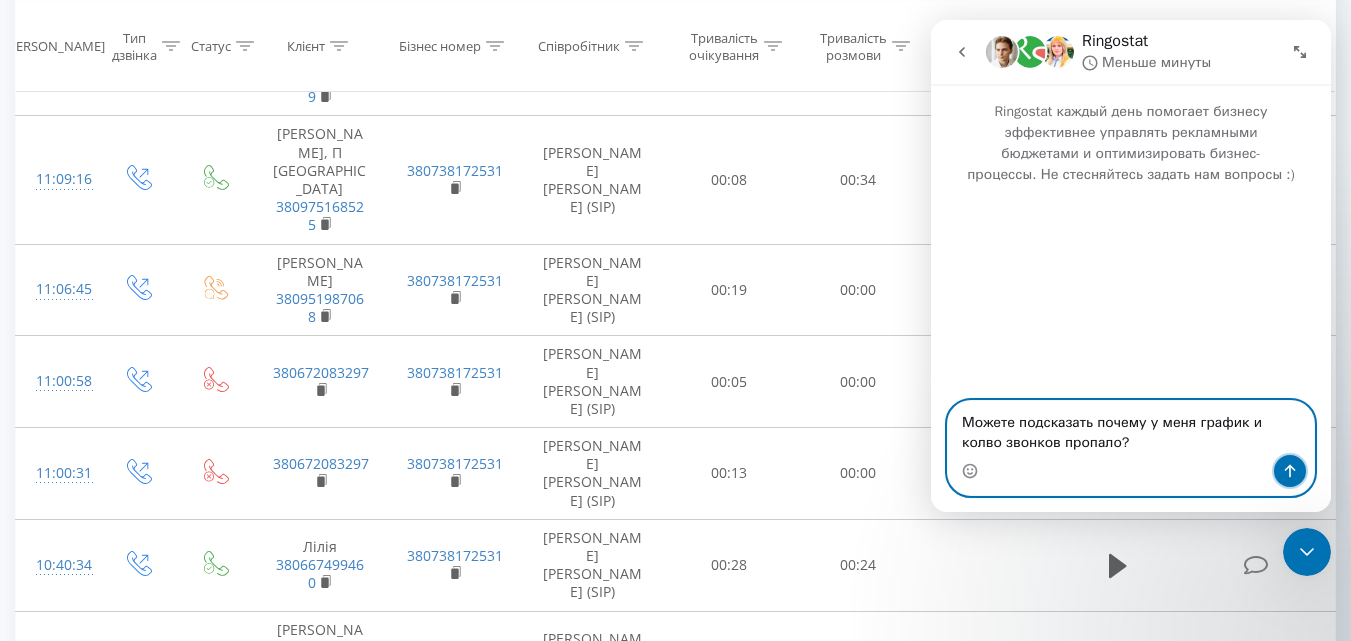 click 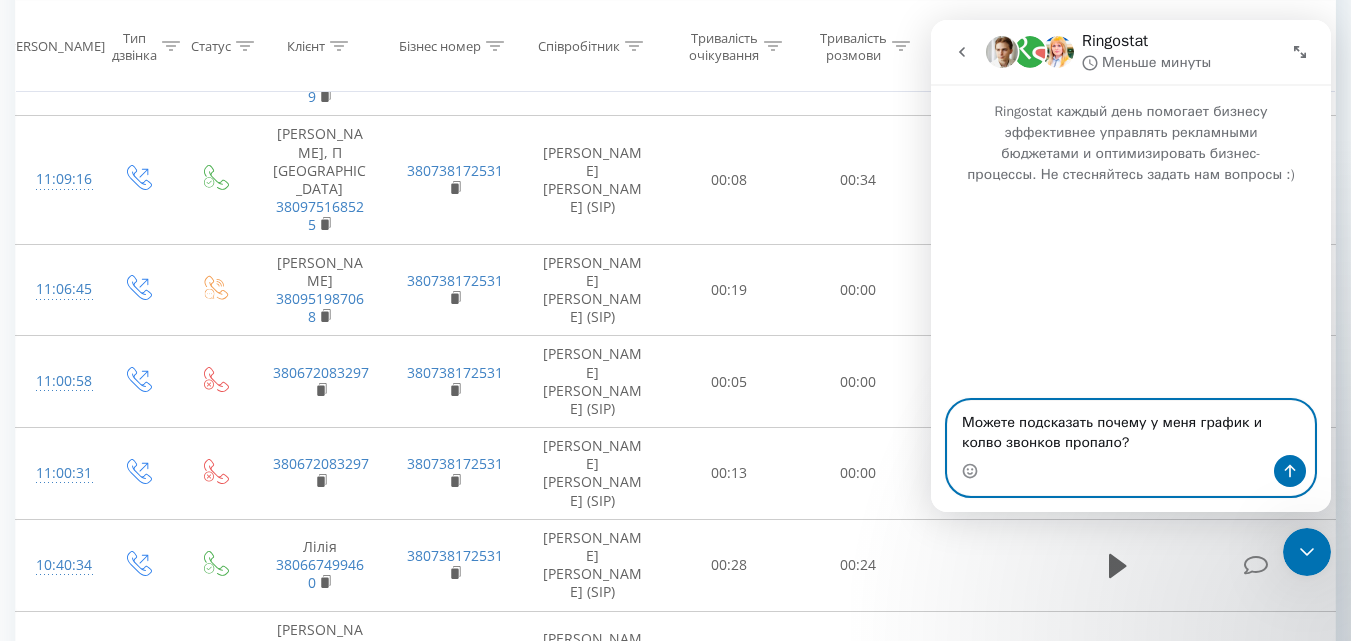 type 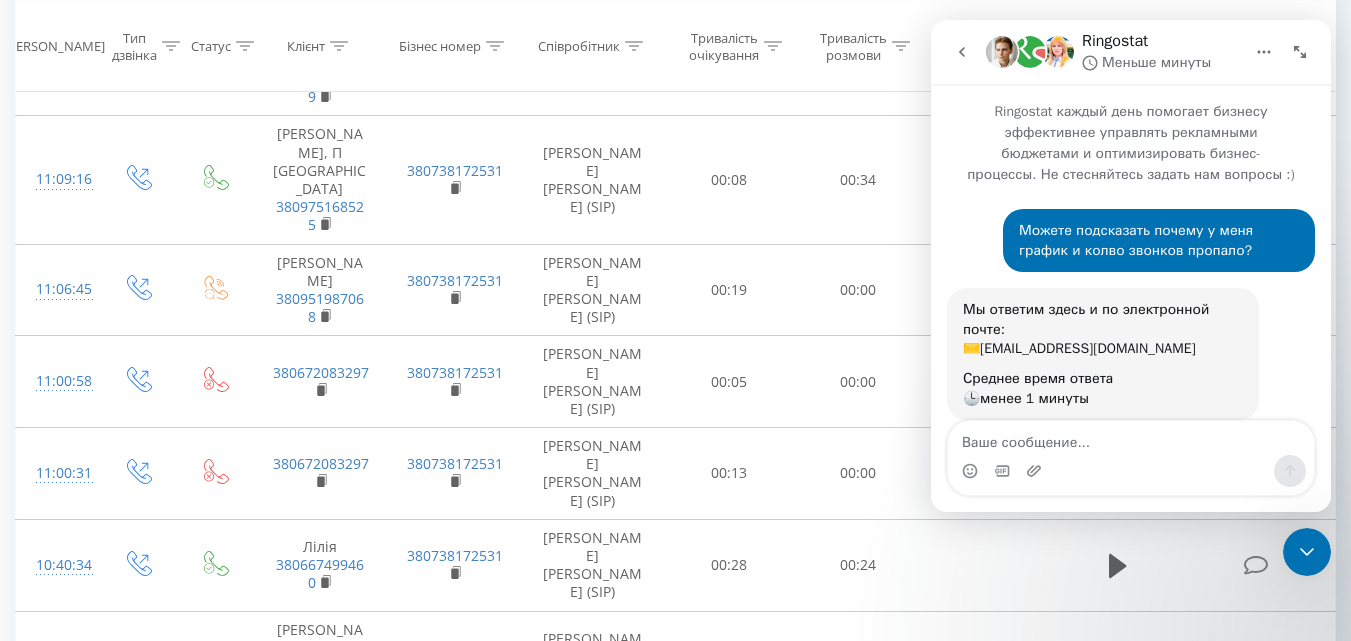 scroll, scrollTop: 97, scrollLeft: 0, axis: vertical 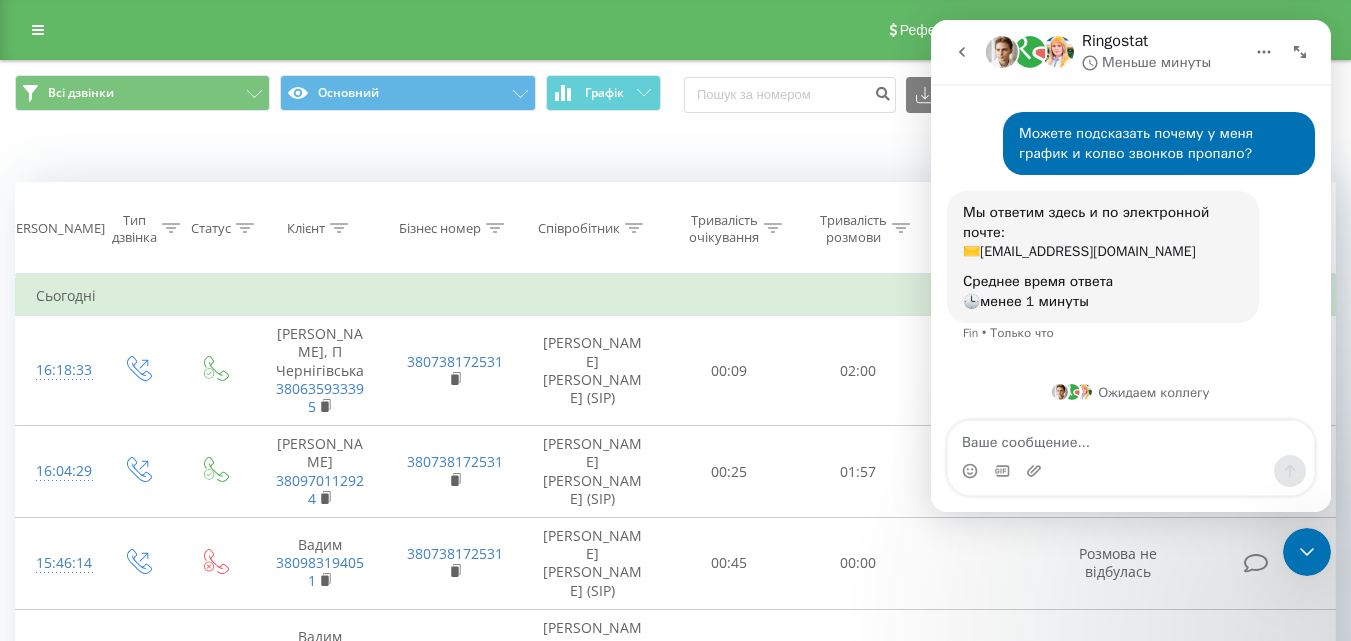 click on "Коли дані можуть відрізнятися вiд інших систем" at bounding box center [928, 152] 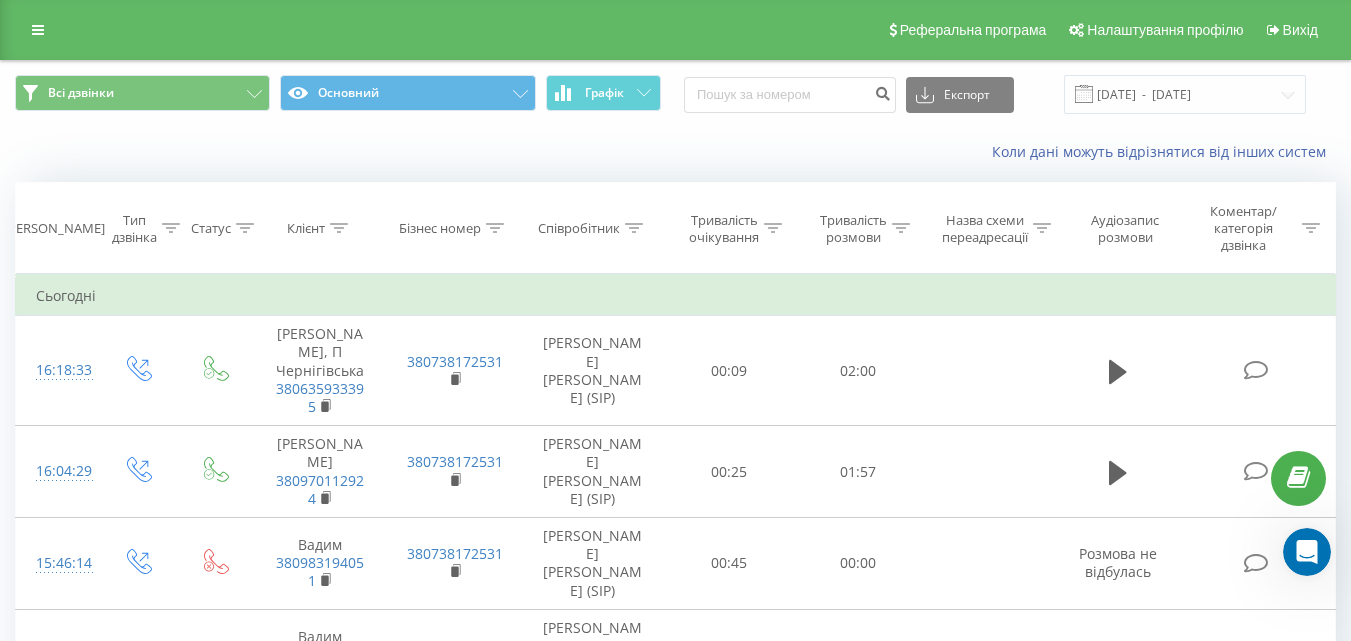 scroll, scrollTop: 0, scrollLeft: 0, axis: both 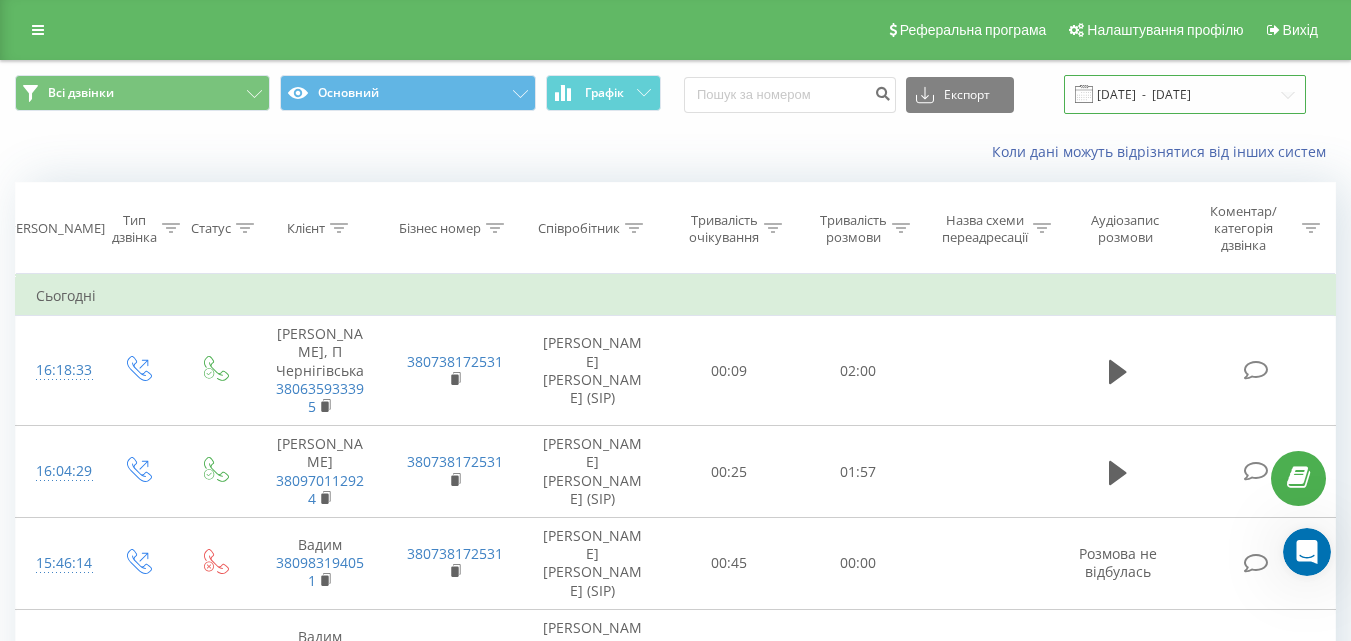 click on "[DATE]  -  [DATE]" at bounding box center (1185, 94) 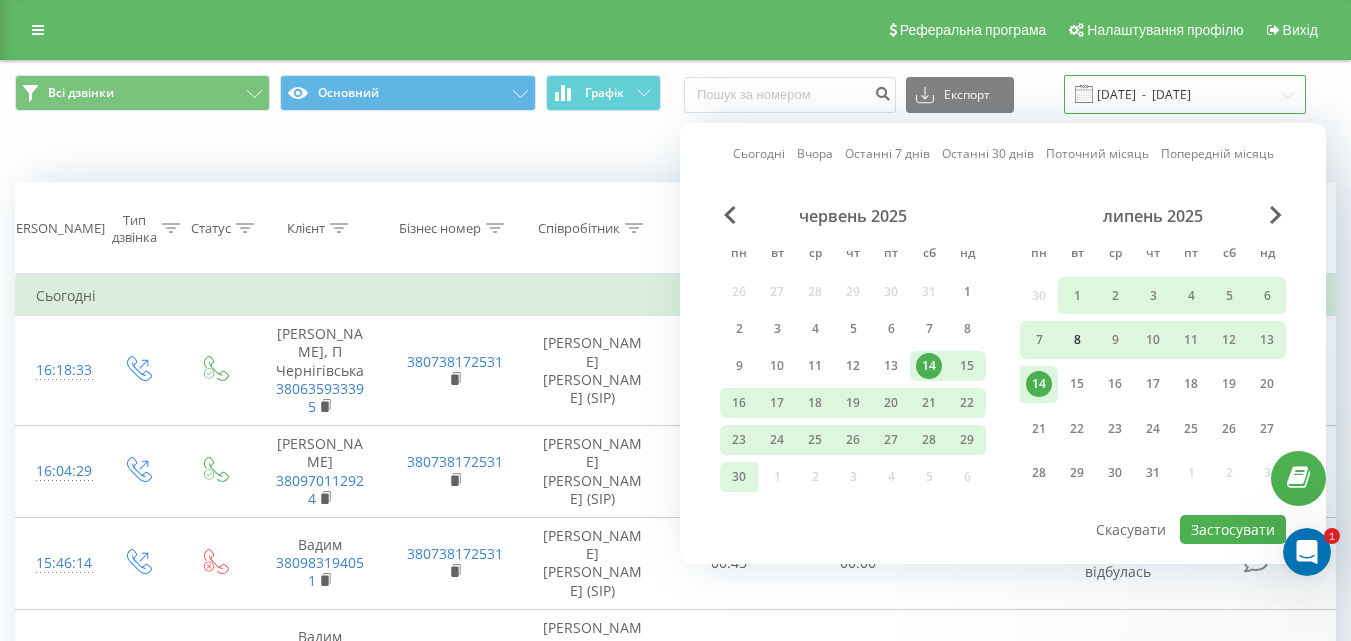 scroll, scrollTop: 101, scrollLeft: 0, axis: vertical 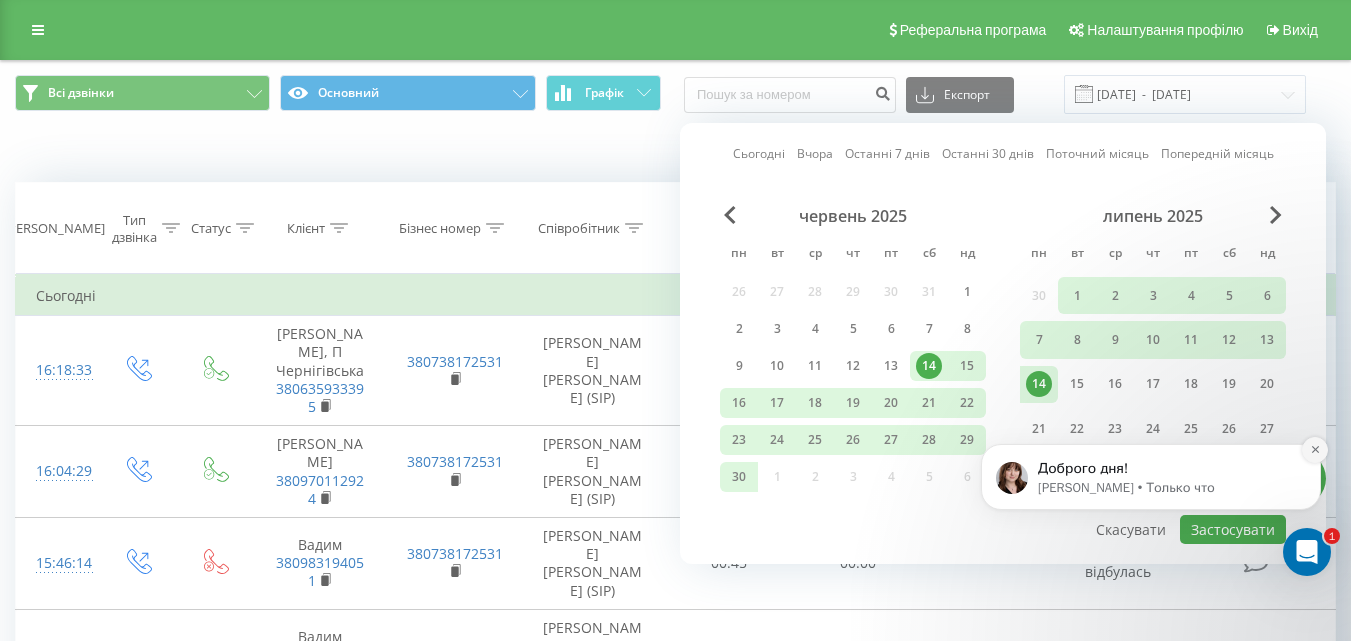 click 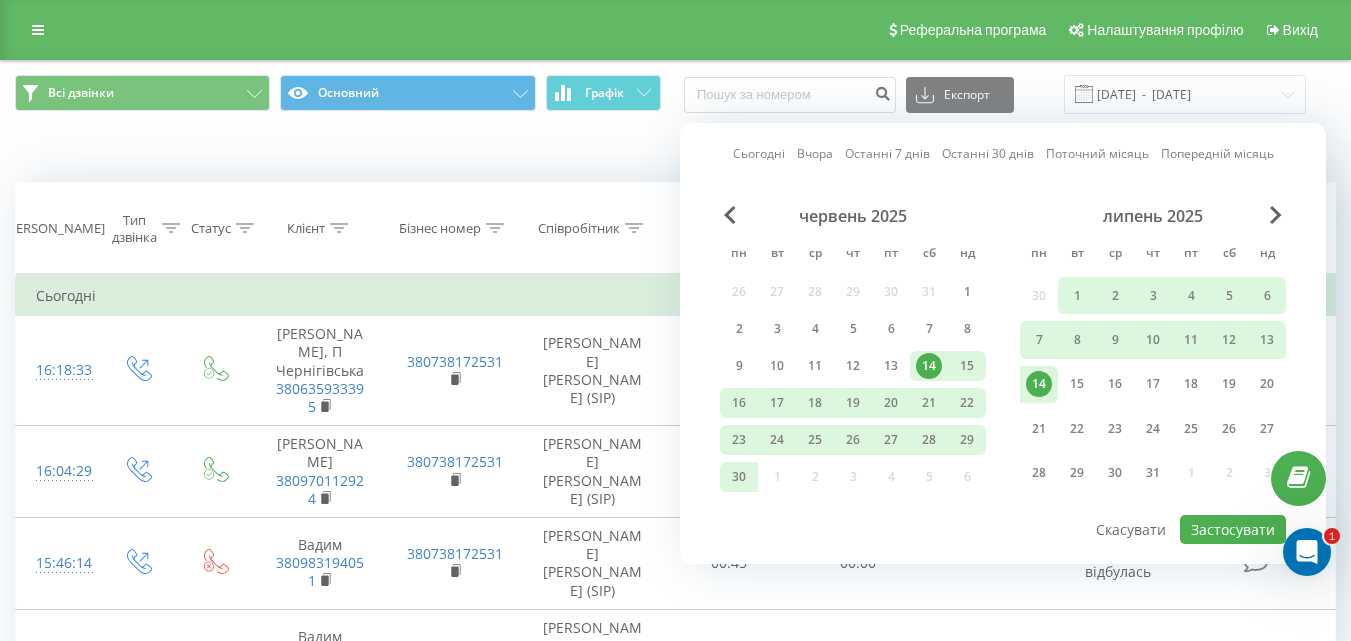 click on "14" at bounding box center [1039, 384] 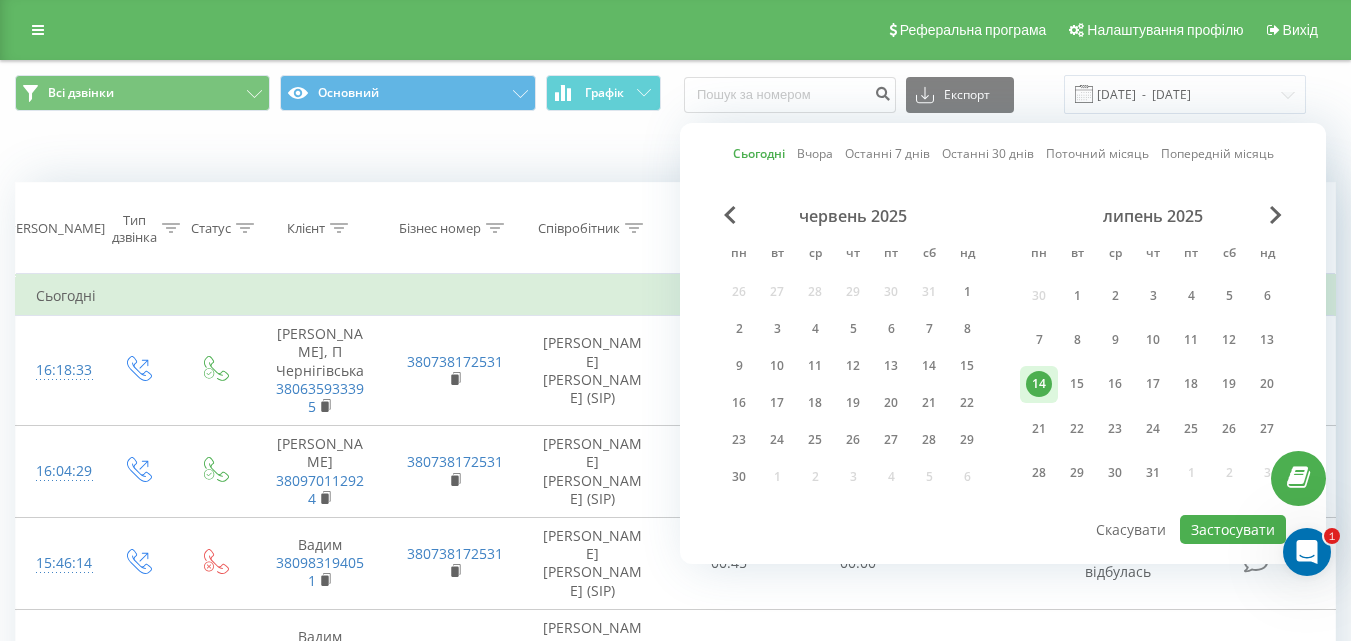 click on "Сьогодні" at bounding box center (759, 153) 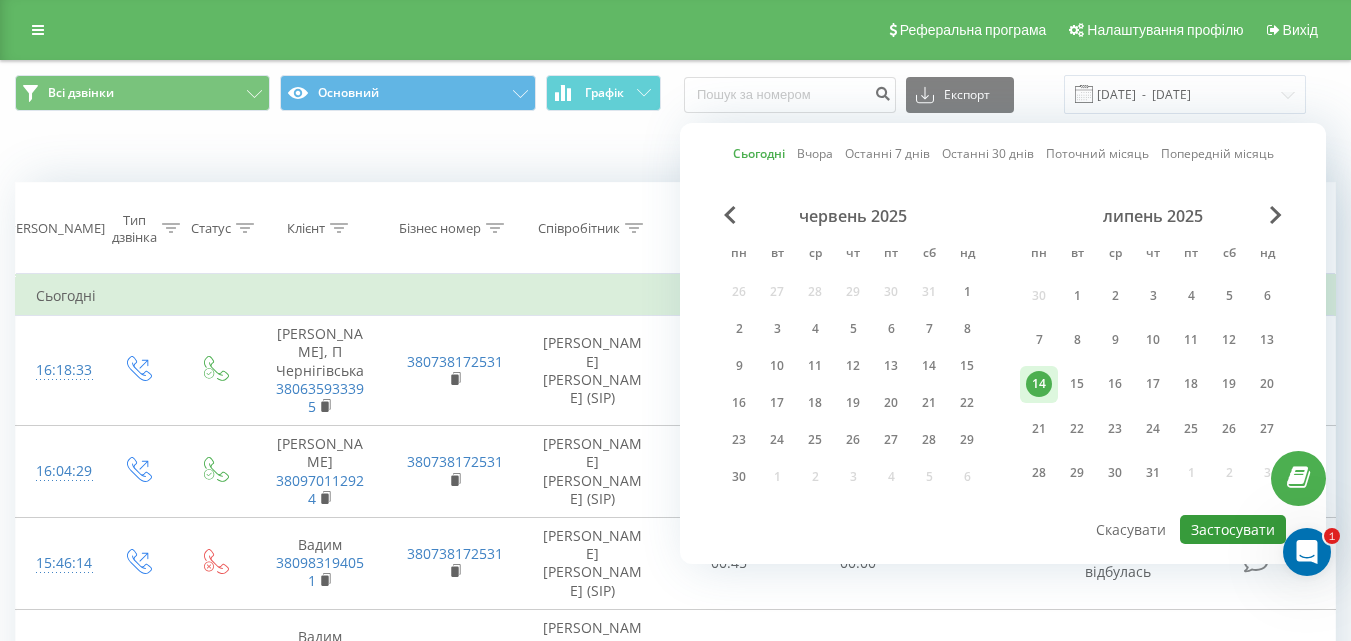 click on "Застосувати" at bounding box center [1233, 529] 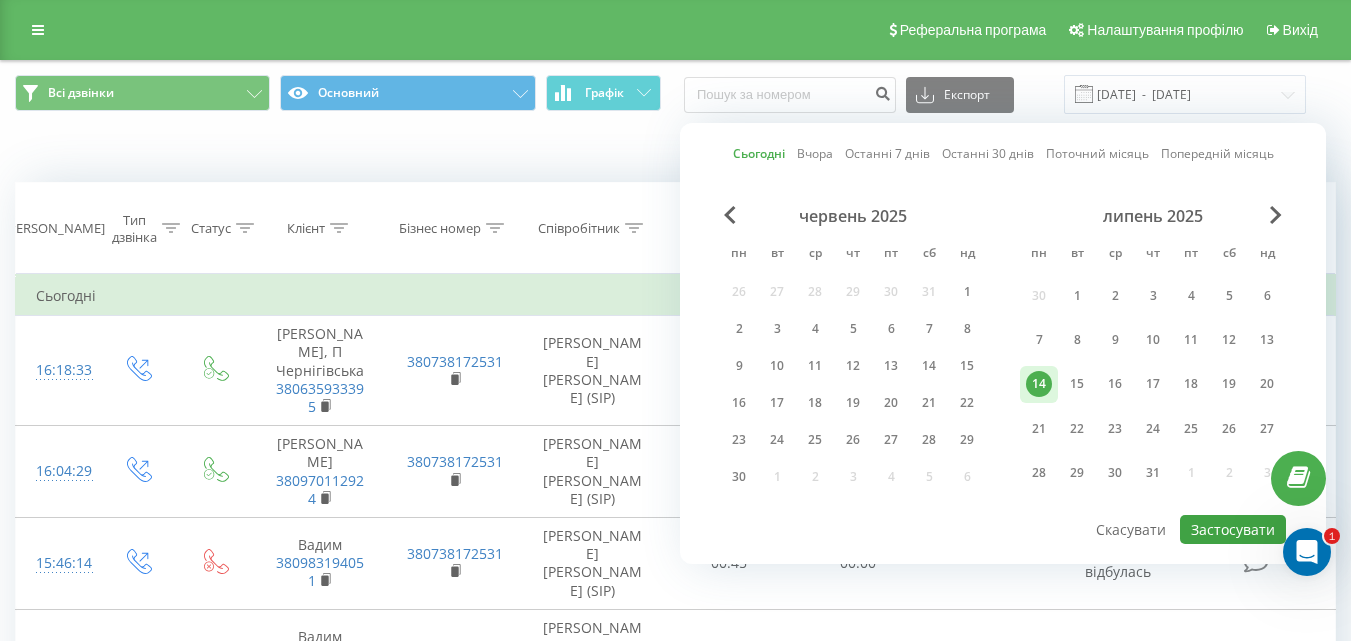 type on "14.07.2025  -  14.07.2025" 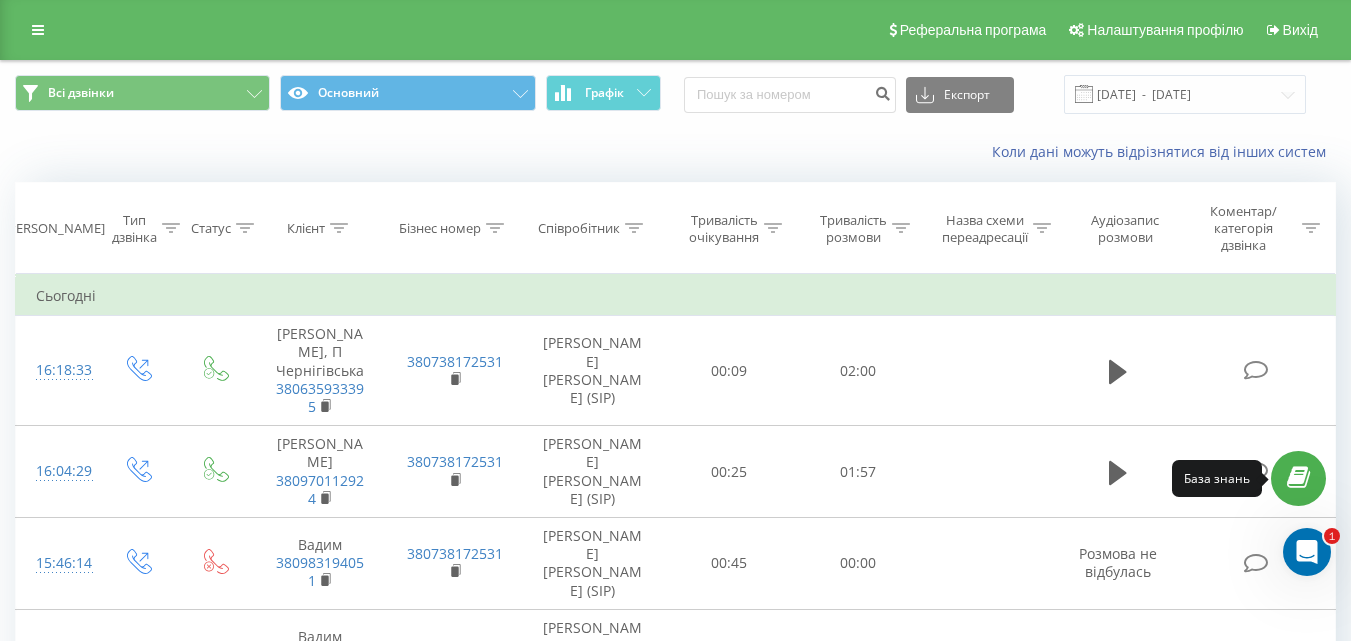 click 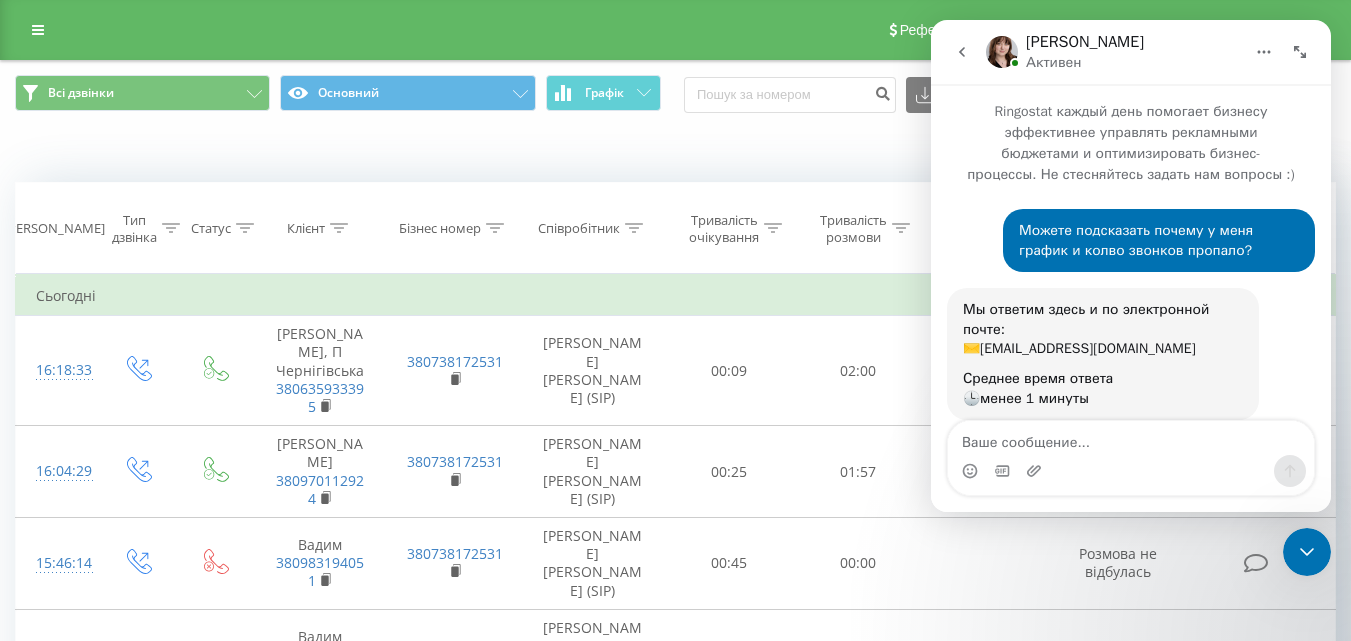 scroll, scrollTop: 211, scrollLeft: 0, axis: vertical 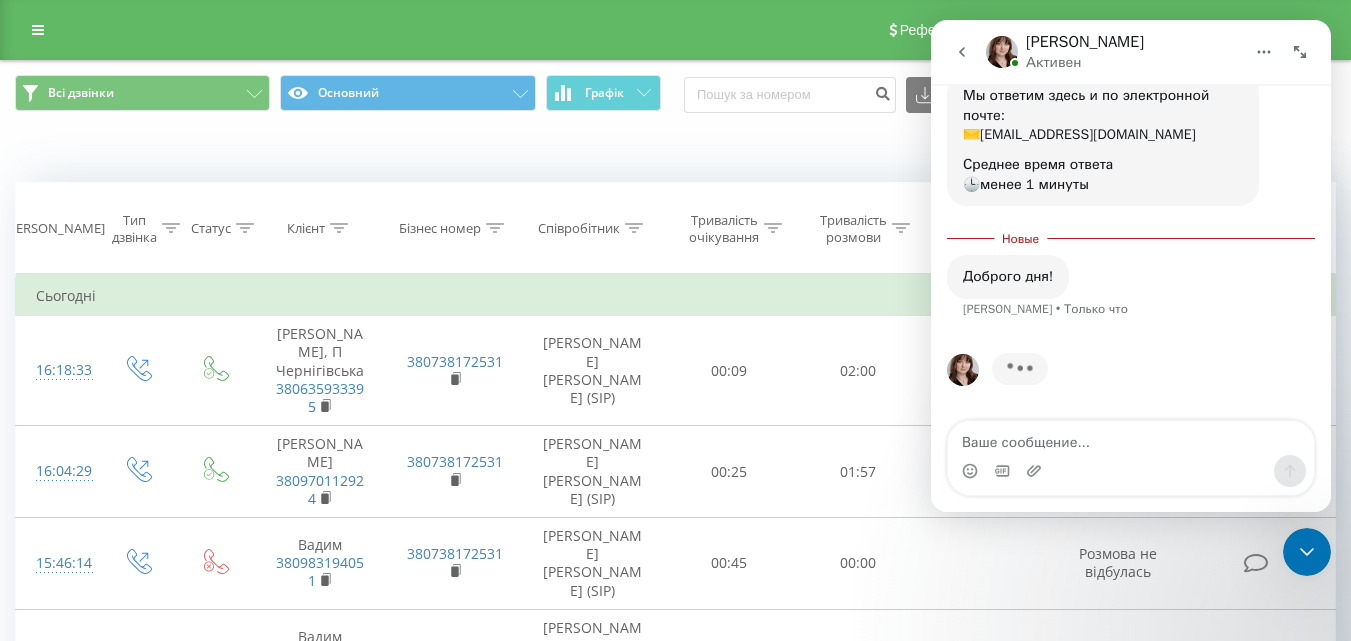 click at bounding box center (1002, 52) 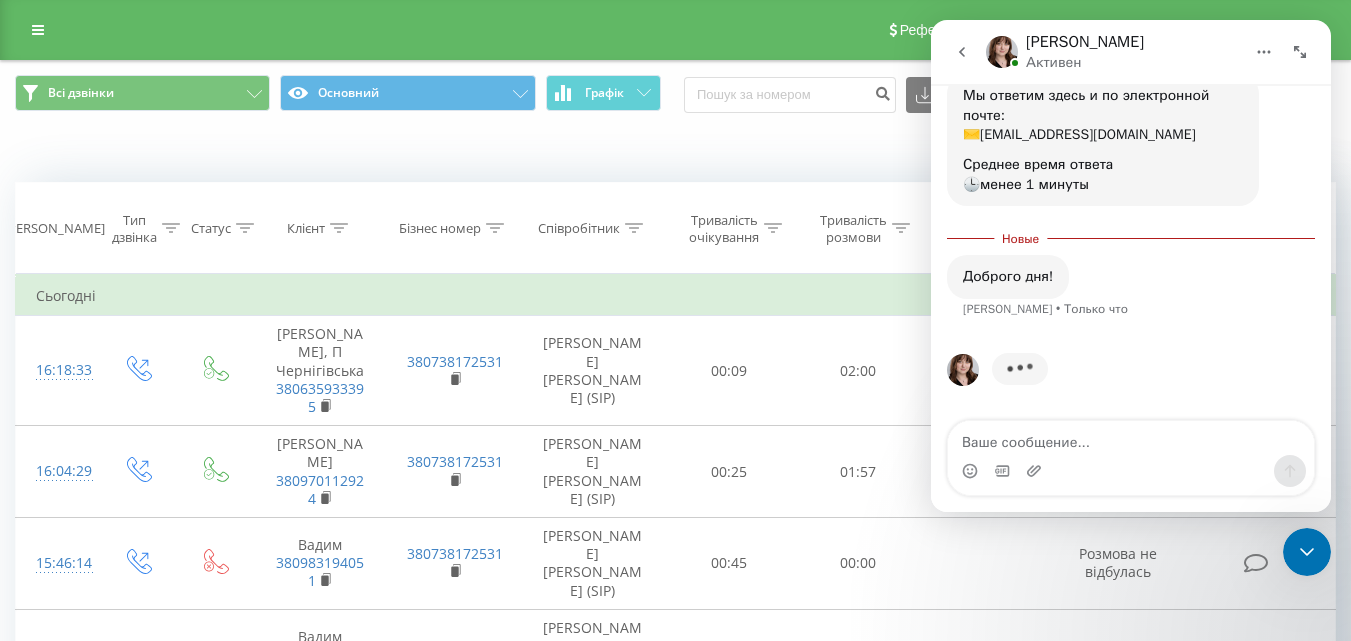 click at bounding box center (963, 370) 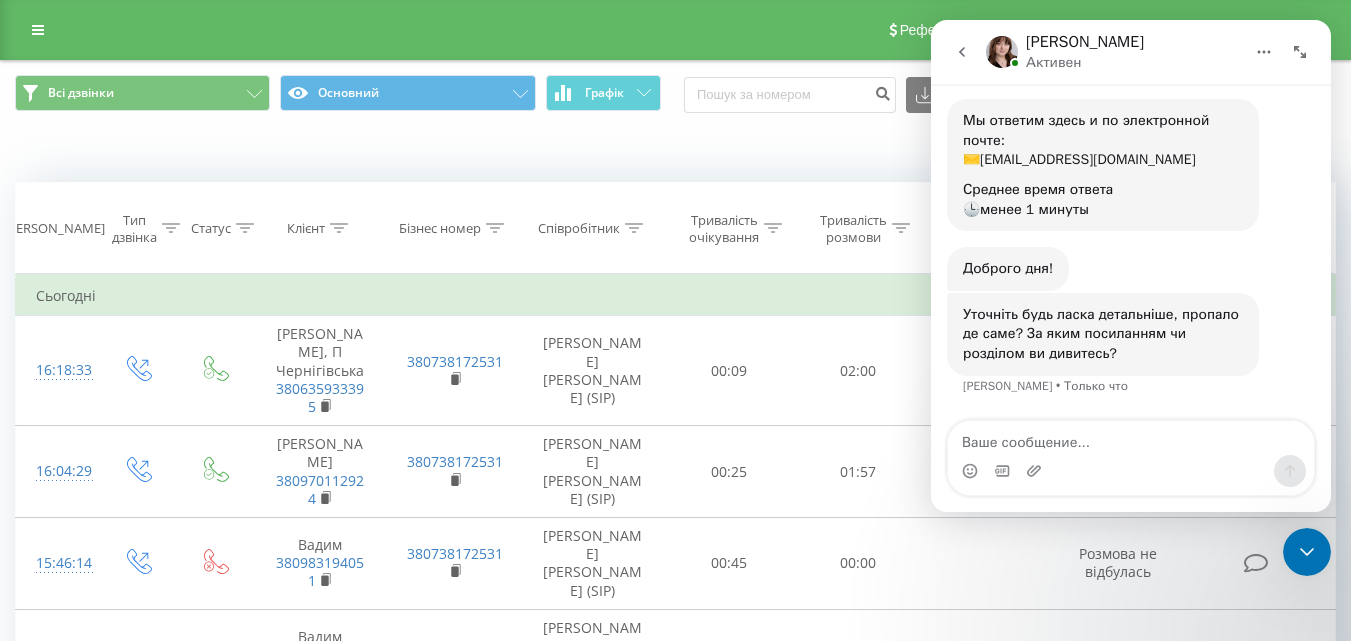 scroll, scrollTop: 186, scrollLeft: 0, axis: vertical 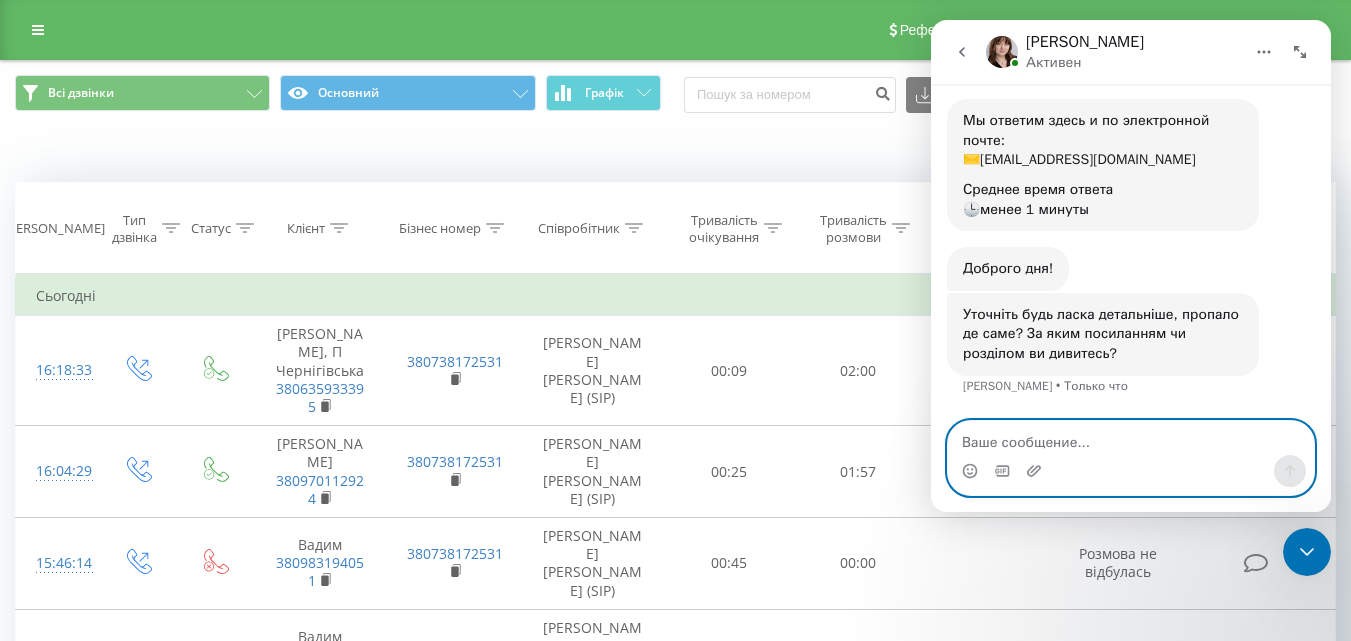 click at bounding box center [1131, 438] 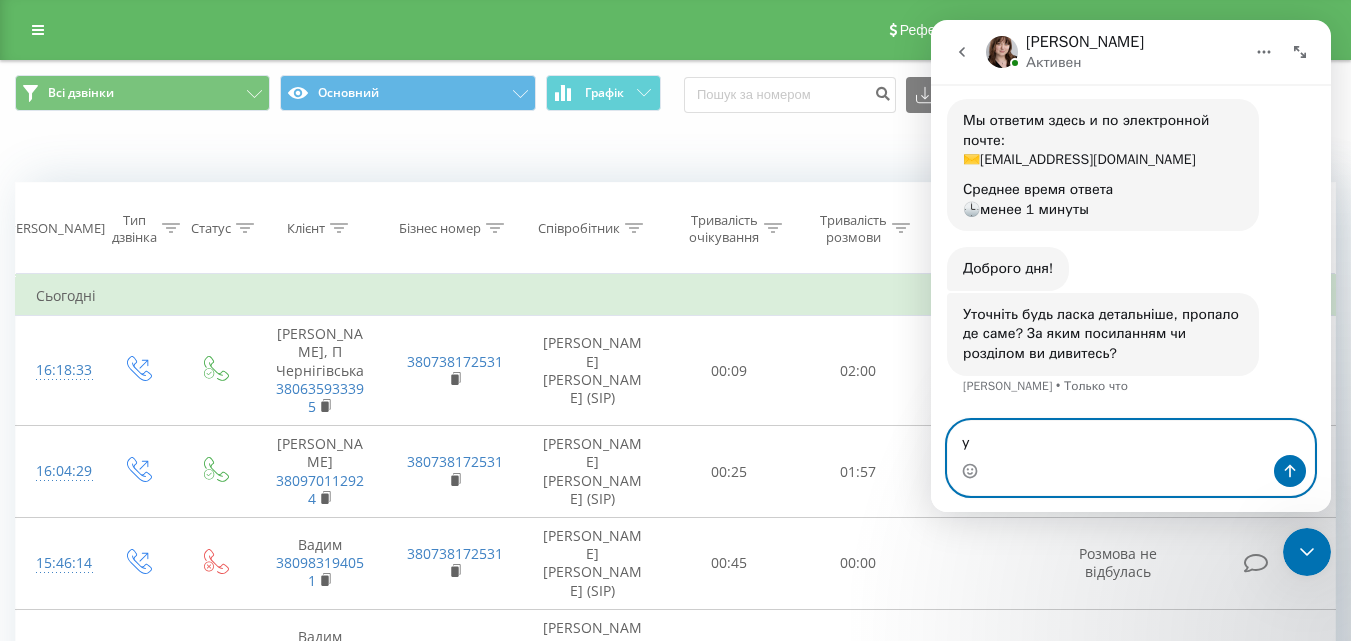 type on "у" 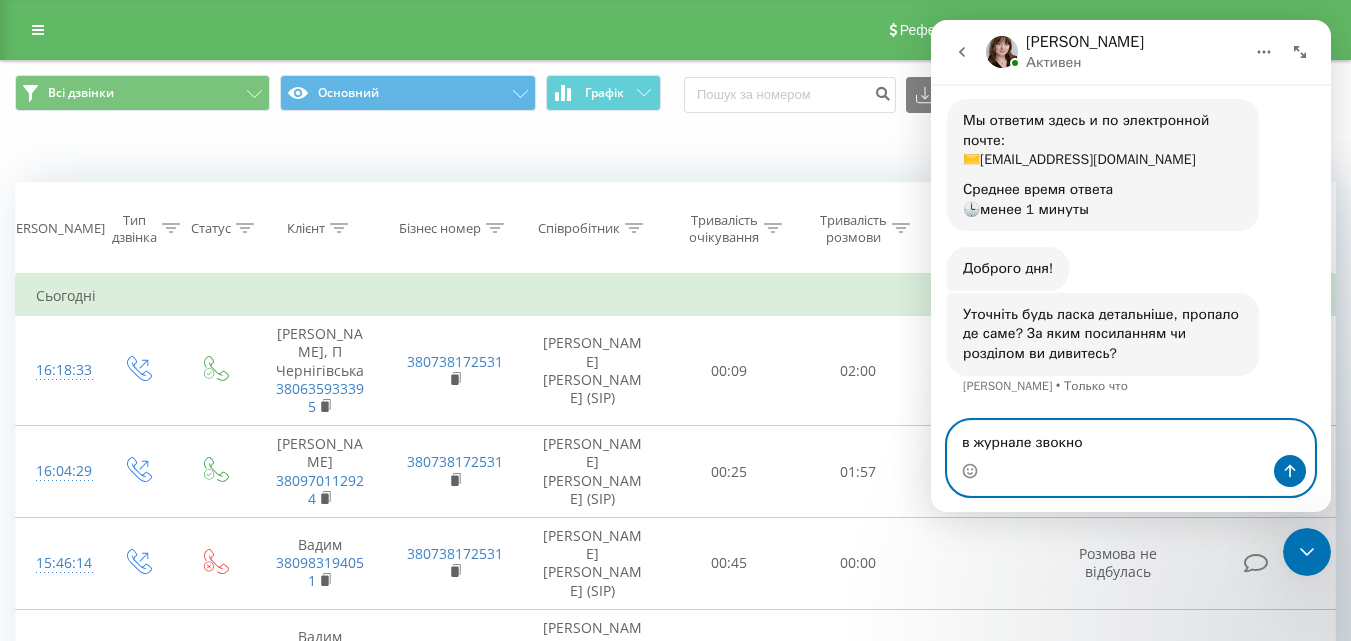 type on "в журнале звокнов" 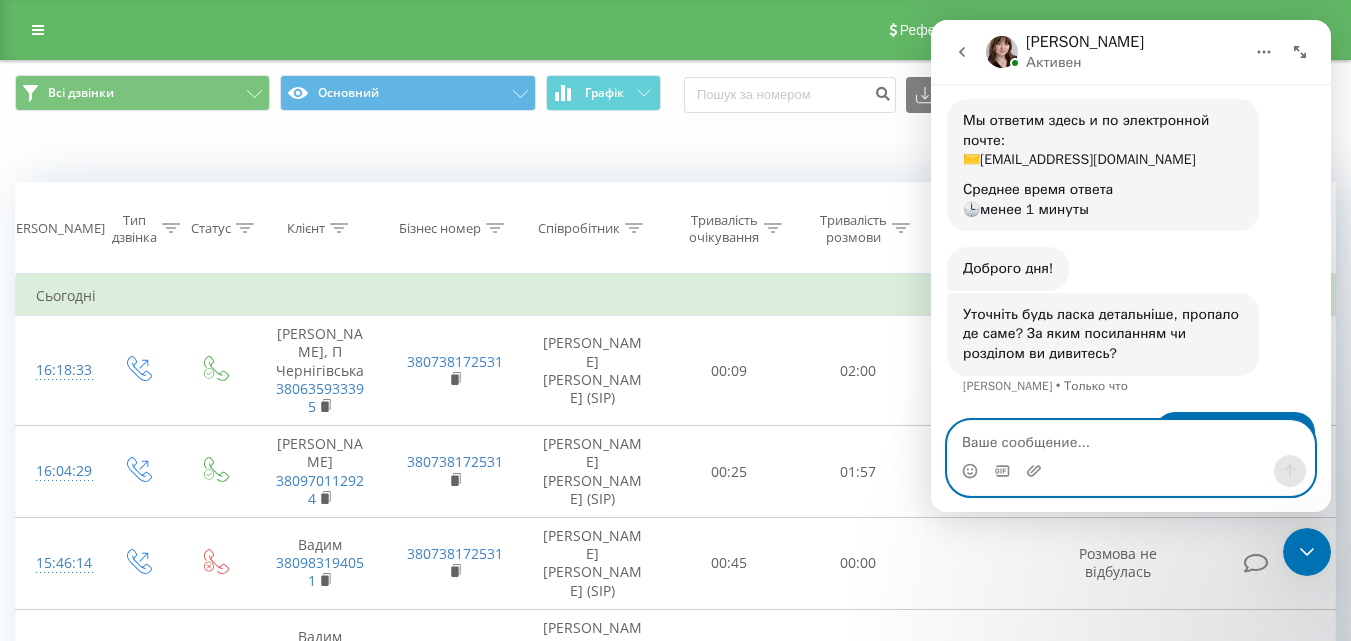 scroll, scrollTop: 245, scrollLeft: 0, axis: vertical 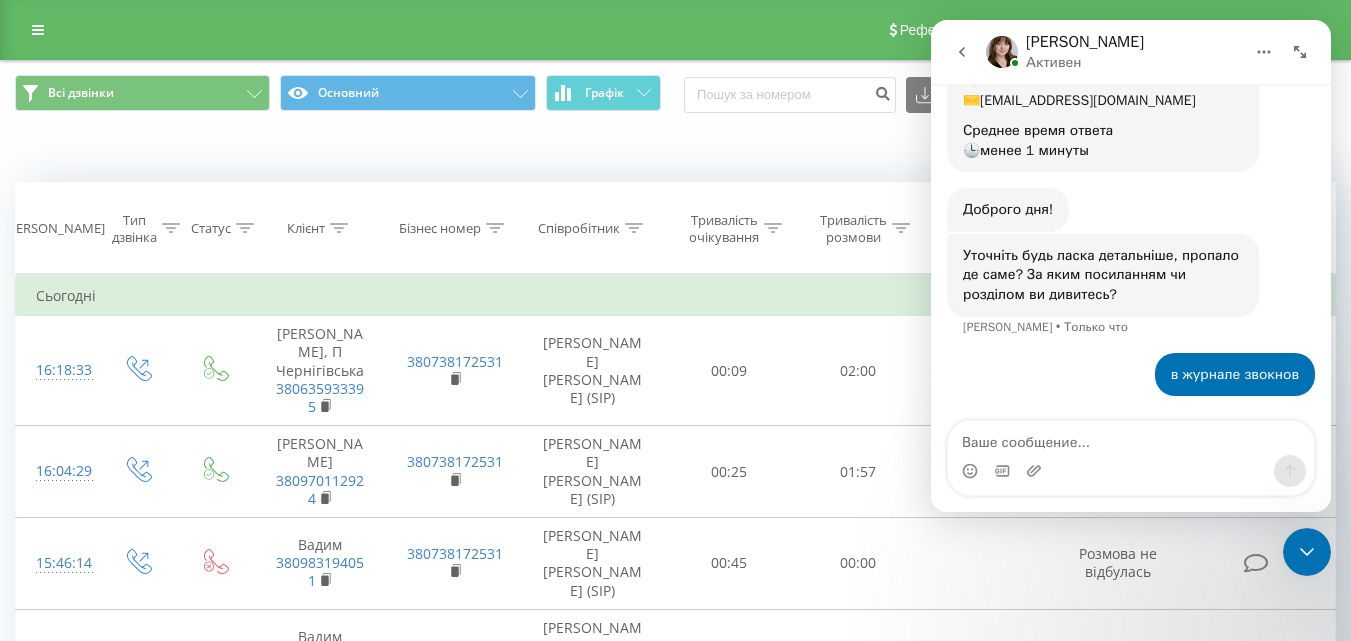 click on "Коли дані можуть відрізнятися вiд інших систем" at bounding box center [675, 152] 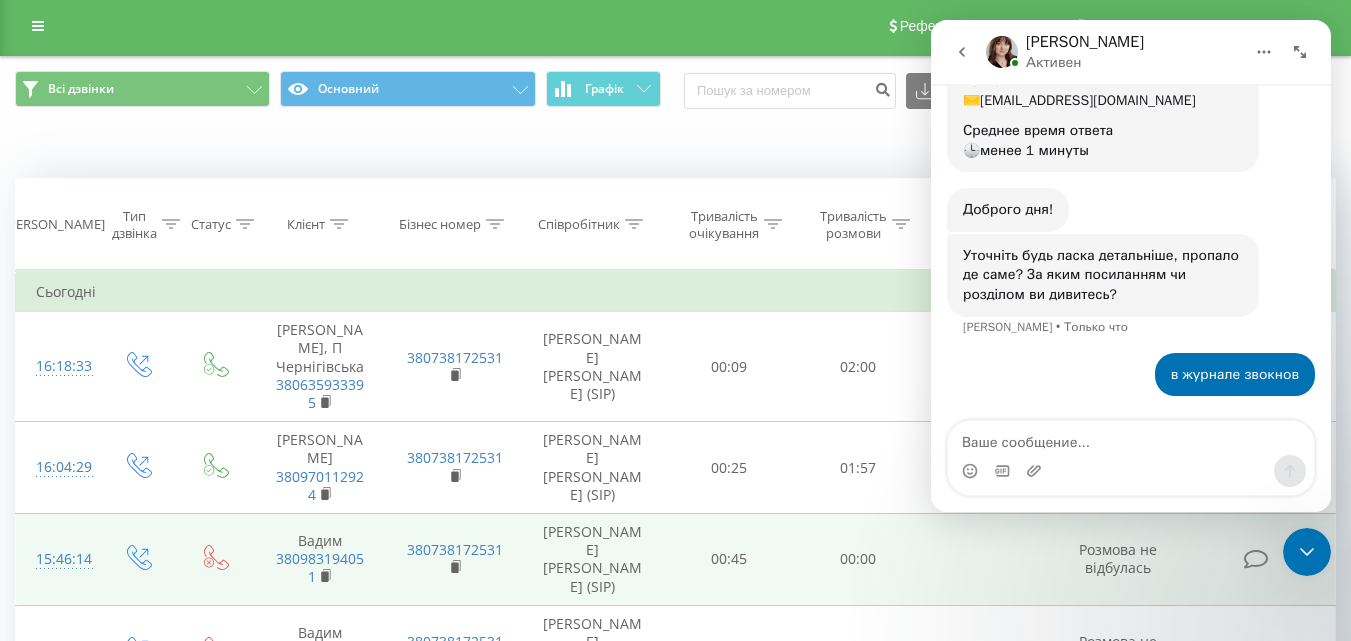 scroll, scrollTop: 0, scrollLeft: 0, axis: both 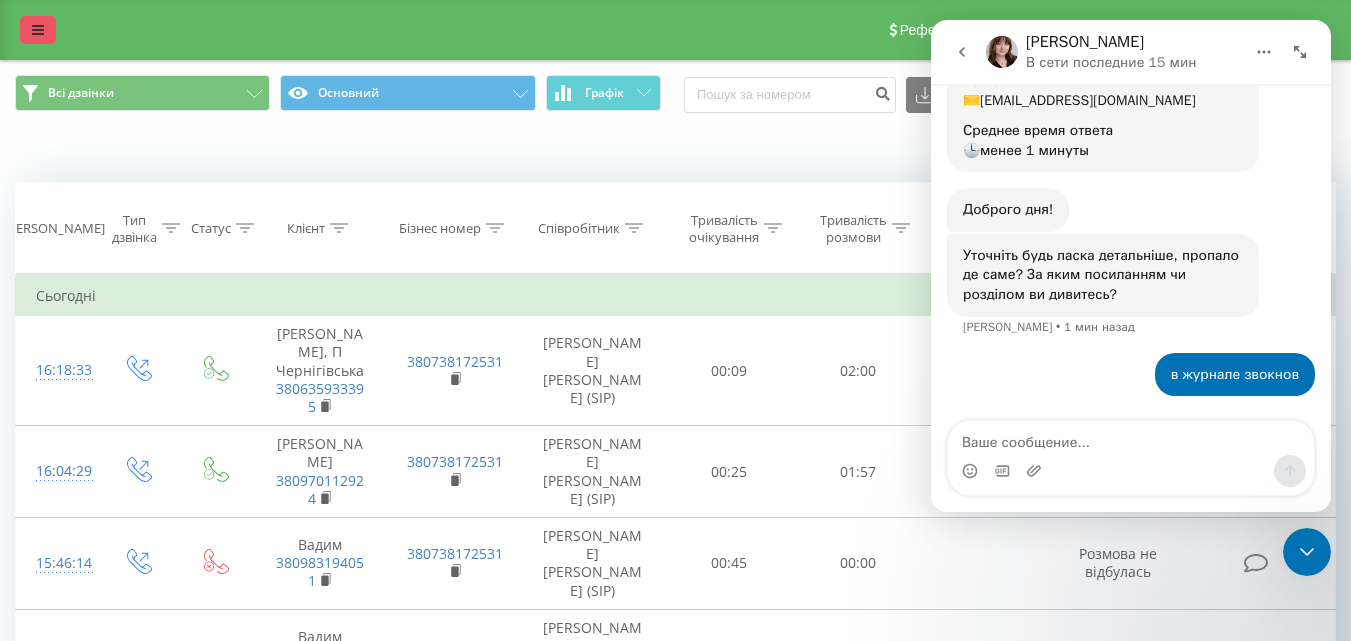 click at bounding box center [38, 30] 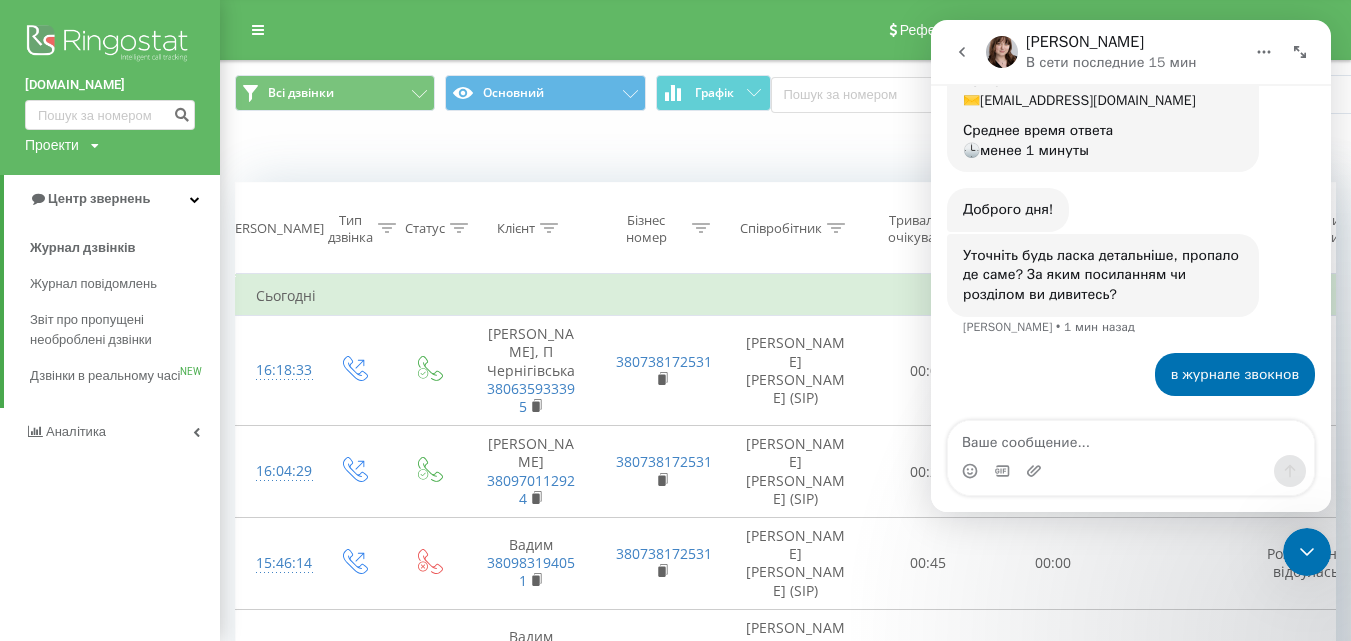 click on "Коли дані можуть відрізнятися вiд інших систем" at bounding box center [785, 152] 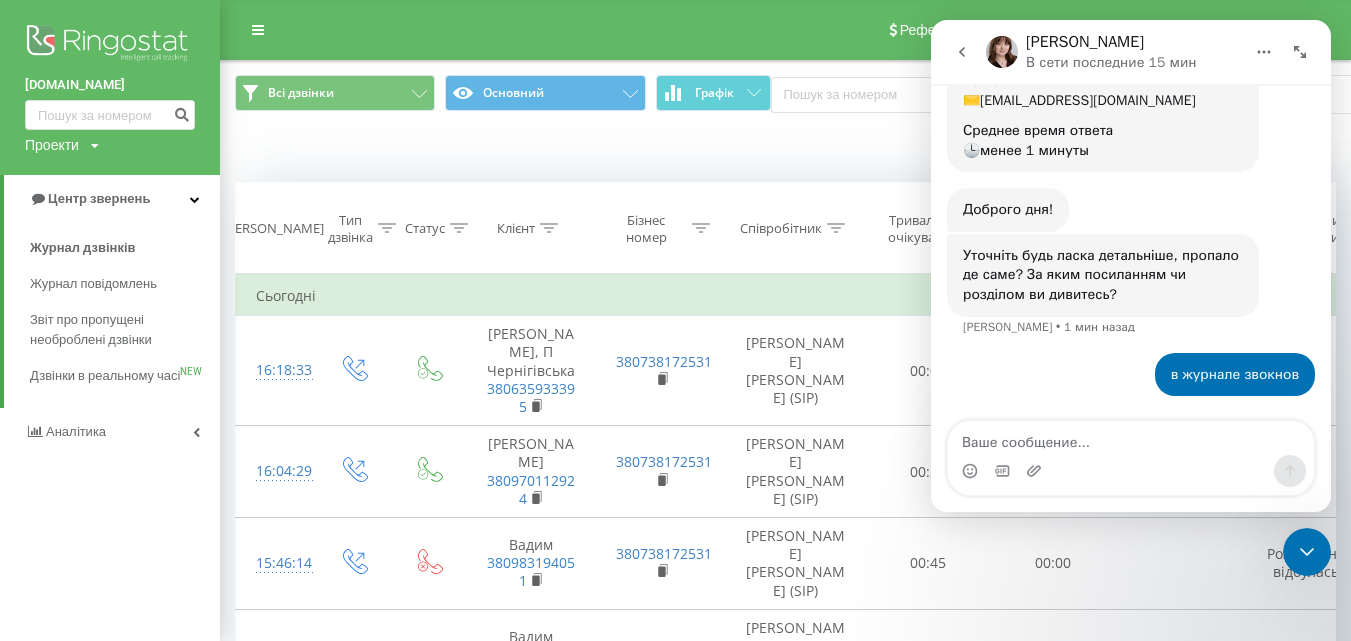 scroll, scrollTop: 322, scrollLeft: 0, axis: vertical 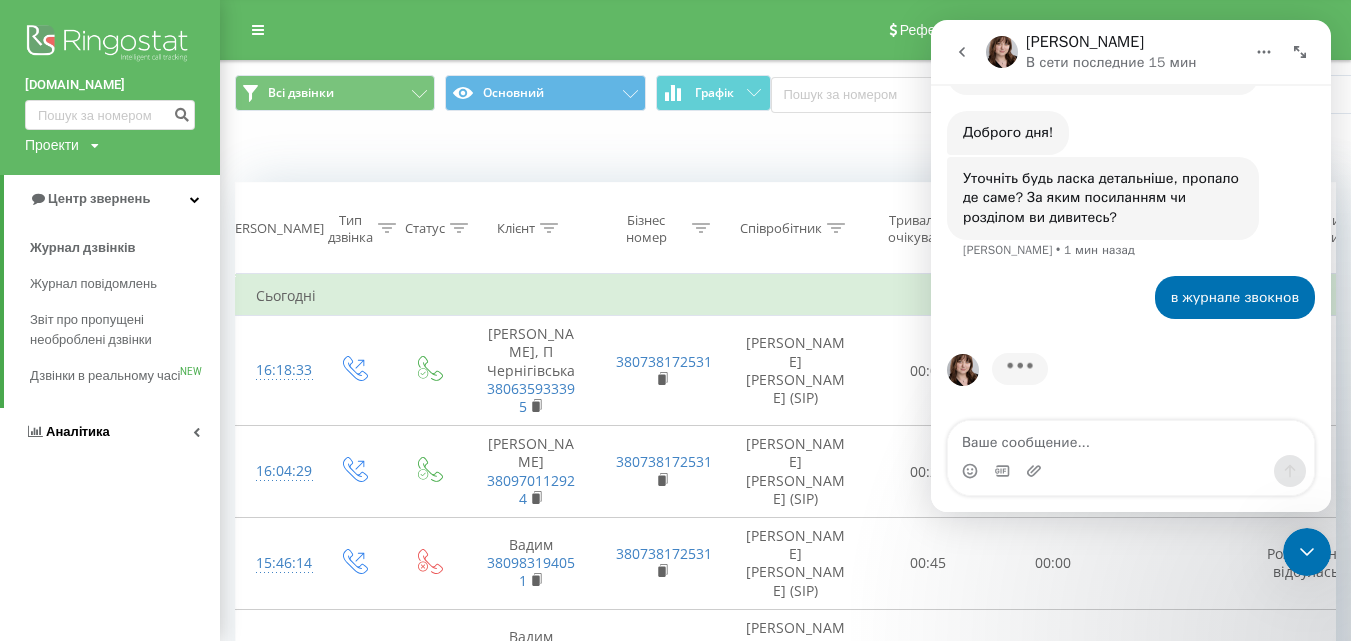 click on "Аналiтика" at bounding box center (110, 432) 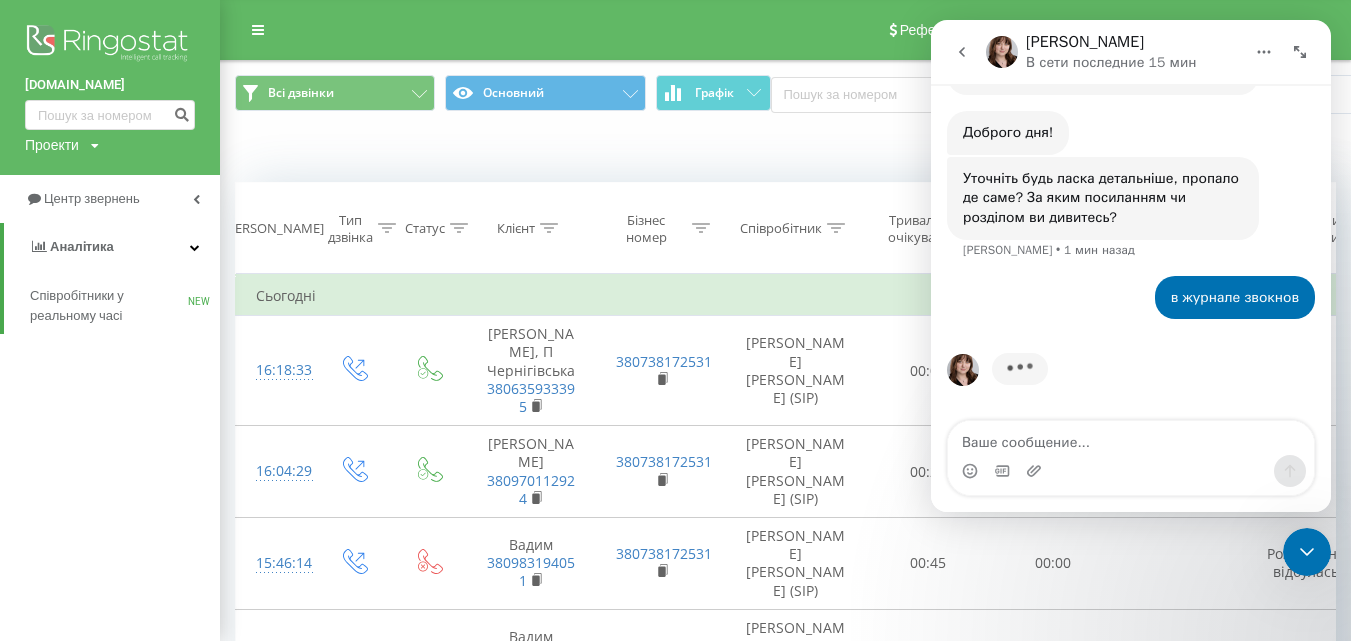click on "Реферальна програма Налаштування профілю Вихід" at bounding box center [675, 30] 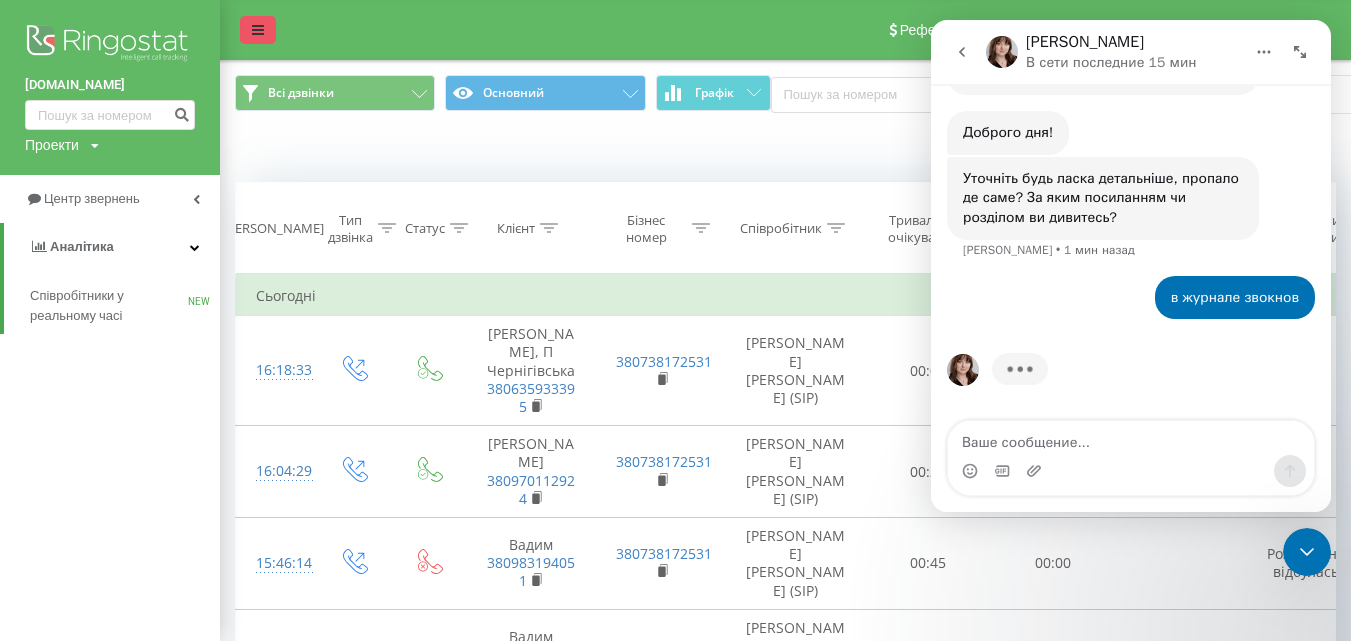 click at bounding box center [258, 30] 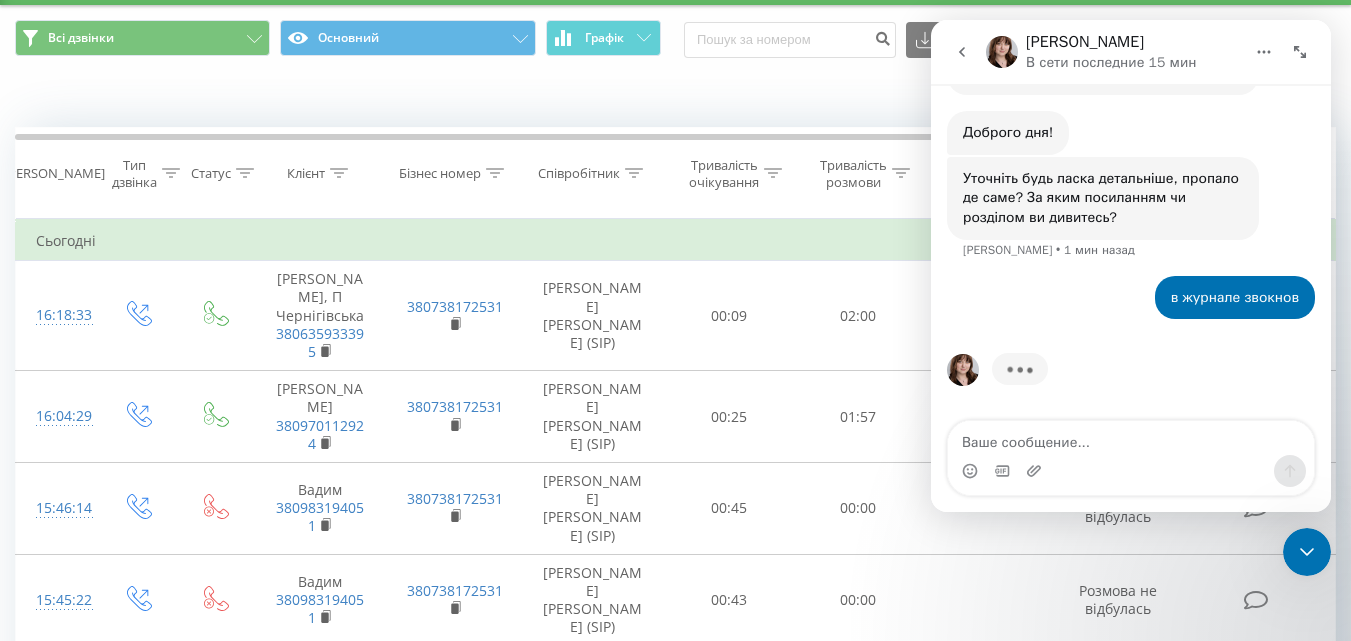 scroll, scrollTop: 0, scrollLeft: 0, axis: both 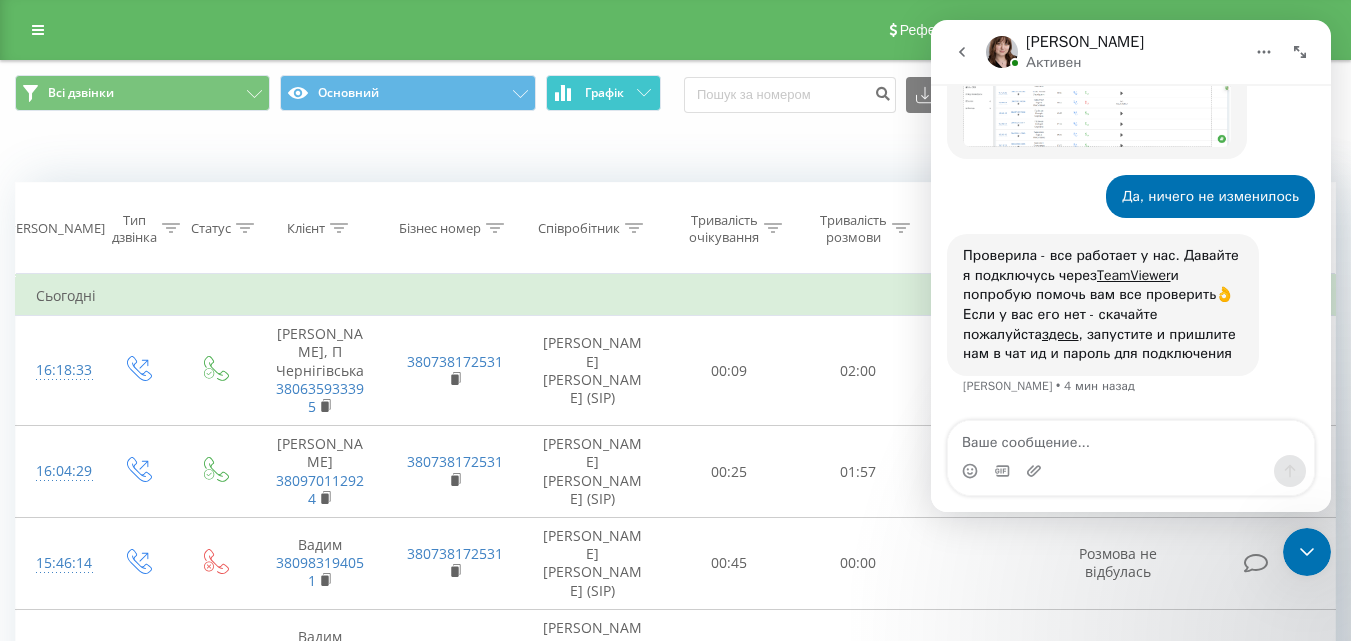 click on "Графік" at bounding box center (603, 93) 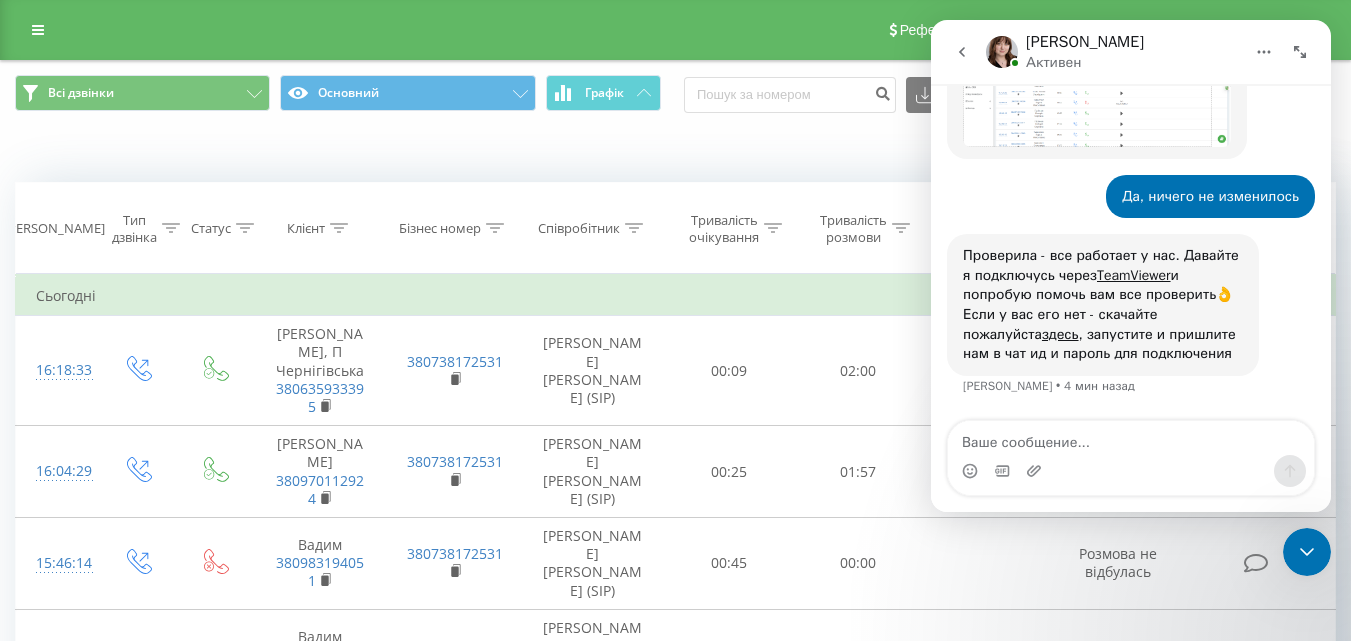 click on "Коли дані можуть відрізнятися вiд інших систем" at bounding box center [675, 152] 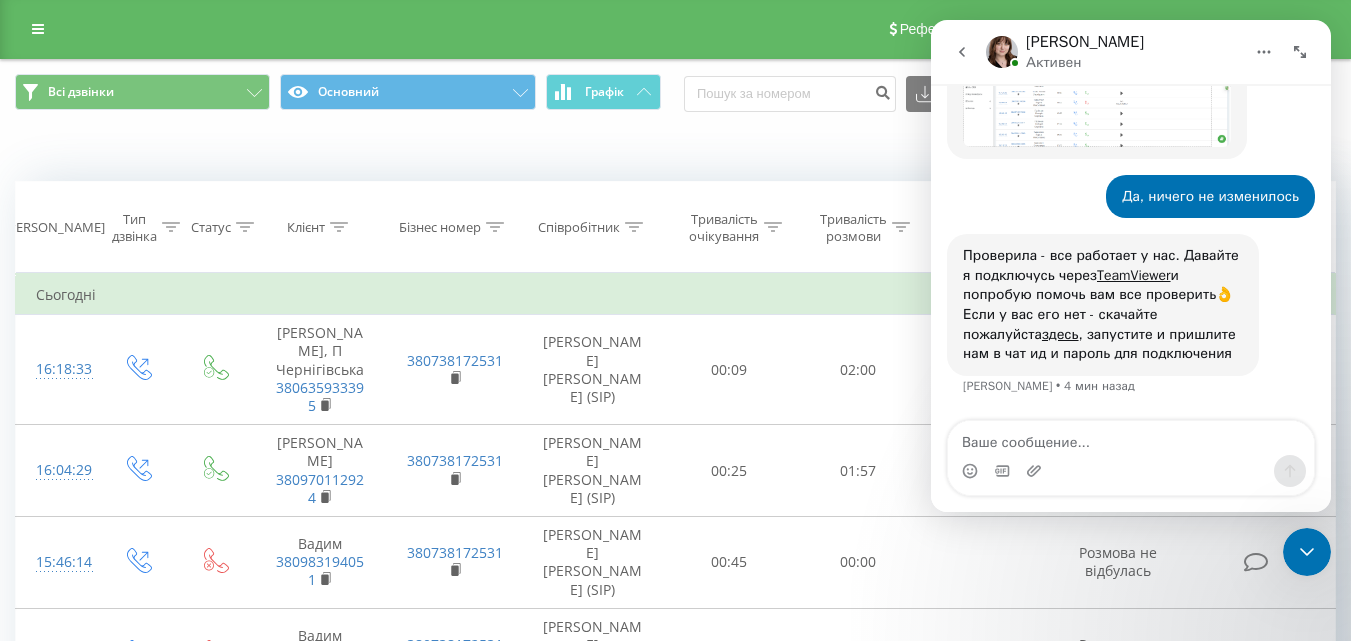 scroll, scrollTop: 0, scrollLeft: 0, axis: both 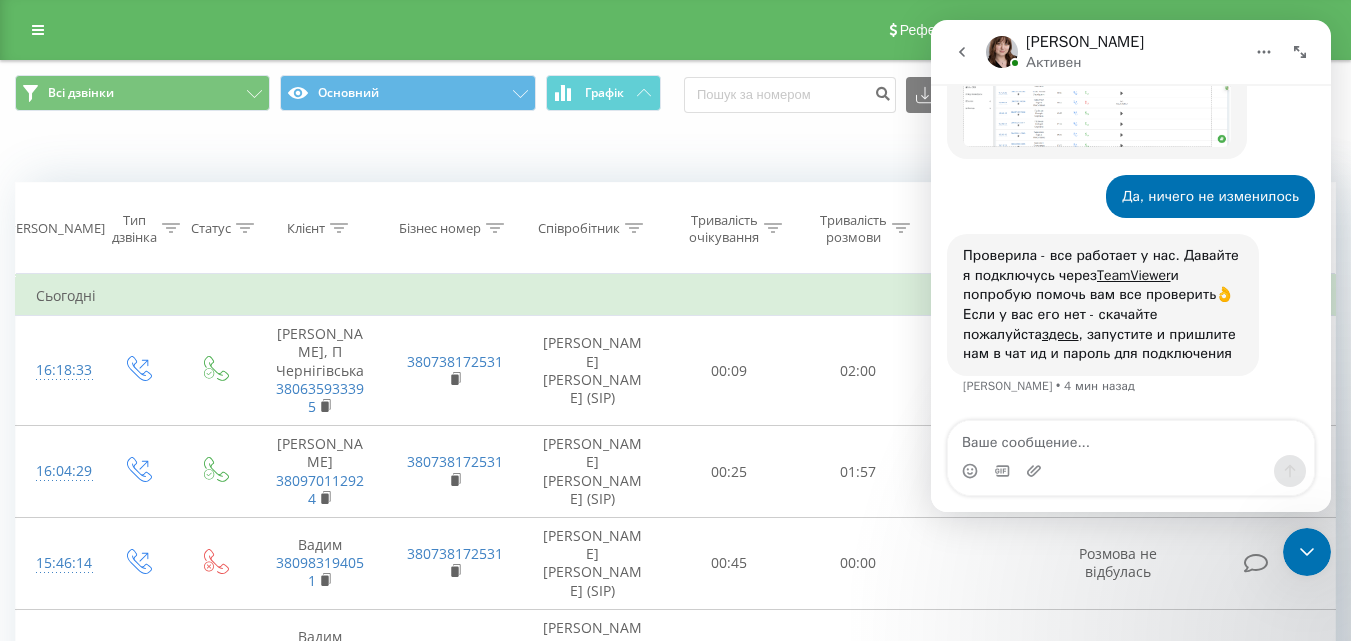 drag, startPoint x: 1193, startPoint y: 475, endPoint x: 1201, endPoint y: 442, distance: 33.955853 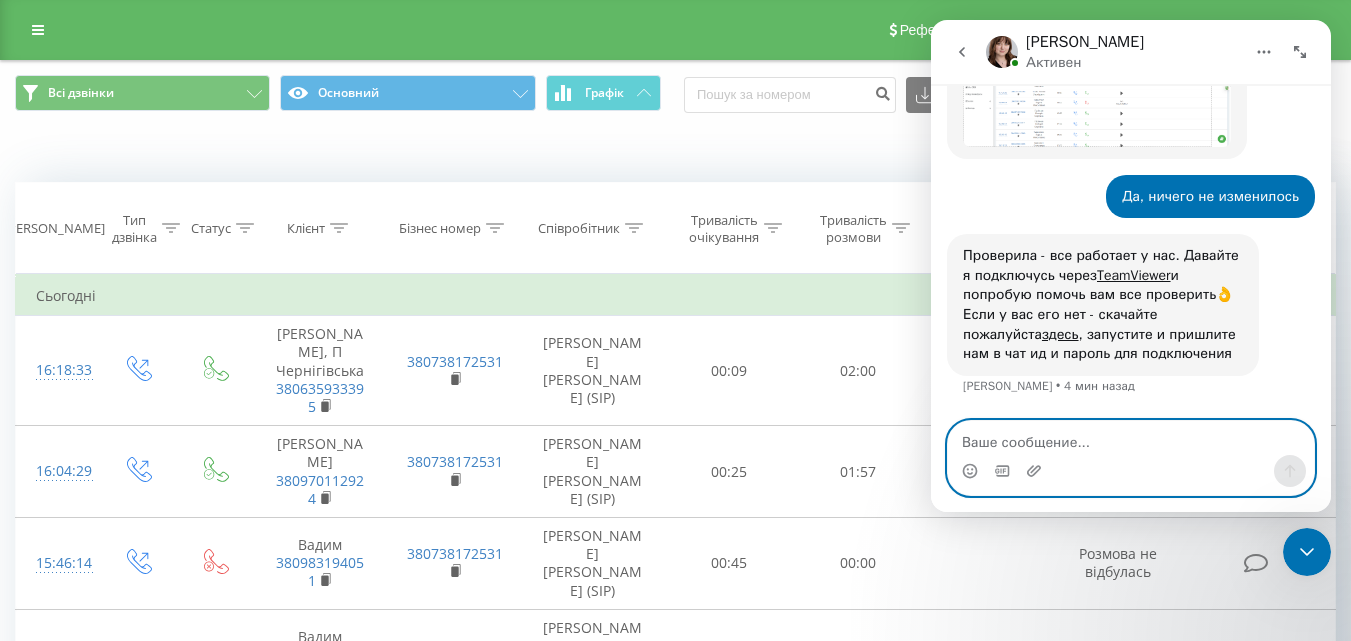 click at bounding box center (1131, 438) 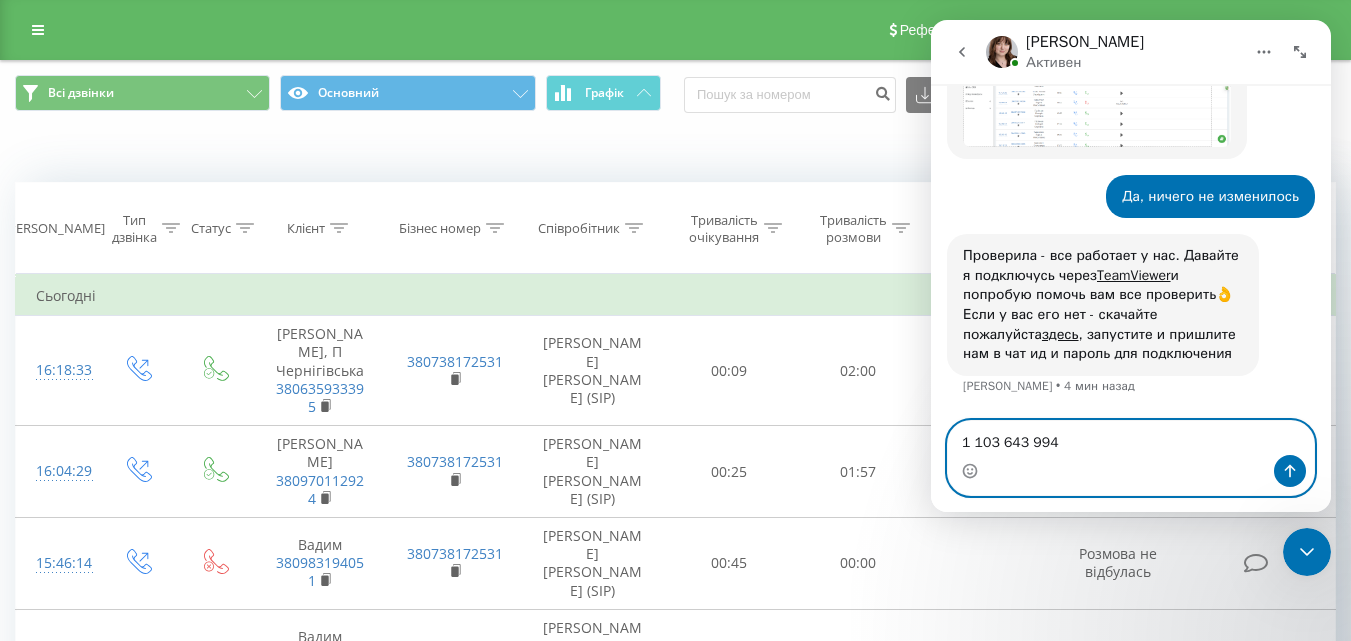 click on "1 103 643 994" at bounding box center (1131, 438) 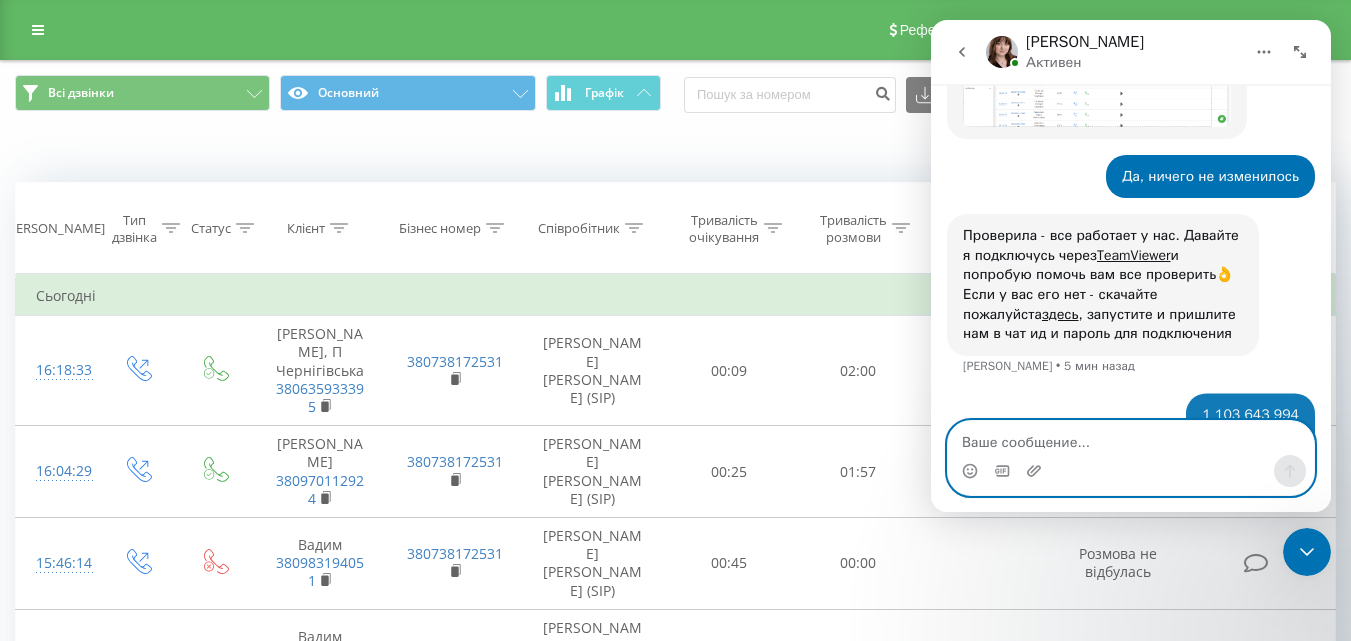 scroll, scrollTop: 1052, scrollLeft: 0, axis: vertical 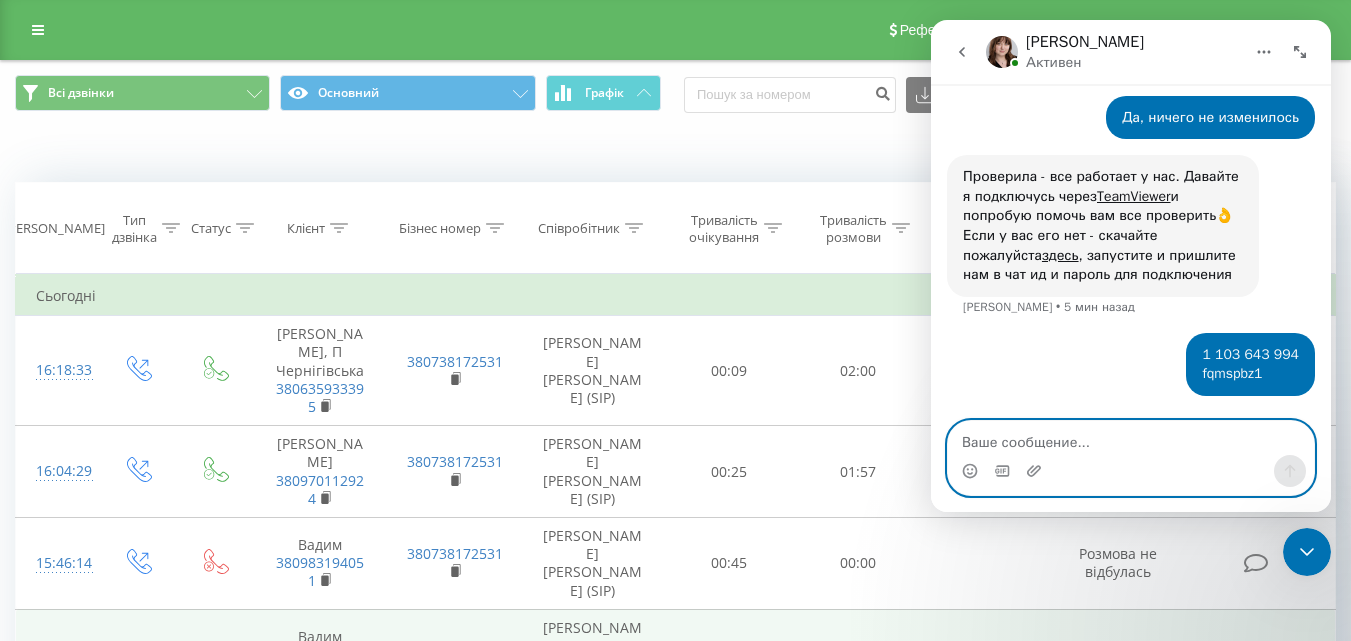 type 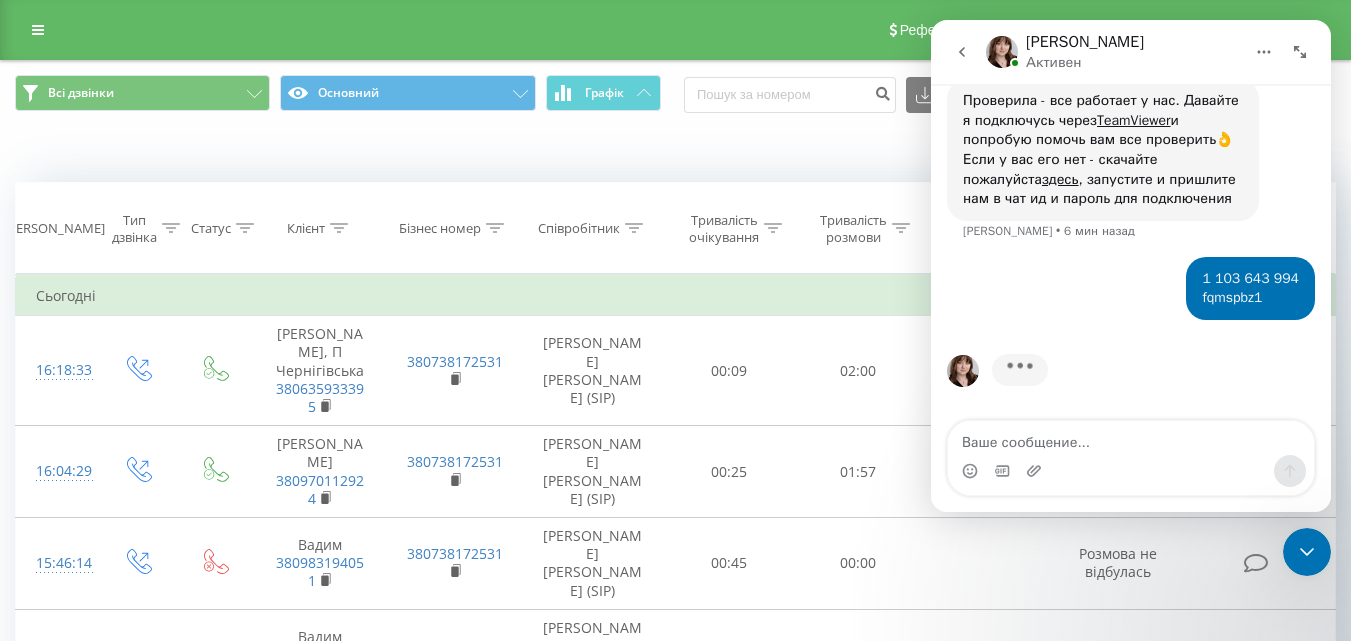 scroll, scrollTop: 1129, scrollLeft: 0, axis: vertical 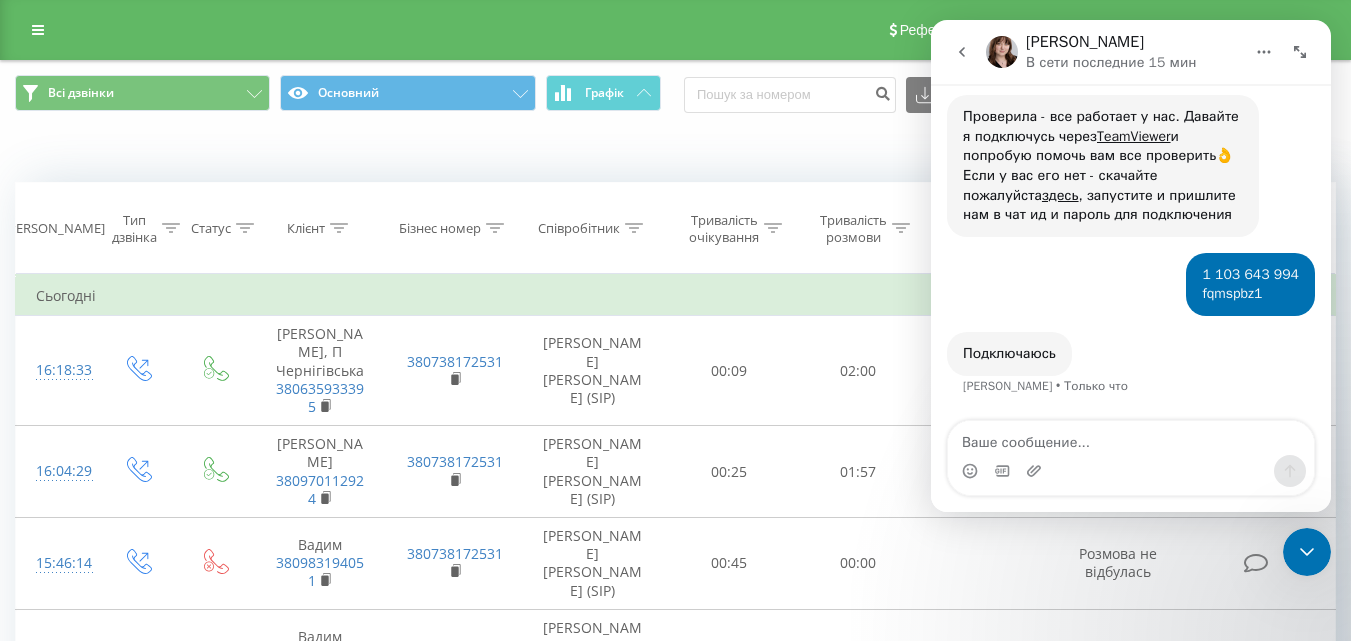 drag, startPoint x: 1295, startPoint y: 552, endPoint x: 1924, endPoint y: 754, distance: 660.63983 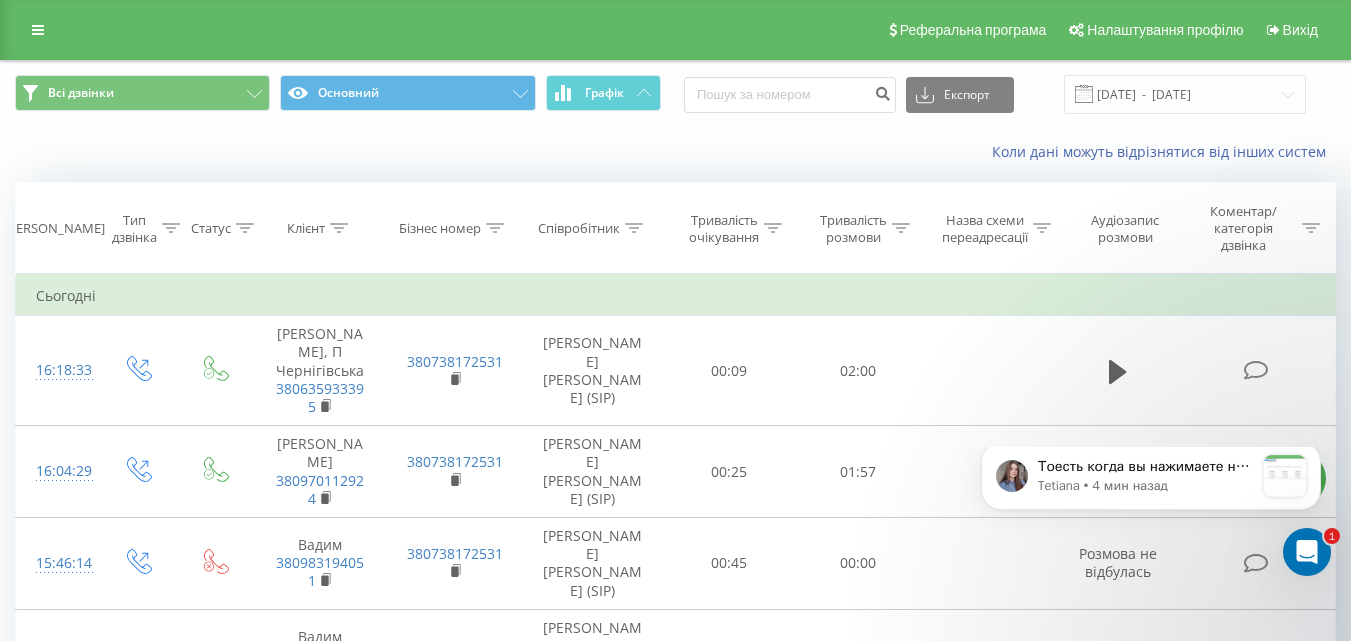 scroll, scrollTop: 0, scrollLeft: 0, axis: both 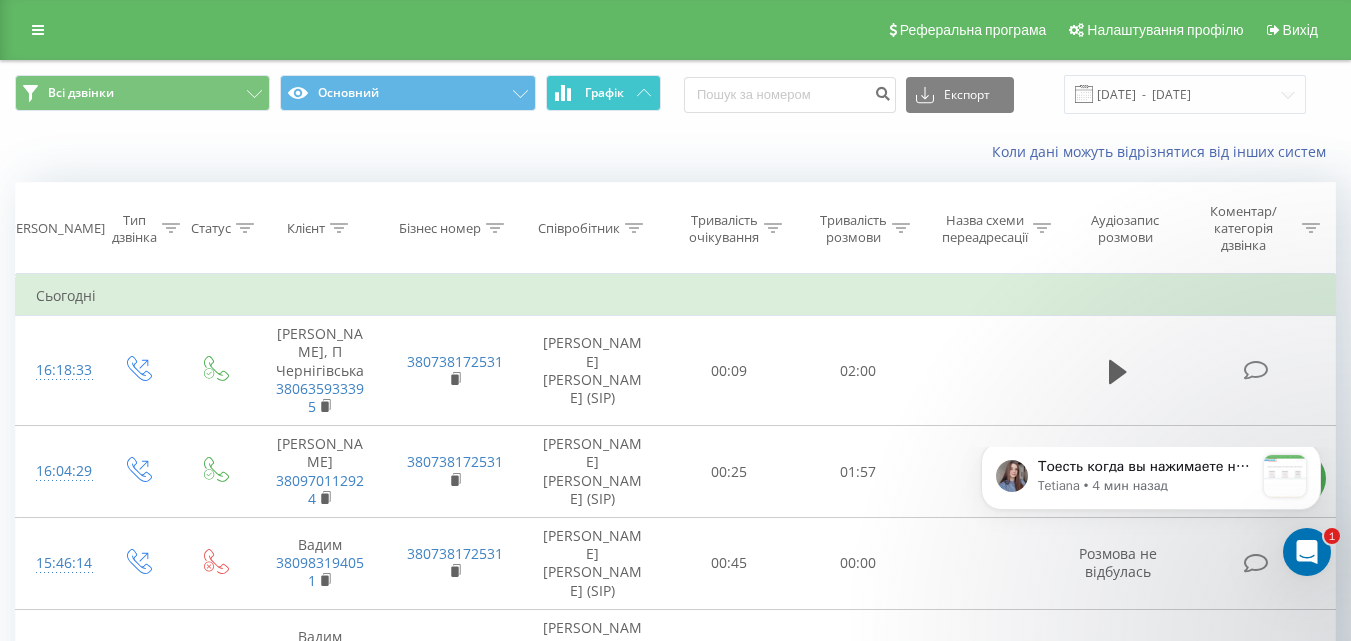 click 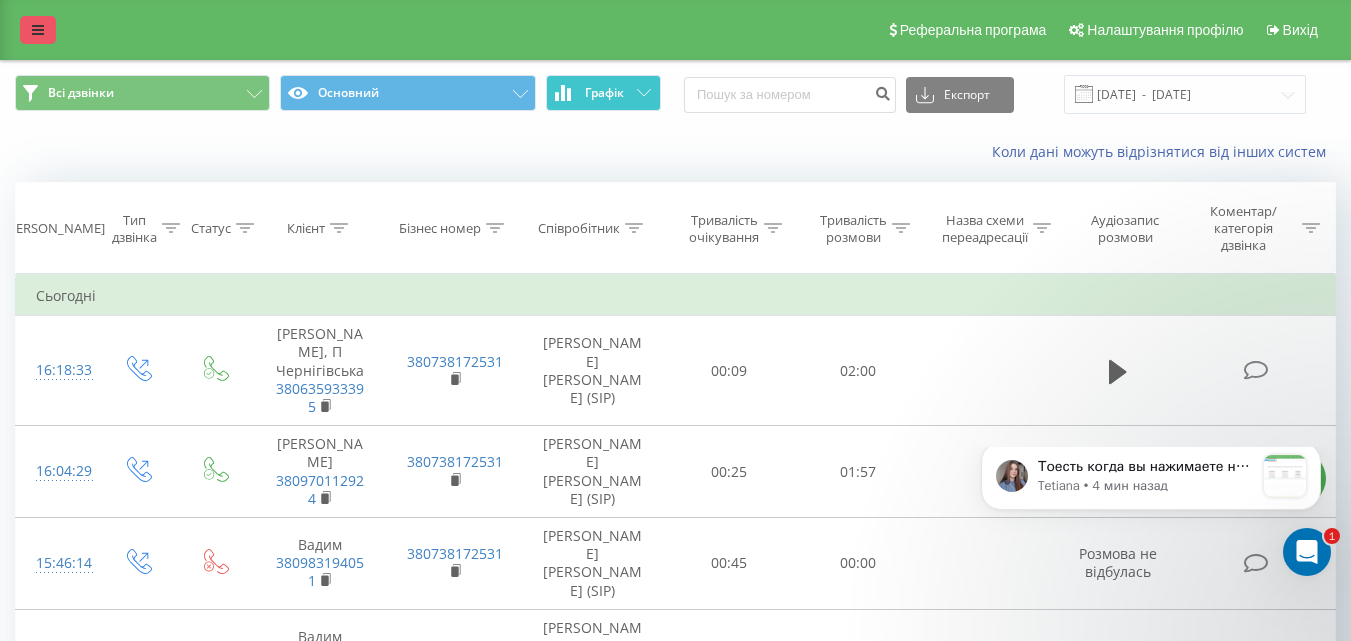 click at bounding box center [38, 30] 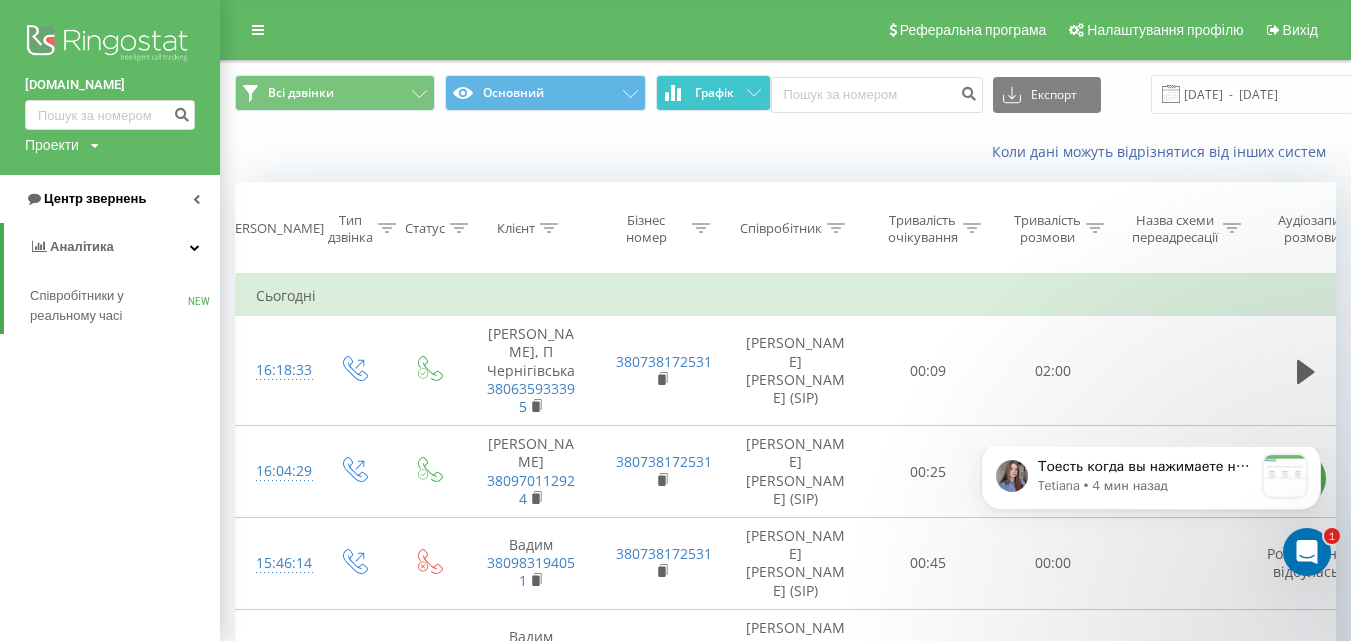 click on "Центр звернень" at bounding box center (85, 199) 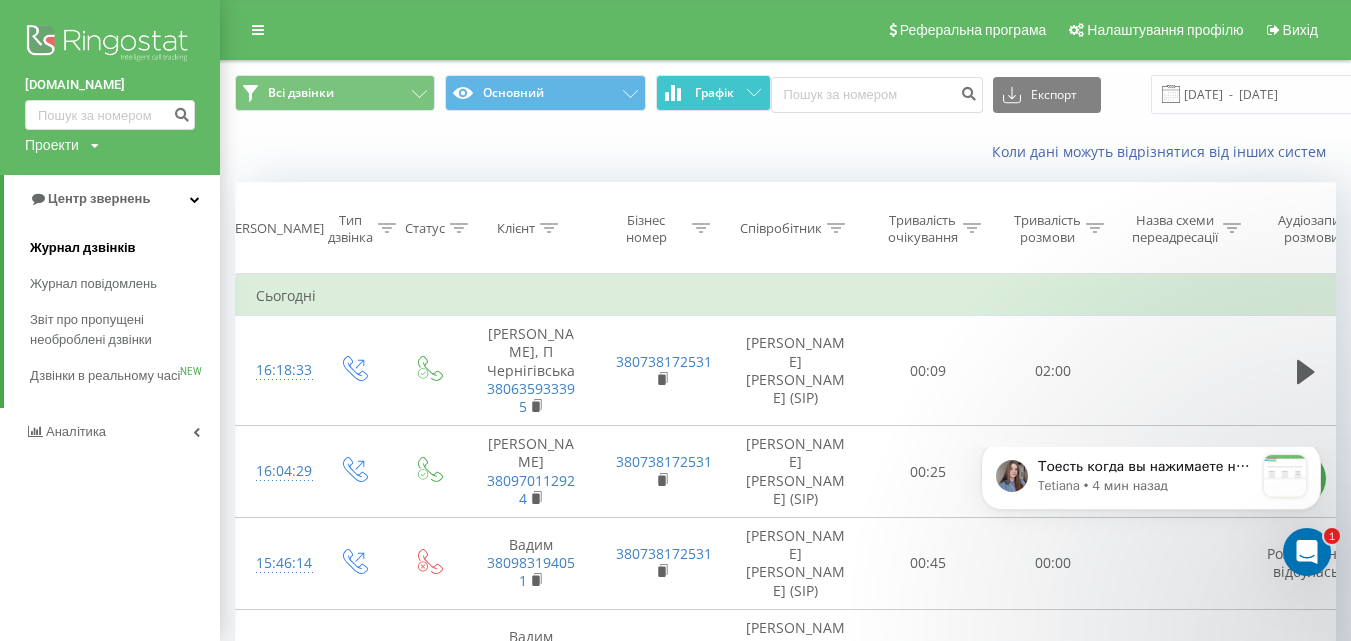 click on "Журнал дзвінків" at bounding box center [83, 248] 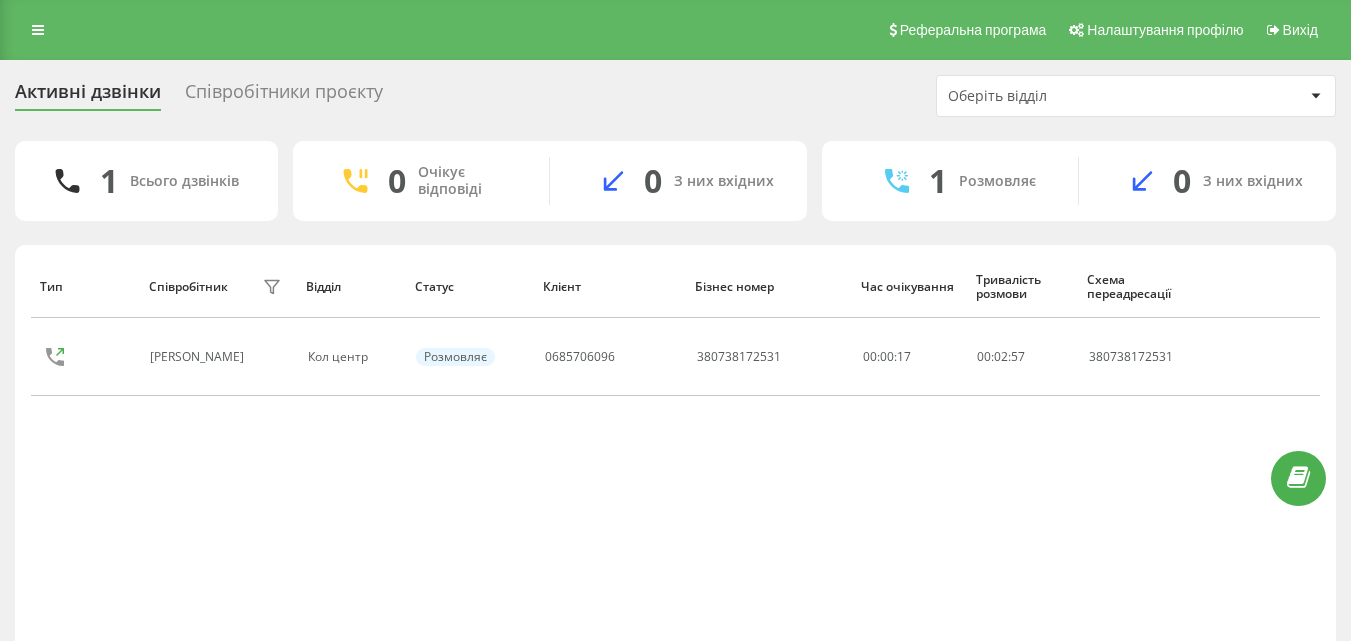 scroll, scrollTop: 0, scrollLeft: 0, axis: both 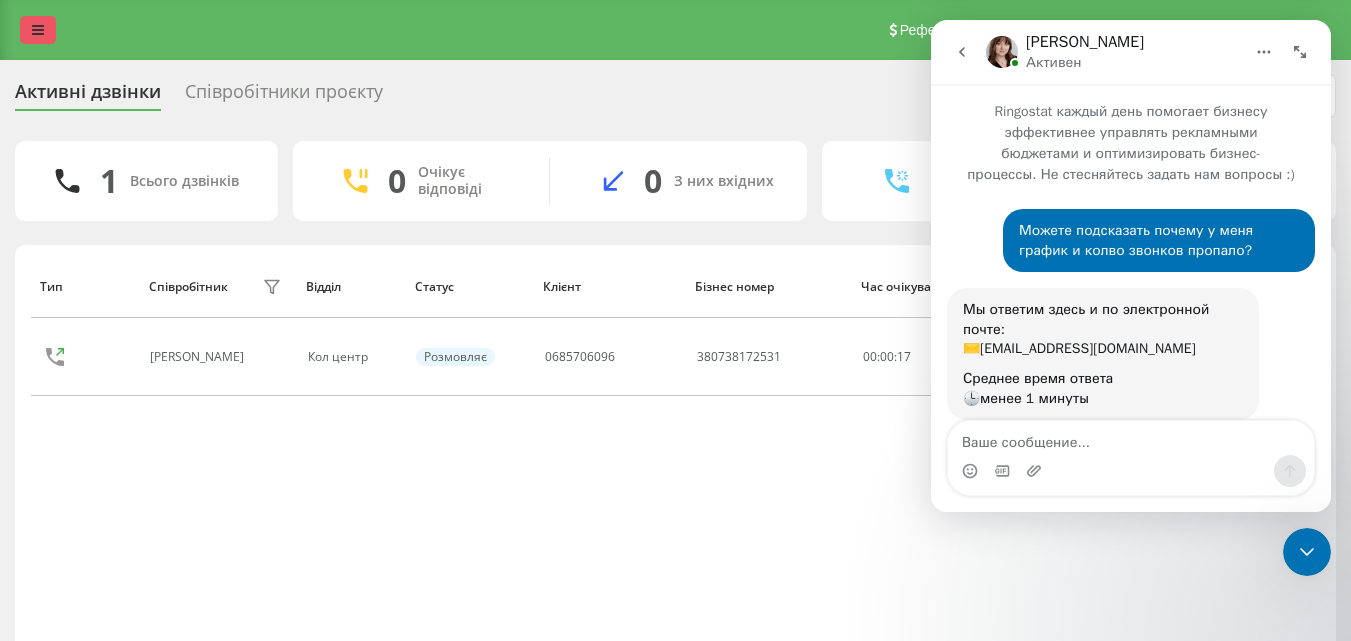 click at bounding box center [38, 30] 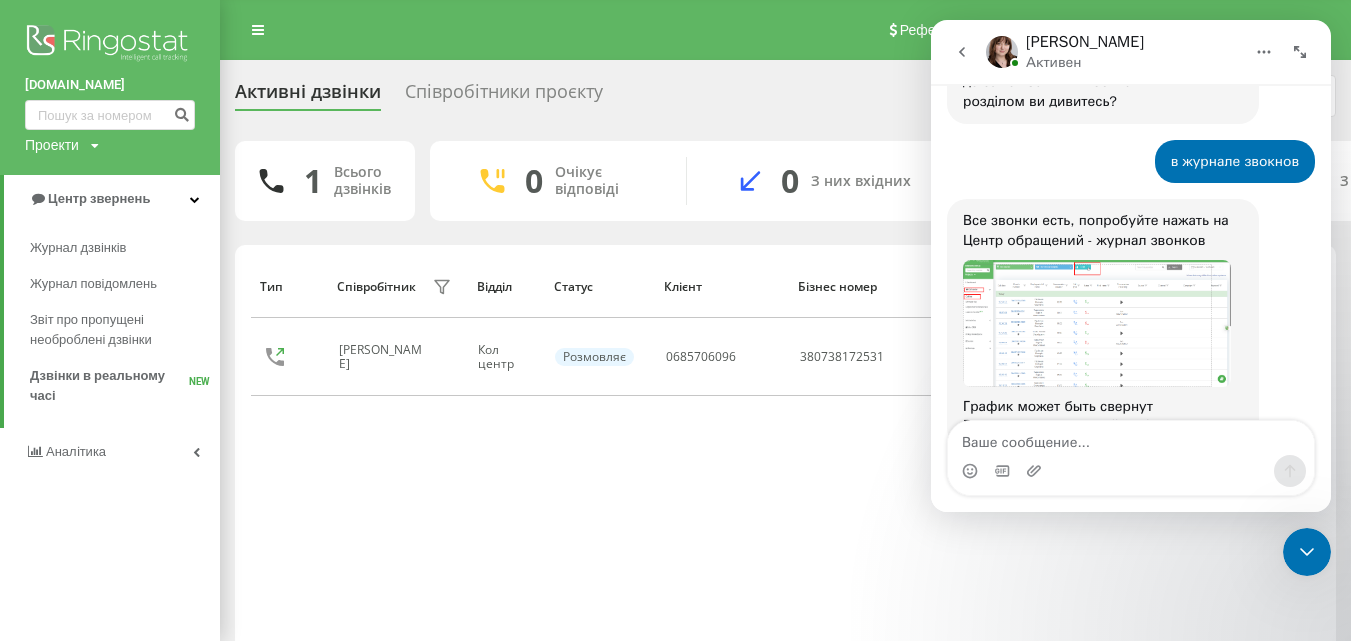 scroll, scrollTop: 510, scrollLeft: 0, axis: vertical 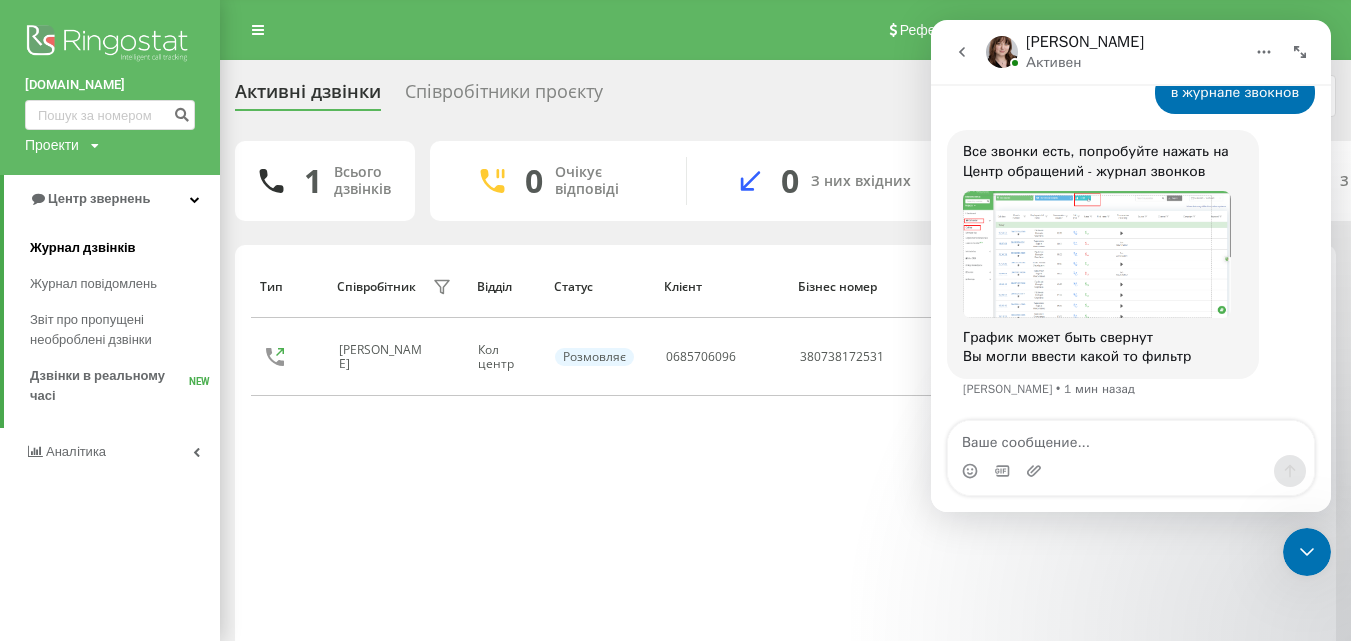 click on "Журнал дзвінків" at bounding box center (83, 248) 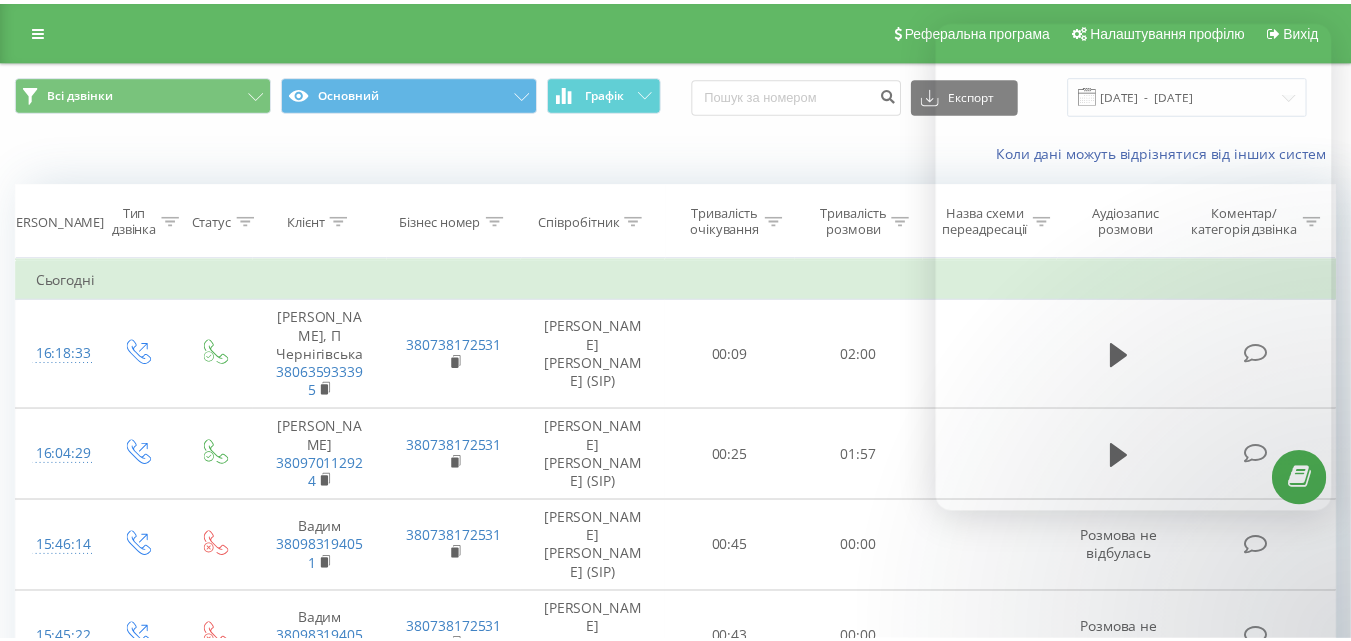scroll, scrollTop: 0, scrollLeft: 0, axis: both 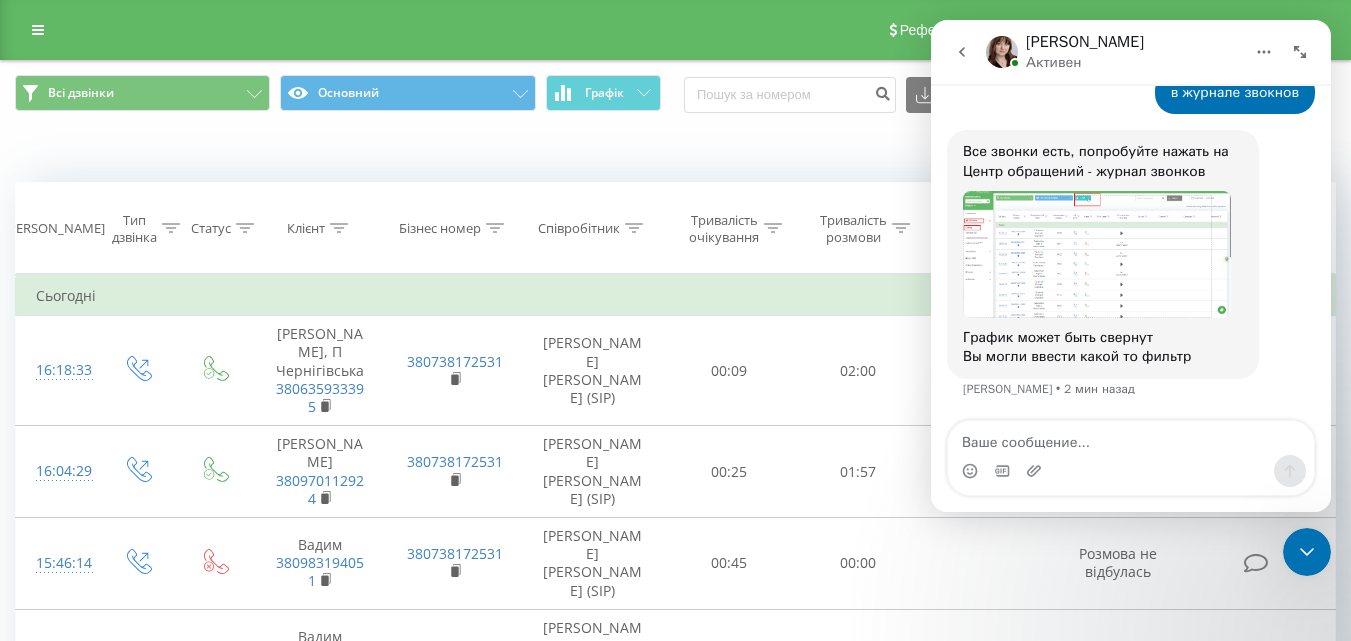 click on "Сьогодні" at bounding box center [676, 296] 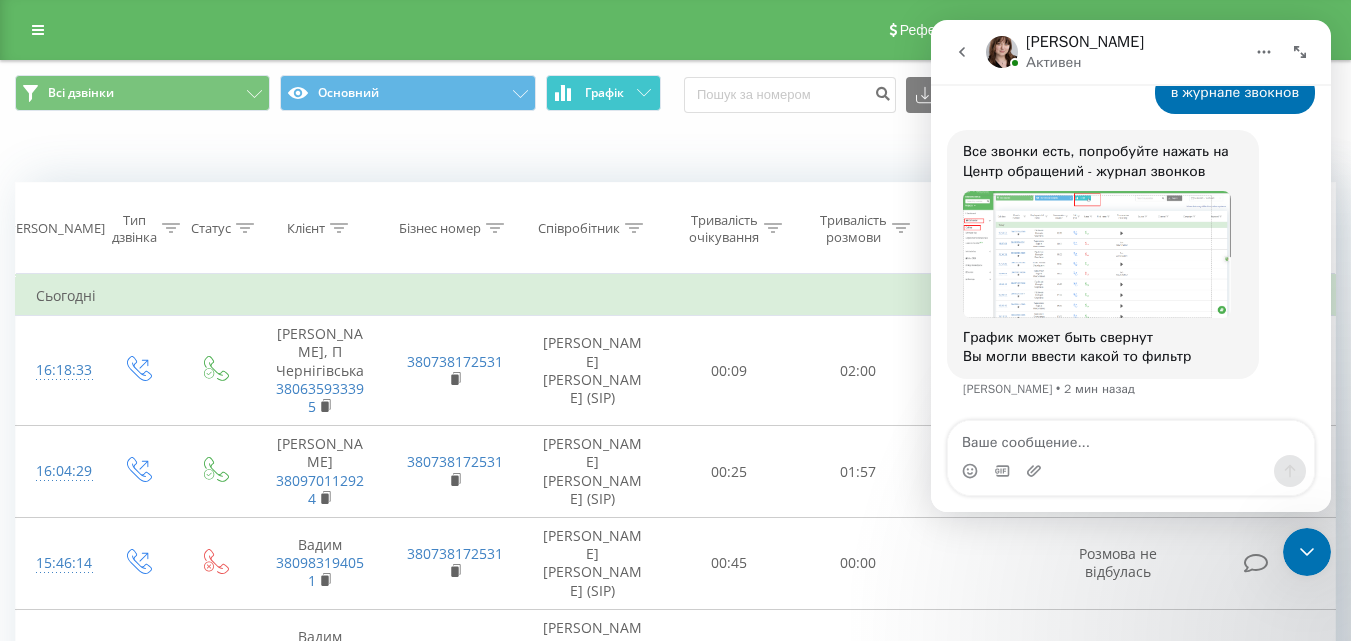 click on "Графік" at bounding box center [604, 93] 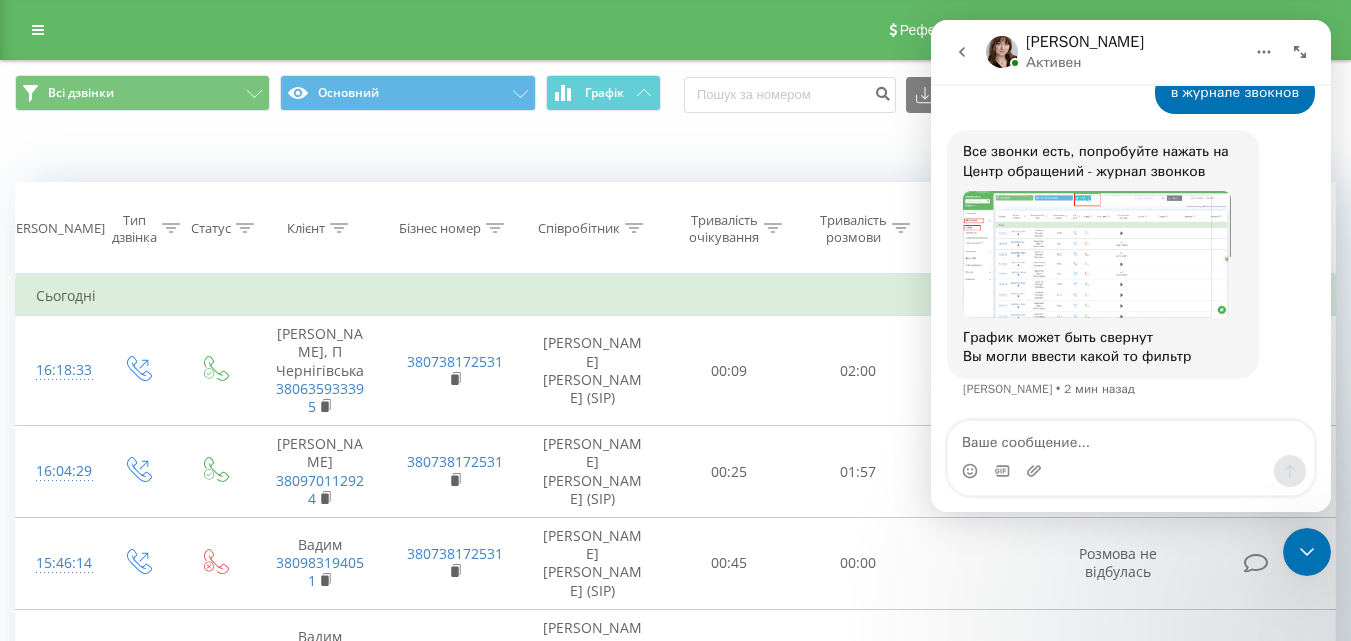 click on "Всі дзвінки Основний Графік Експорт .csv .xls .xlsx [DATE]  -  [DATE]" at bounding box center [675, 94] 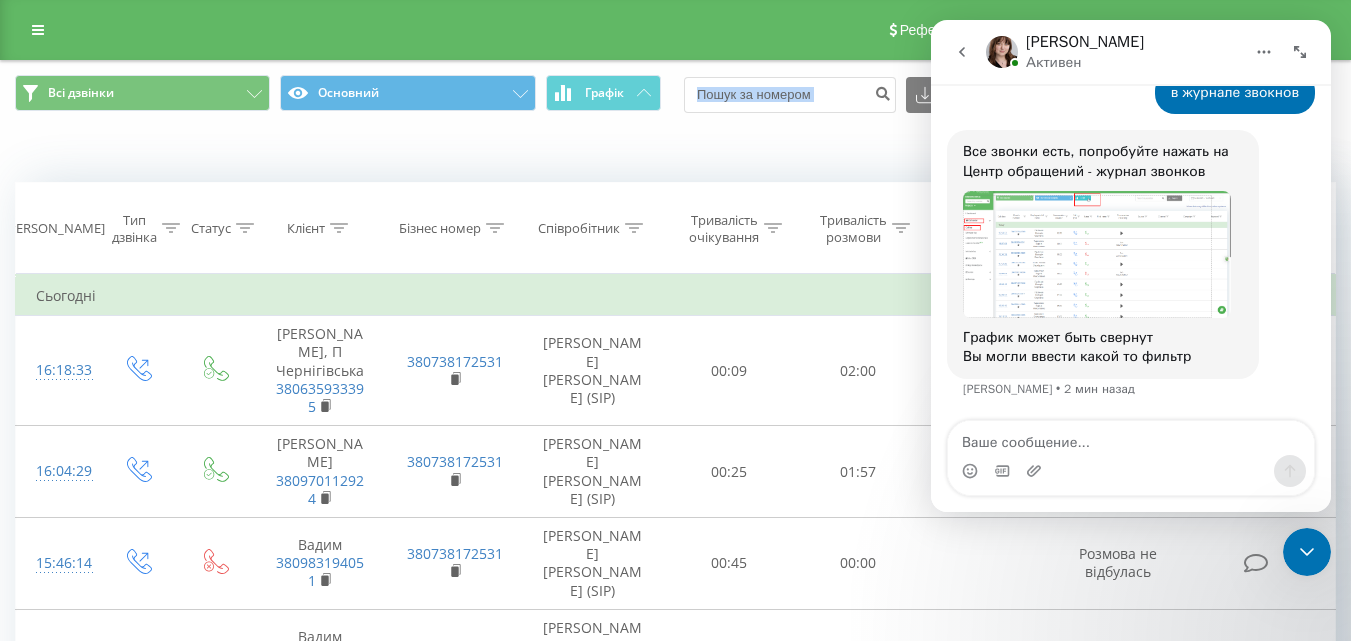 click on "Коли дані можуть відрізнятися вiд інших систем" at bounding box center [675, 152] 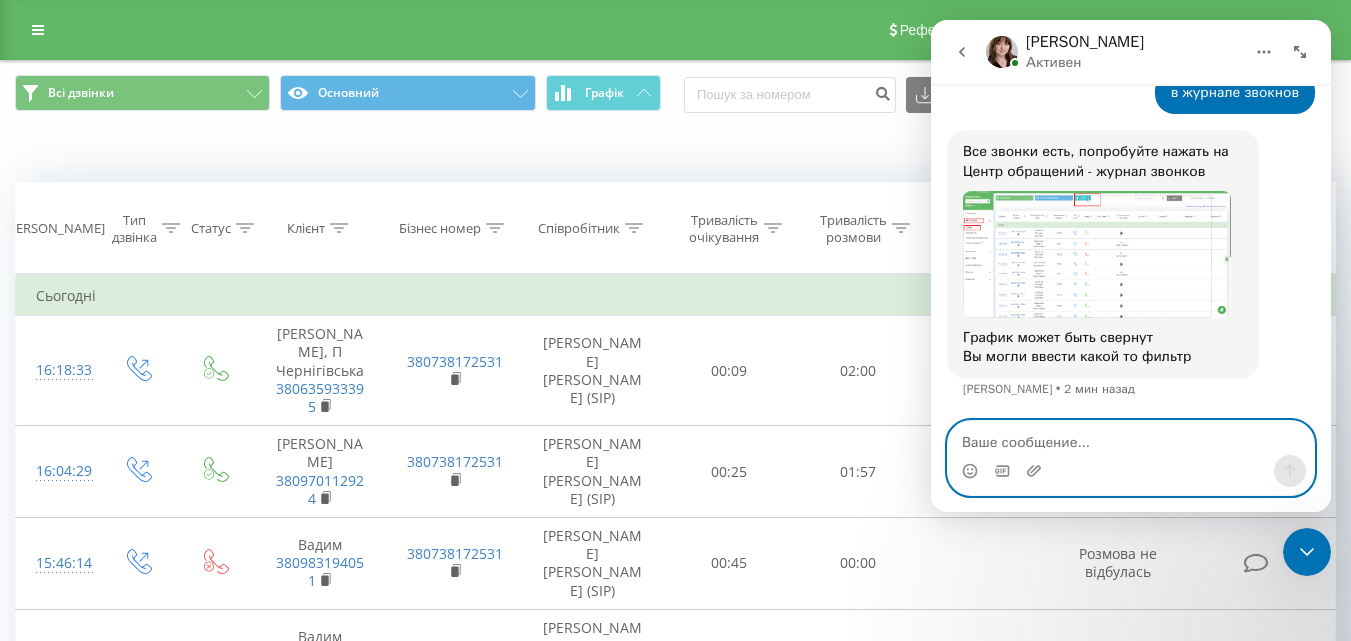 click at bounding box center (1131, 438) 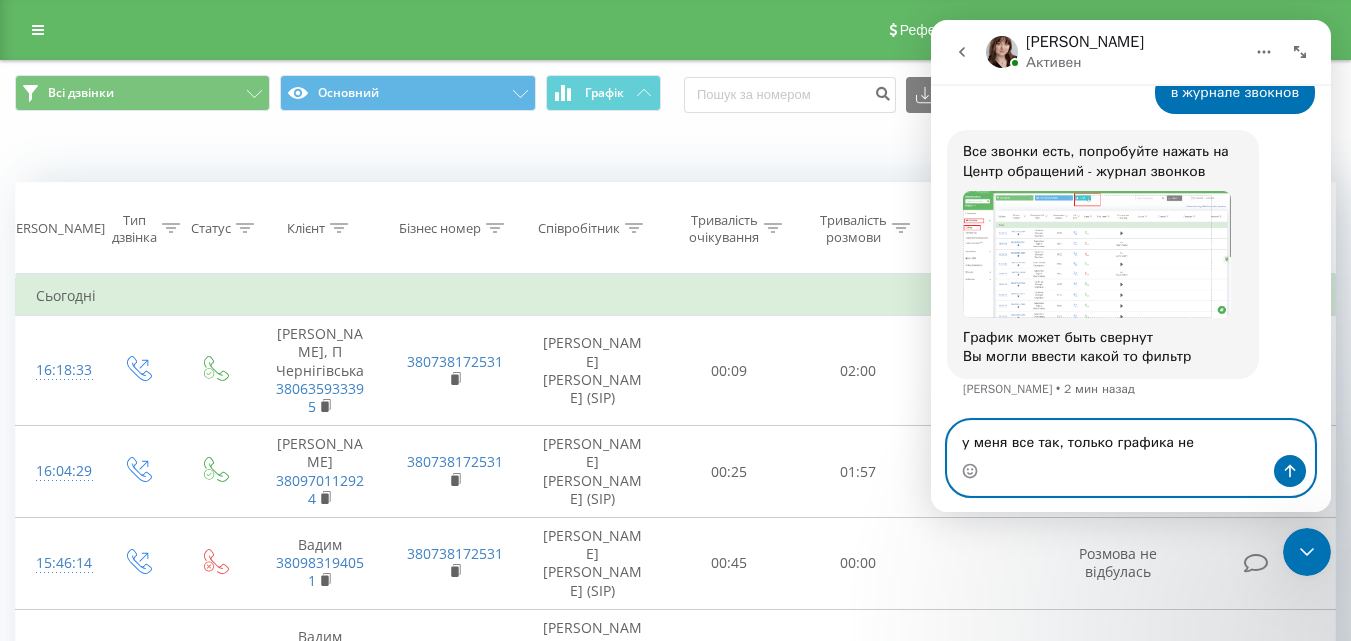 type on "у меня все так, только графика нет" 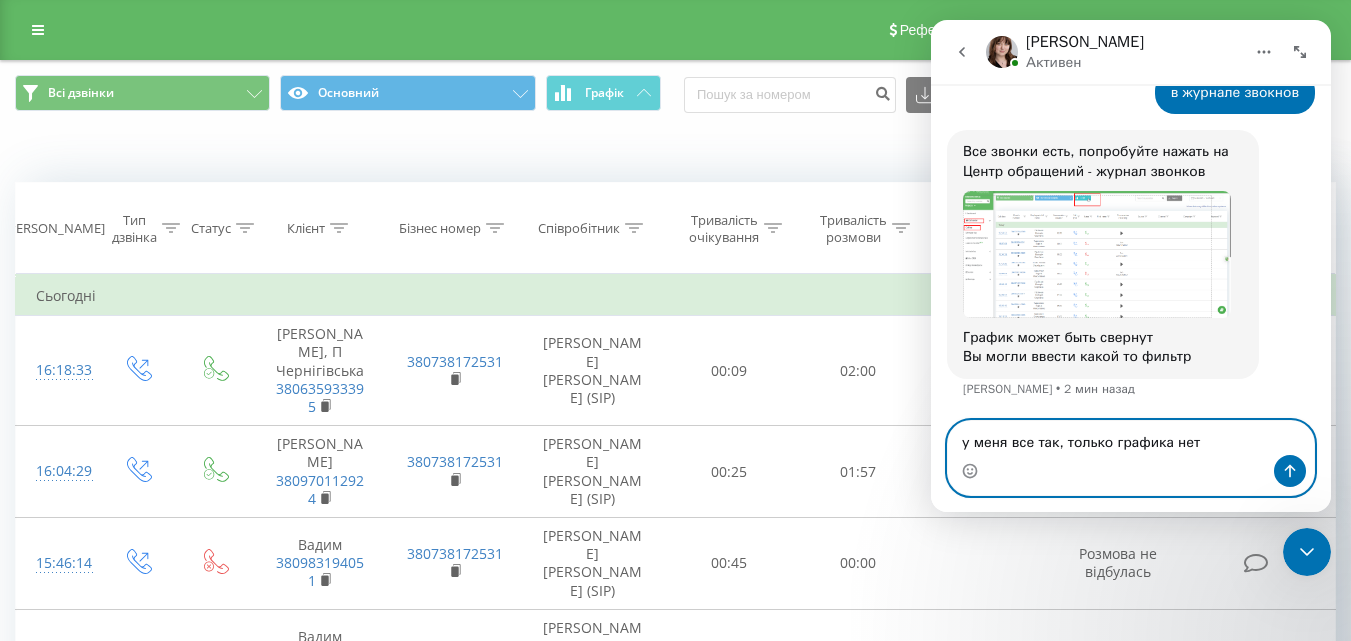 type 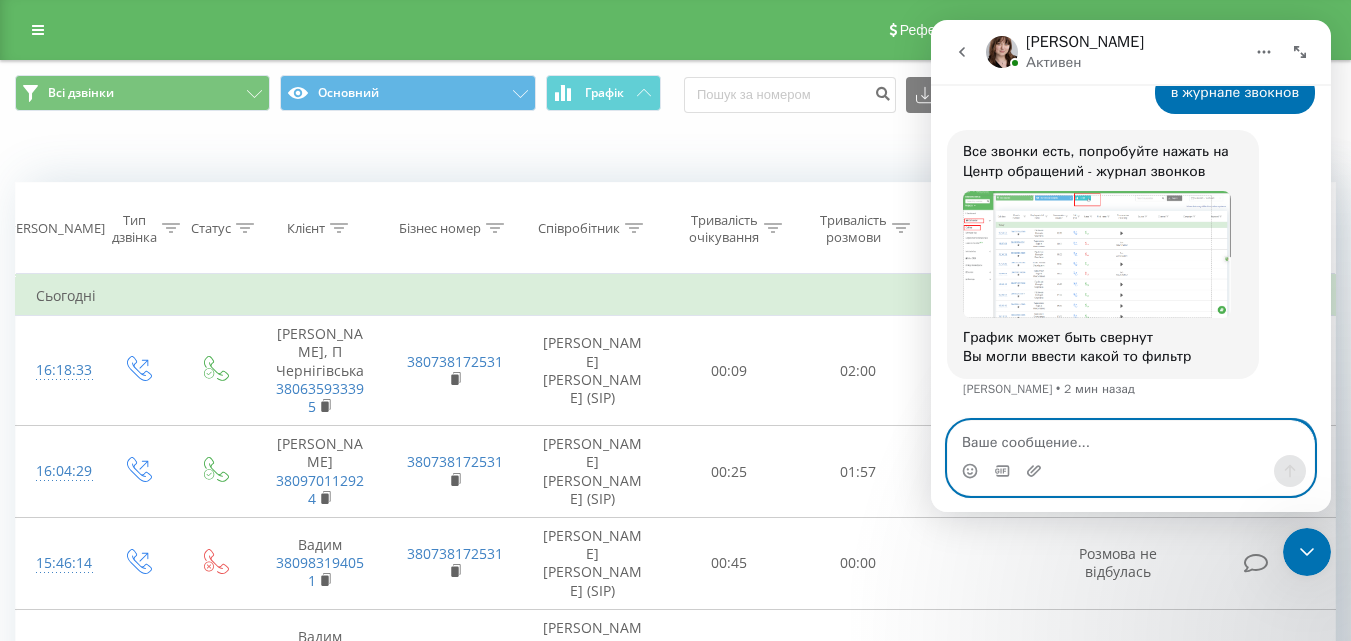 scroll, scrollTop: 570, scrollLeft: 0, axis: vertical 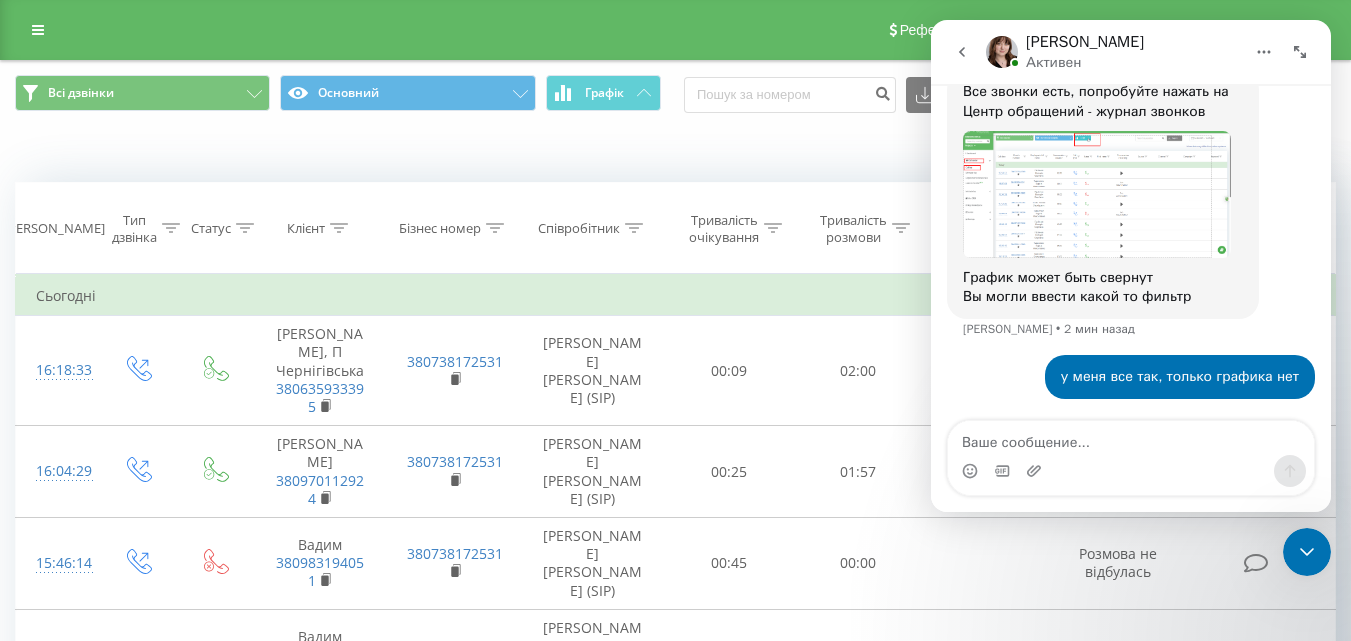 click on "Тривалість очікування" at bounding box center (729, 228) 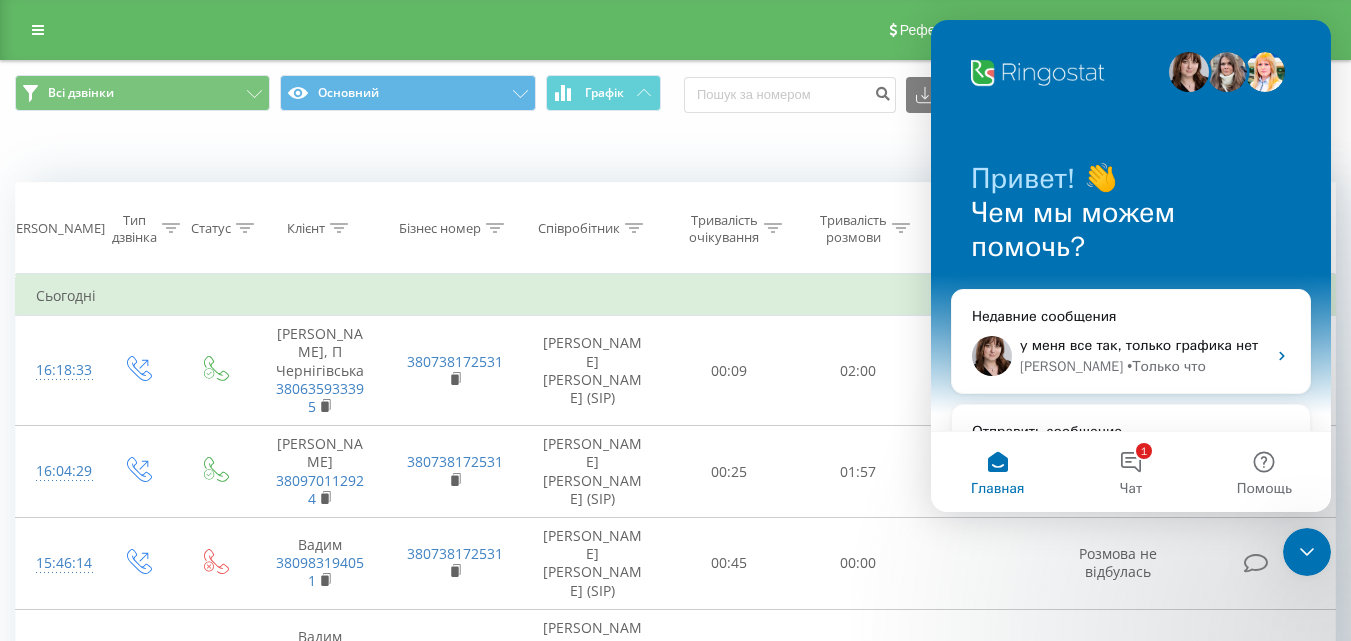 scroll, scrollTop: 0, scrollLeft: 0, axis: both 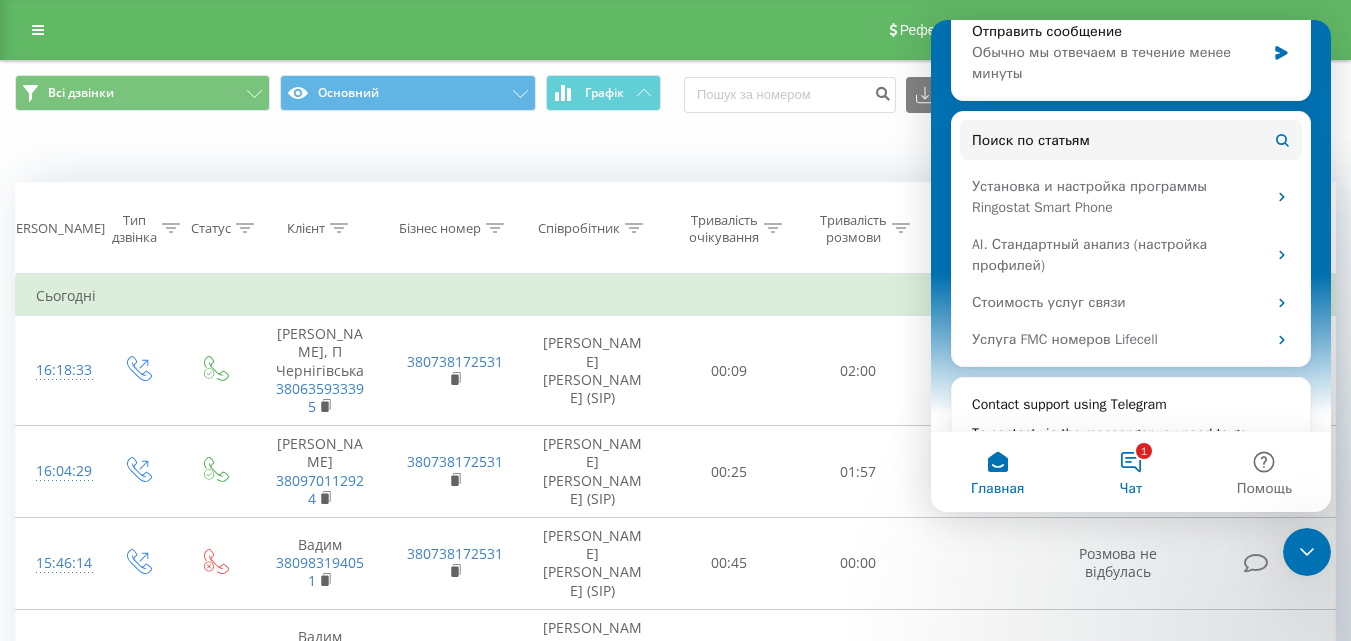 click on "1 Чат" at bounding box center (1130, 472) 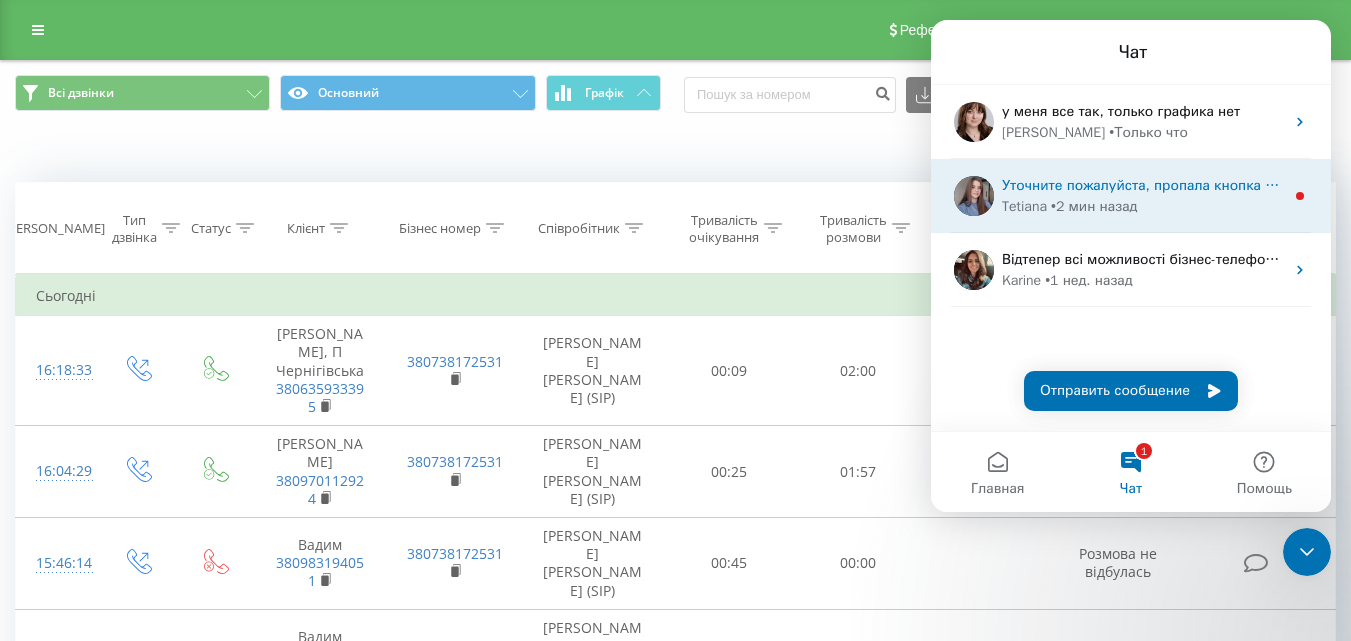 click on "Tetiana •  2 мин назад" at bounding box center (1143, 206) 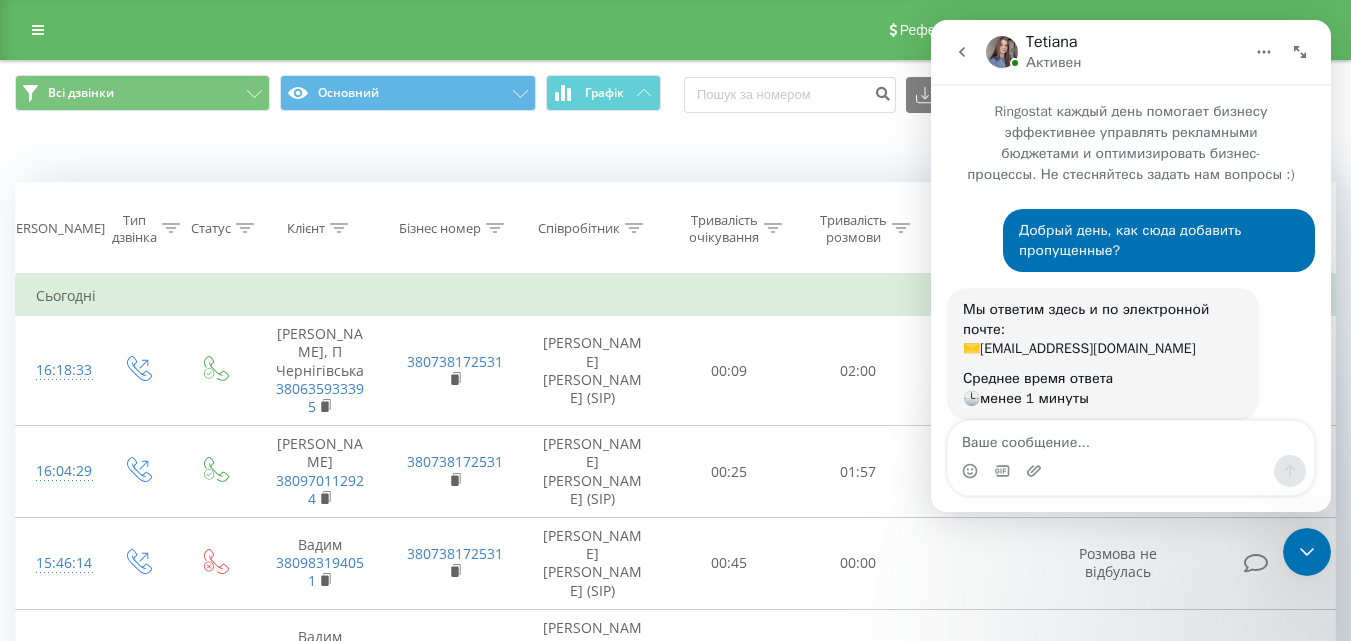scroll, scrollTop: 123, scrollLeft: 0, axis: vertical 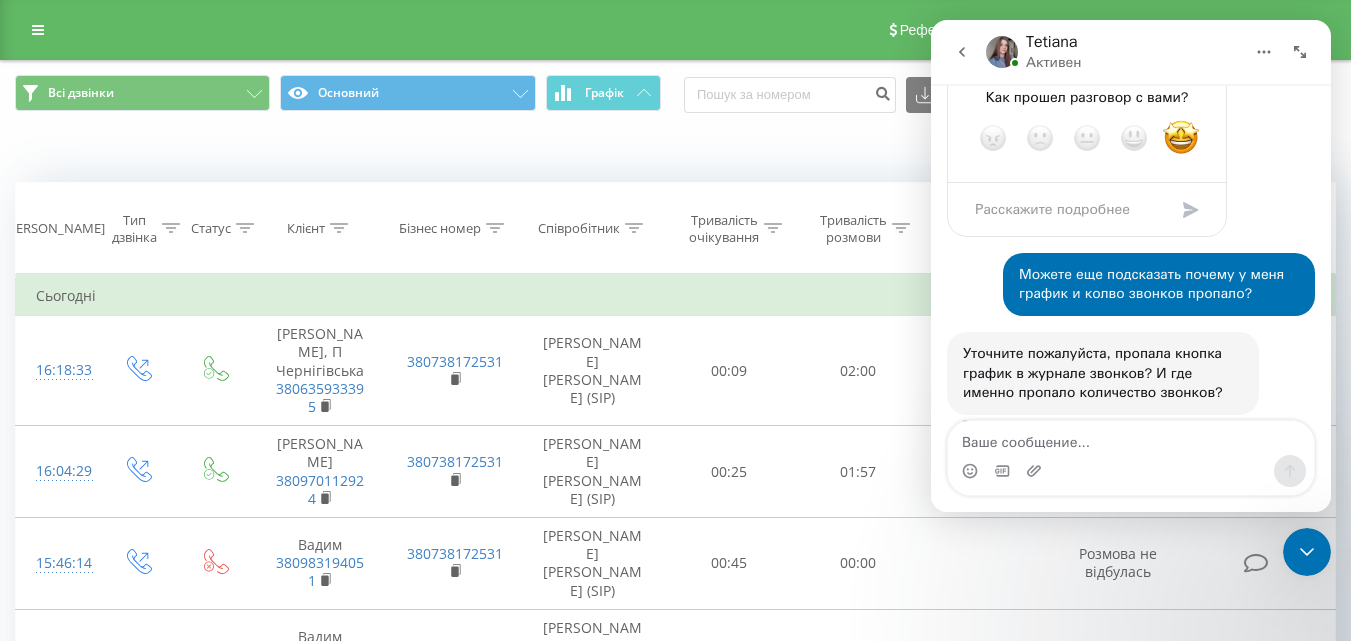click at bounding box center [1131, 438] 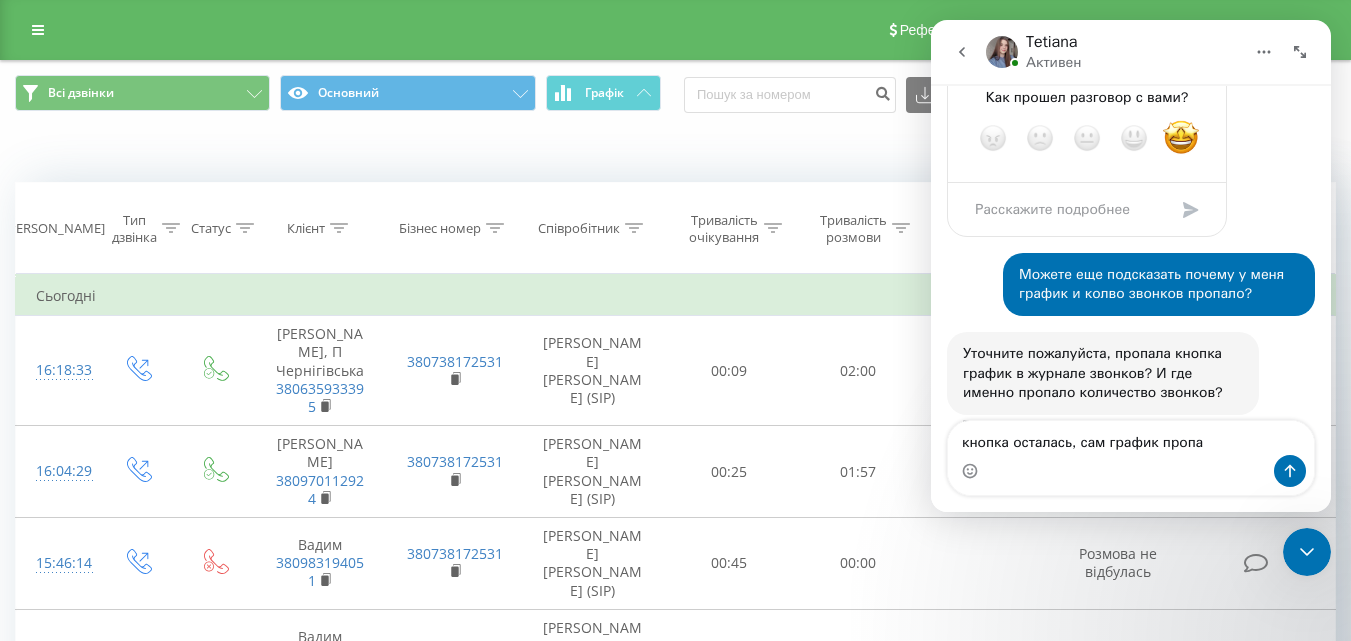 type on "кнопка осталась, сам график пропал" 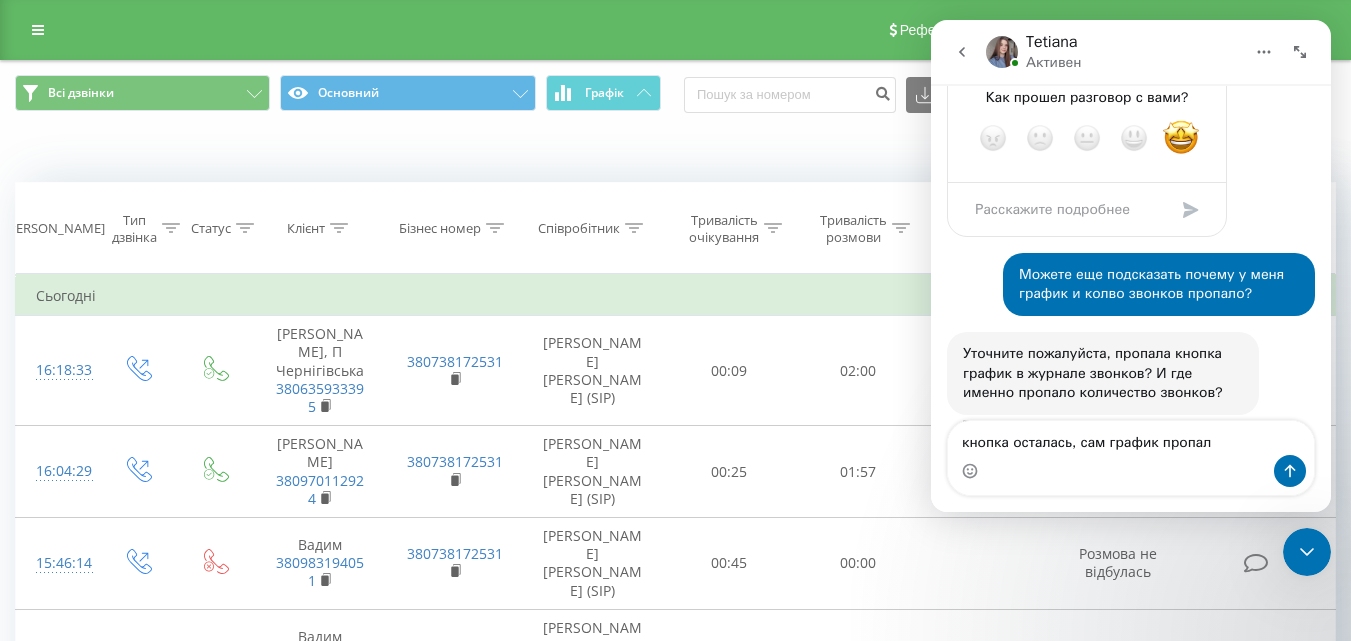 type 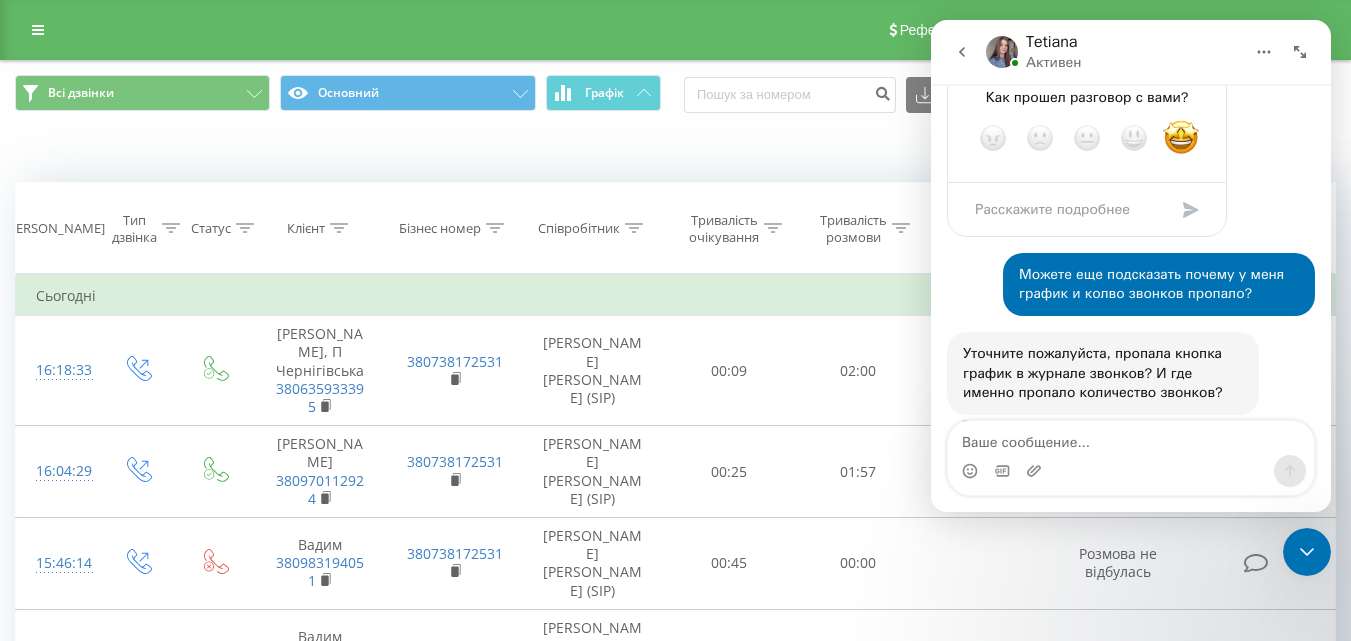 scroll, scrollTop: 2086, scrollLeft: 0, axis: vertical 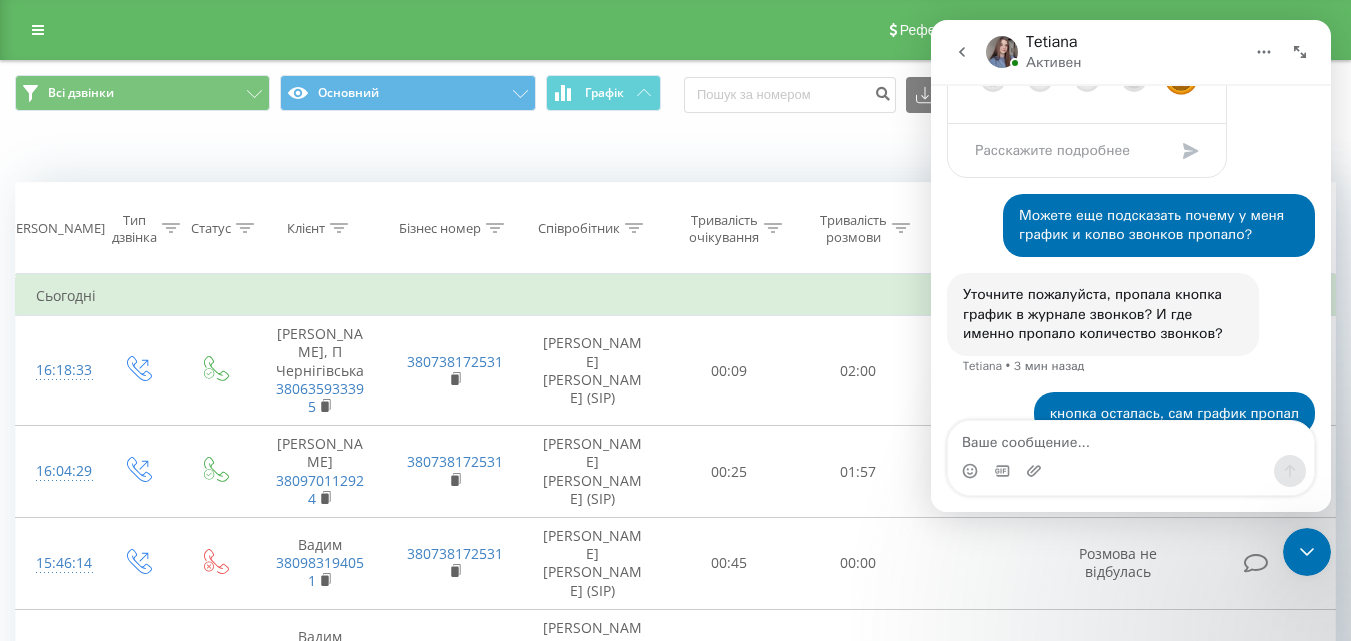 click on "Коли дані можуть відрізнятися вiд інших систем" at bounding box center (675, 152) 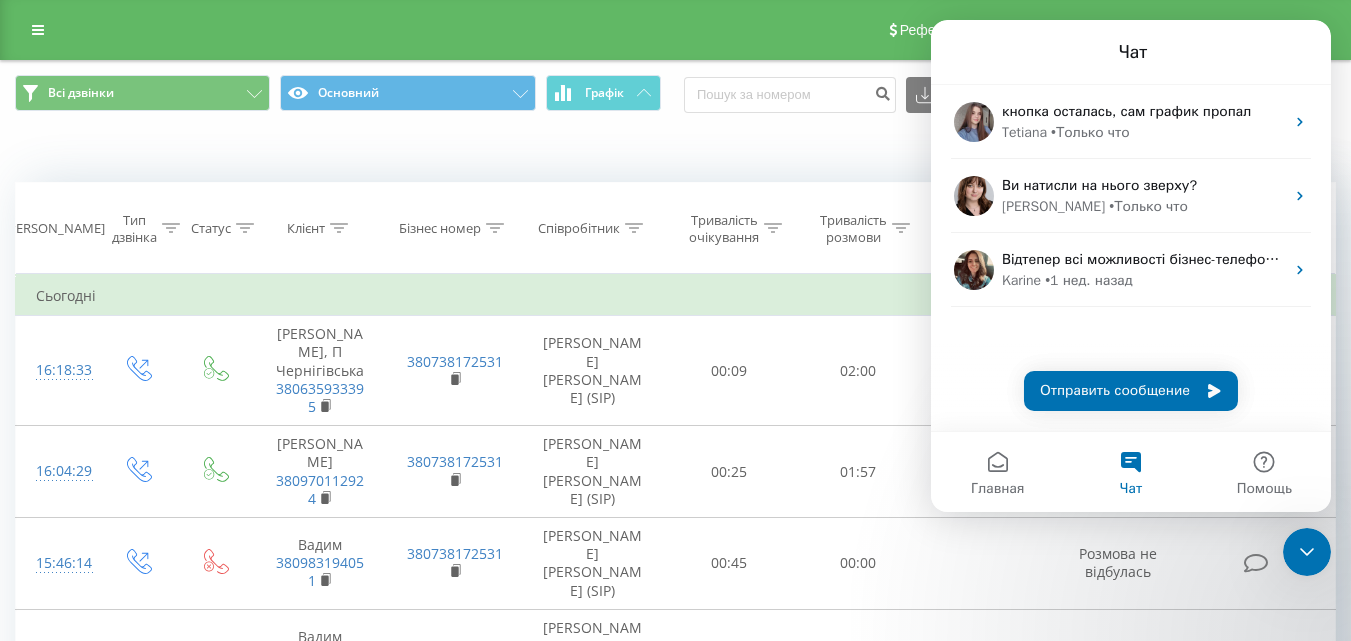 scroll, scrollTop: 0, scrollLeft: 0, axis: both 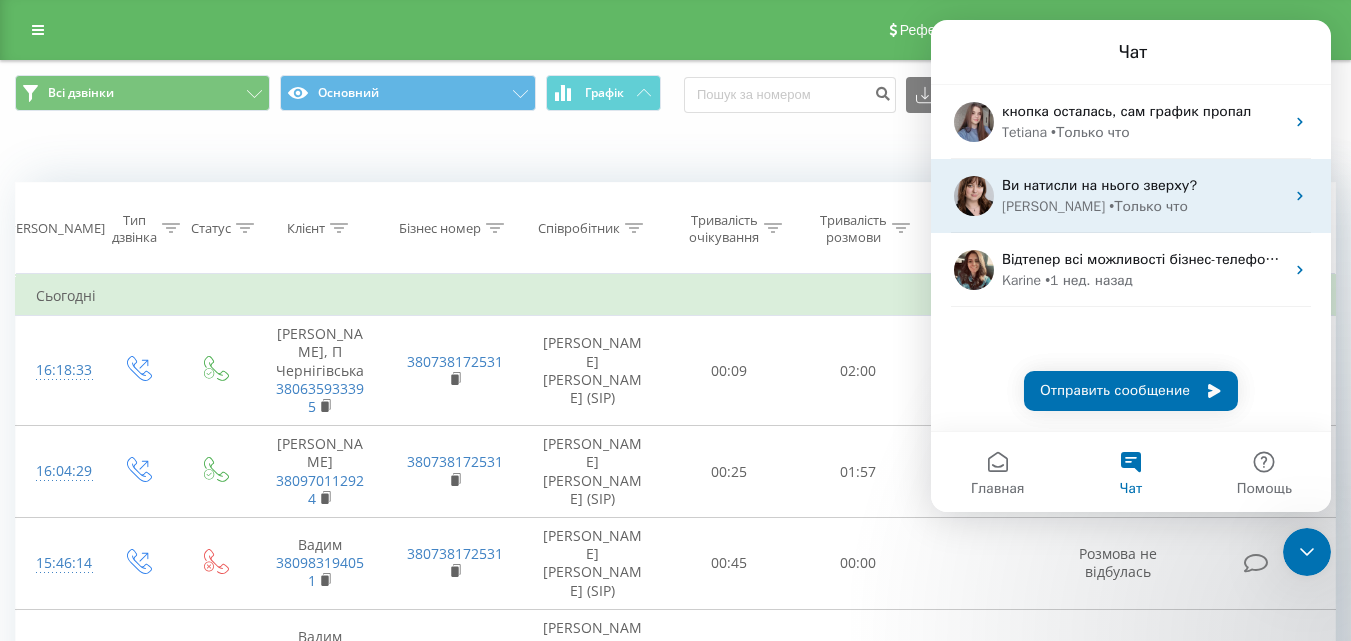 click on "Ви натисли на нього зверху?" at bounding box center (1143, 185) 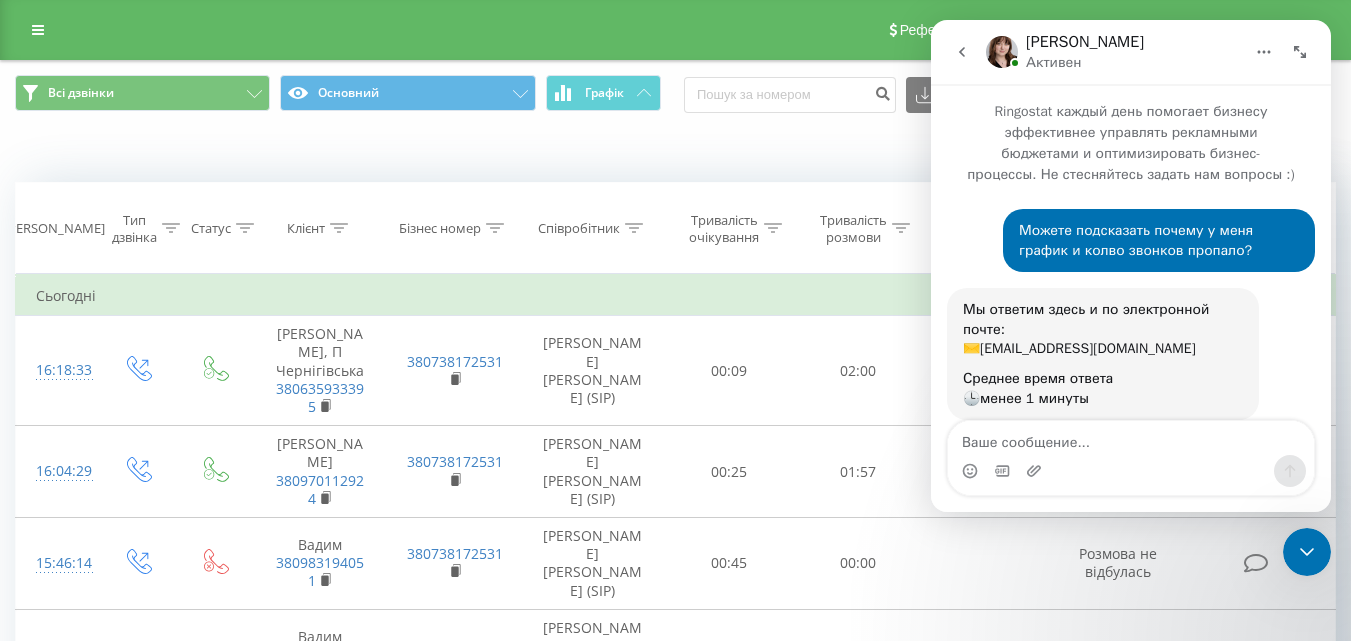 scroll, scrollTop: 3, scrollLeft: 0, axis: vertical 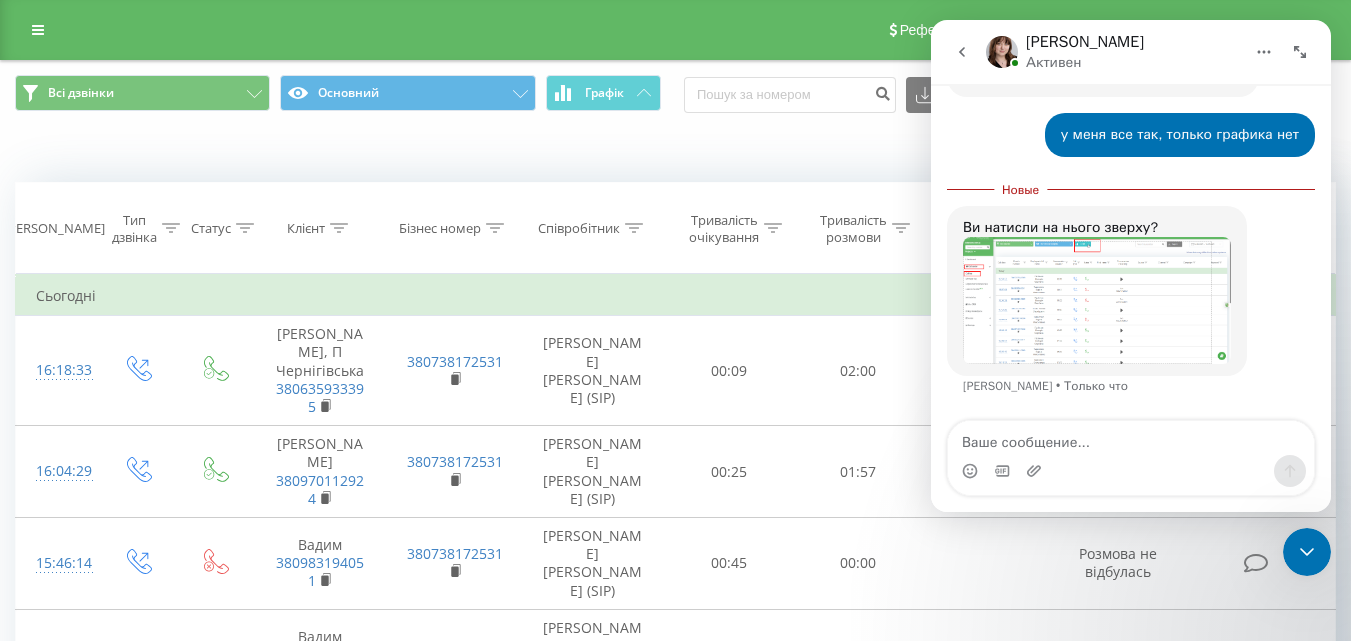 click at bounding box center [1097, 300] 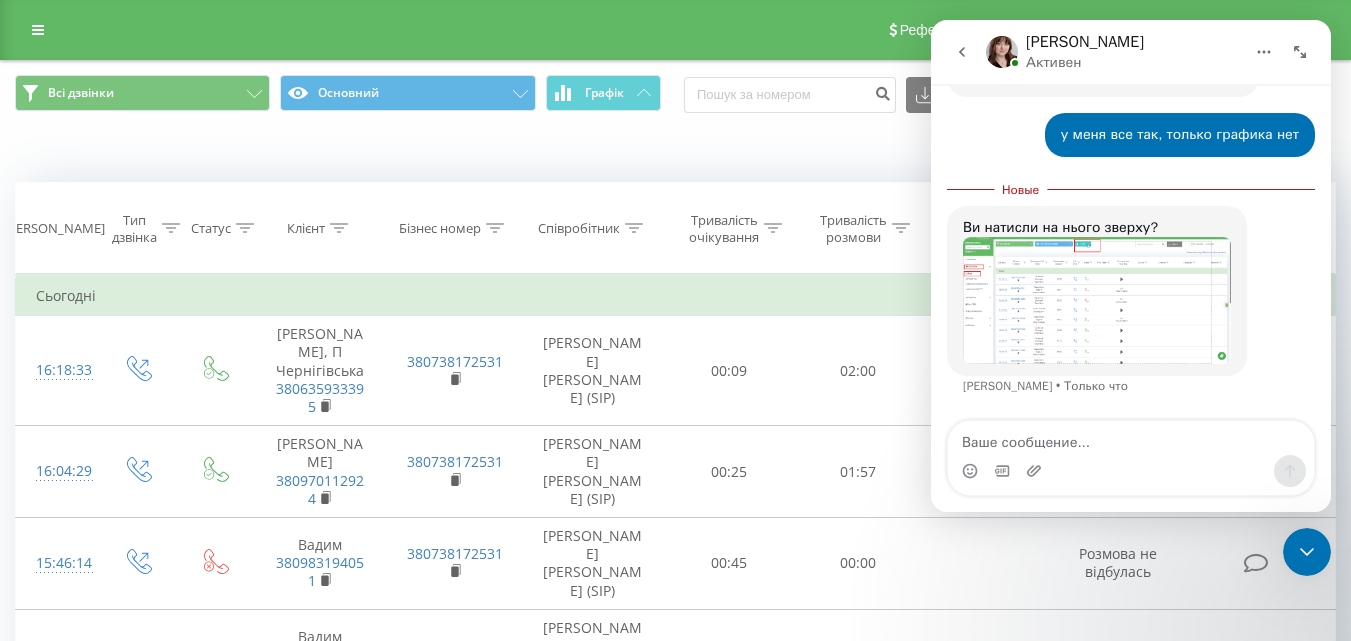 scroll, scrollTop: 0, scrollLeft: 0, axis: both 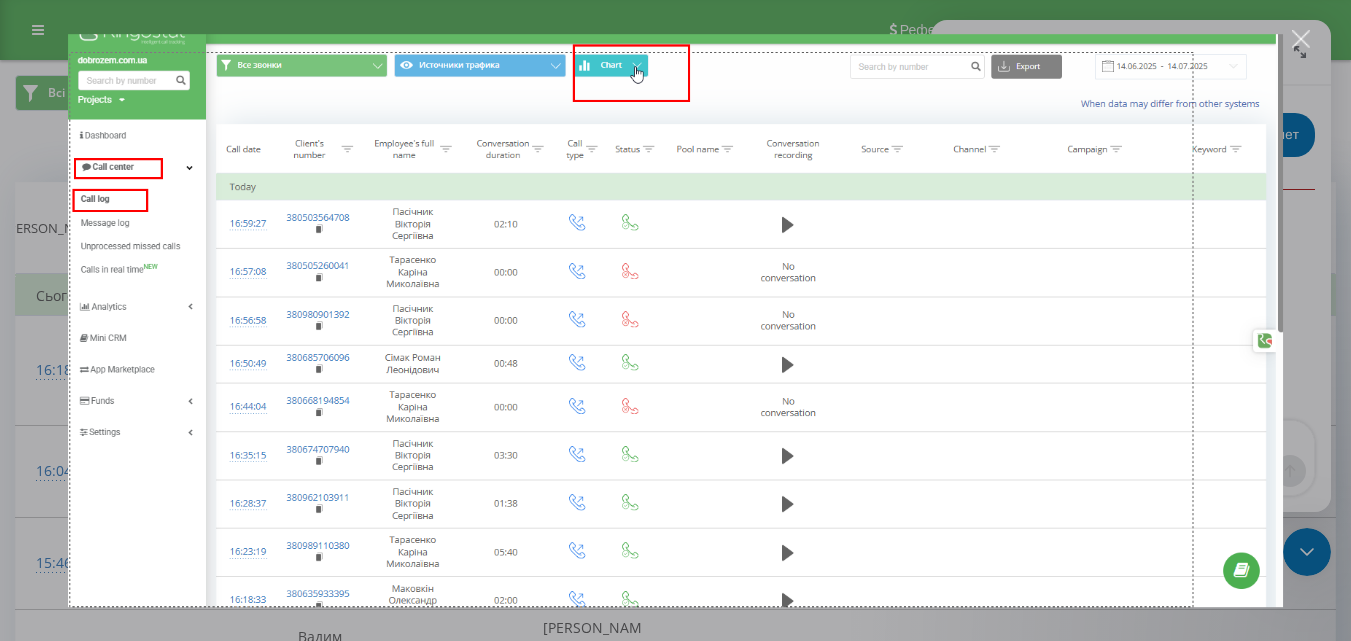 click at bounding box center (1301, 39) 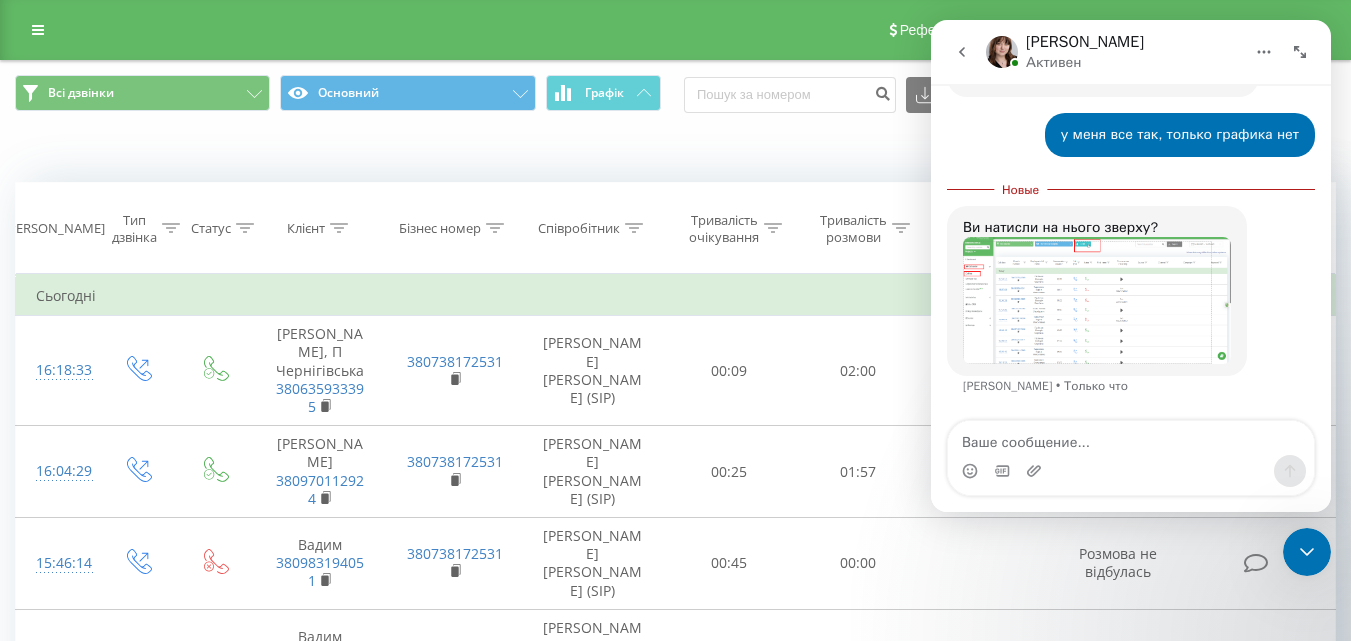 click on "Всі дзвінки Основний Графік Експорт .csv .xls .xlsx [DATE]  -  [DATE]" at bounding box center (675, 94) 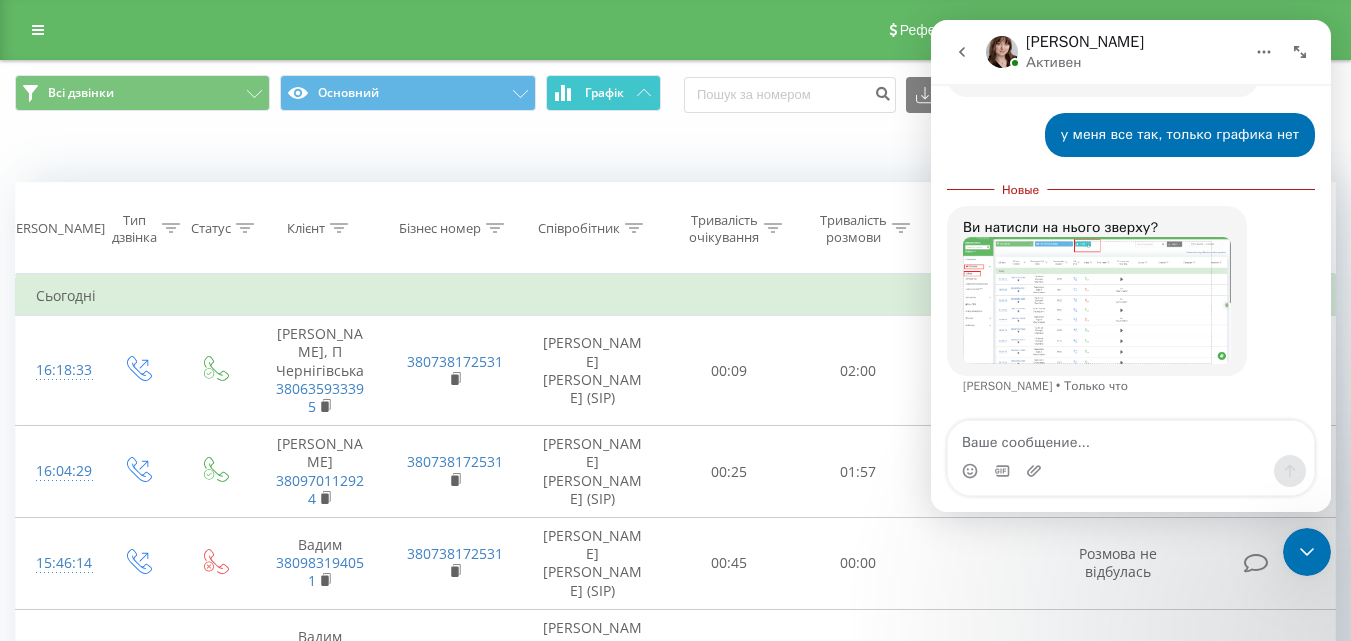 click on "Графік" at bounding box center (604, 93) 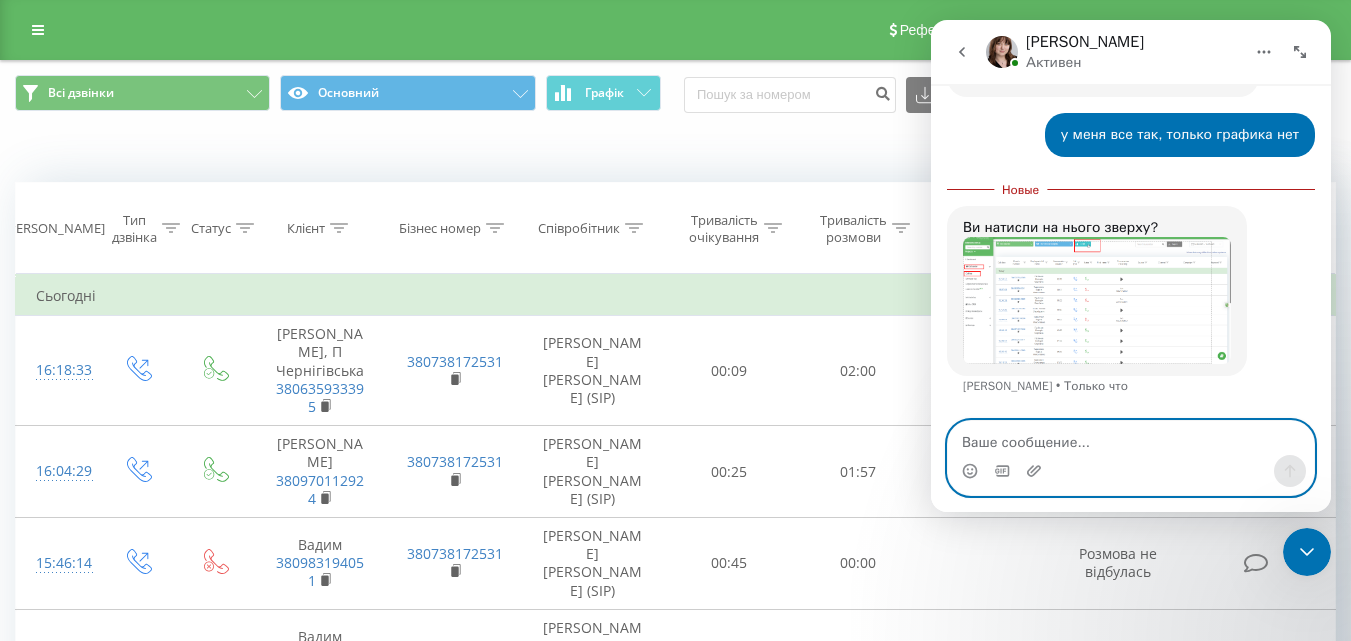 click at bounding box center (1131, 438) 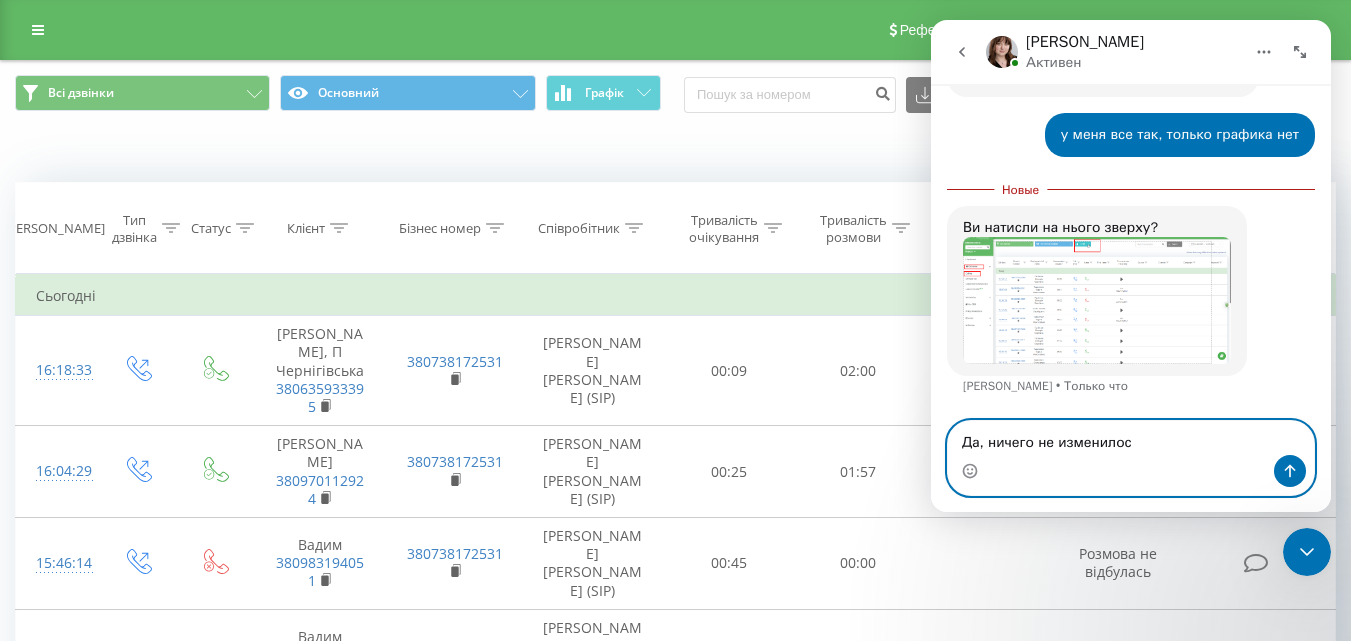type on "Да, ничего не изменилось" 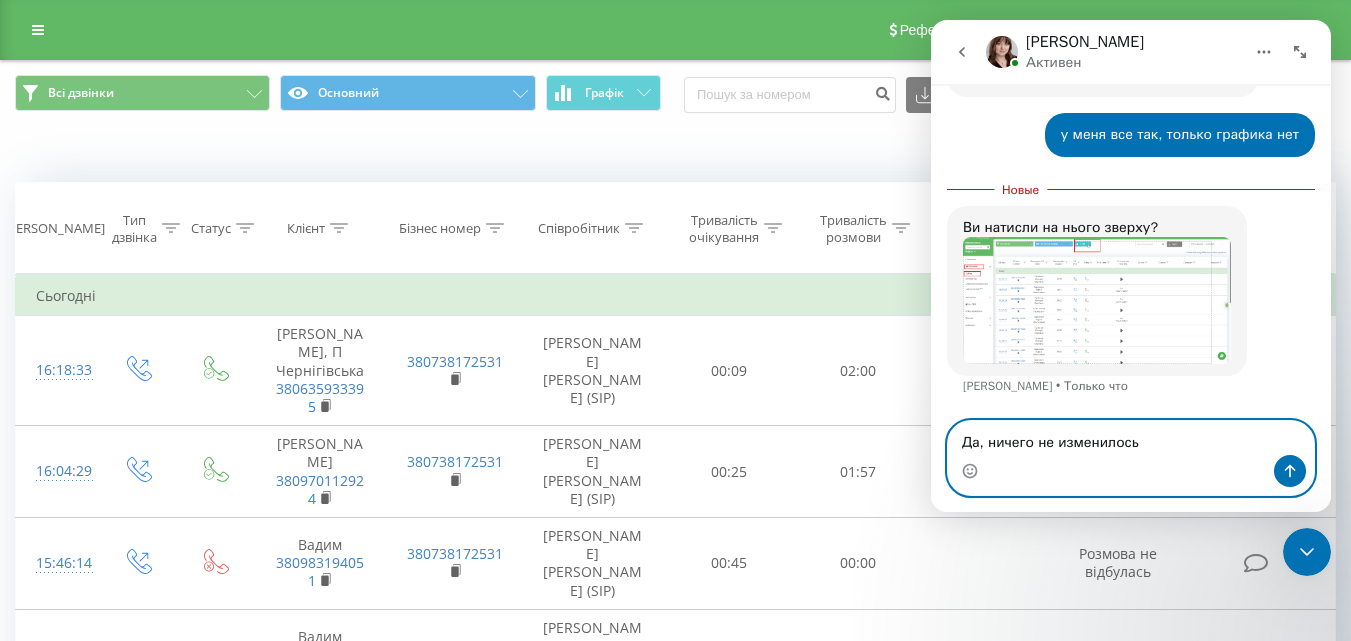 type 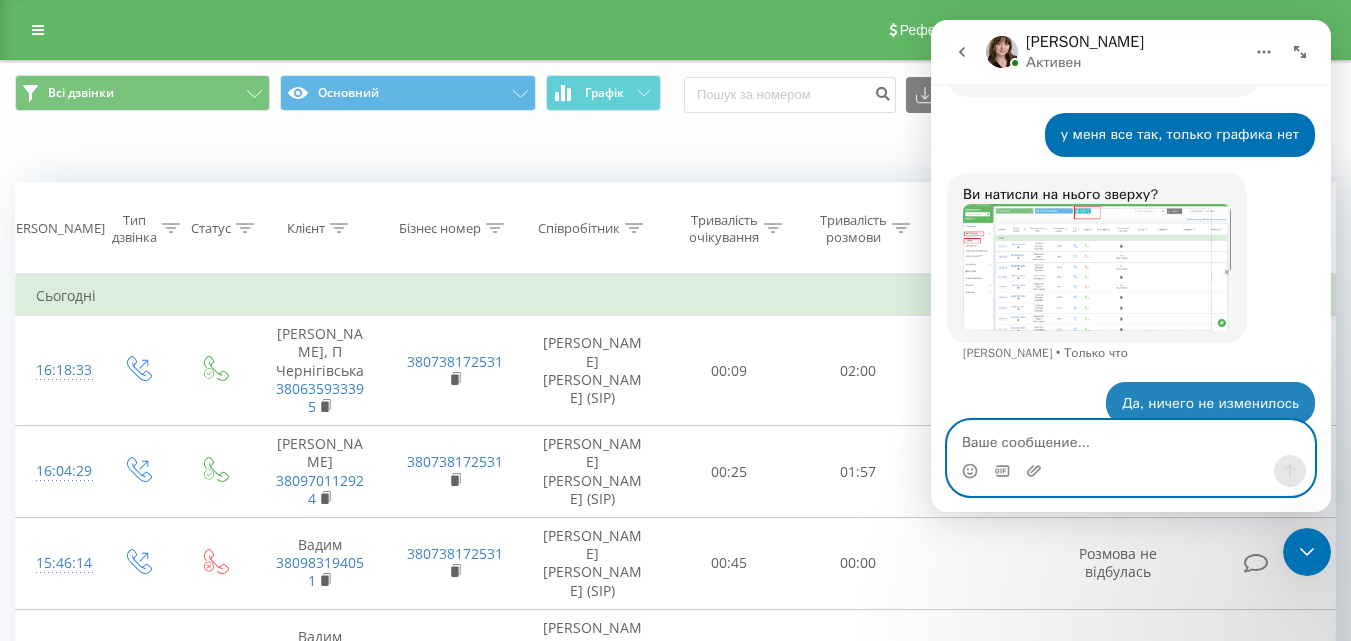 scroll, scrollTop: 815, scrollLeft: 0, axis: vertical 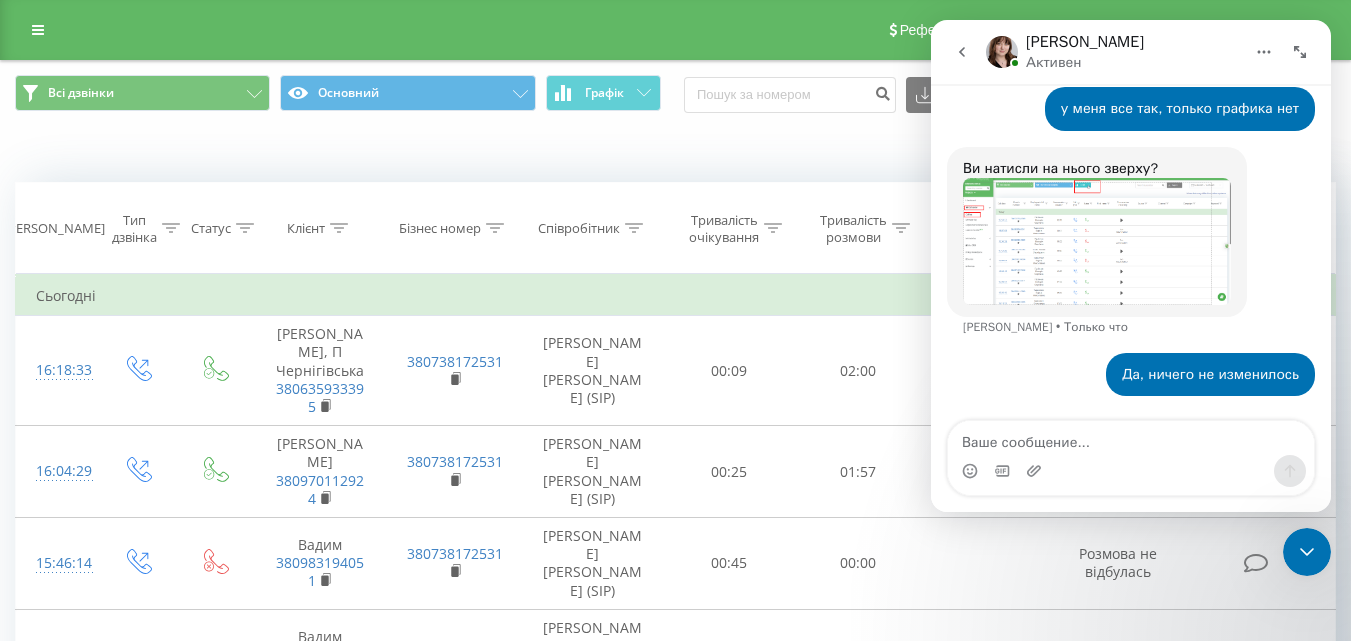 click 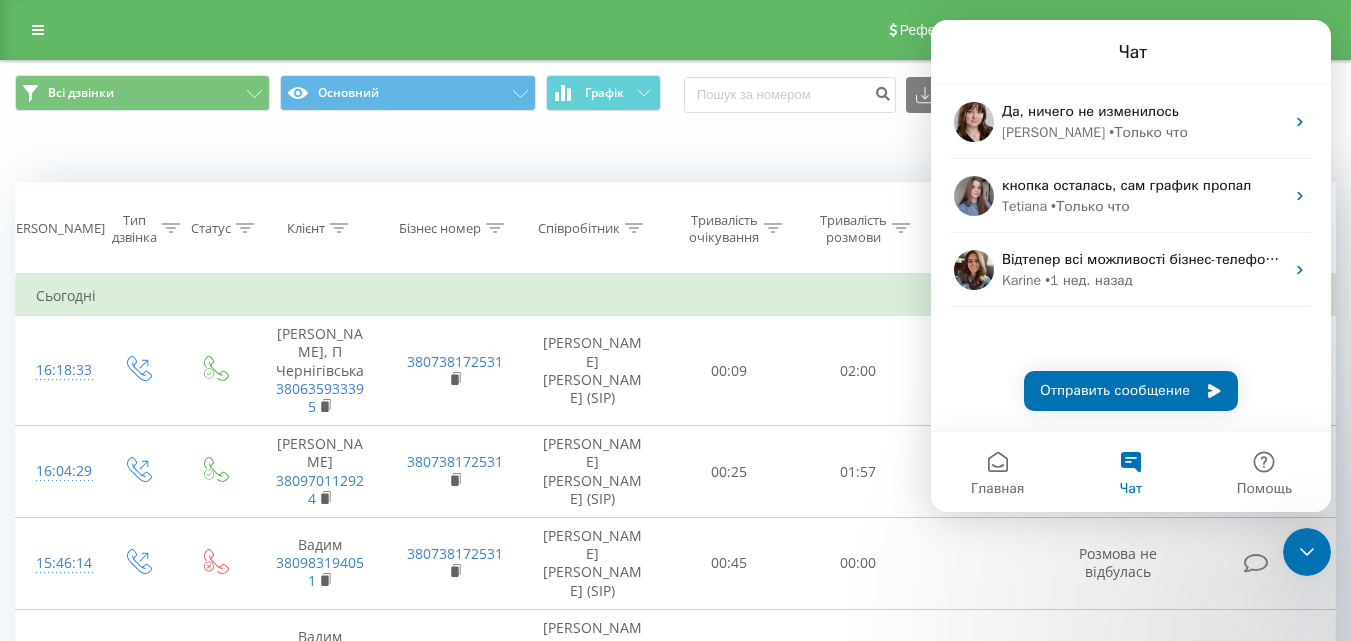 click on "Коли дані можуть відрізнятися вiд інших систем" at bounding box center (675, 152) 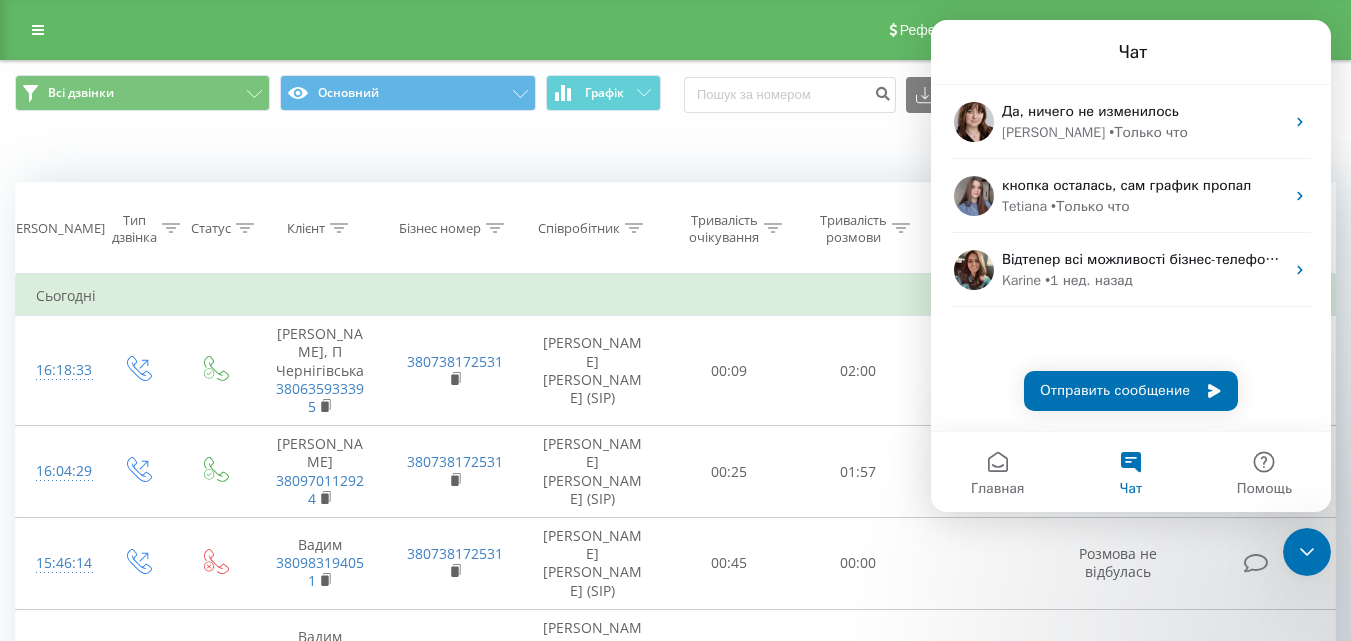 click on "Коли дані можуть відрізнятися вiд інших систем" at bounding box center (928, 152) 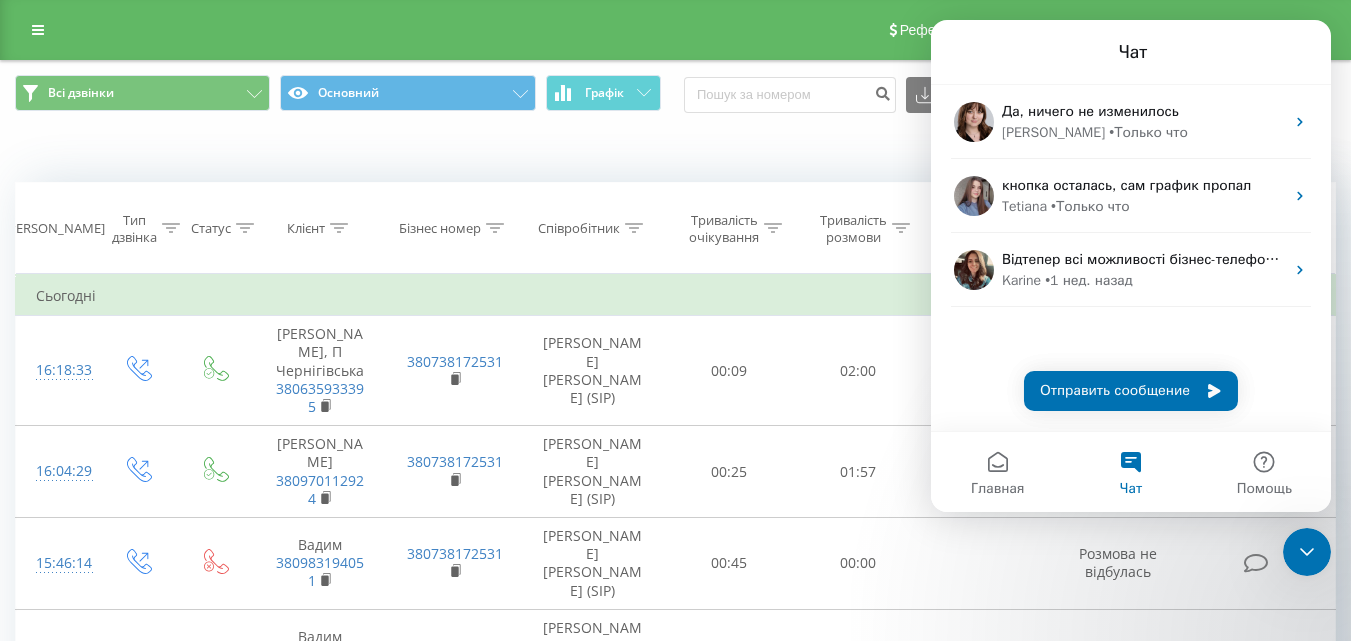 click 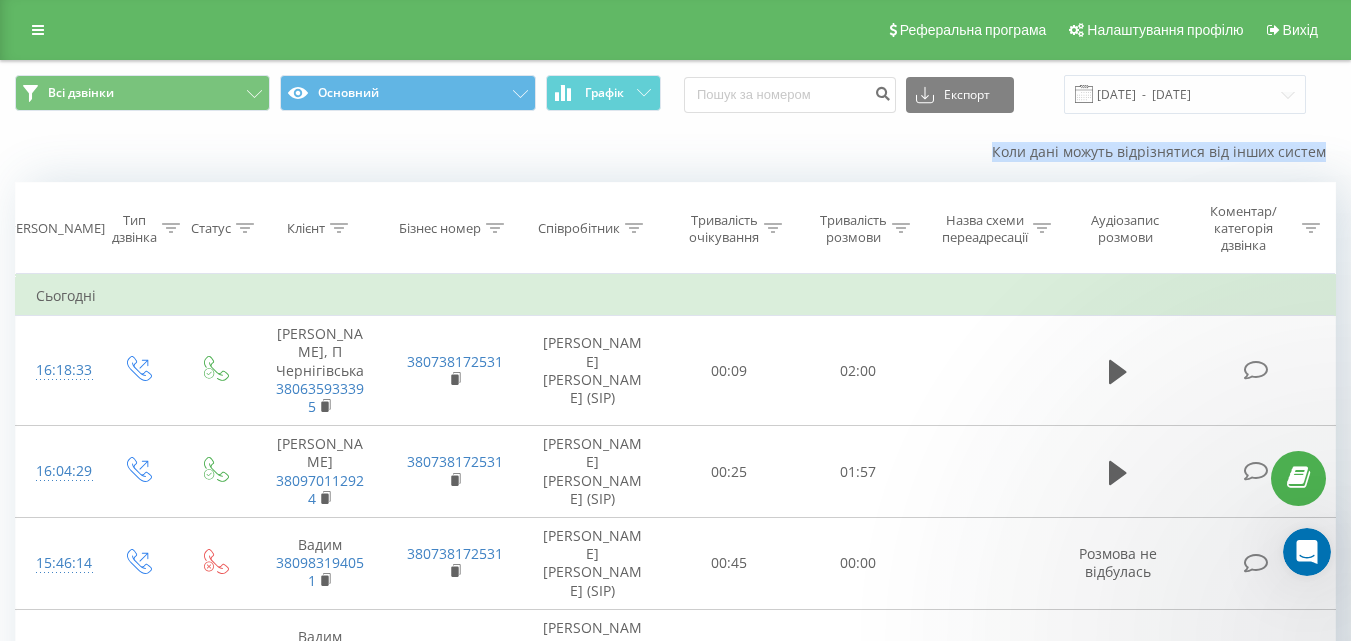 scroll, scrollTop: 0, scrollLeft: 0, axis: both 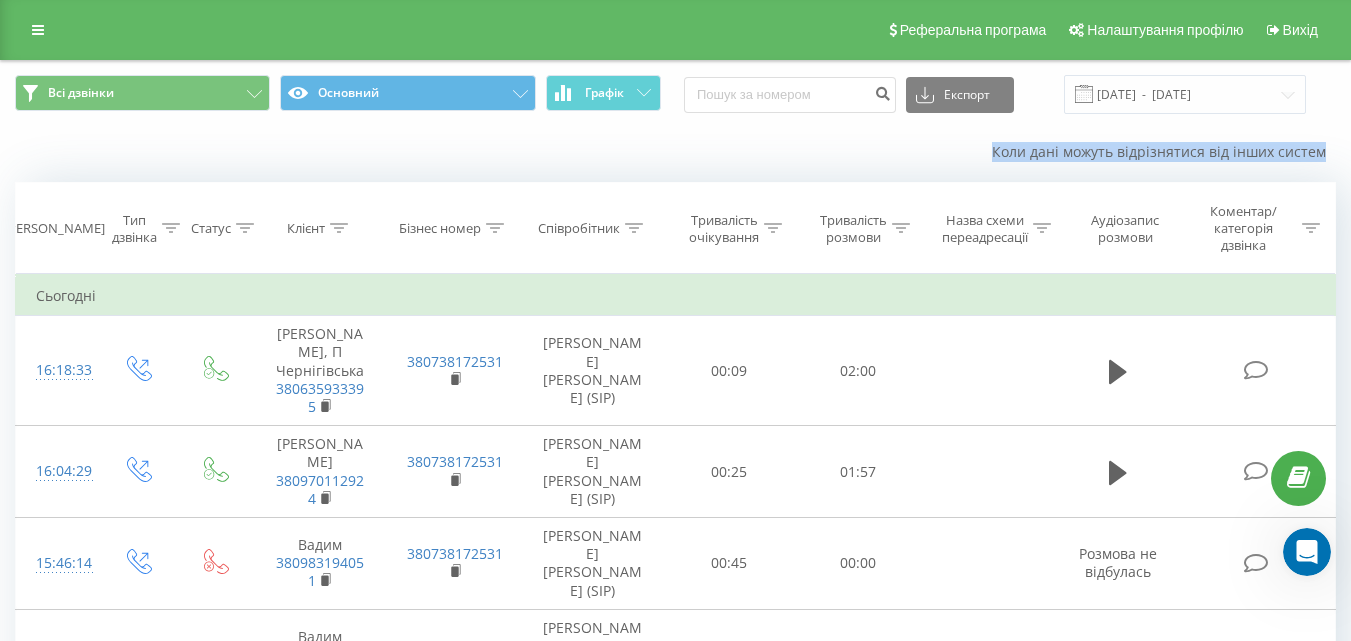 click on "Коли дані можуть відрізнятися вiд інших систем" at bounding box center [928, 152] 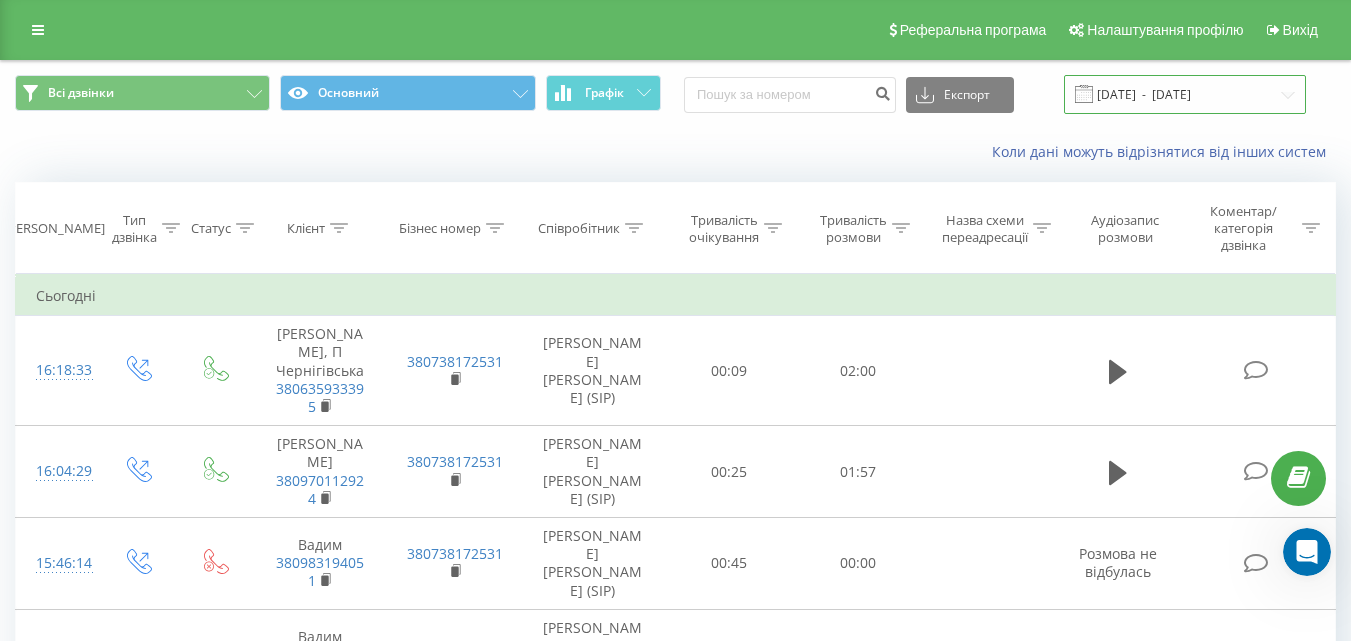 click on "[DATE]  -  [DATE]" at bounding box center (1185, 94) 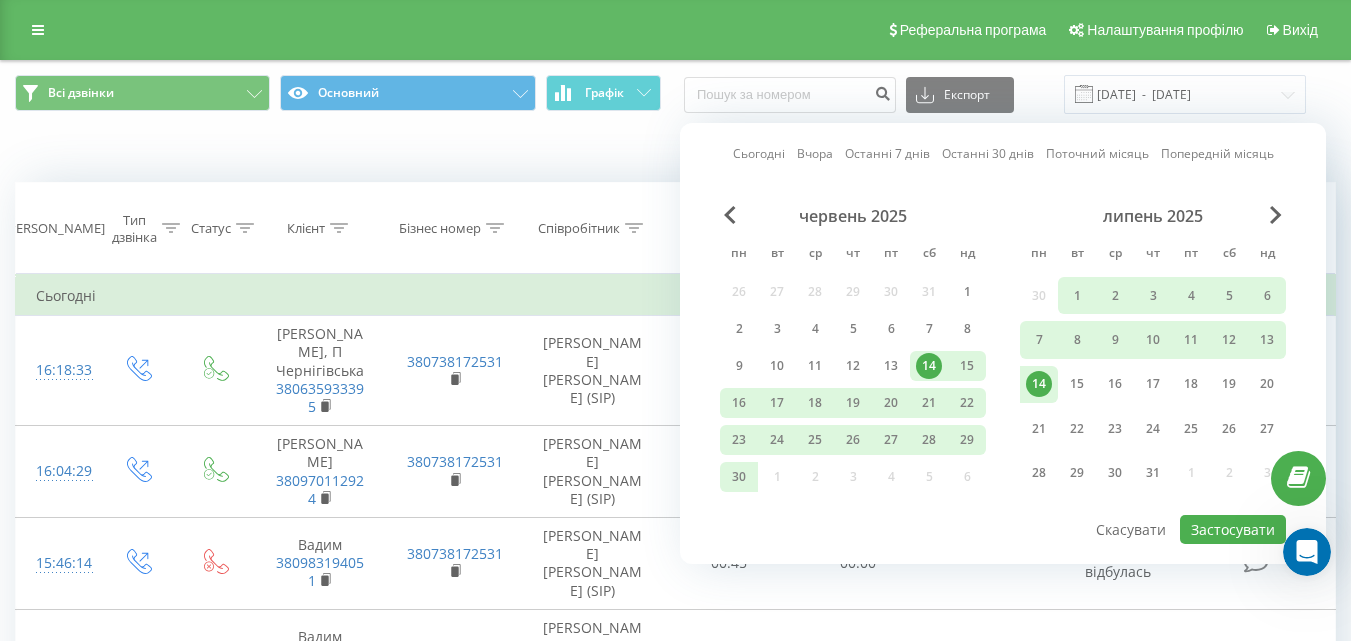 click on "Сьогодні" at bounding box center (759, 153) 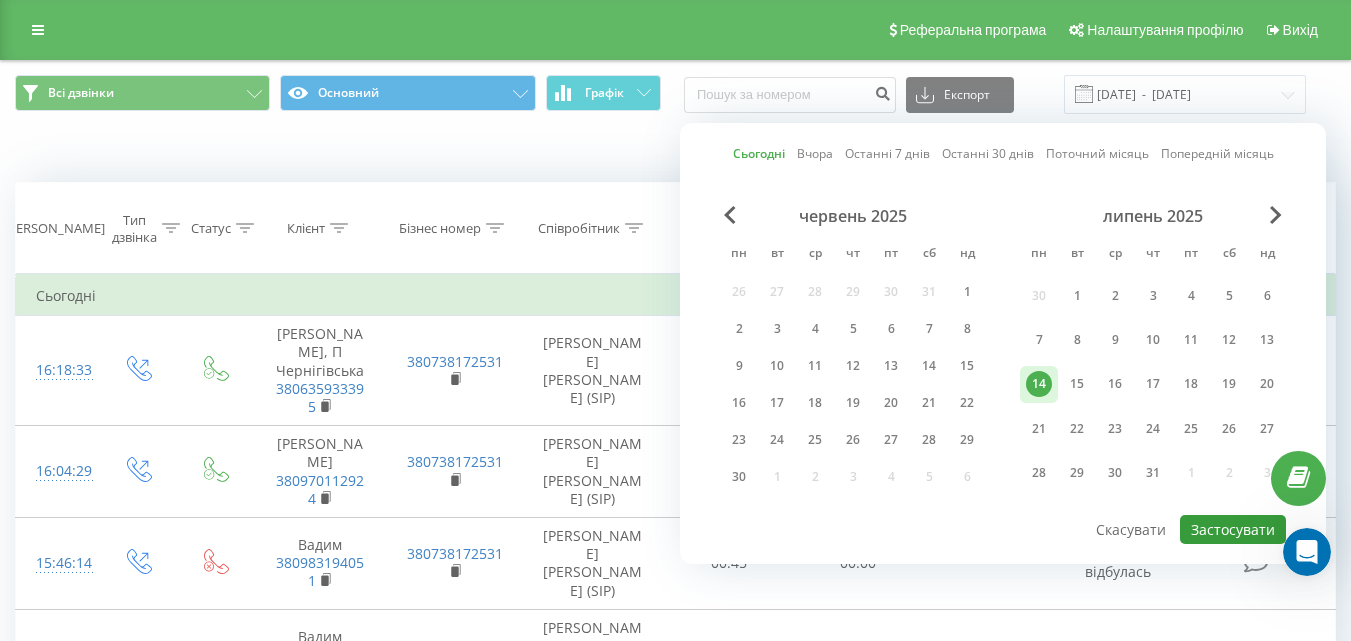 click on "Застосувати" at bounding box center (1233, 529) 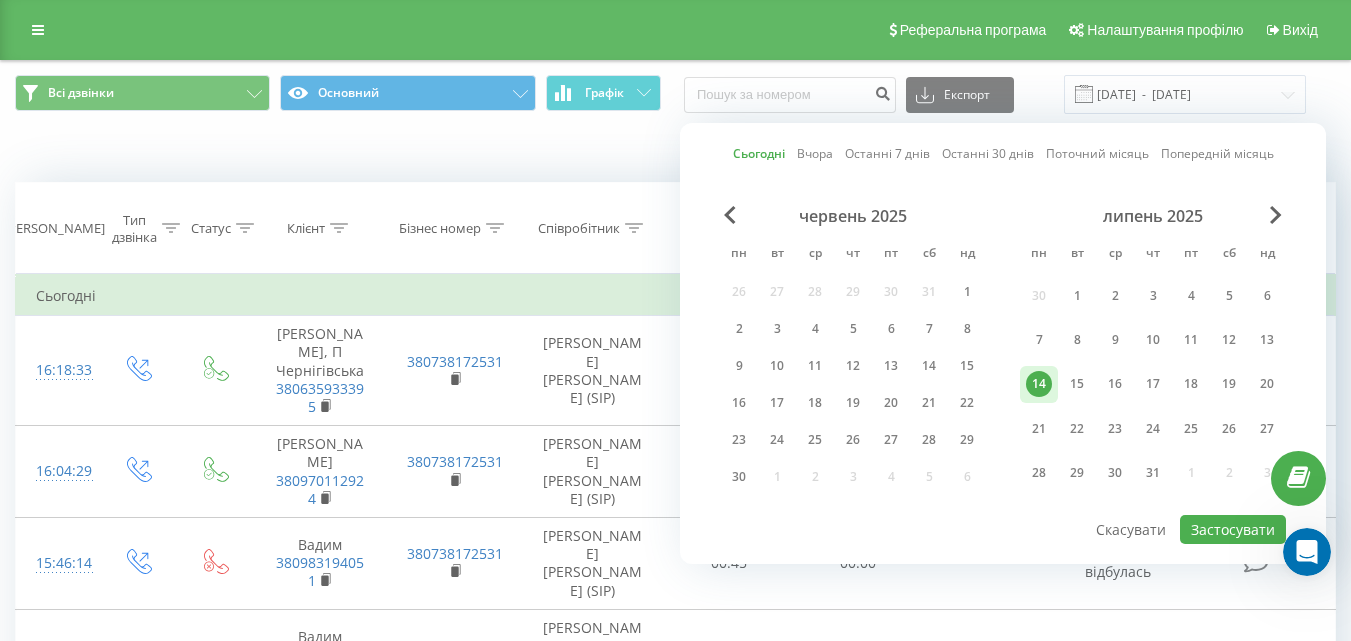 type on "14.07.2025  -  14.07.2025" 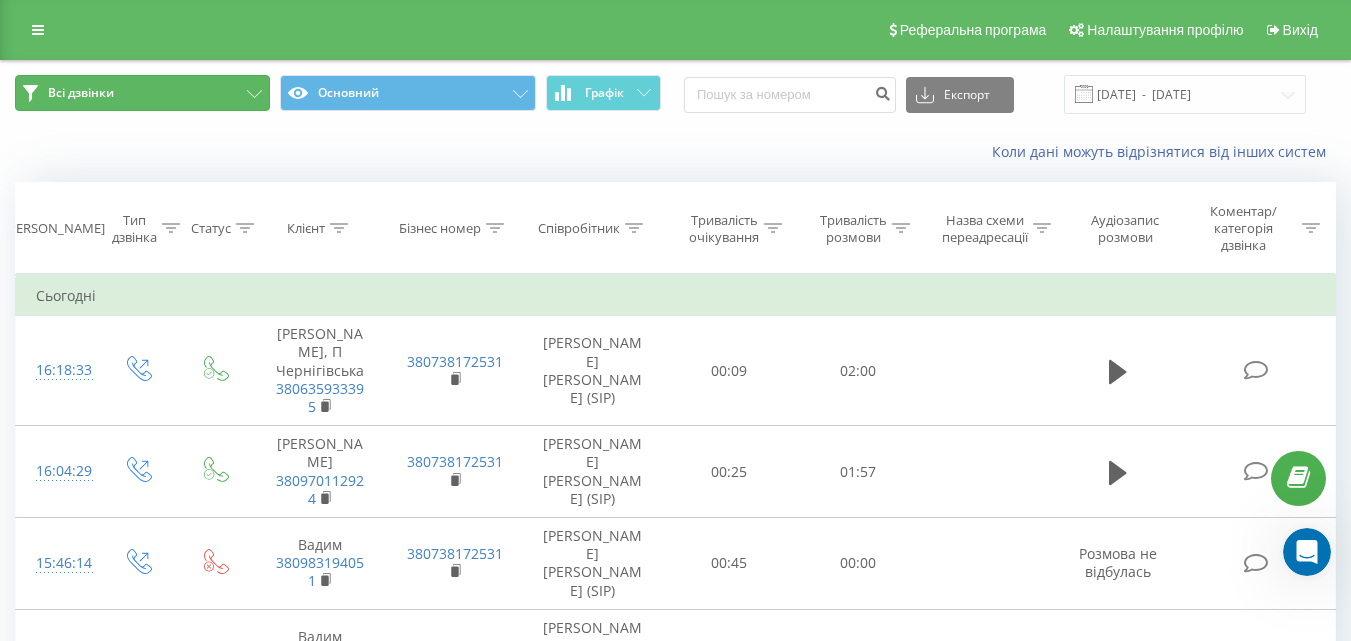 click on "Всі дзвінки" at bounding box center [142, 93] 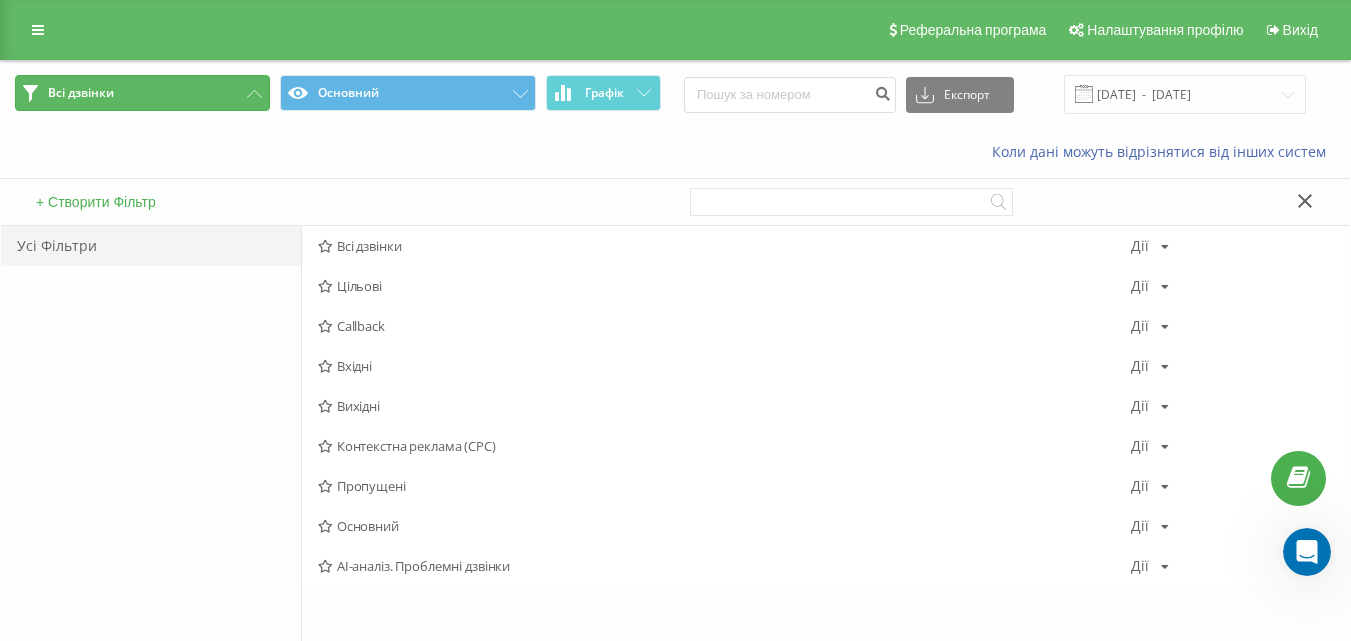 click on "Всі дзвінки" at bounding box center (142, 93) 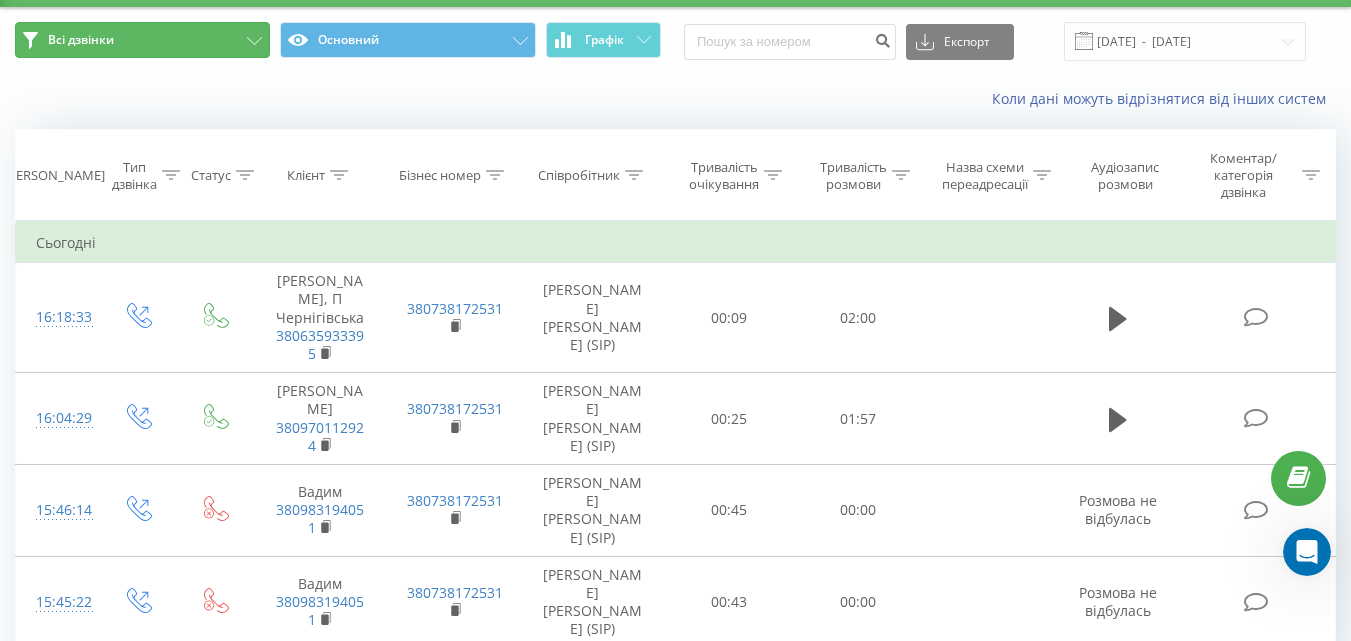 scroll, scrollTop: 0, scrollLeft: 0, axis: both 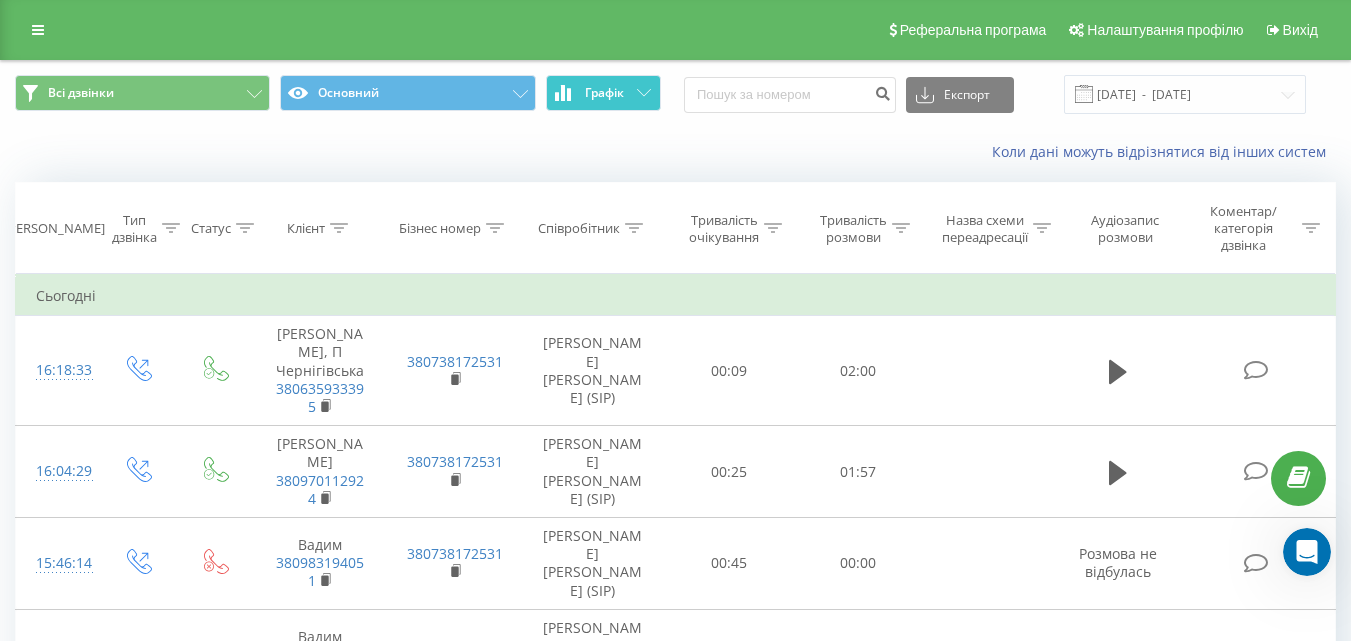 click on "Графік" at bounding box center [603, 93] 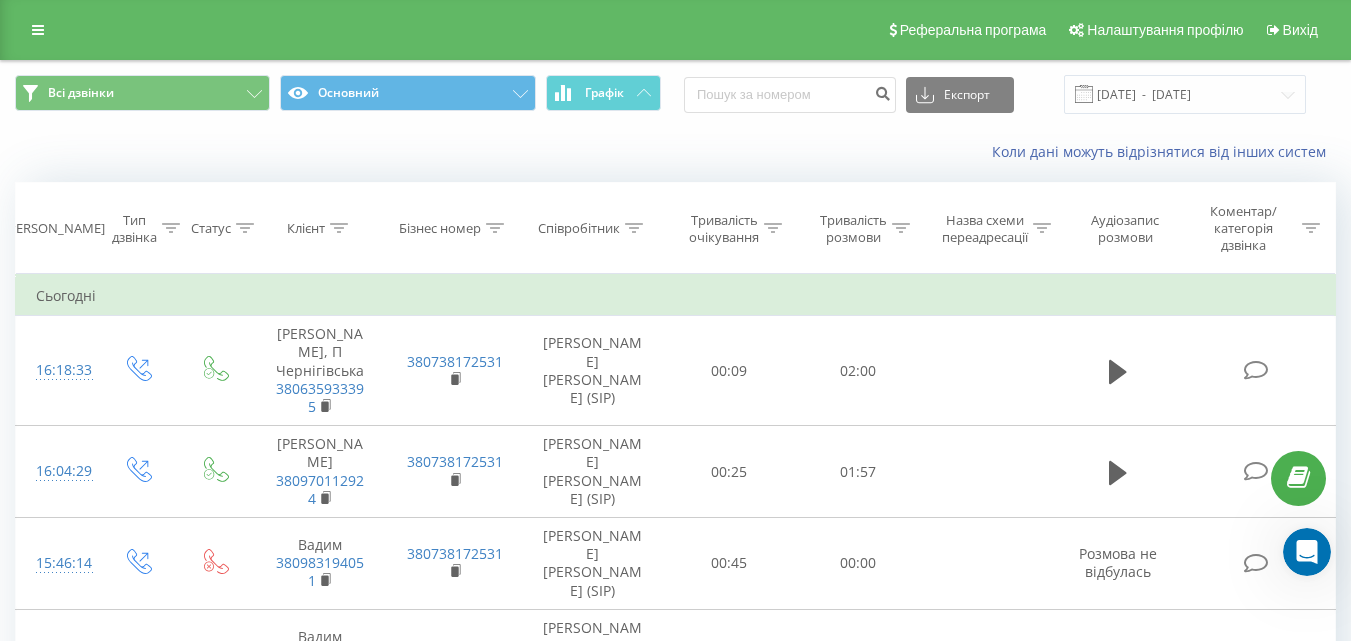 click 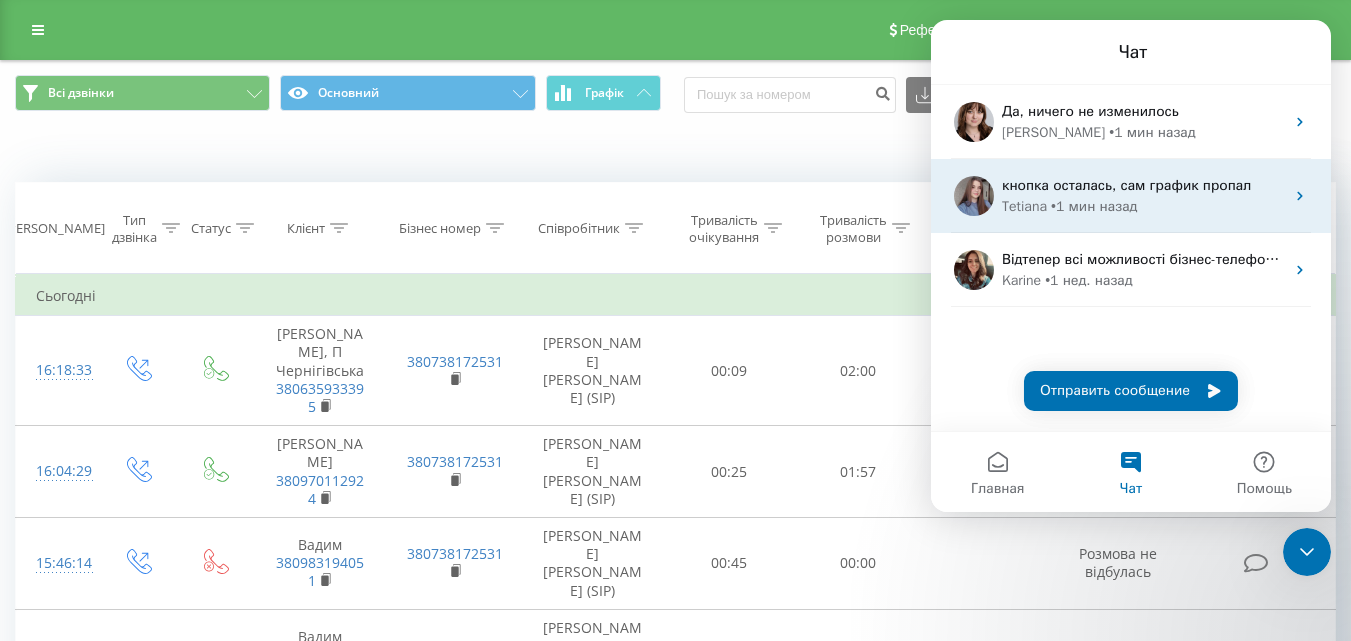 click on "кнопка осталась, сам график пропал" at bounding box center (1126, 185) 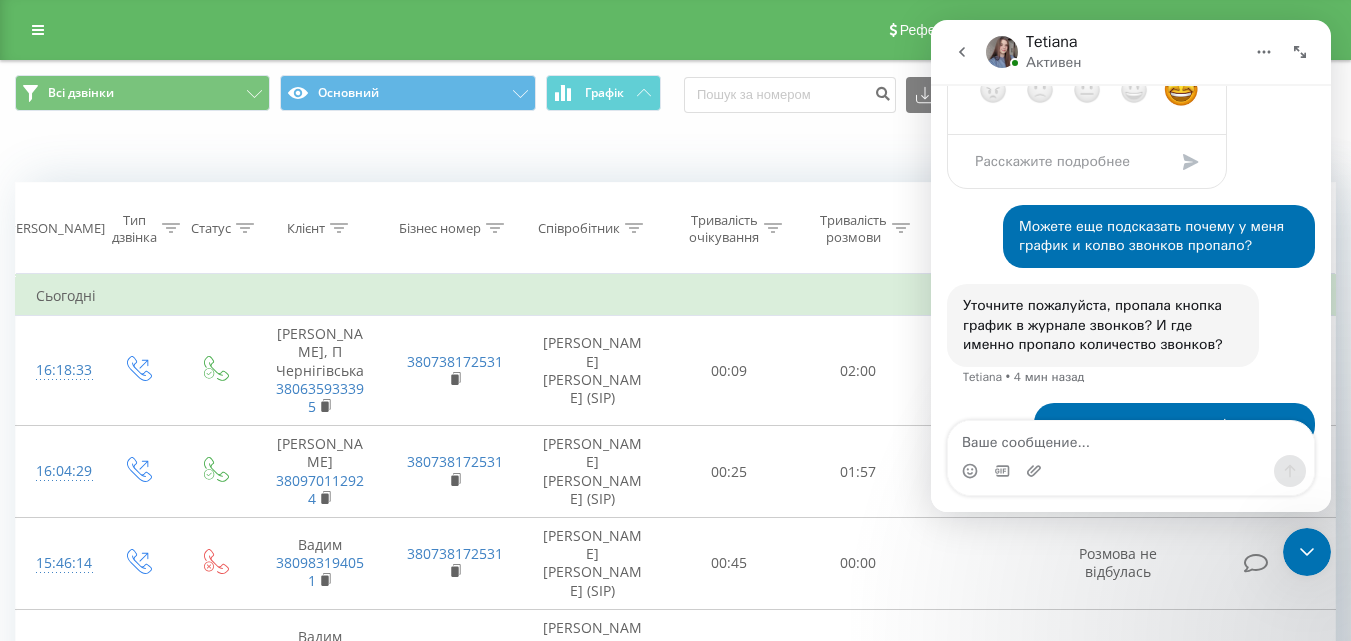 scroll, scrollTop: 2086, scrollLeft: 0, axis: vertical 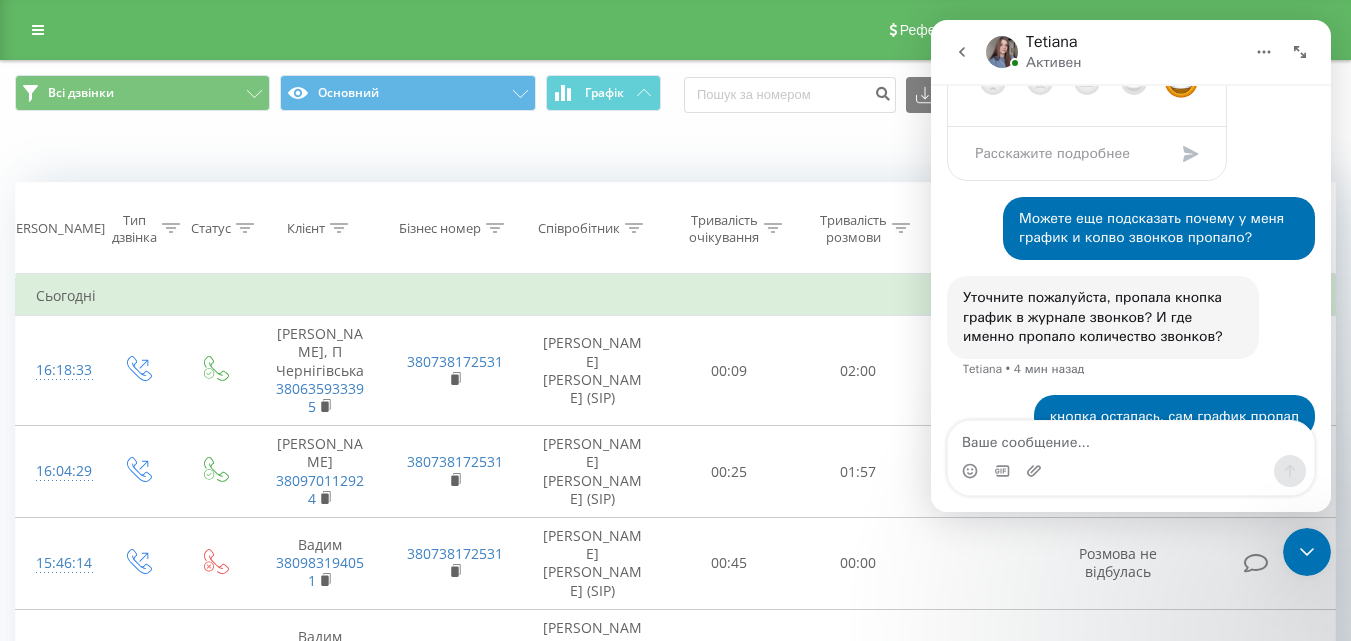 click at bounding box center (1002, 52) 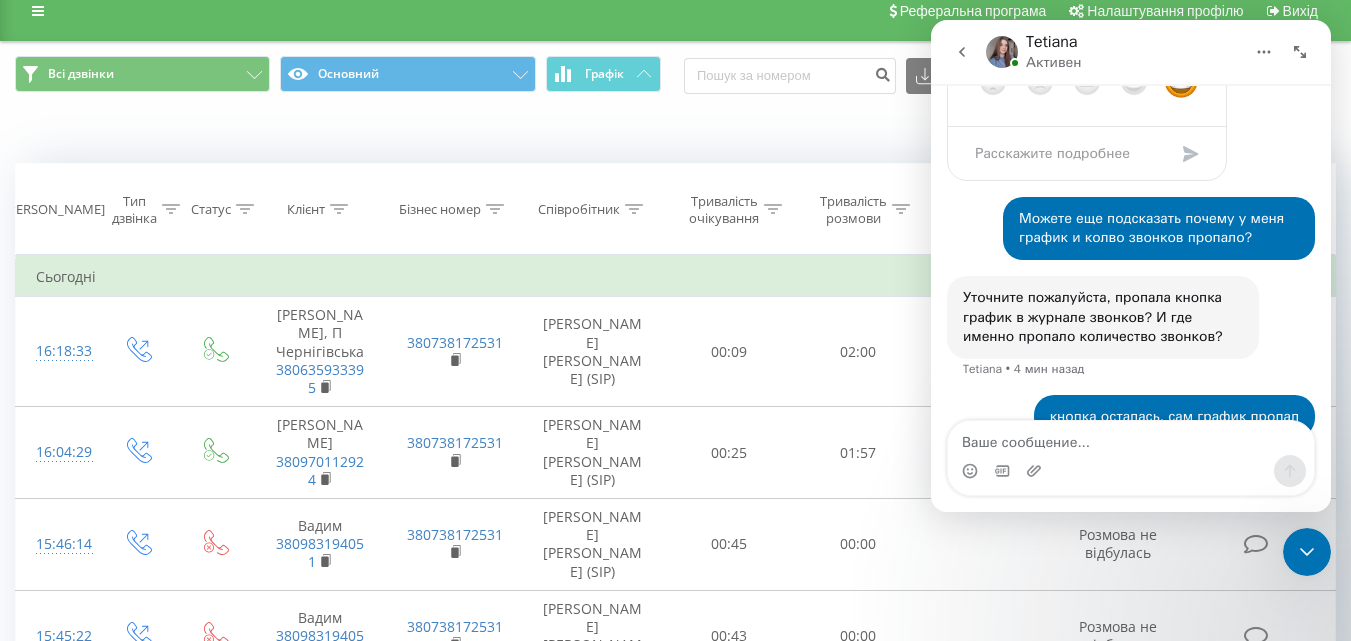 scroll, scrollTop: 0, scrollLeft: 0, axis: both 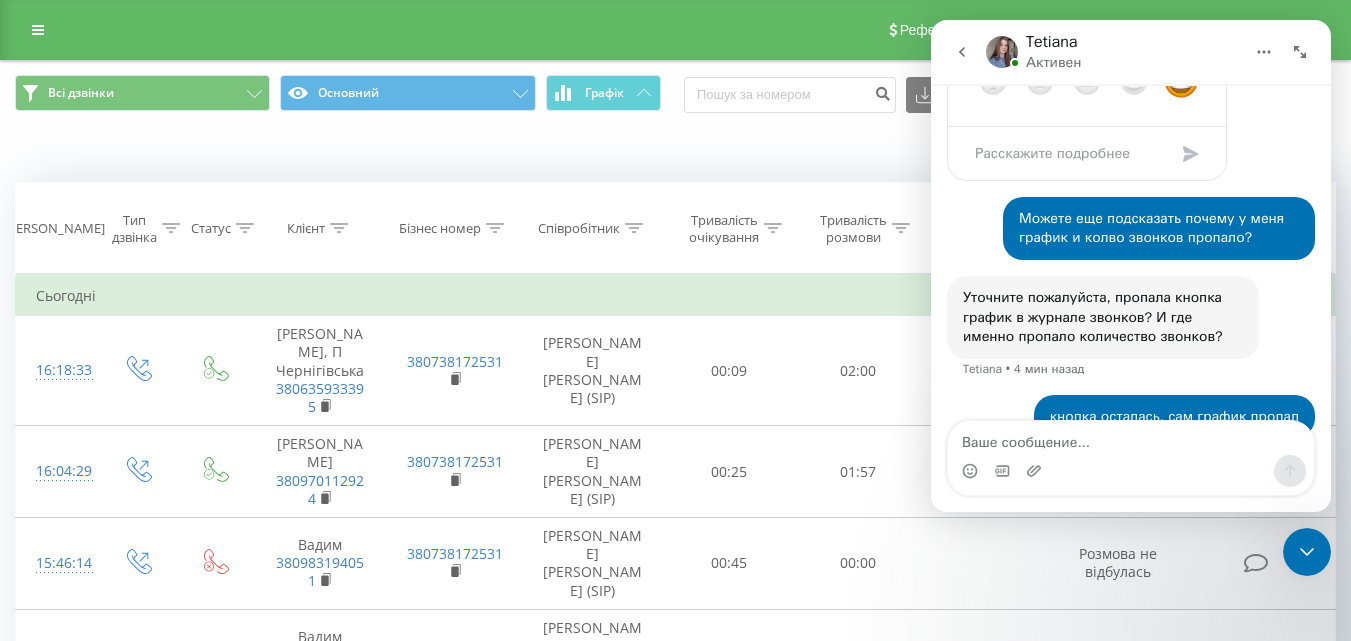 click 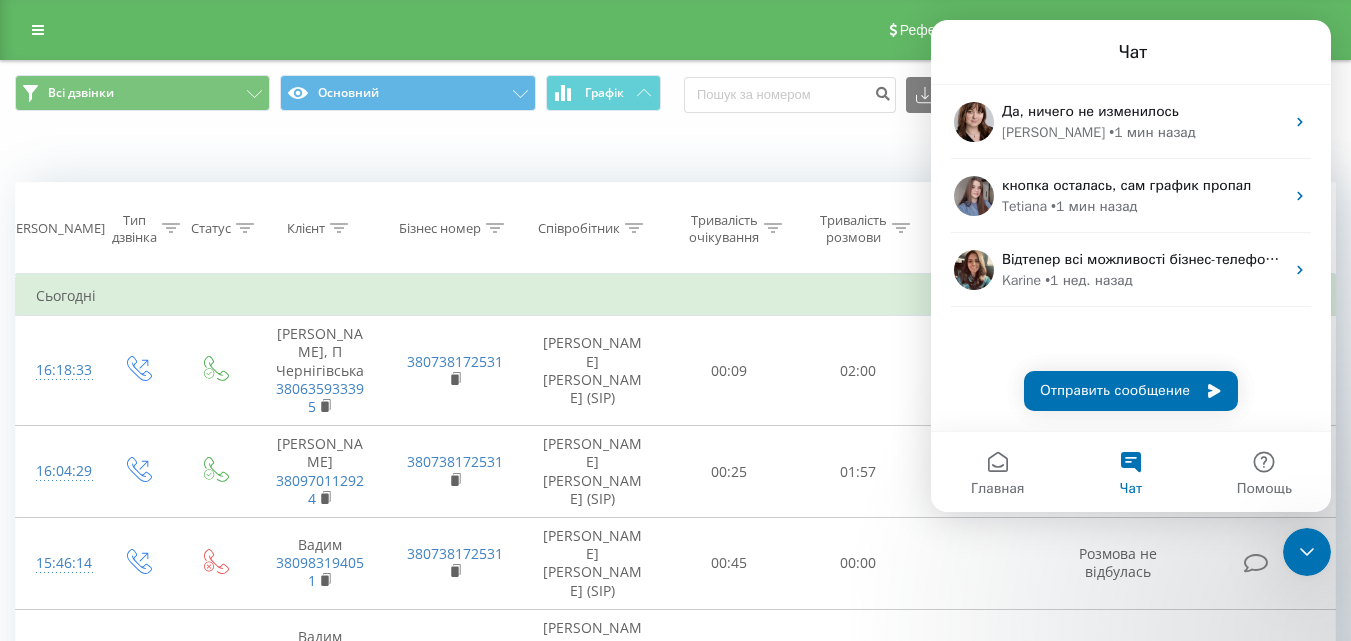 scroll, scrollTop: 0, scrollLeft: 0, axis: both 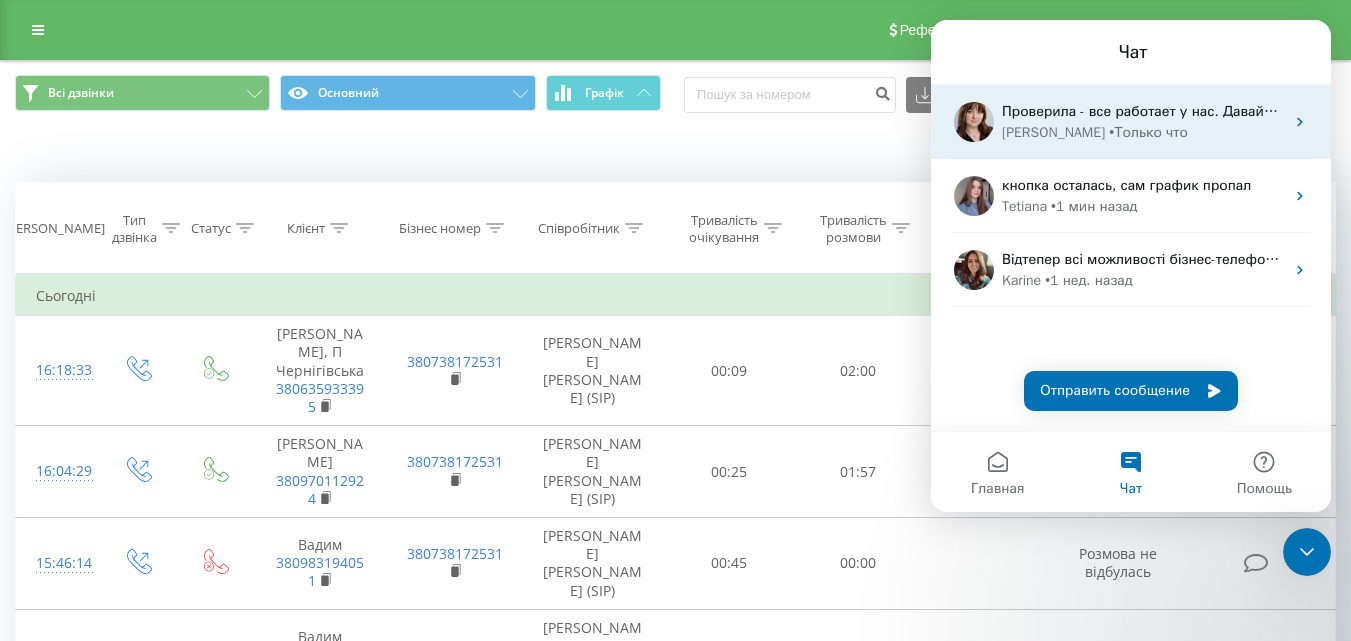 click on "[PERSON_NAME] •  Только что" at bounding box center (1143, 132) 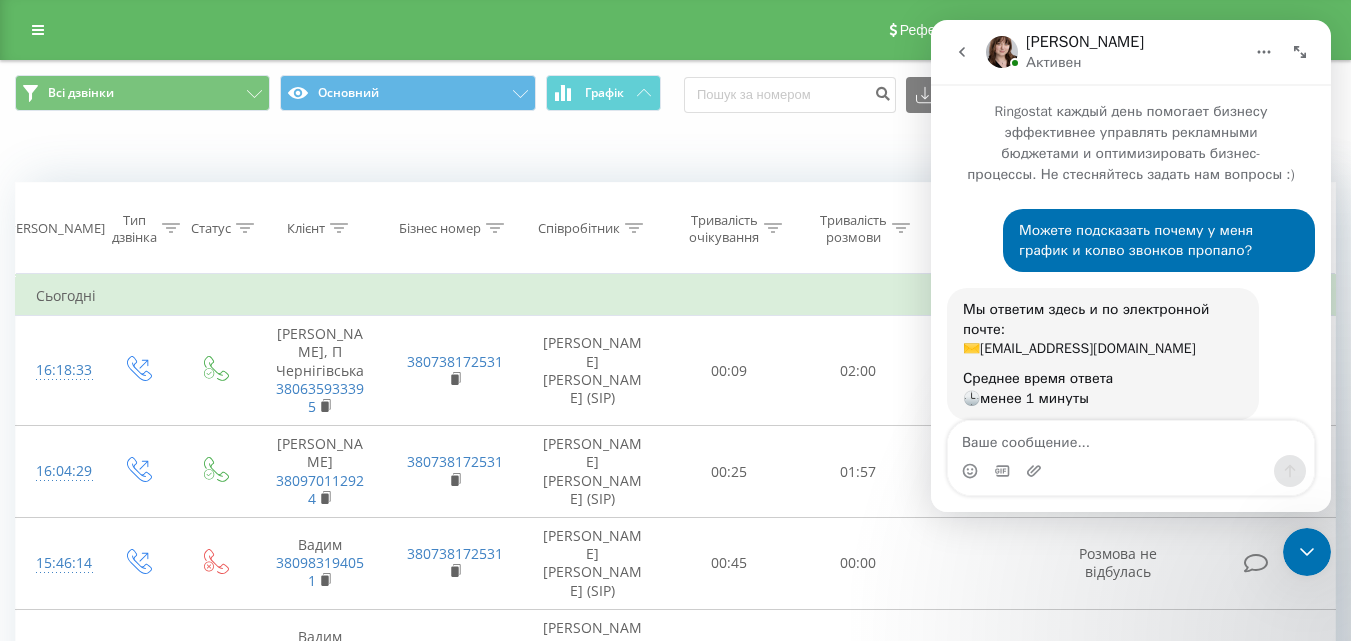 scroll, scrollTop: 3, scrollLeft: 0, axis: vertical 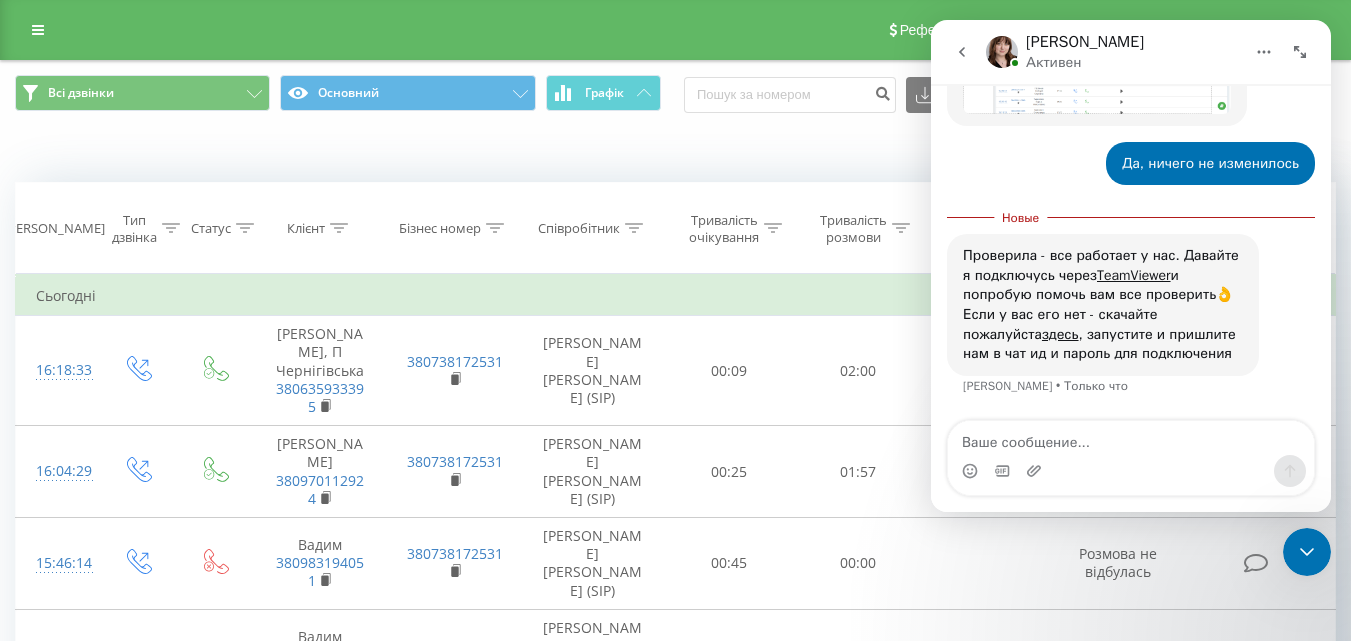 click on "Коли дані можуть відрізнятися вiд інших систем" at bounding box center (928, 152) 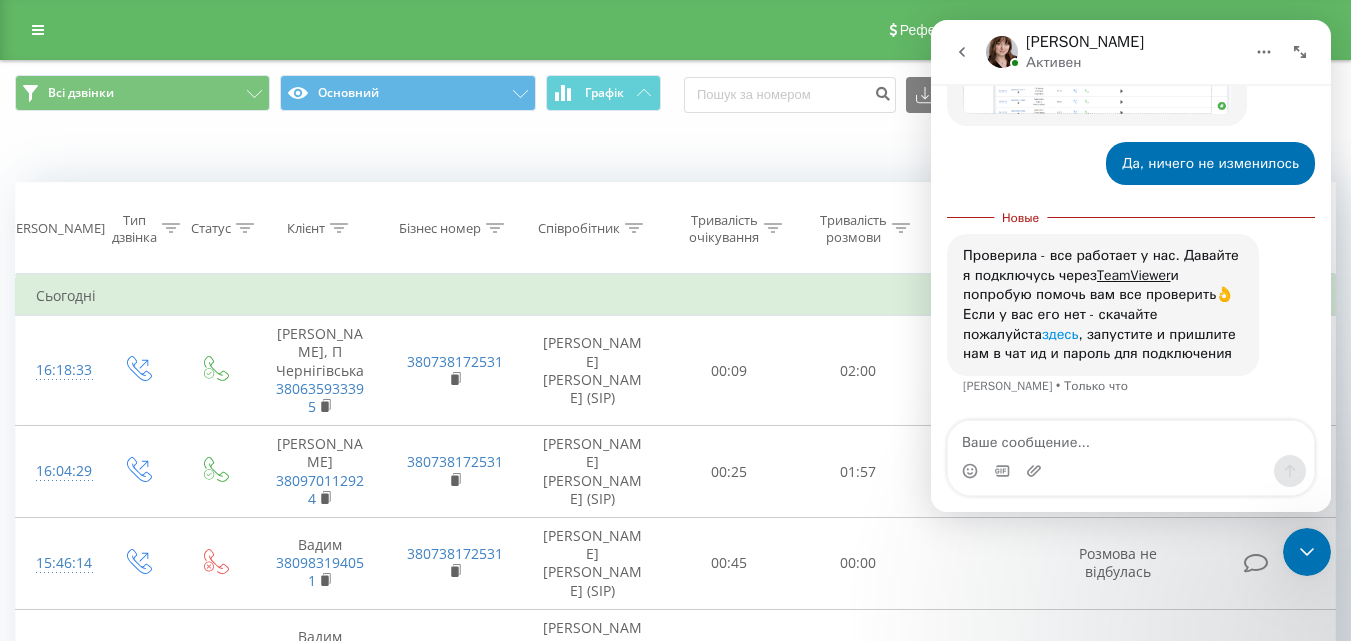 click on "здесь" at bounding box center (1060, 334) 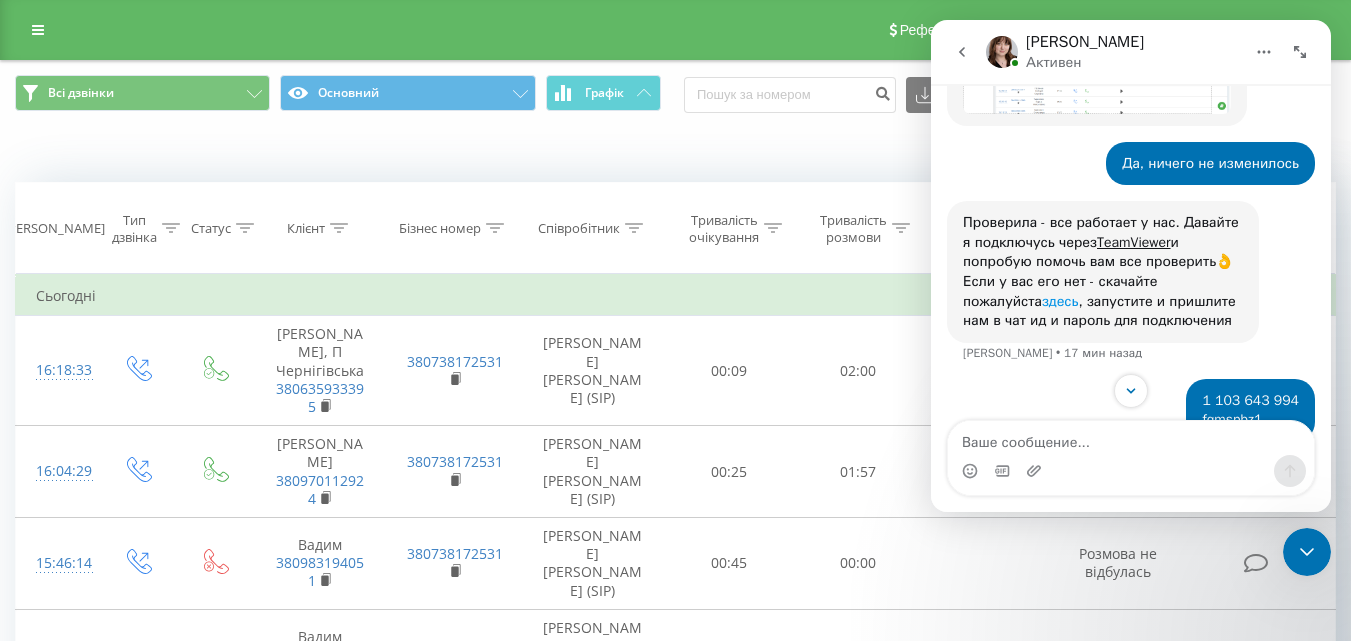 scroll, scrollTop: 868, scrollLeft: 0, axis: vertical 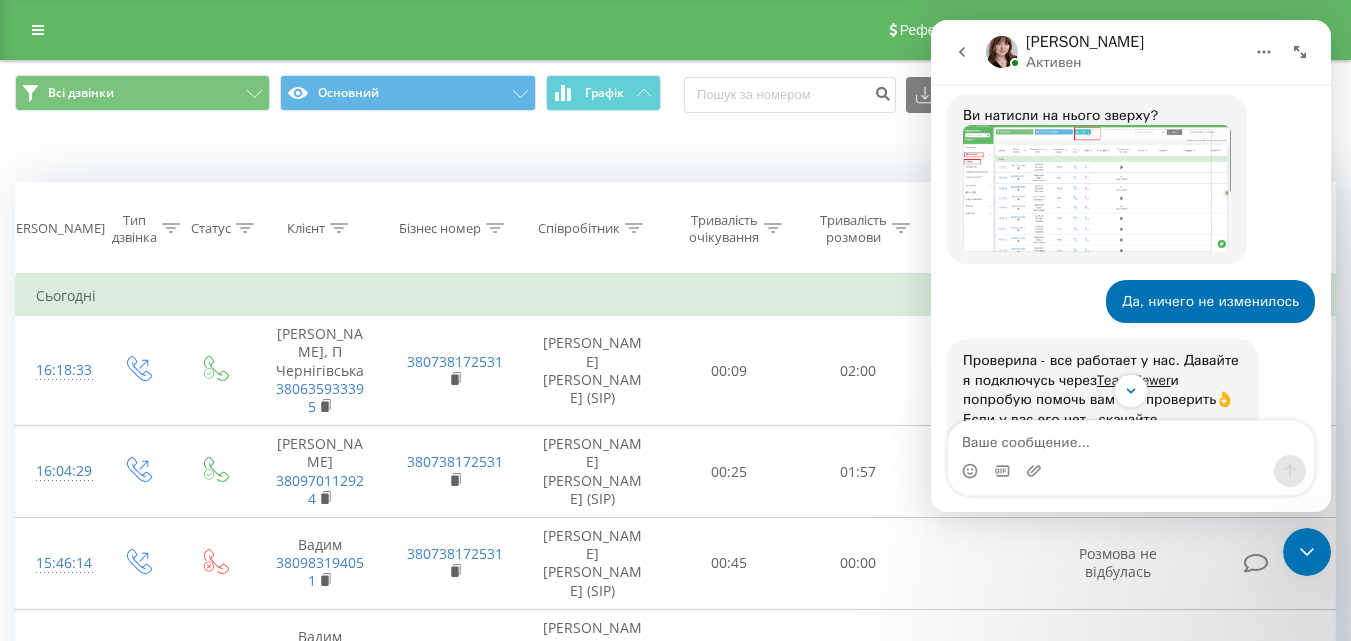 click 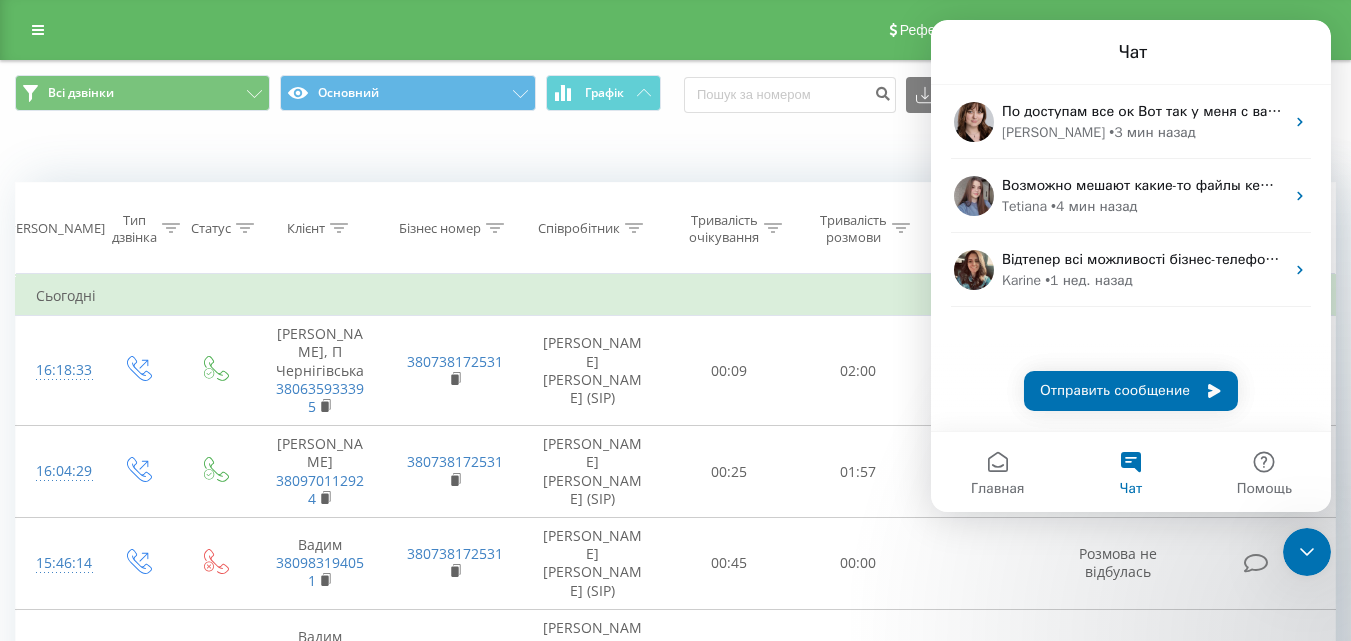 scroll, scrollTop: 0, scrollLeft: 0, axis: both 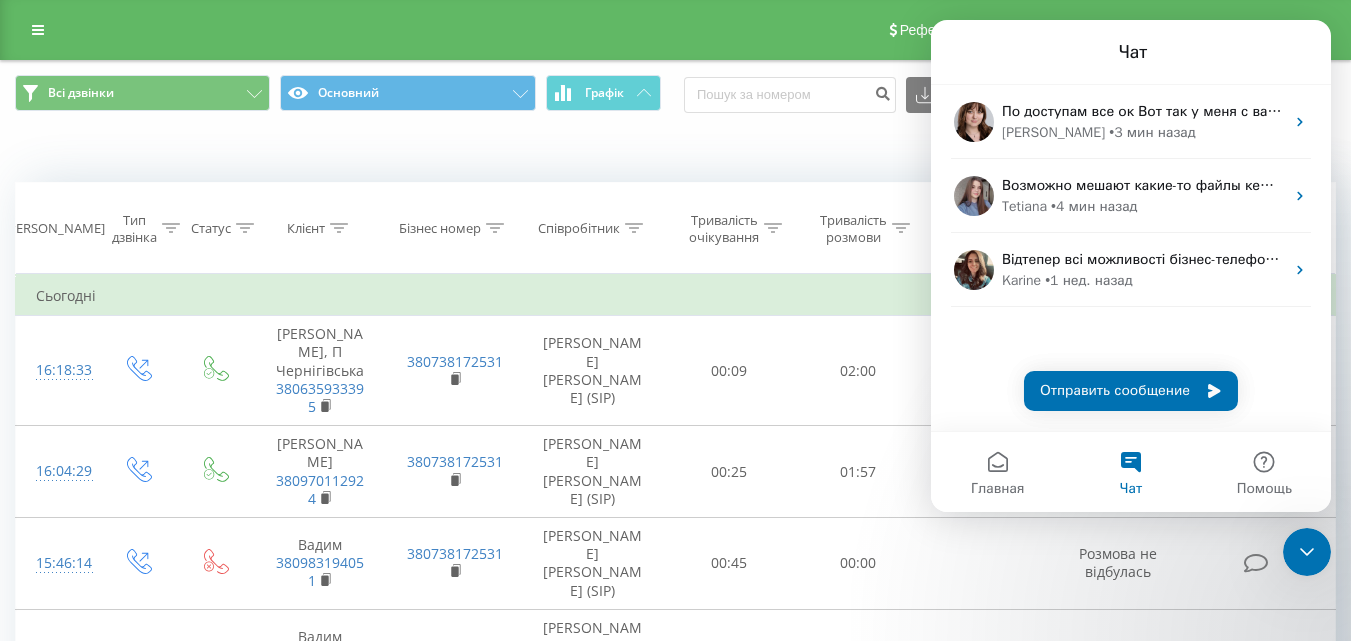 click on "Коли дані можуть відрізнятися вiд інших систем" at bounding box center (928, 152) 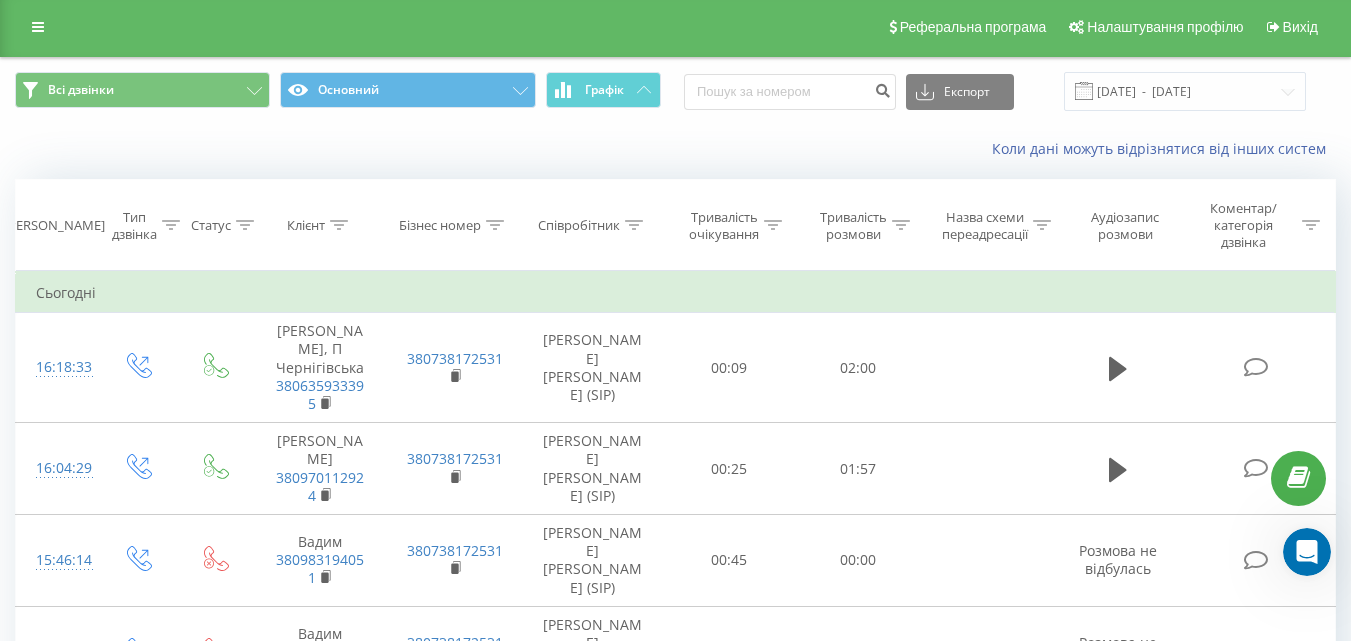scroll, scrollTop: 0, scrollLeft: 0, axis: both 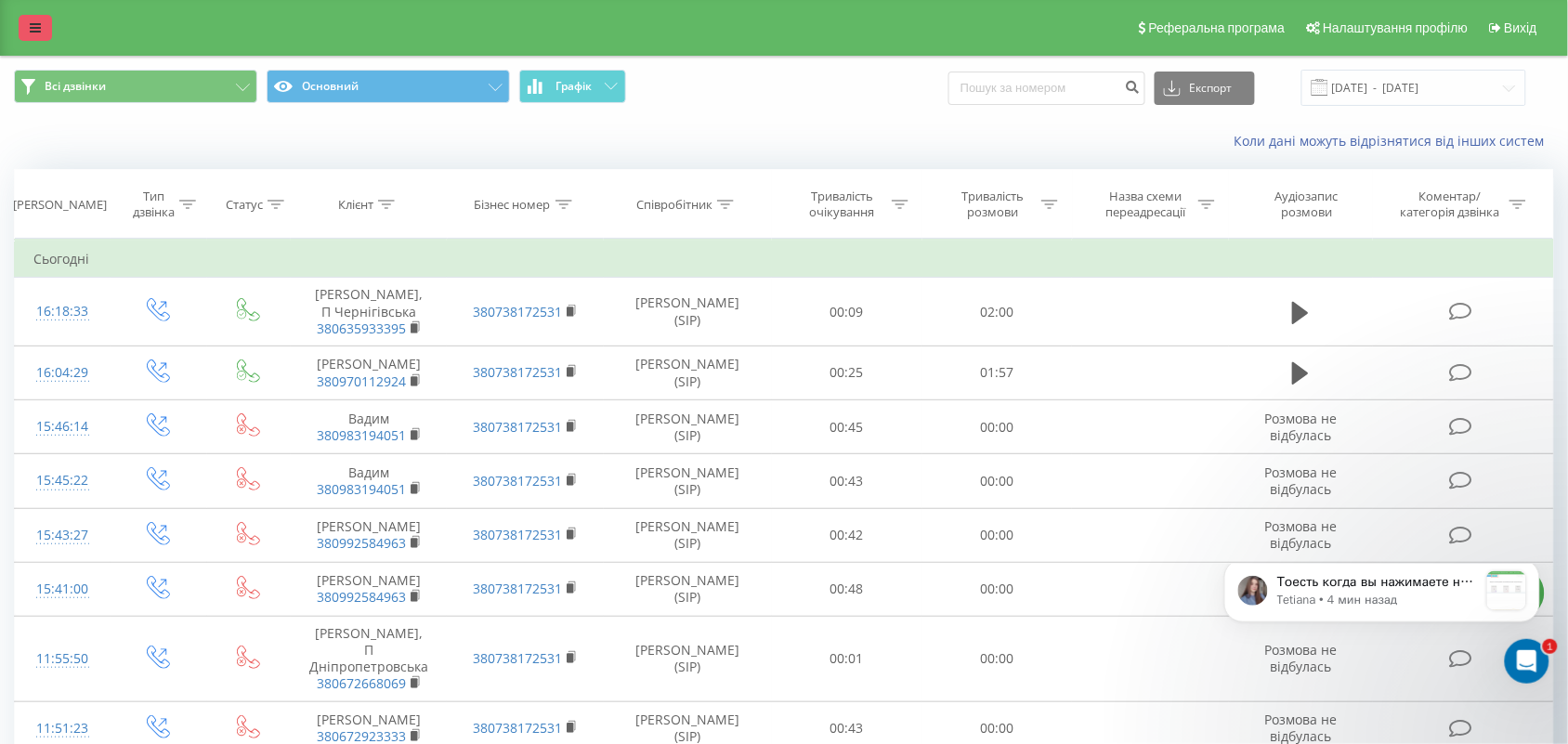 click at bounding box center (35, 28) 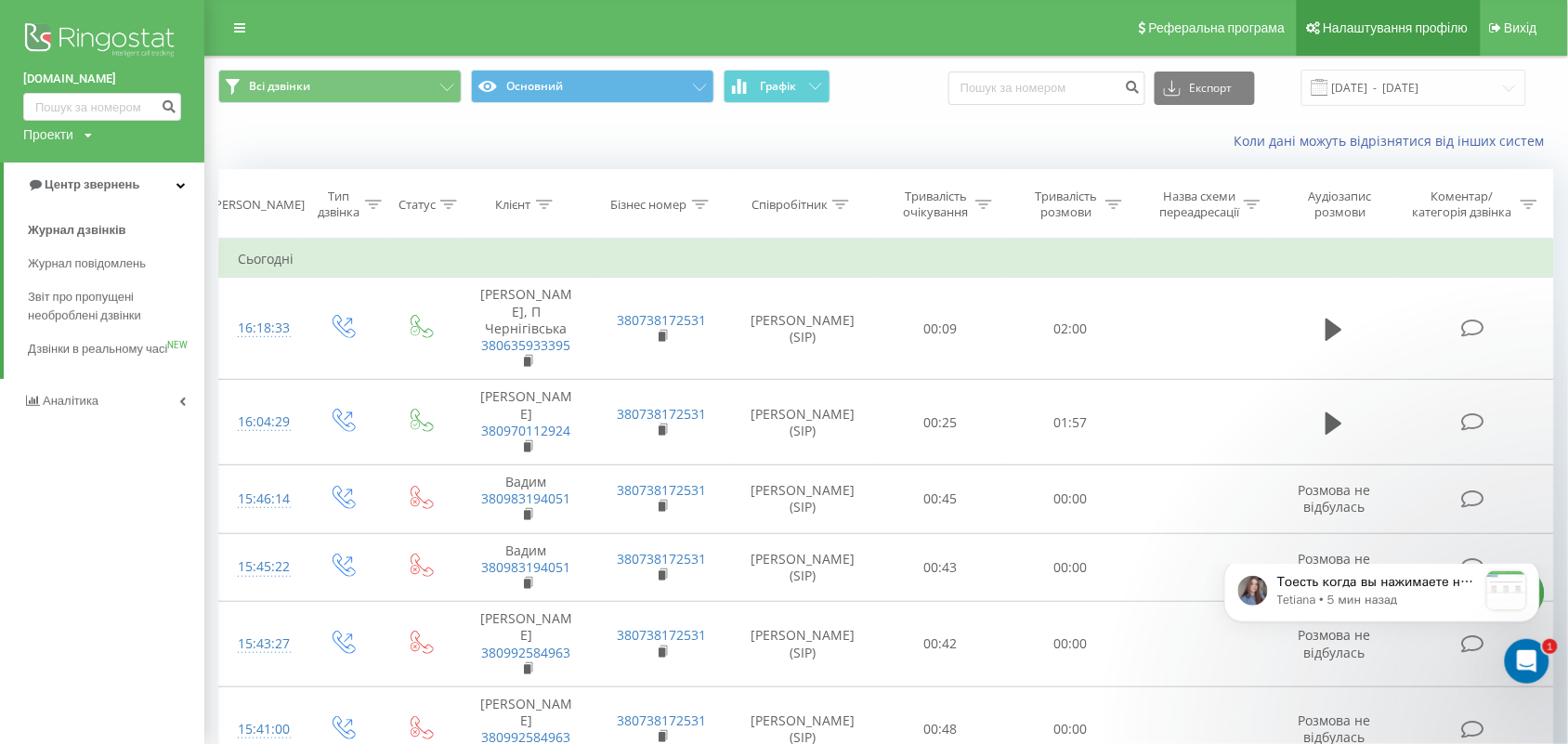 click on "Налаштування профілю" at bounding box center [1388, 28] 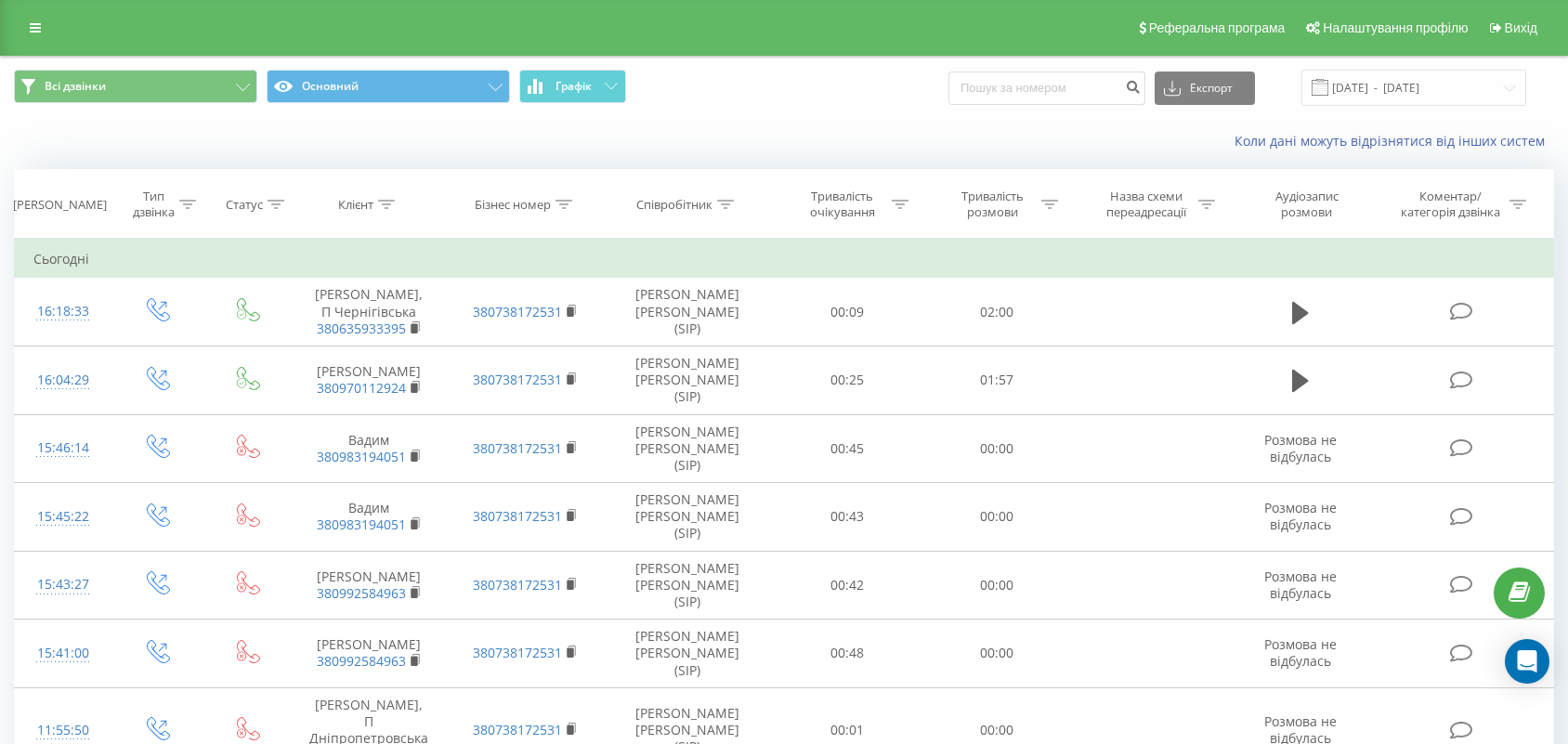 scroll, scrollTop: 0, scrollLeft: 0, axis: both 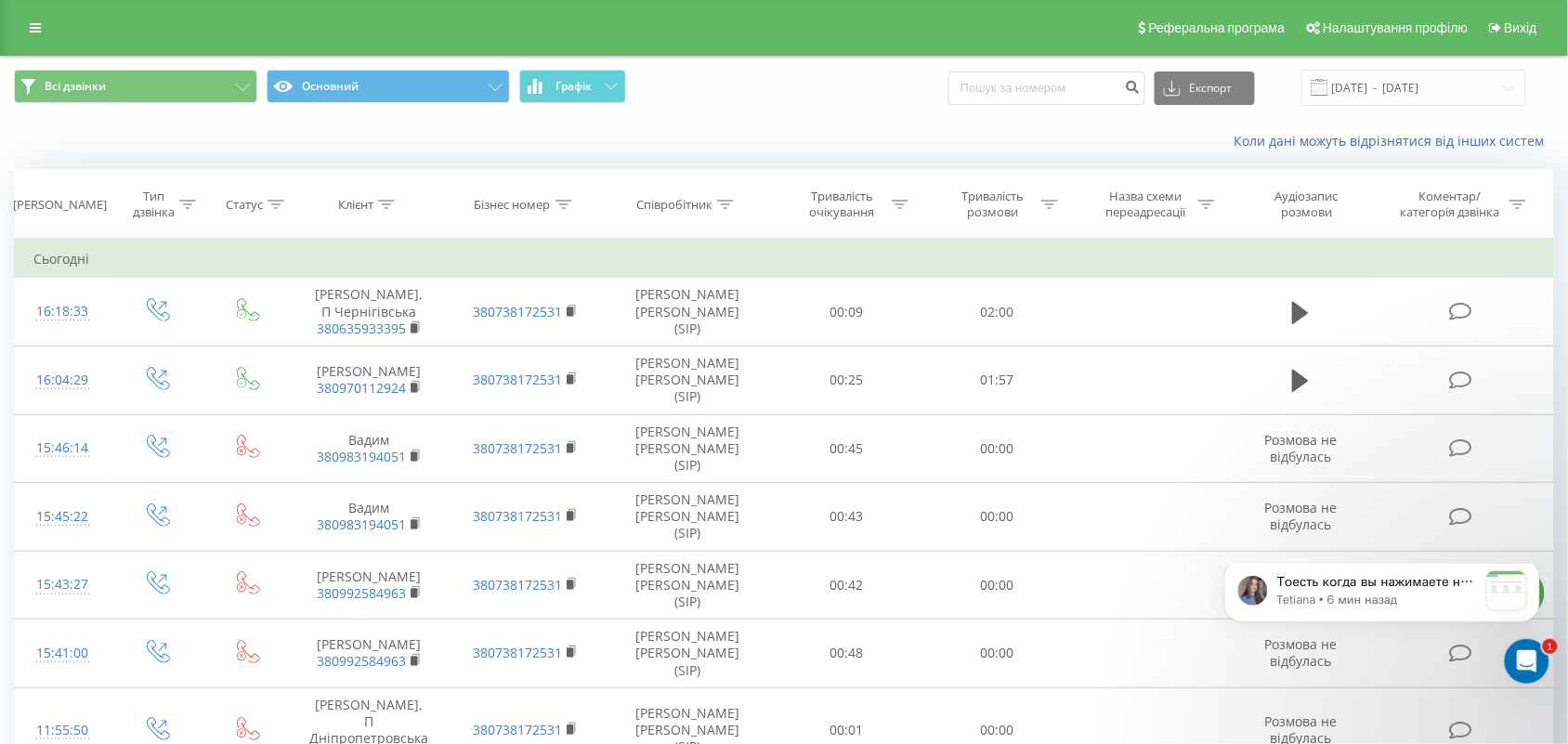 click 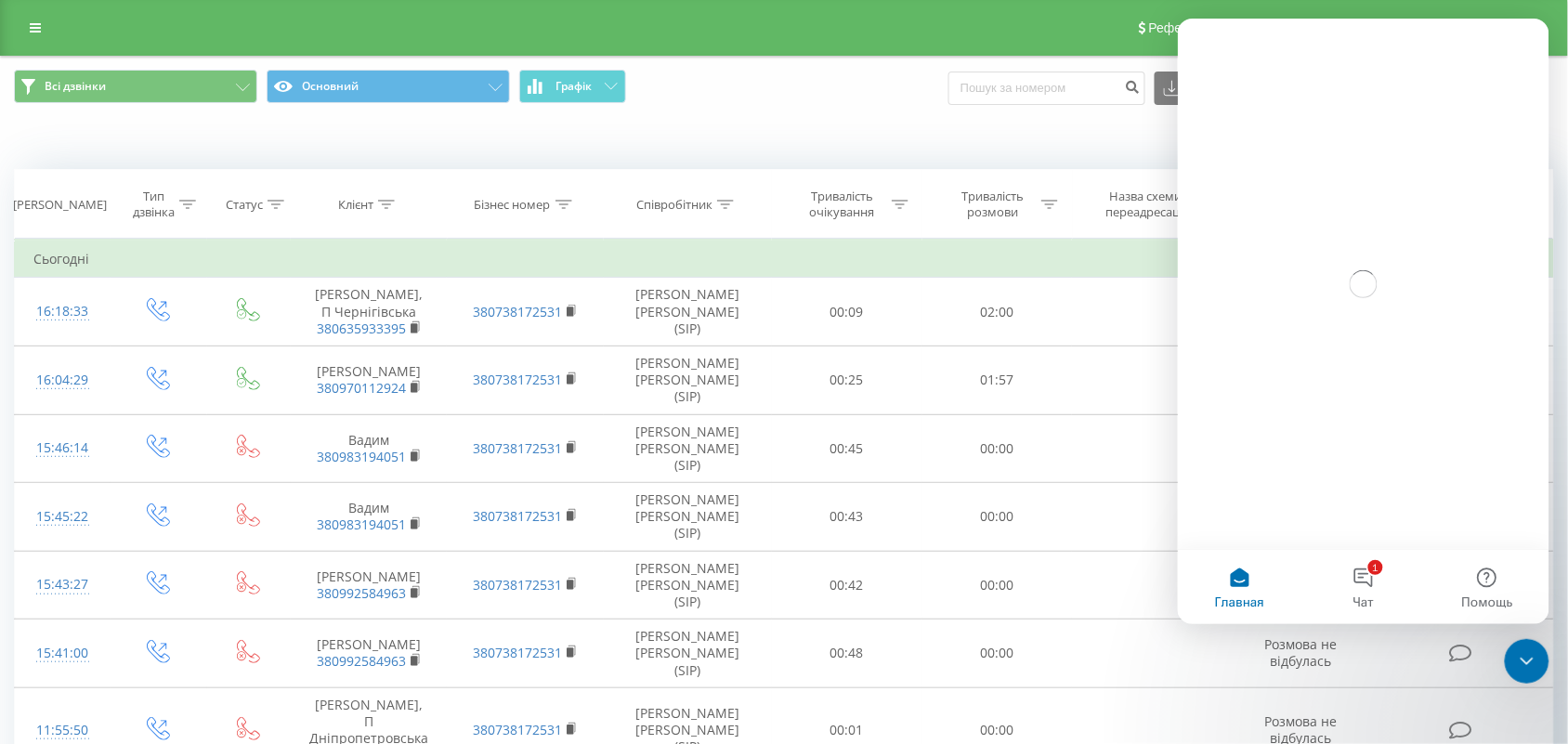 scroll, scrollTop: 0, scrollLeft: 0, axis: both 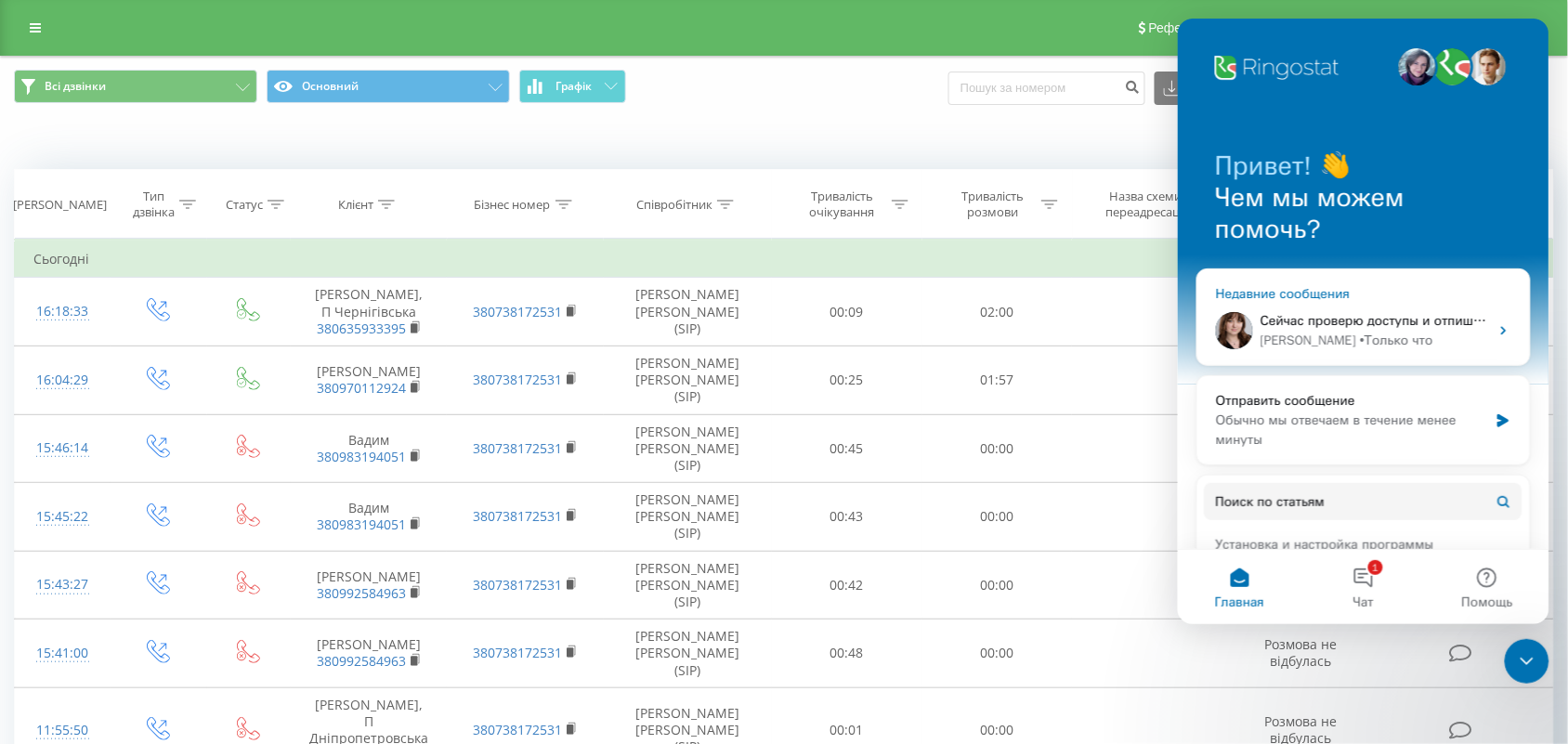 click on "Сейчас проверю доступы и отпишу вам Прошу пока посмотреть в другом браузере так же или нет" at bounding box center (1374, 320) 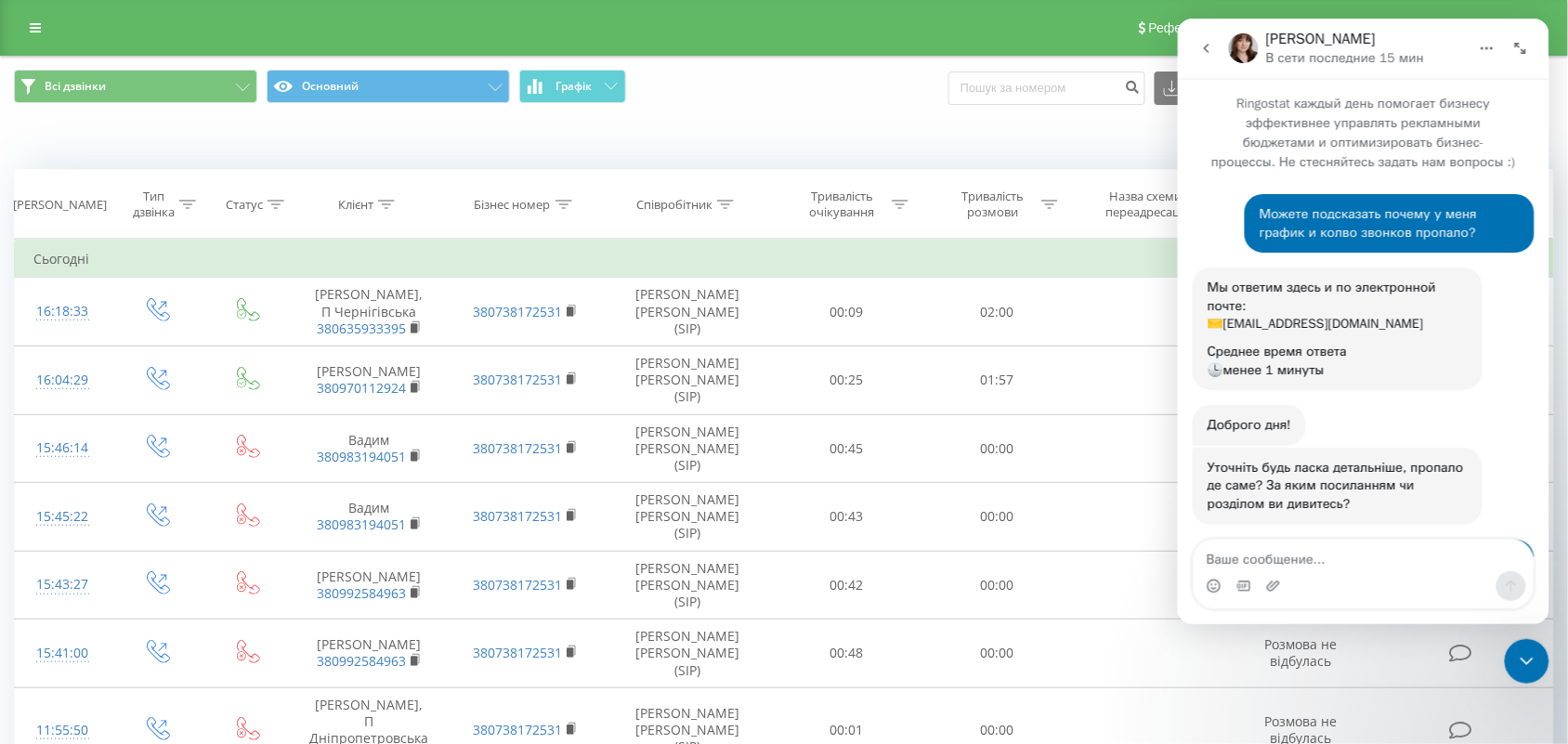 scroll, scrollTop: 2, scrollLeft: 0, axis: vertical 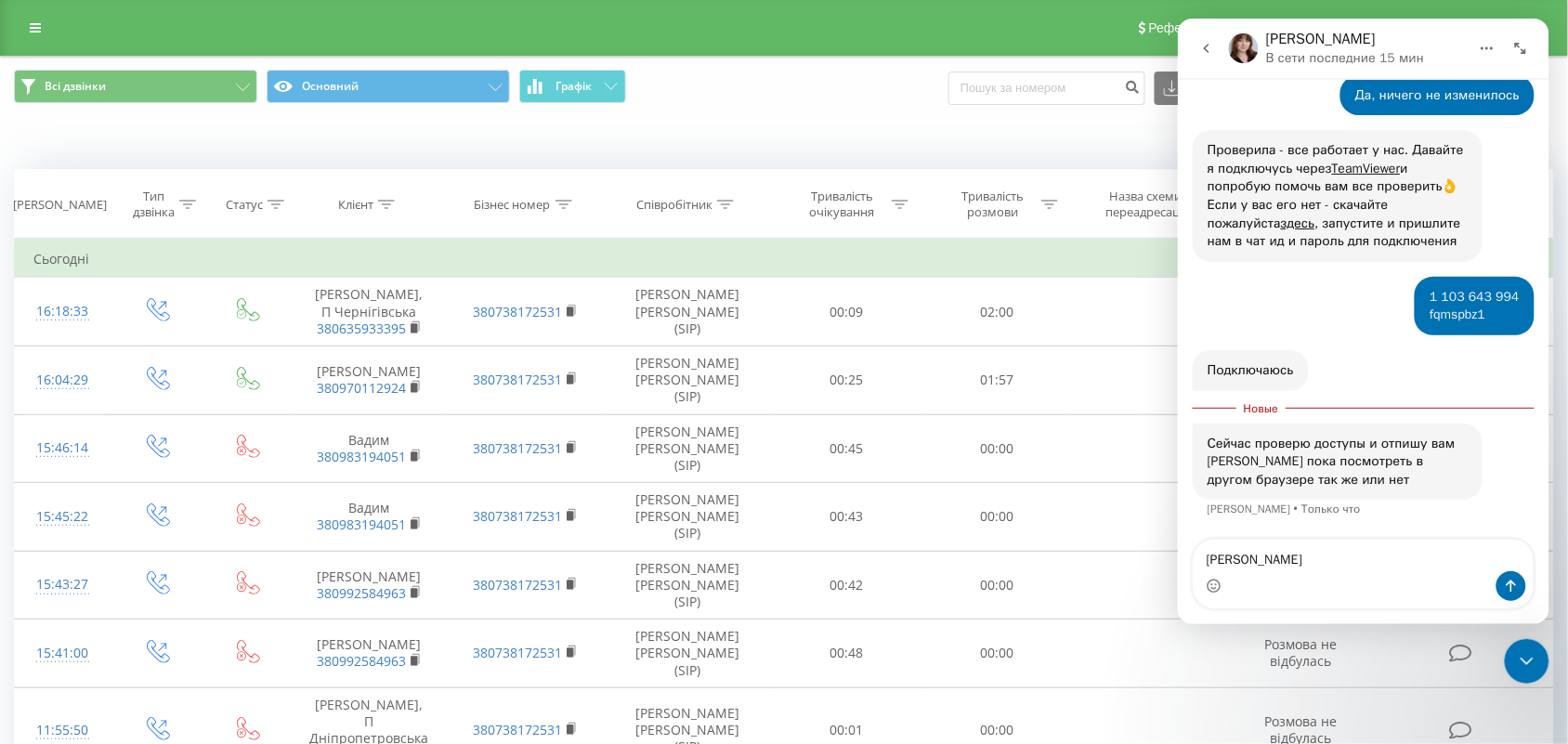 type on "Т" 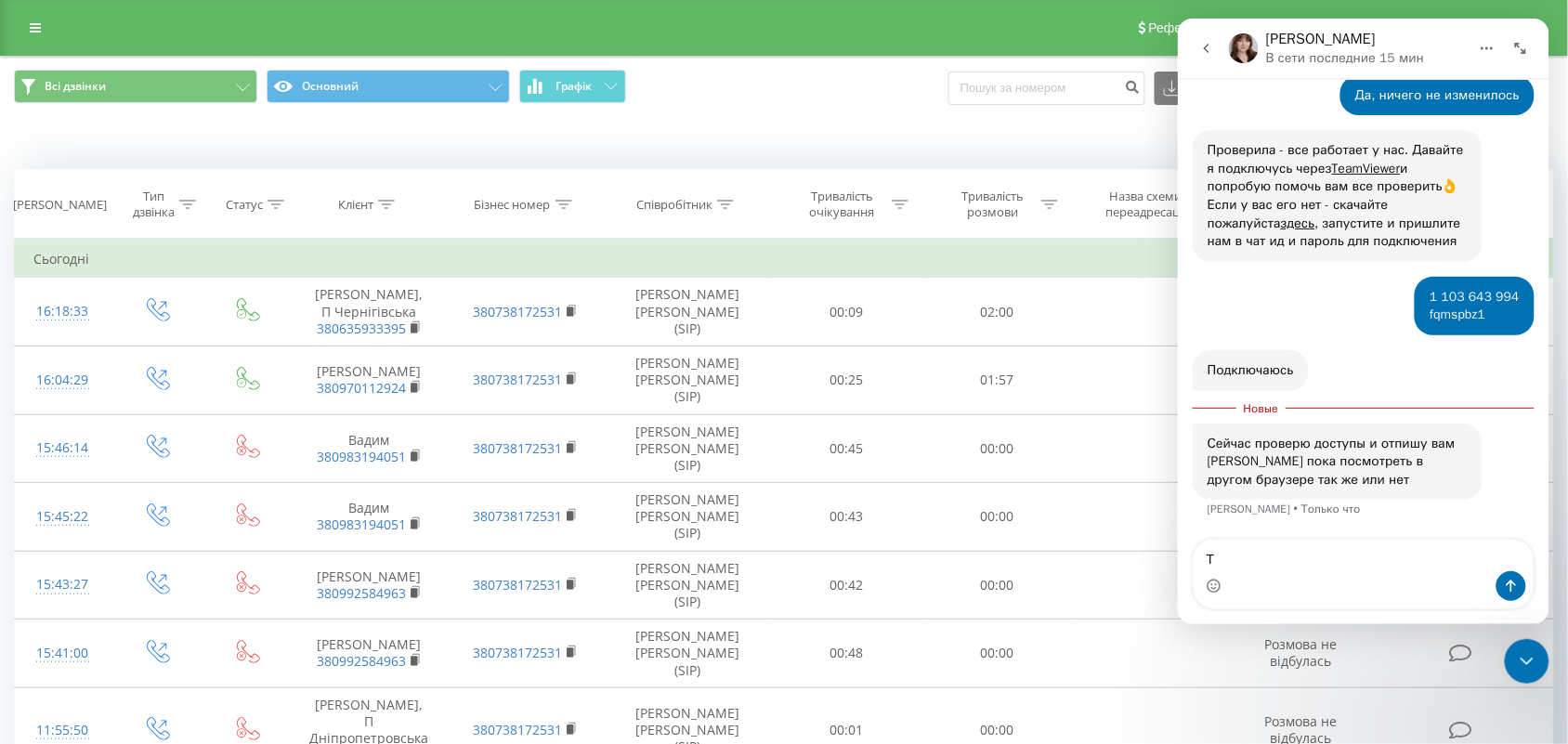 type 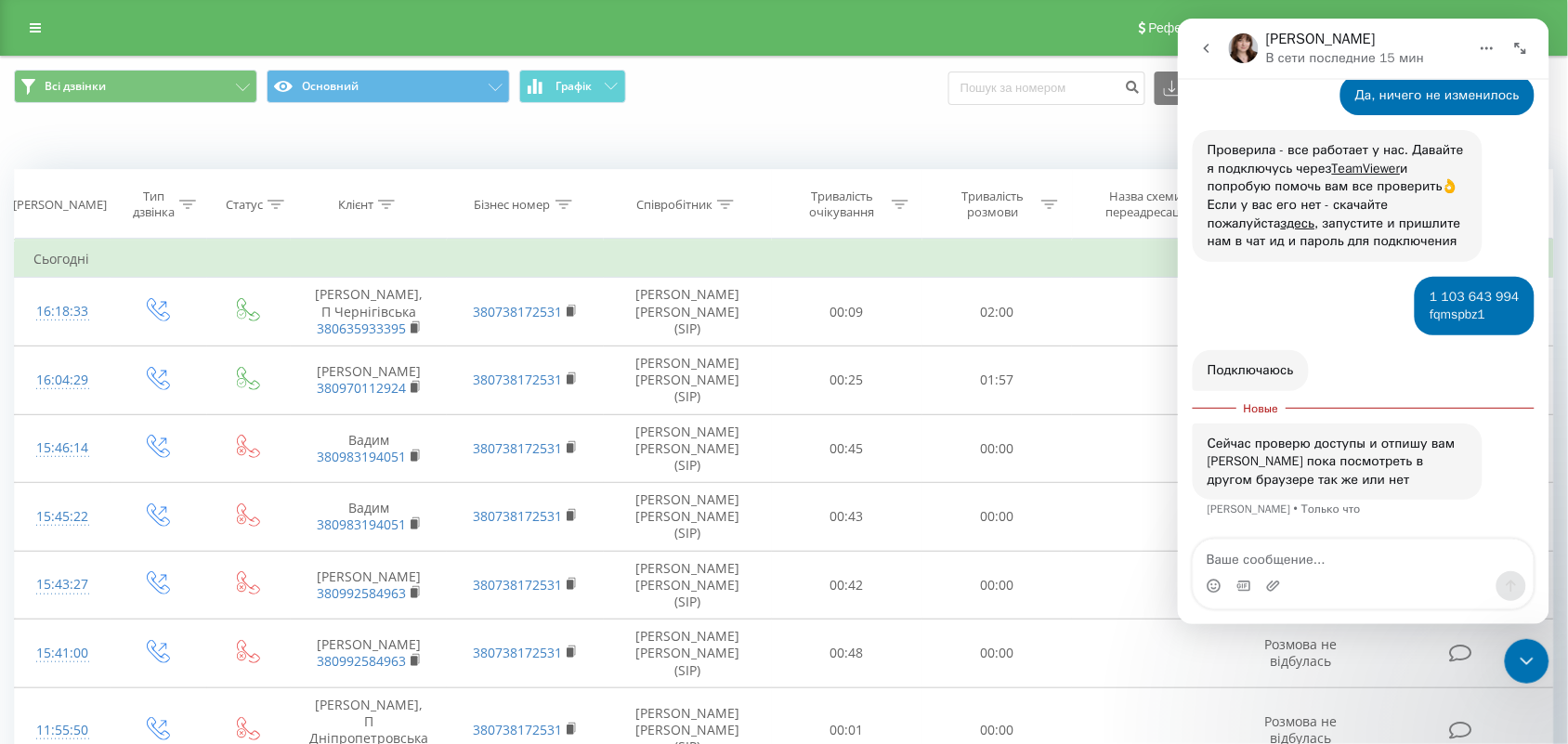 click at bounding box center [1206, 47] 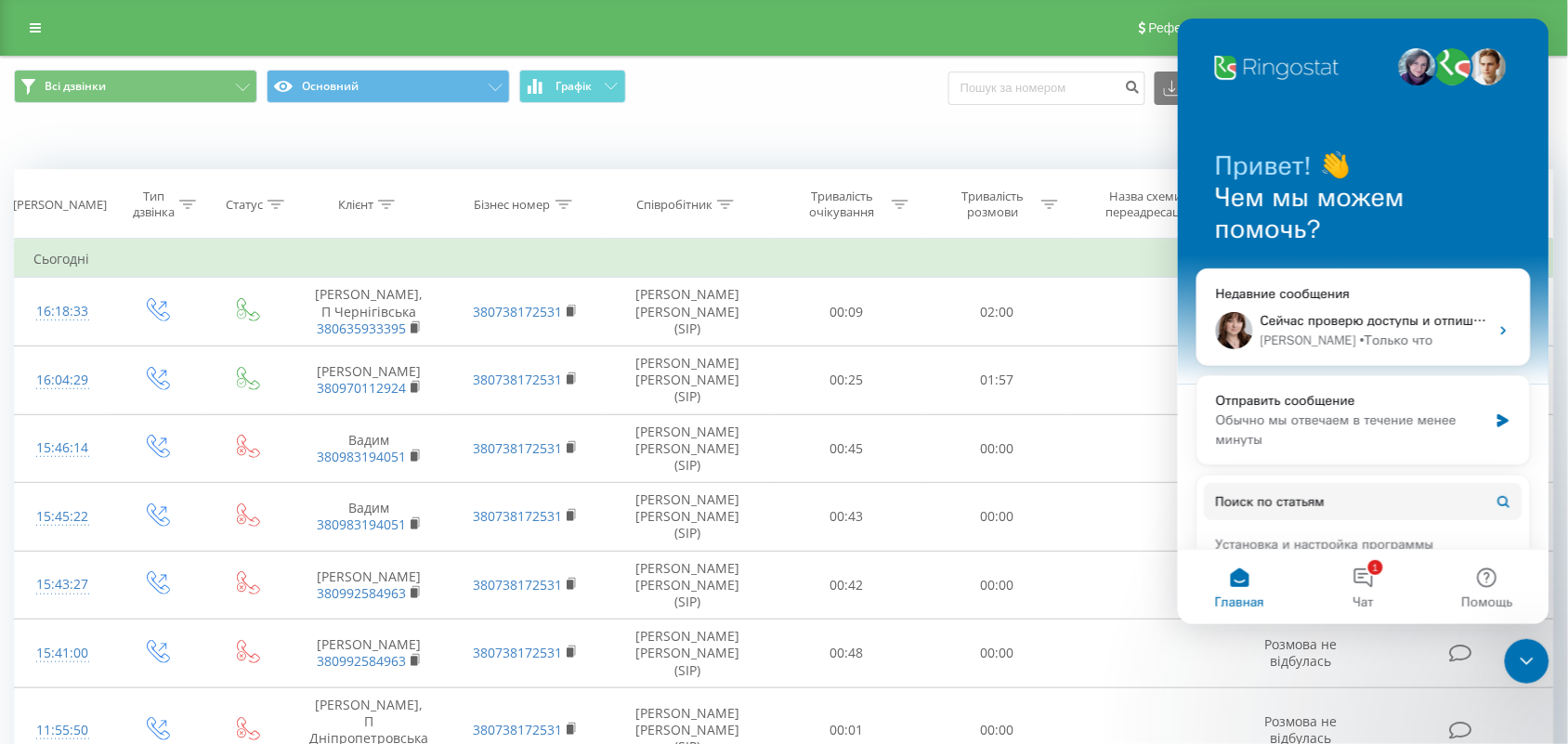 scroll, scrollTop: 0, scrollLeft: 0, axis: both 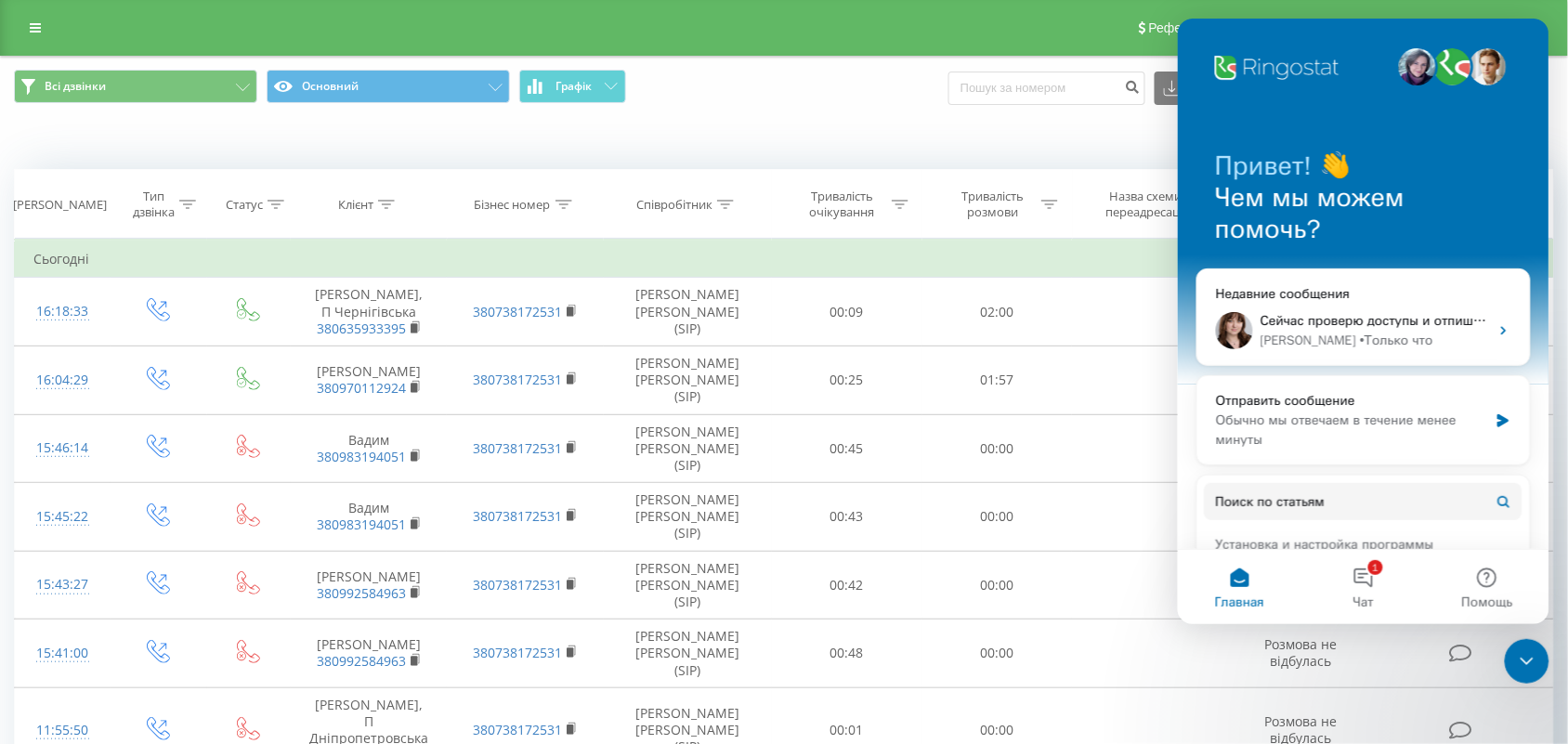 click on "Всі дзвінки Основний Графік Експорт .csv .xls .xlsx [DATE]  -  [DATE]" at bounding box center (784, 87) 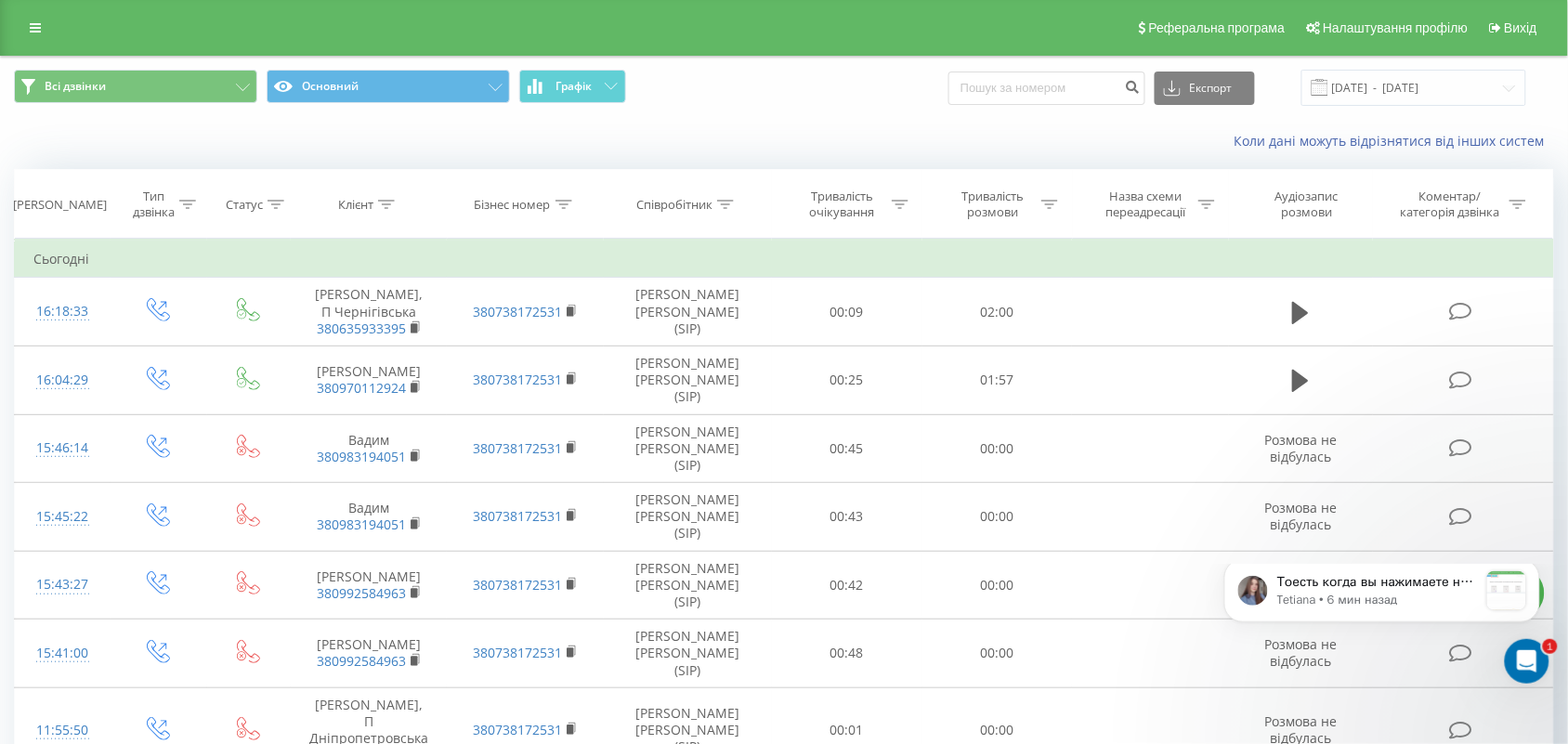 scroll, scrollTop: 0, scrollLeft: 0, axis: both 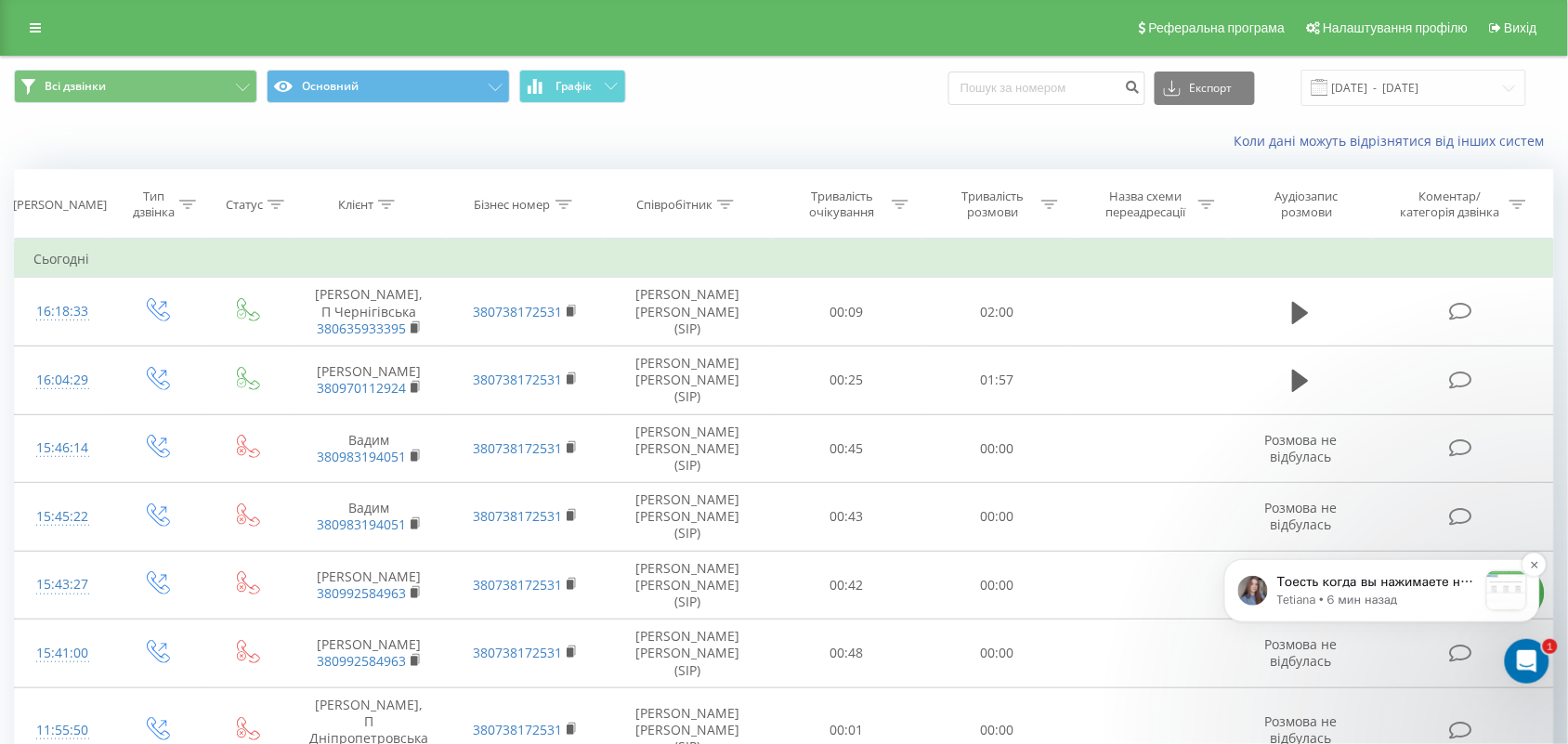 click on "Тоесть когда вы нажимаете на кнопку [PERSON_NAME], он не отображается, правильно понимаю?" at bounding box center [1377, 581] 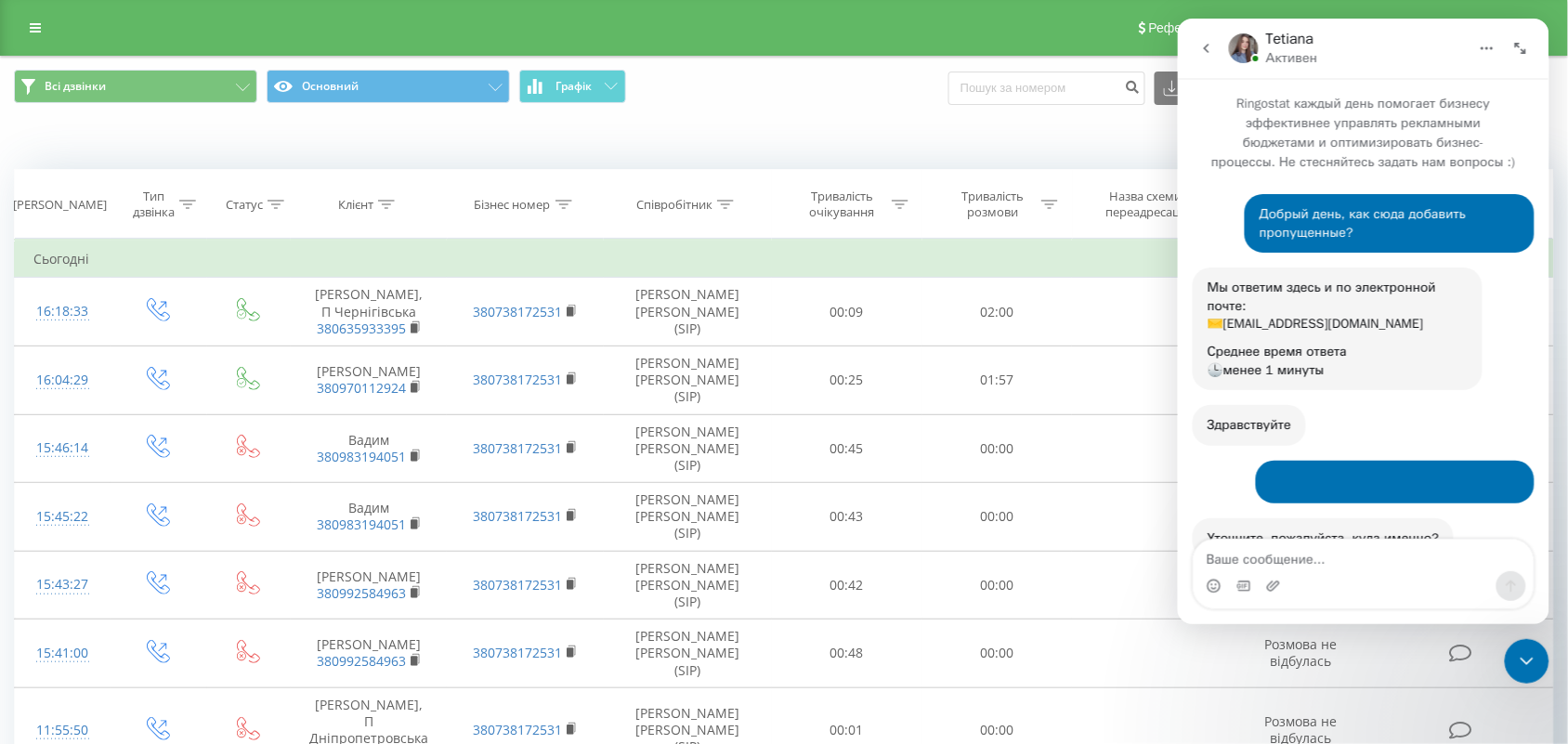 scroll, scrollTop: 3, scrollLeft: 0, axis: vertical 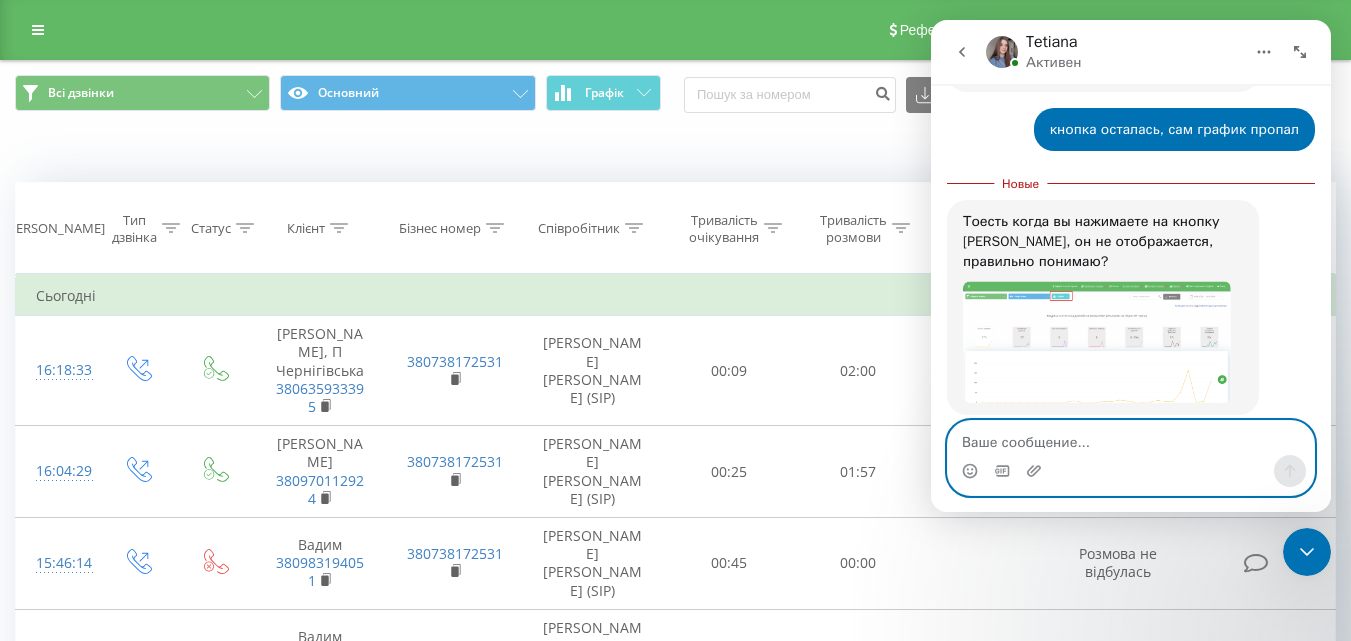 click at bounding box center [1131, 438] 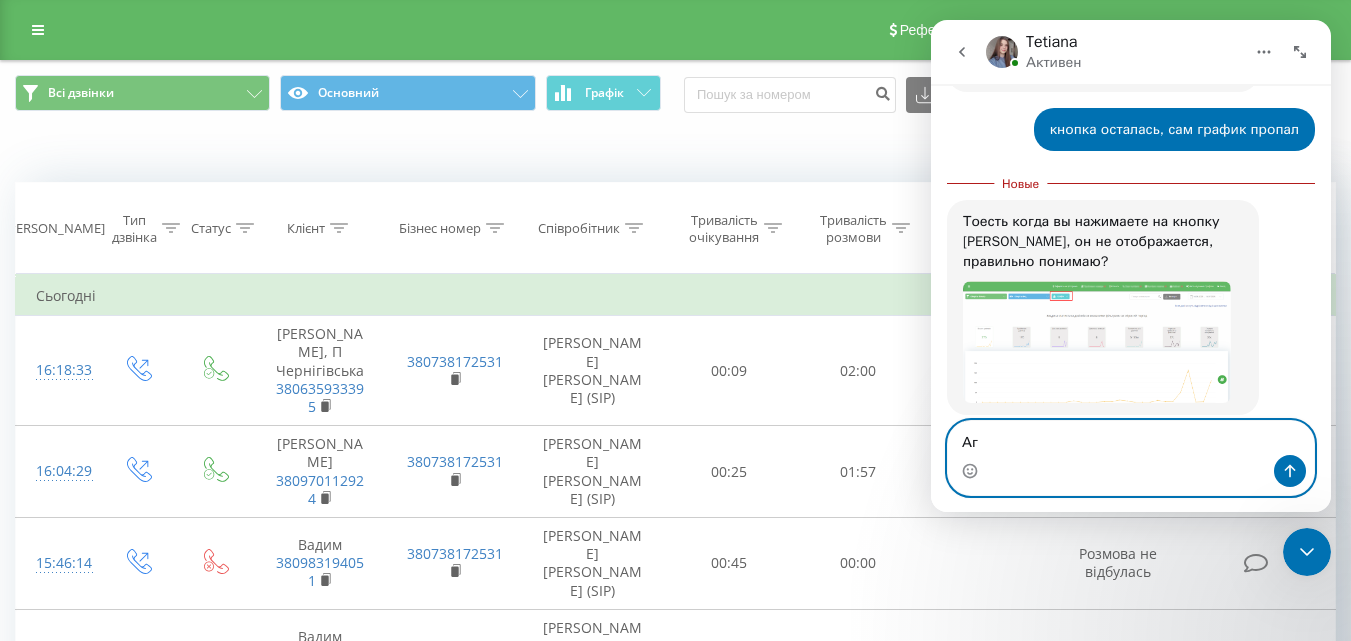 type on "Ага" 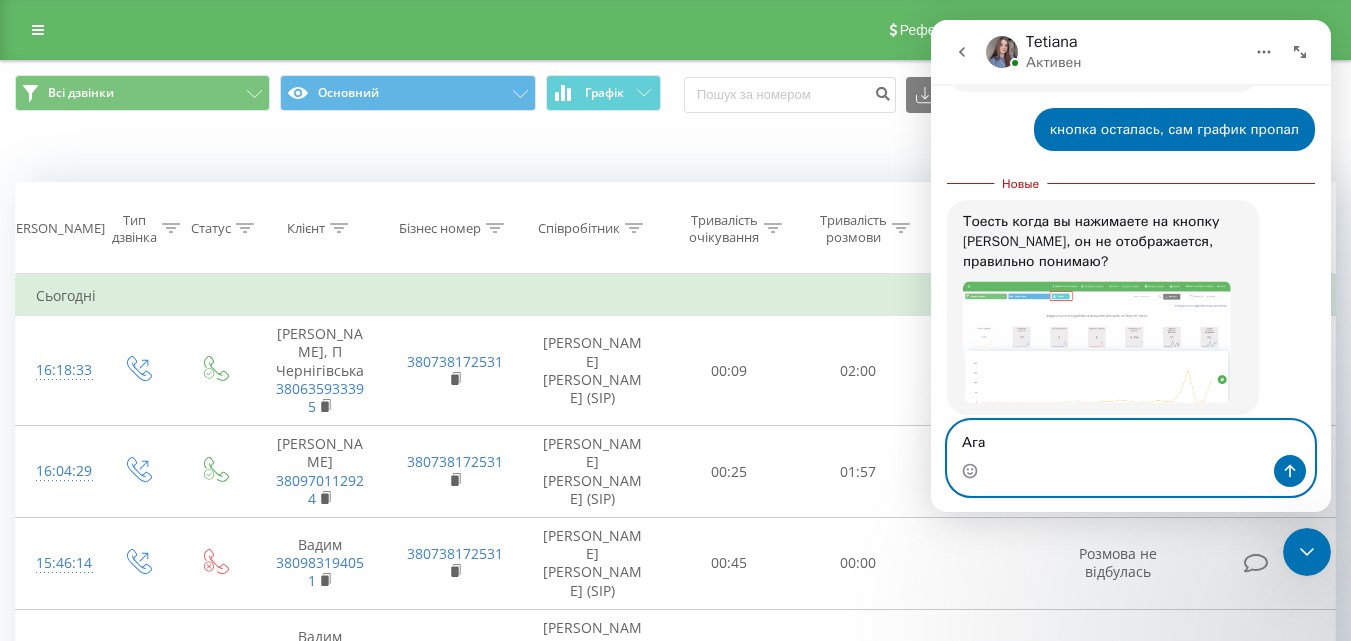 type 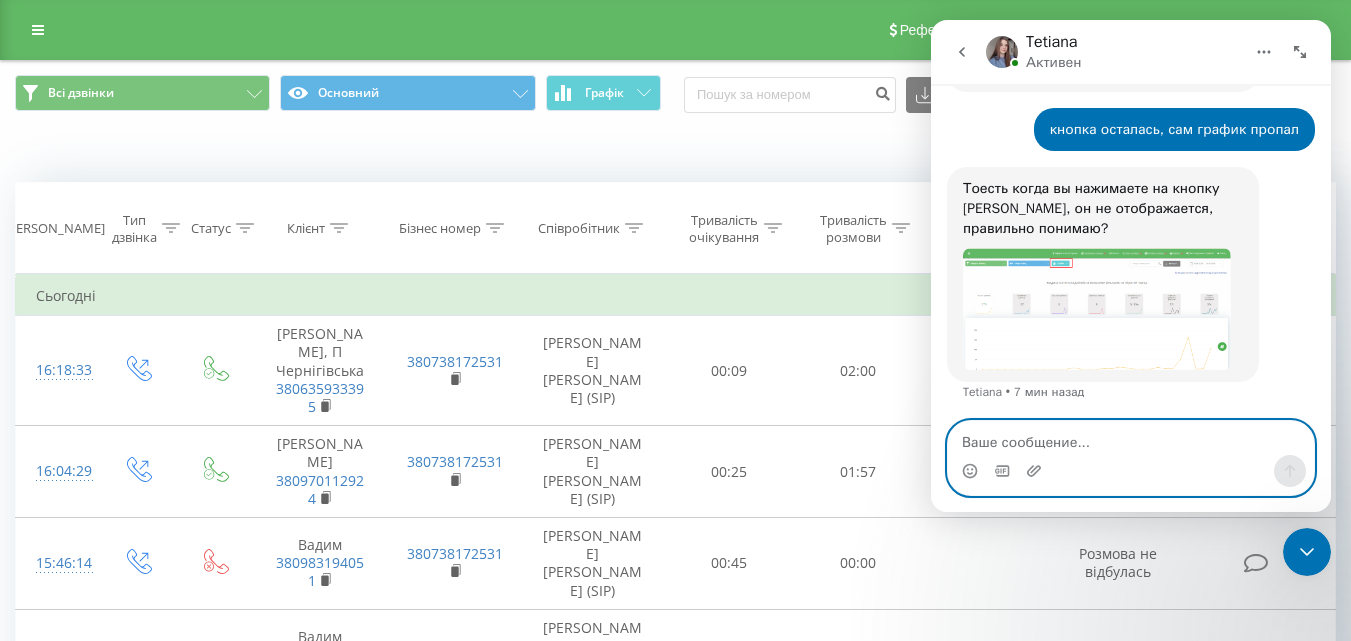 scroll, scrollTop: 2377, scrollLeft: 0, axis: vertical 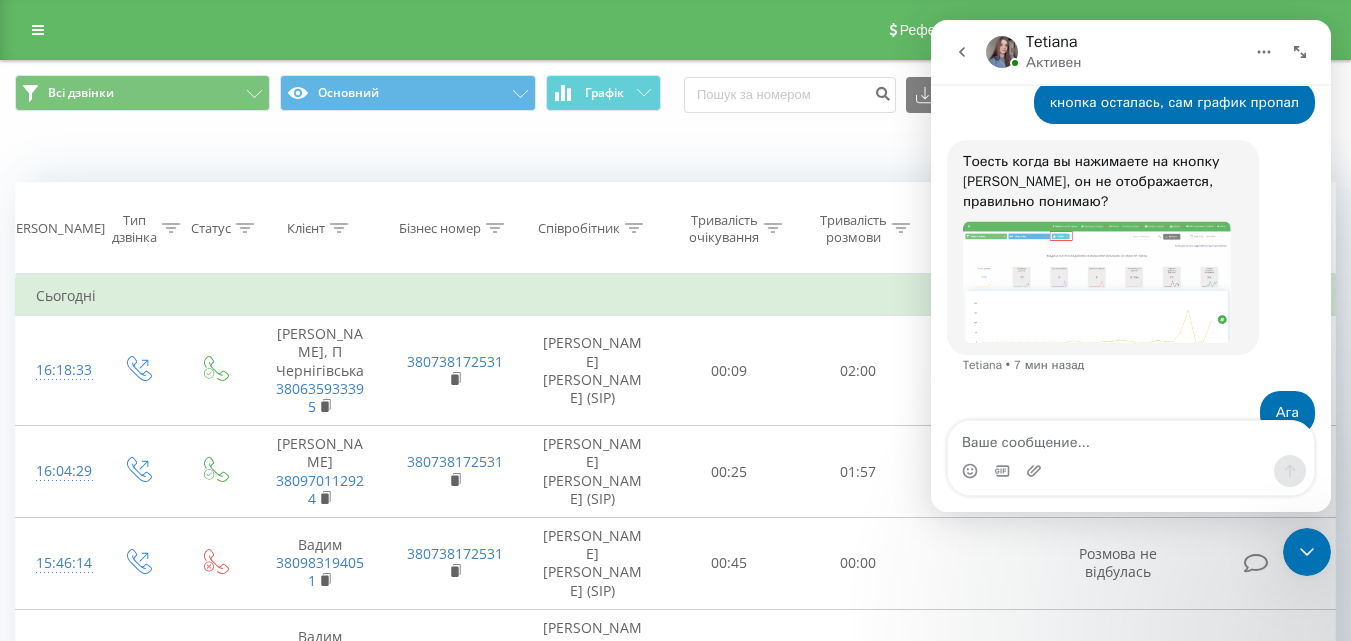 click at bounding box center [964, 52] 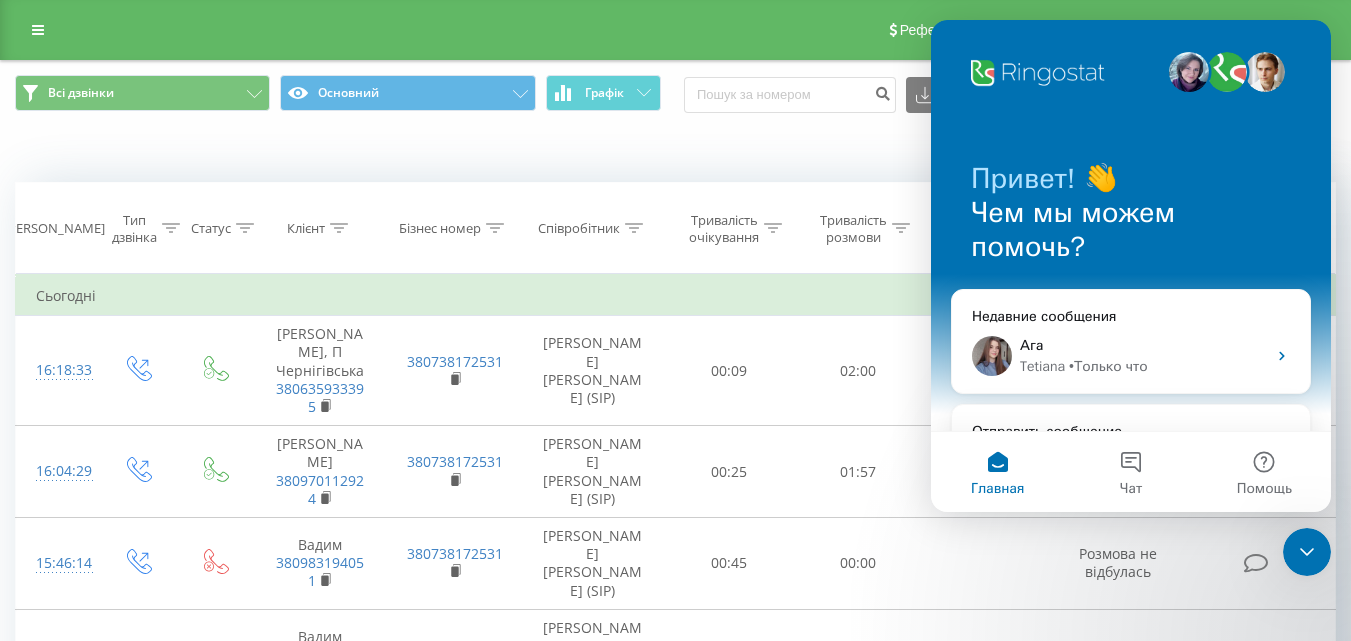 scroll, scrollTop: 0, scrollLeft: 0, axis: both 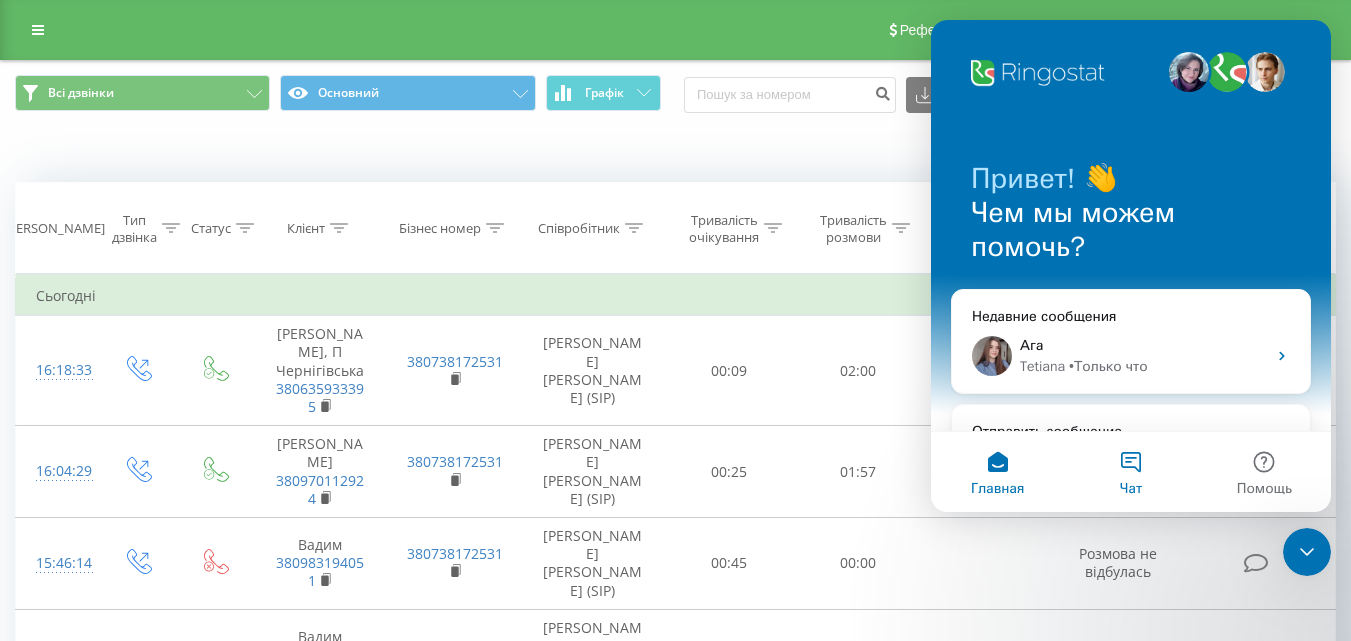 click on "Чат" at bounding box center [1130, 472] 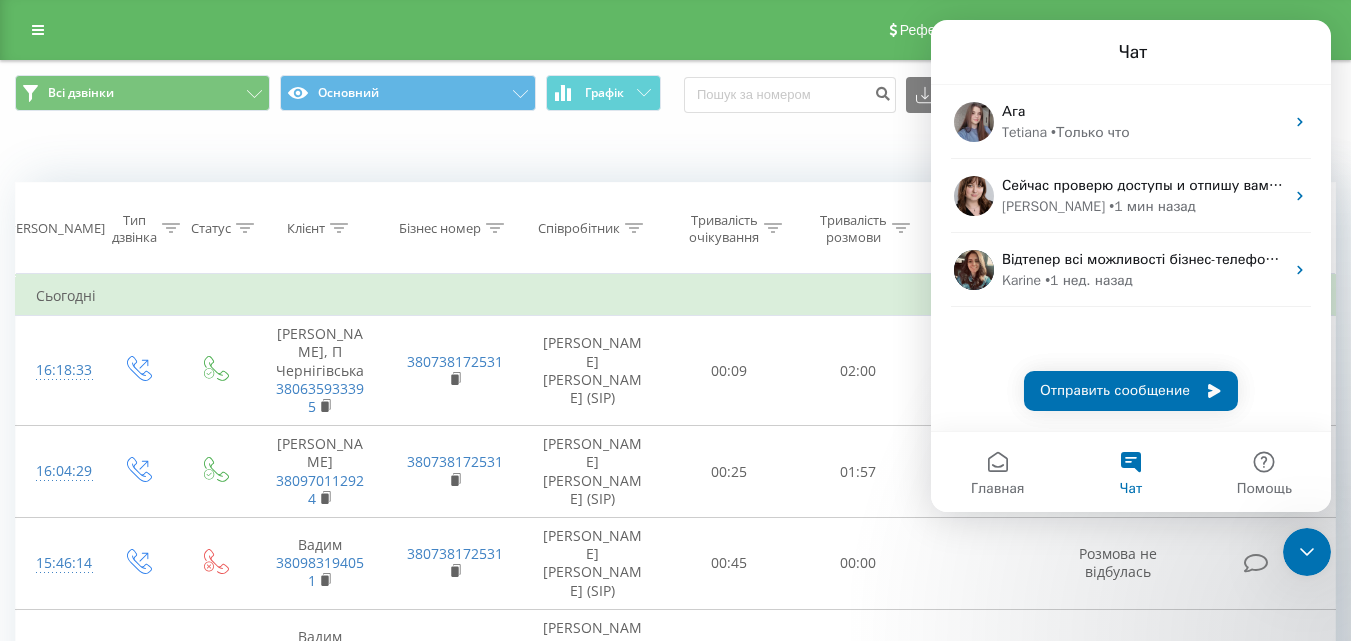 click on "Коли дані можуть відрізнятися вiд інших систем" at bounding box center (928, 152) 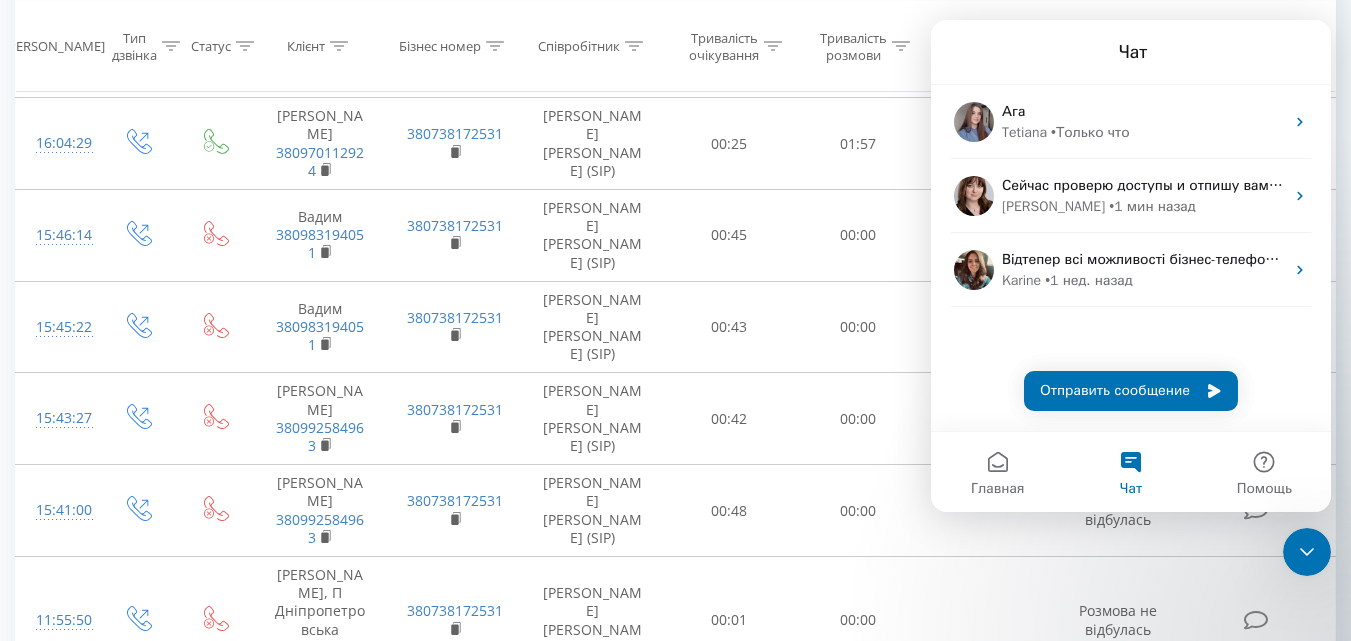 scroll, scrollTop: 0, scrollLeft: 0, axis: both 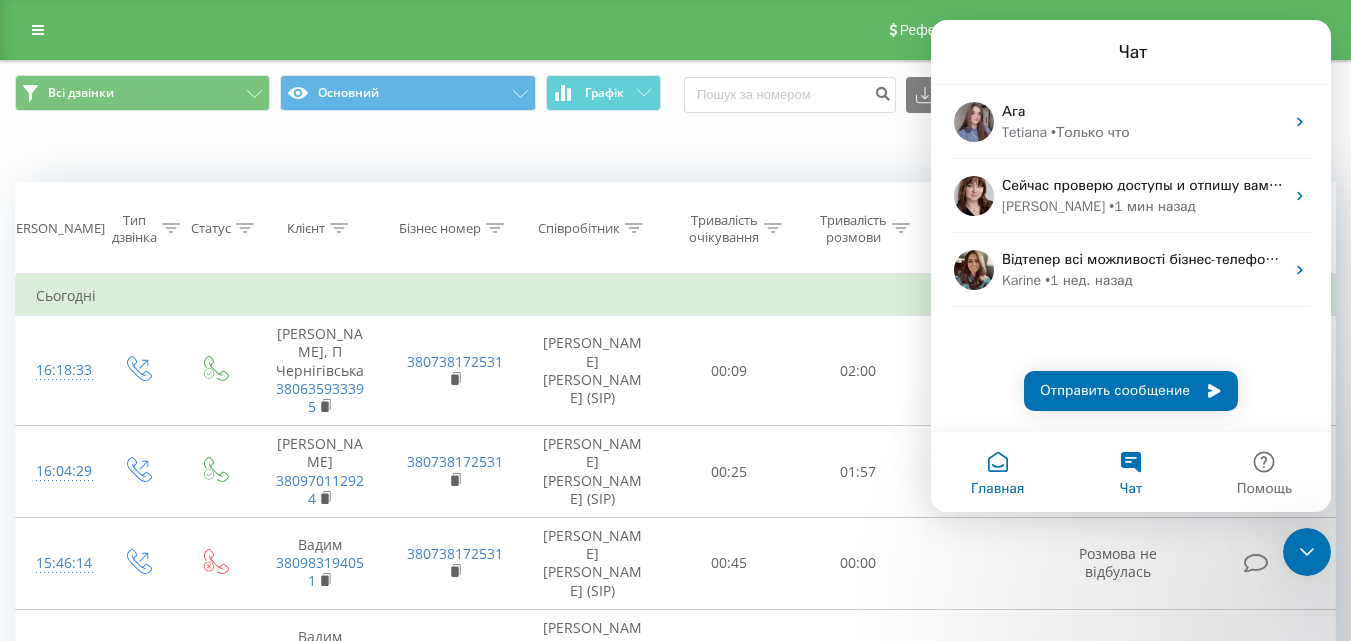 click on "Главная" at bounding box center [997, 472] 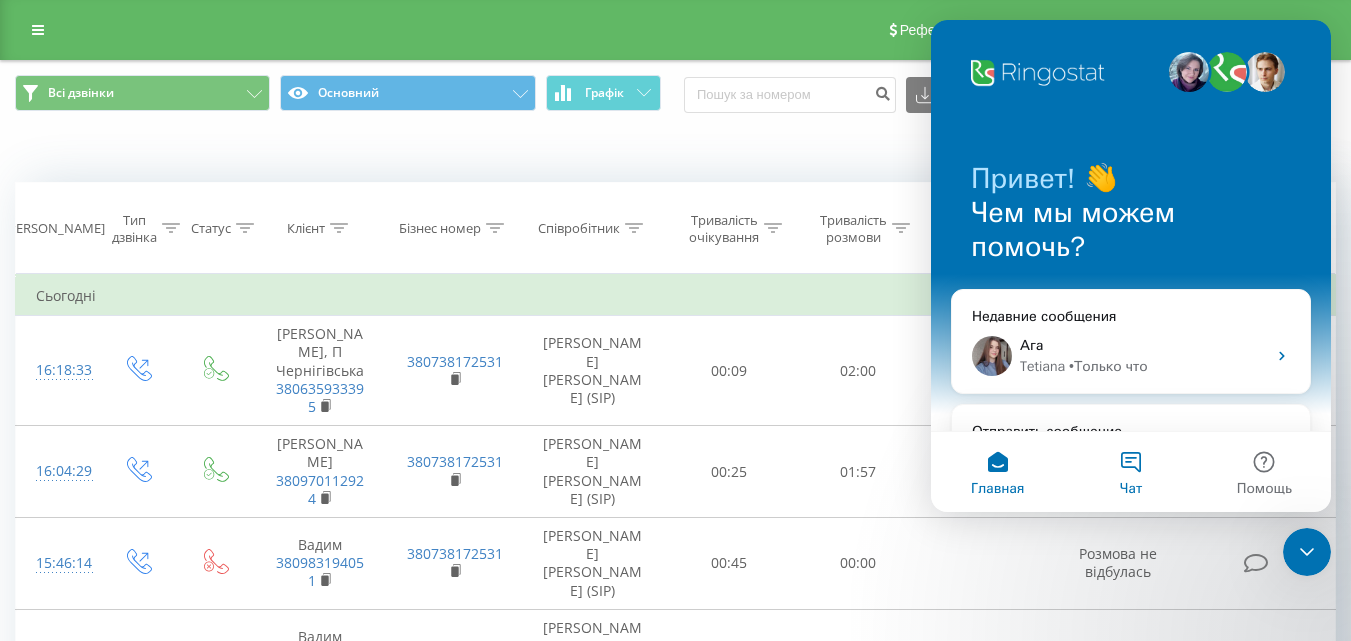 click on "Чат" at bounding box center (1130, 472) 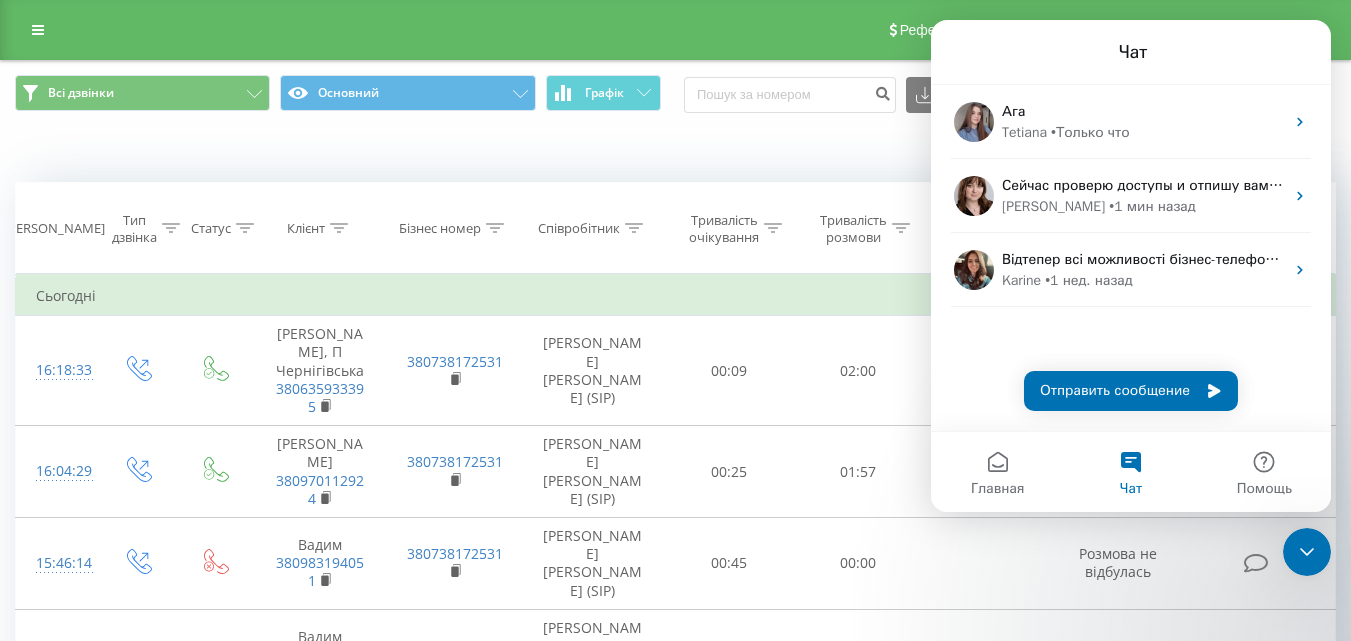 click on "Коли дані можуть відрізнятися вiд інших систем" at bounding box center [928, 152] 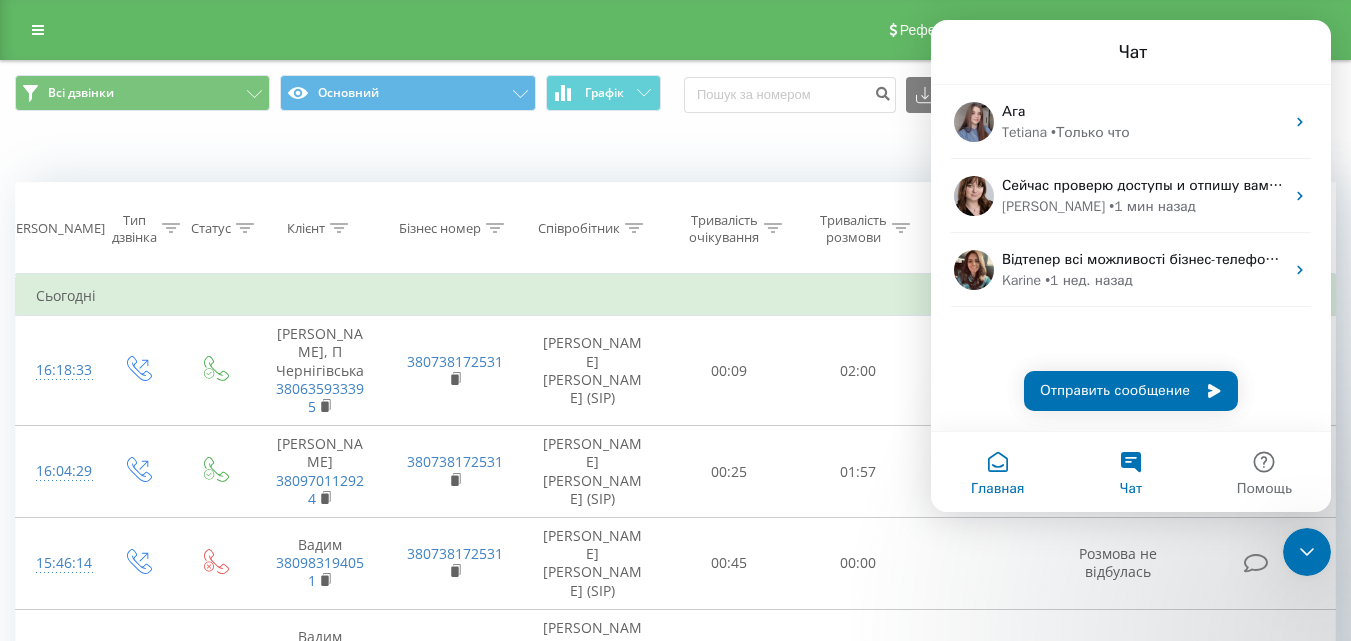 click on "Главная" at bounding box center [997, 472] 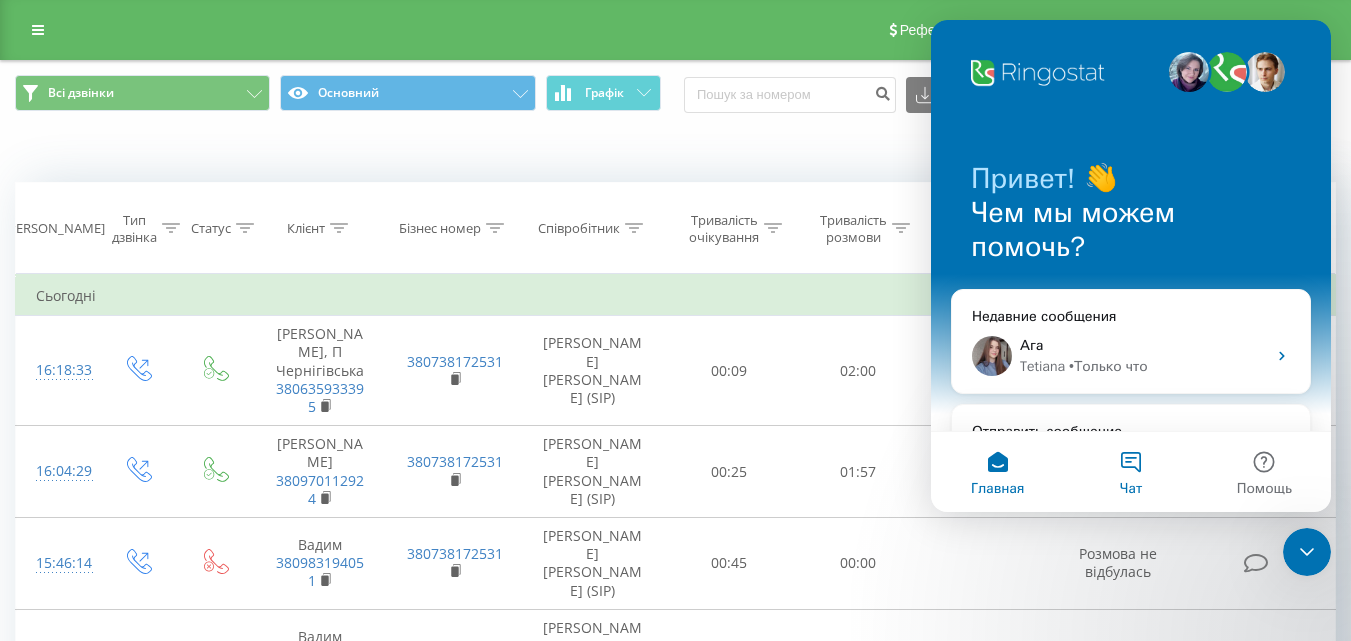 click on "Чат" at bounding box center [1130, 472] 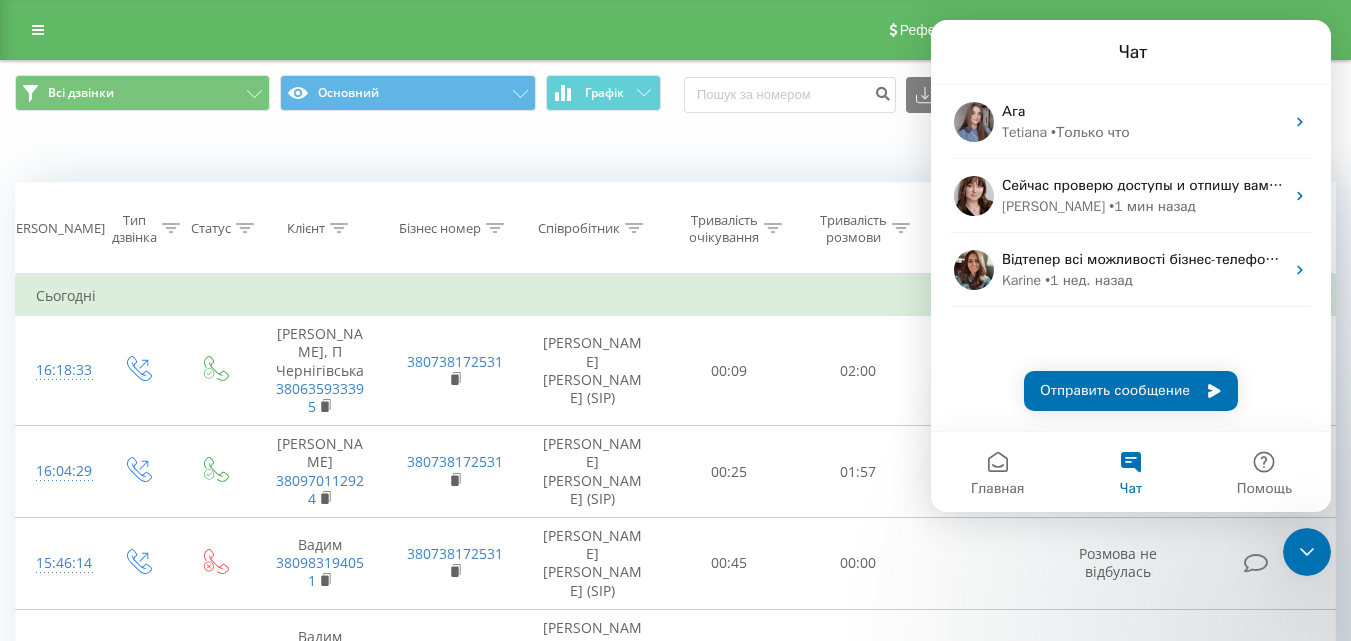 click on "Коли дані можуть відрізнятися вiд інших систем" at bounding box center (928, 152) 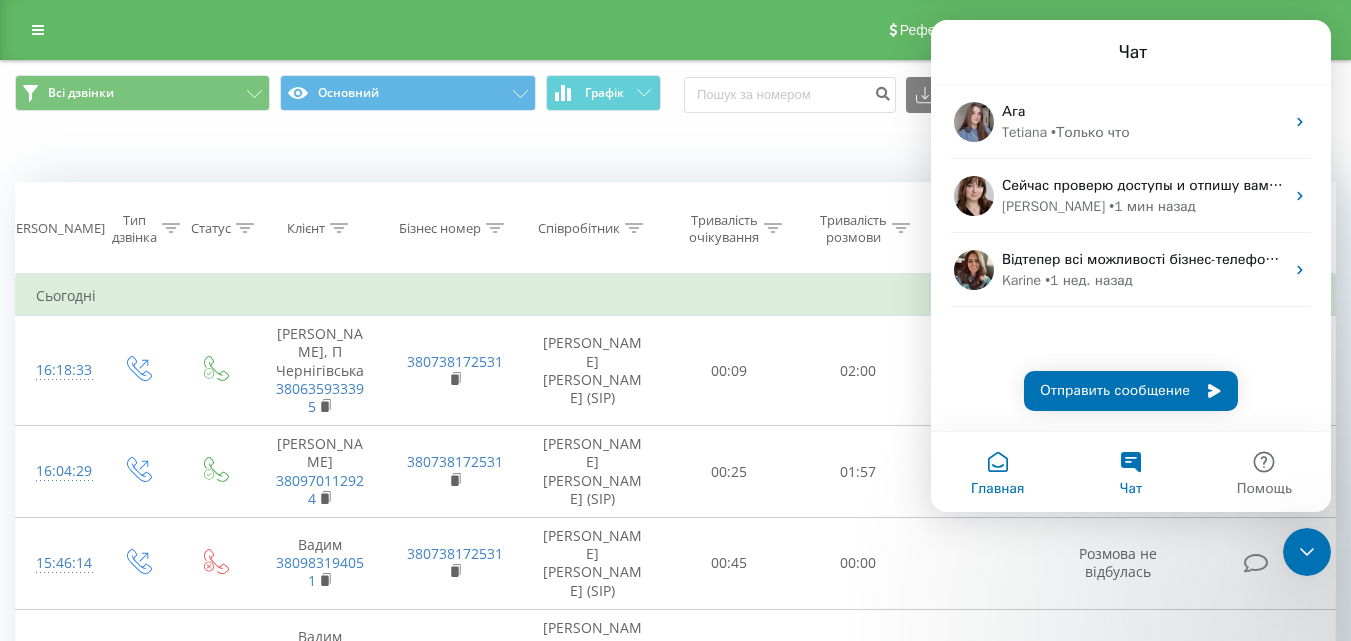 click on "Главная" at bounding box center [997, 472] 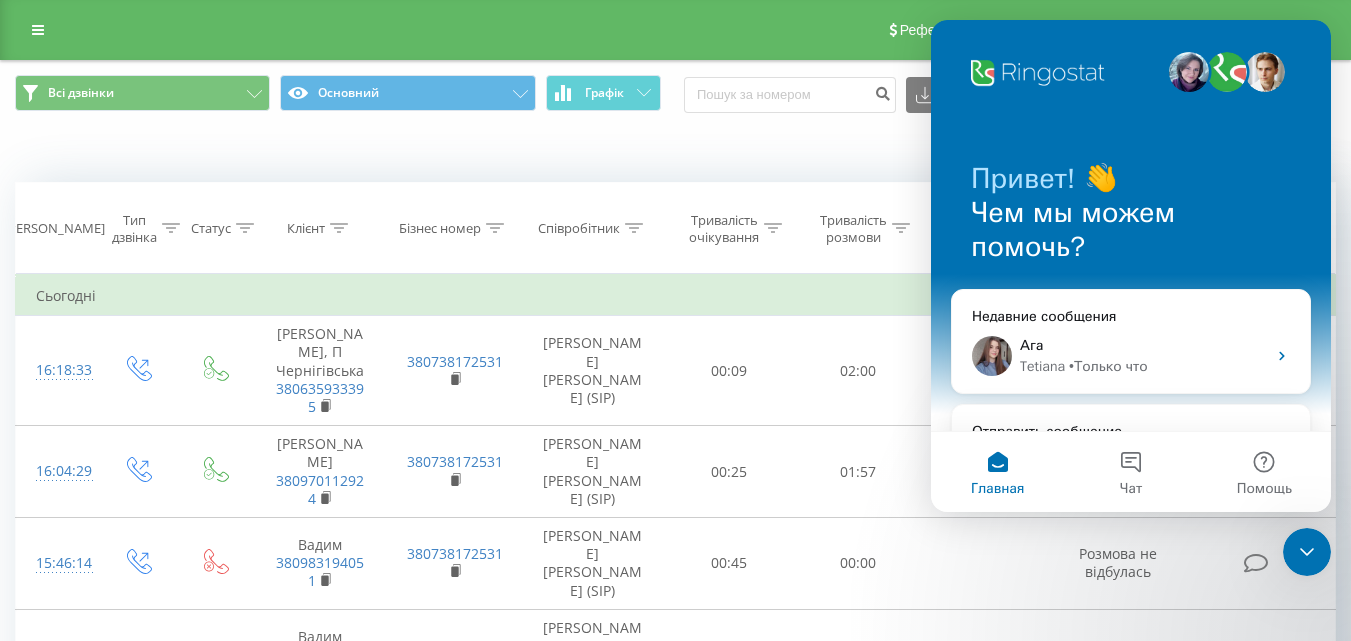 click on "Главная" at bounding box center [997, 472] 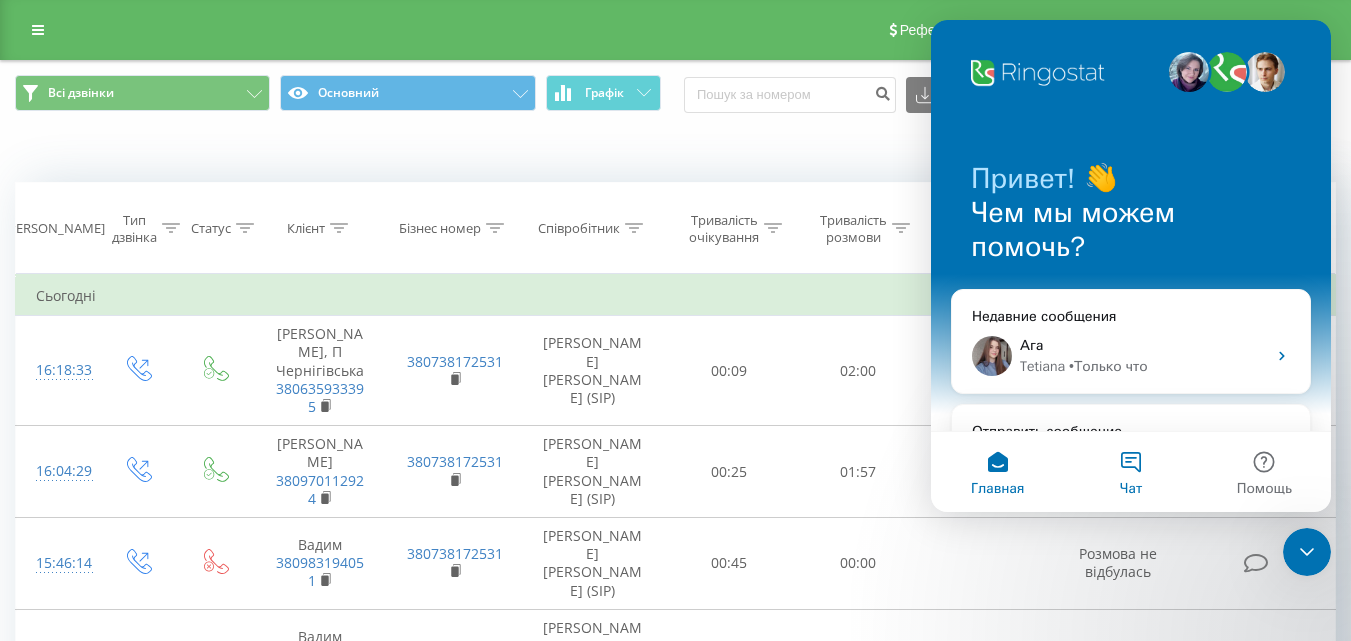 click on "Чат" at bounding box center [1130, 472] 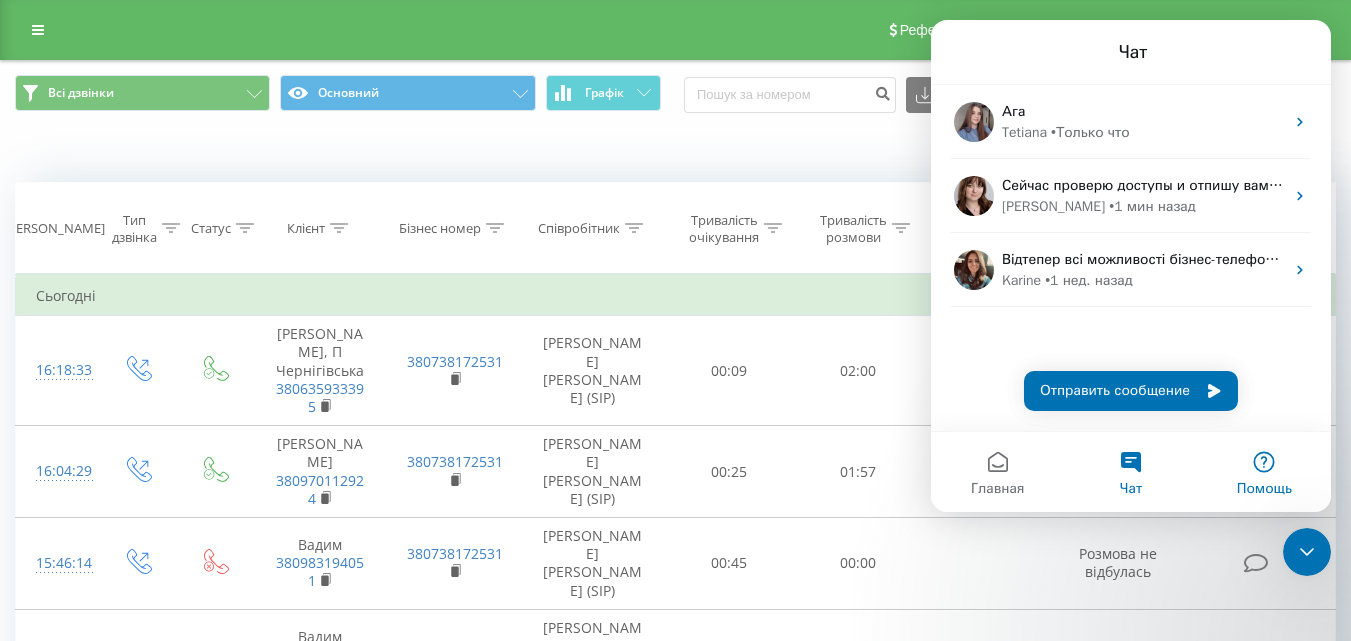 click on "Помощь" at bounding box center (1264, 472) 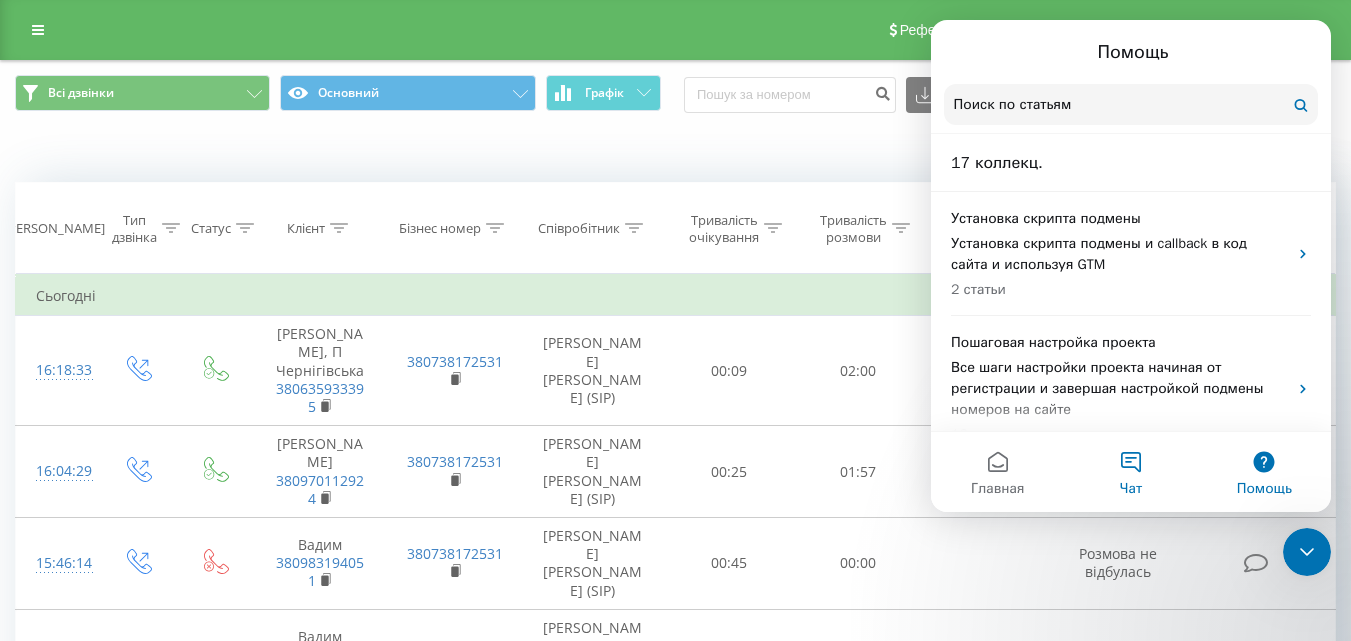 click on "Чат" at bounding box center [1130, 472] 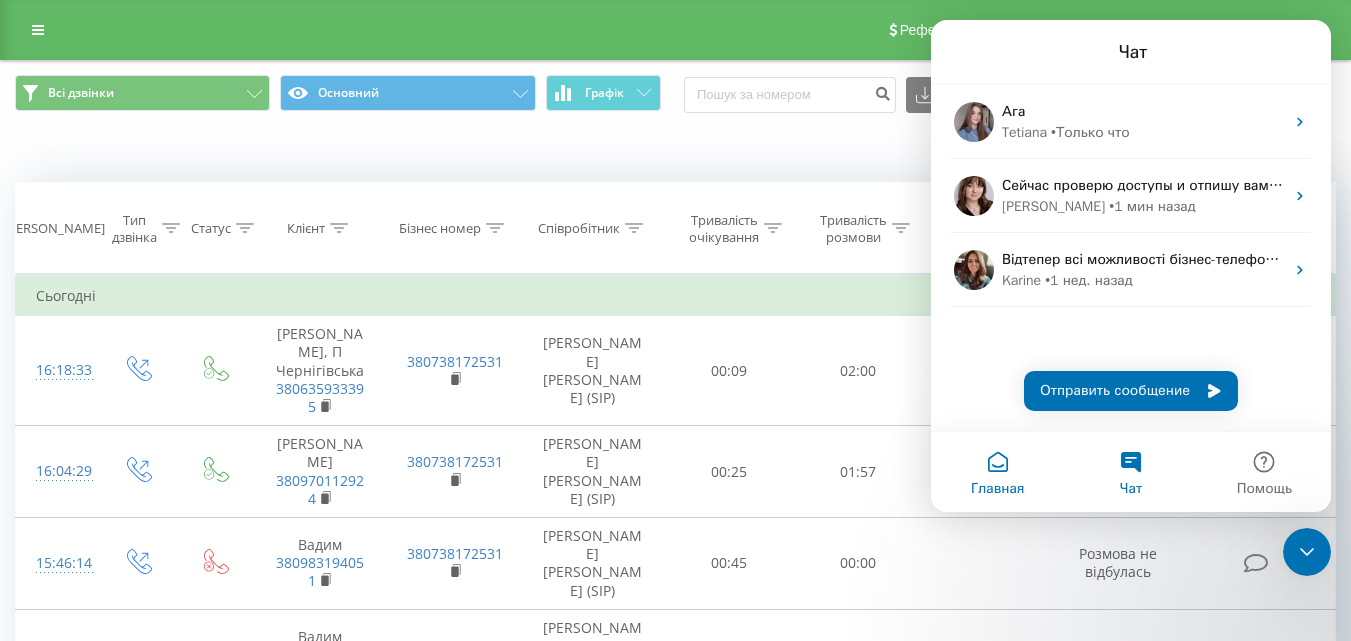 click on "Главная" at bounding box center (997, 472) 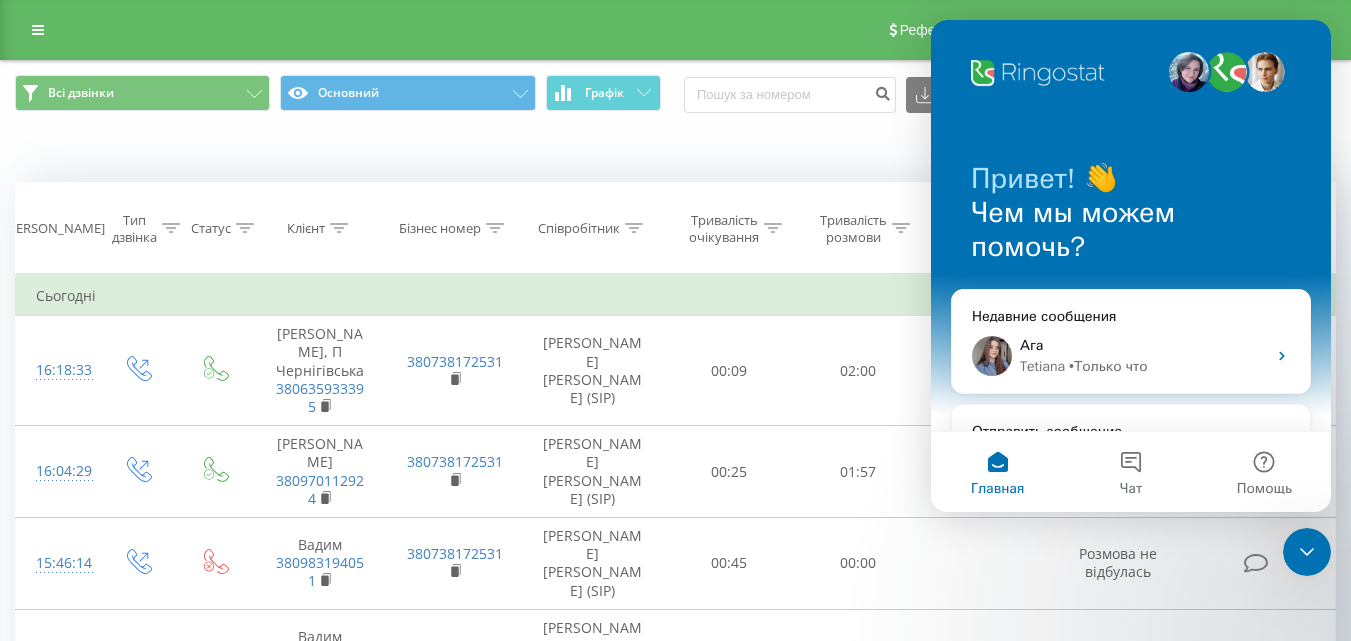 click on "Всі дзвінки Основний Графік Експорт .csv .xls .xlsx 14.06.2025  -  14.07.2025 Коли дані можуть відрізнятися вiд інших систем Дата дзвінка Тип дзвінка Статус Клієнт Бізнес номер Співробітник Тривалість очікування Тривалість розмови Назва схеми переадресації Аудіозапис розмови Коментар/категорія дзвінка Фільтрувати за умовою Дорівнює Введіть значення Скасувати OK Фільтрувати за умовою Дорівнює Введіть значення Скасувати OK Фільтрувати за умовою Містить Скасувати OK Фільтрувати за умовою Містить Скасувати OK Фільтрувати за умовою Містить Скасувати OK Дорівнює Скасувати" at bounding box center (675, 1282) 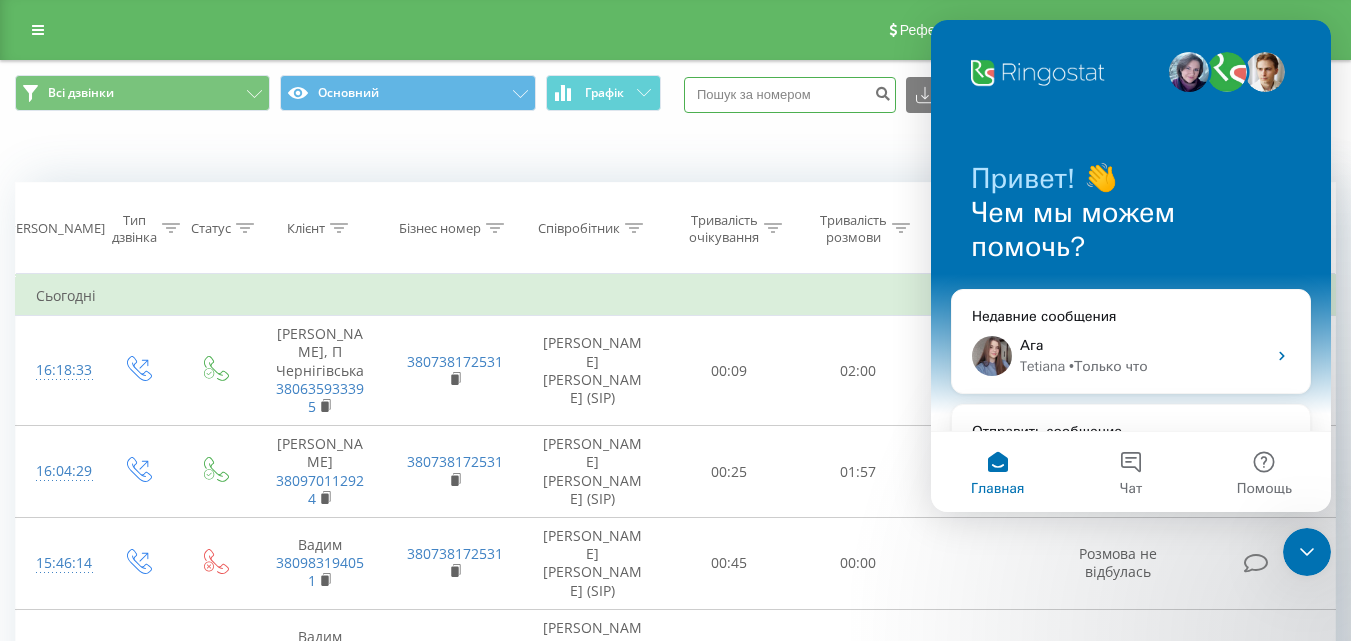 click at bounding box center (790, 95) 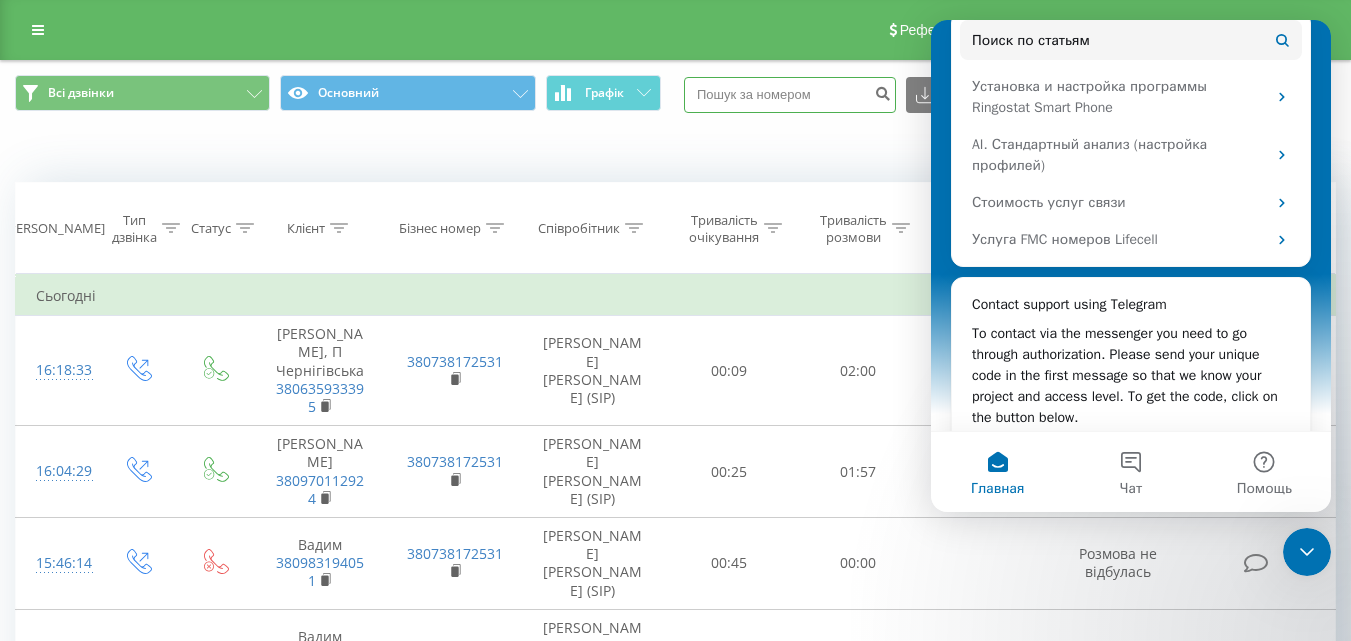 scroll, scrollTop: 586, scrollLeft: 0, axis: vertical 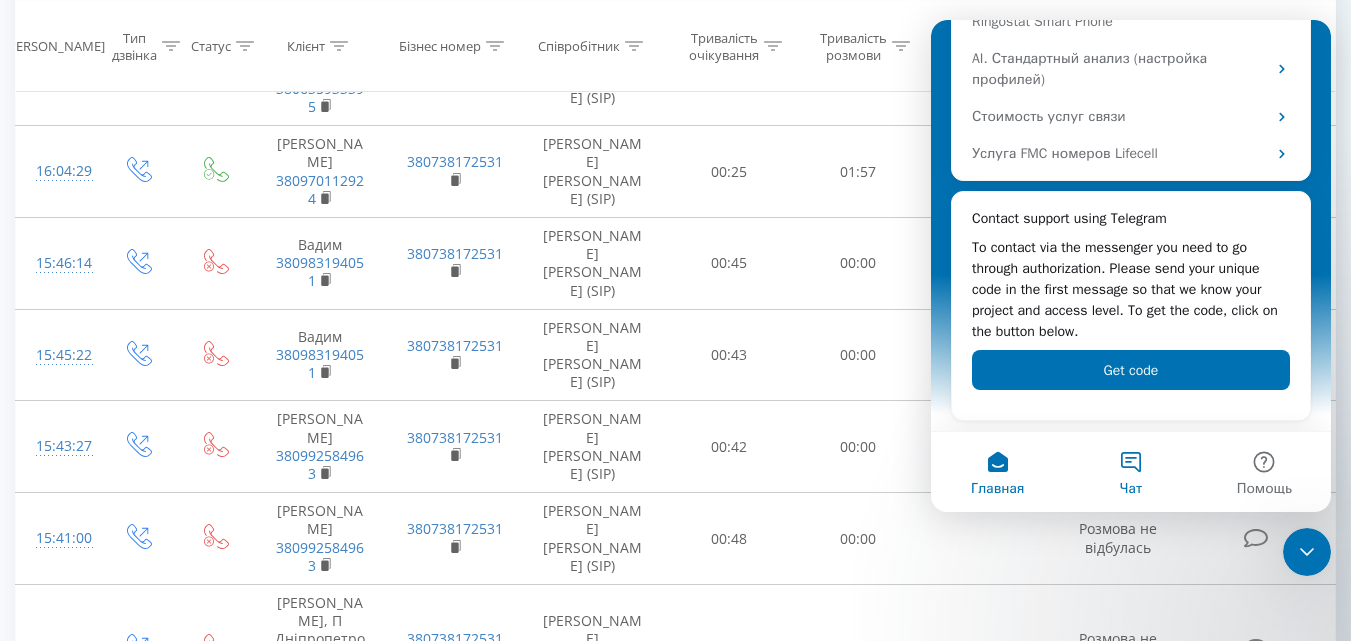 click on "Чат" at bounding box center [1130, 472] 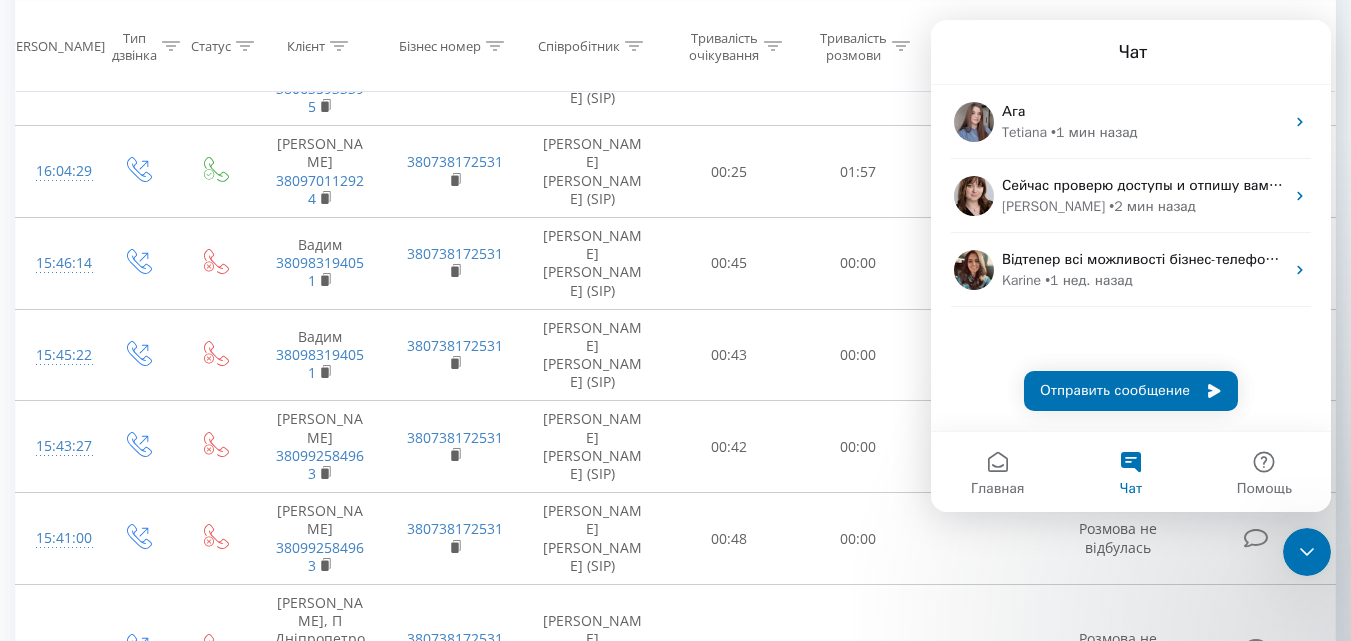 click 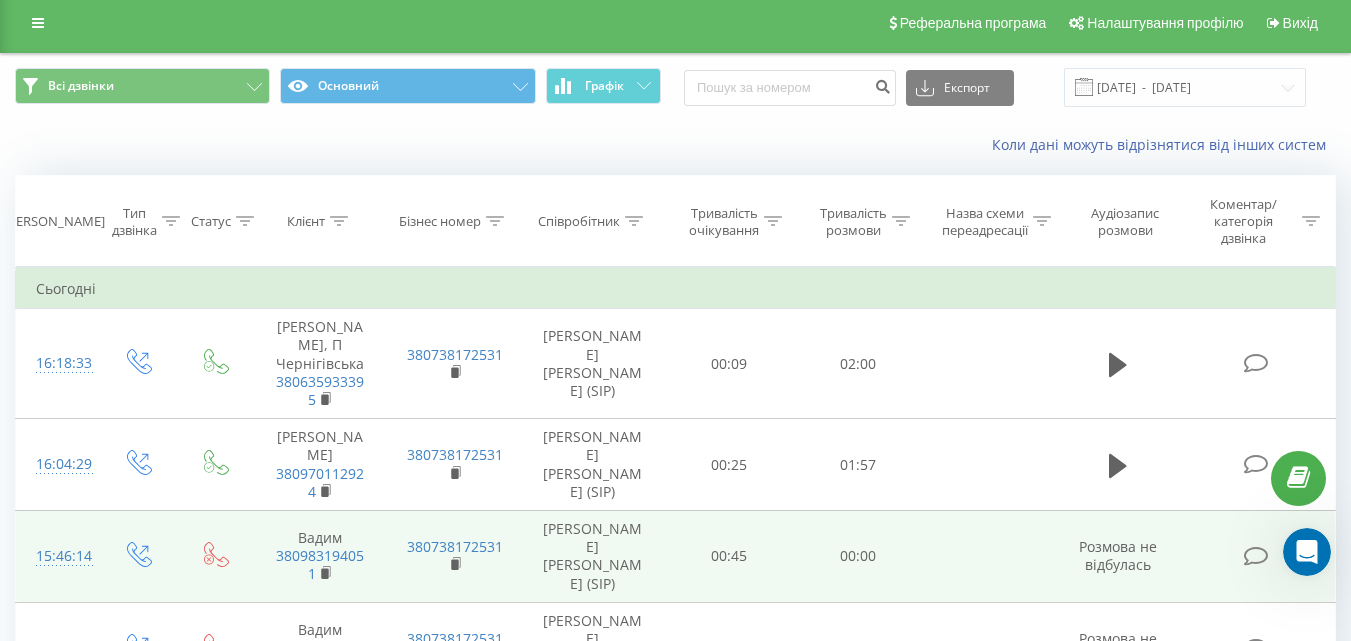 scroll, scrollTop: 0, scrollLeft: 0, axis: both 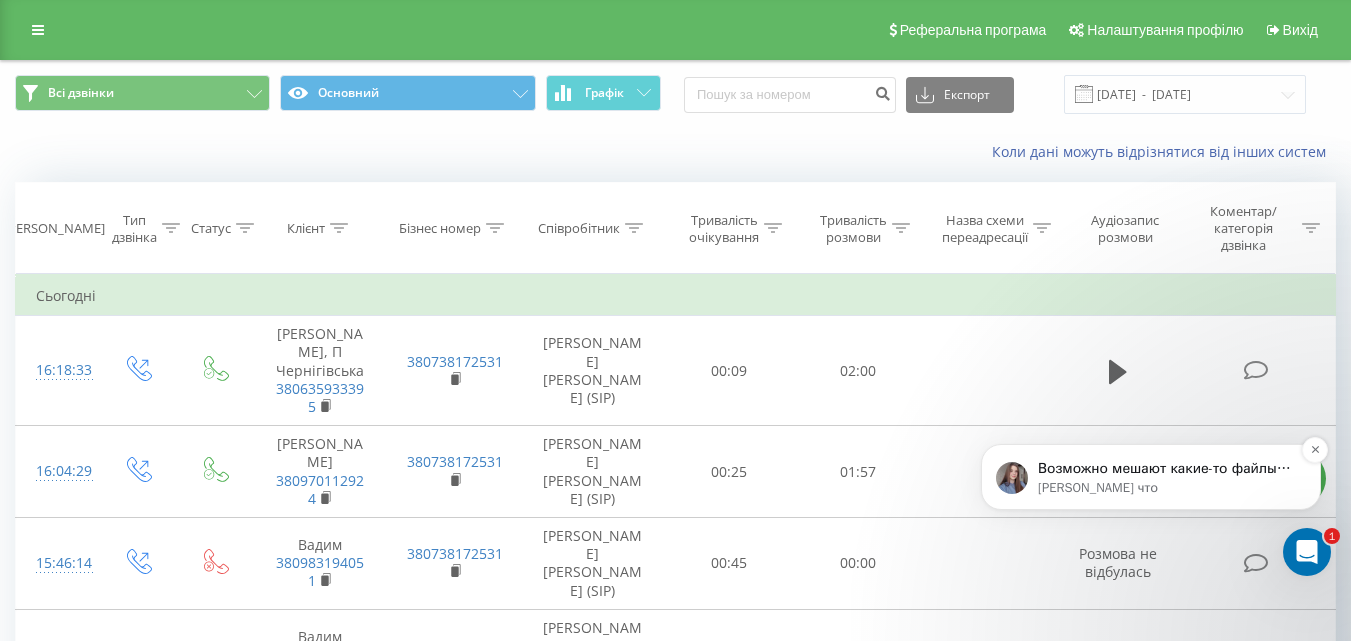 click on "Tetiana • Только что" at bounding box center (1167, 488) 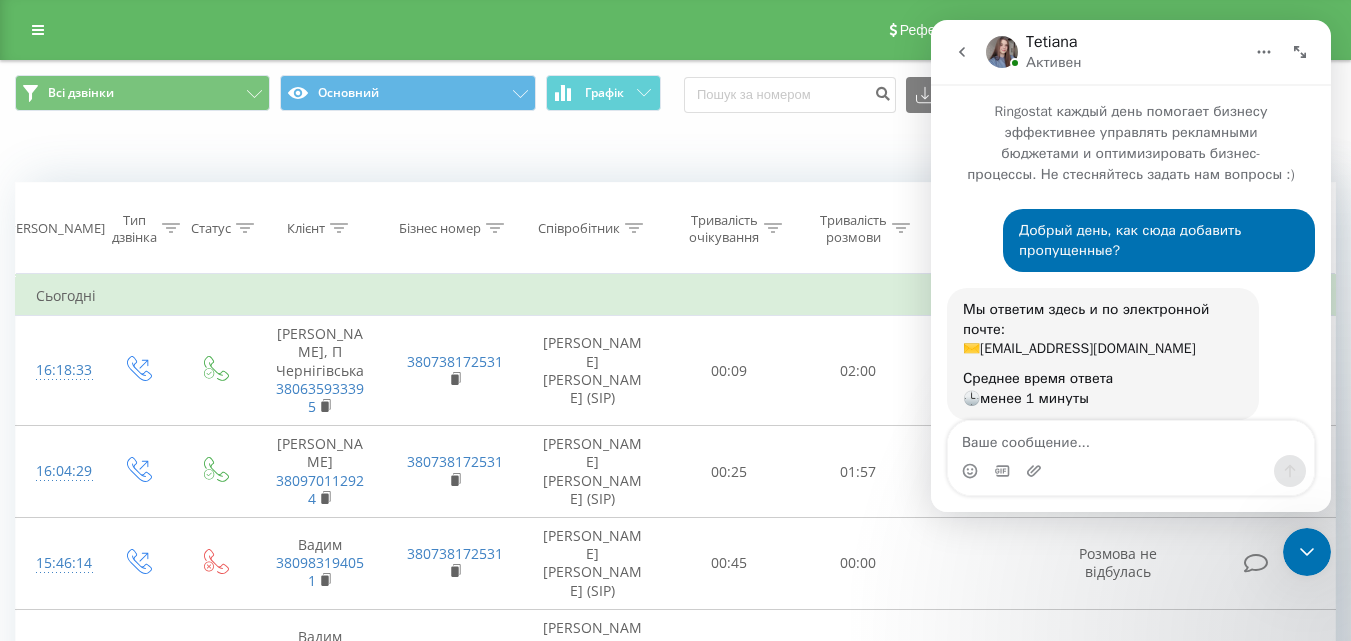 scroll, scrollTop: 123, scrollLeft: 0, axis: vertical 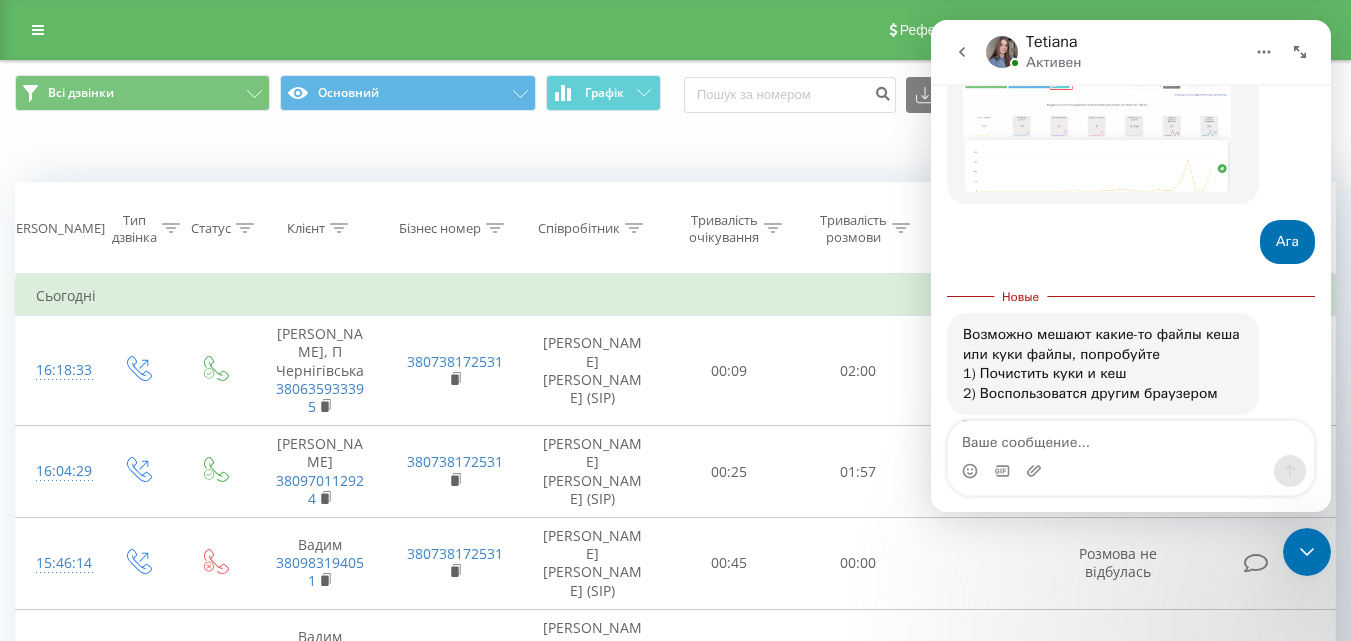 click at bounding box center [1131, 438] 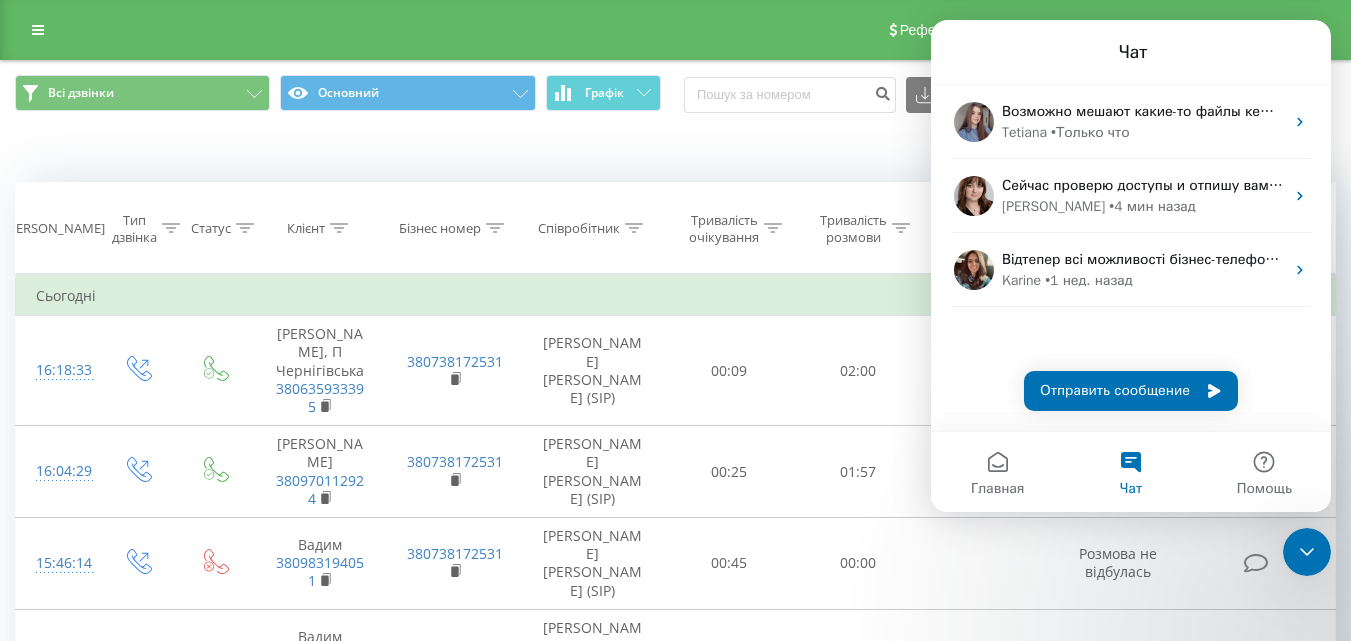scroll, scrollTop: 0, scrollLeft: 0, axis: both 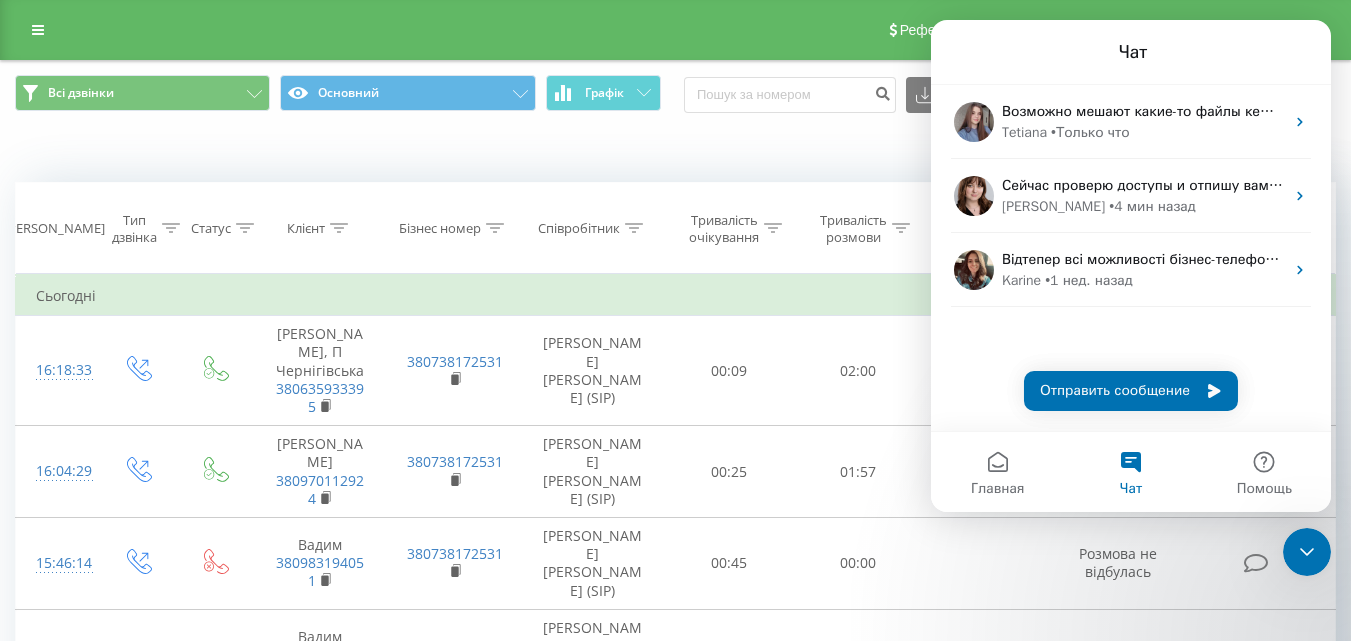 click on "Коли дані можуть відрізнятися вiд інших систем" at bounding box center [928, 152] 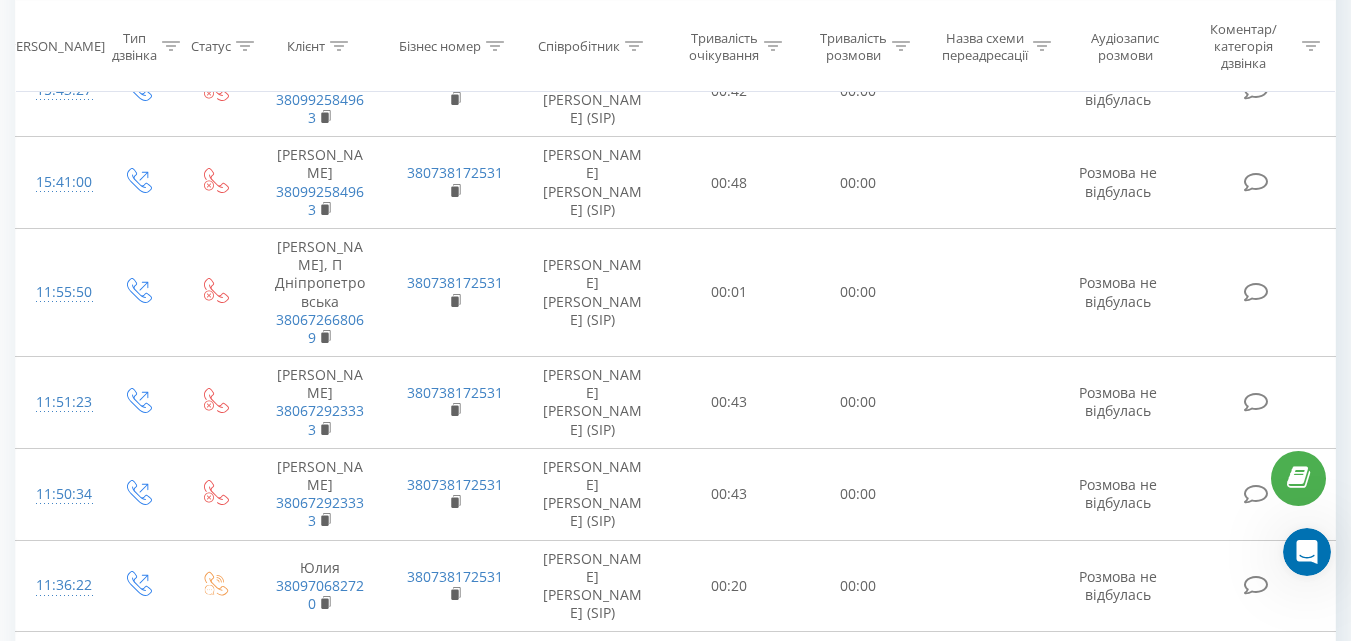 scroll, scrollTop: 900, scrollLeft: 0, axis: vertical 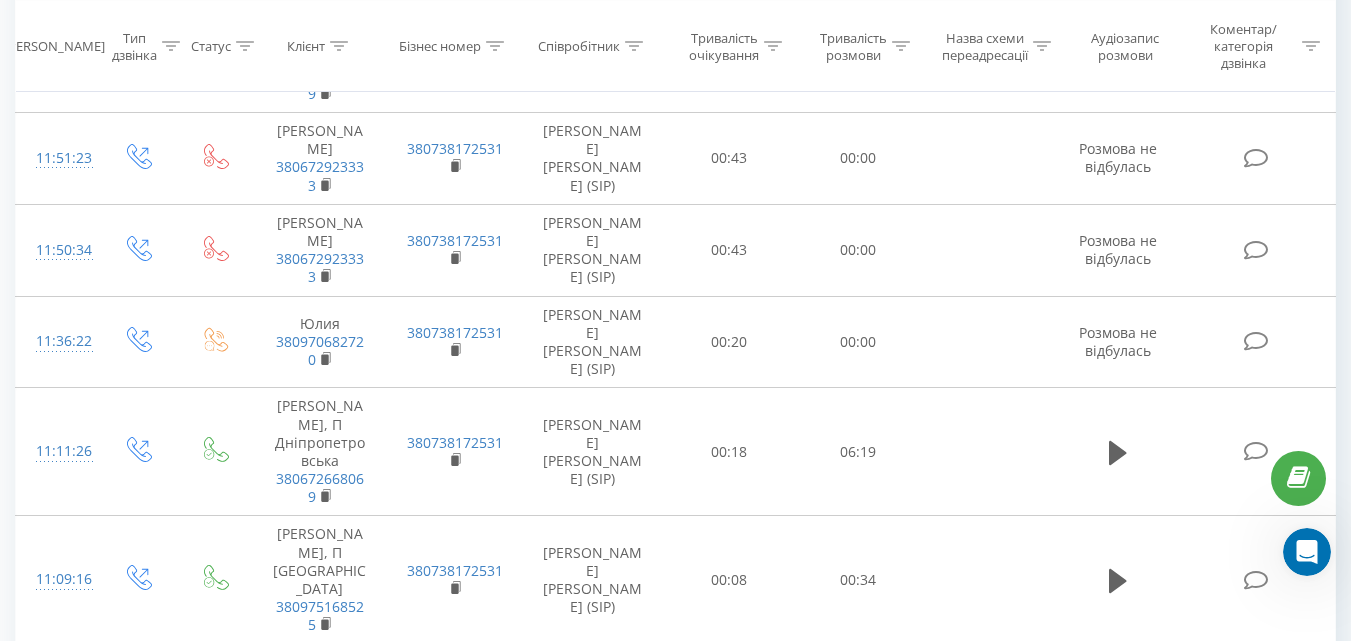 click 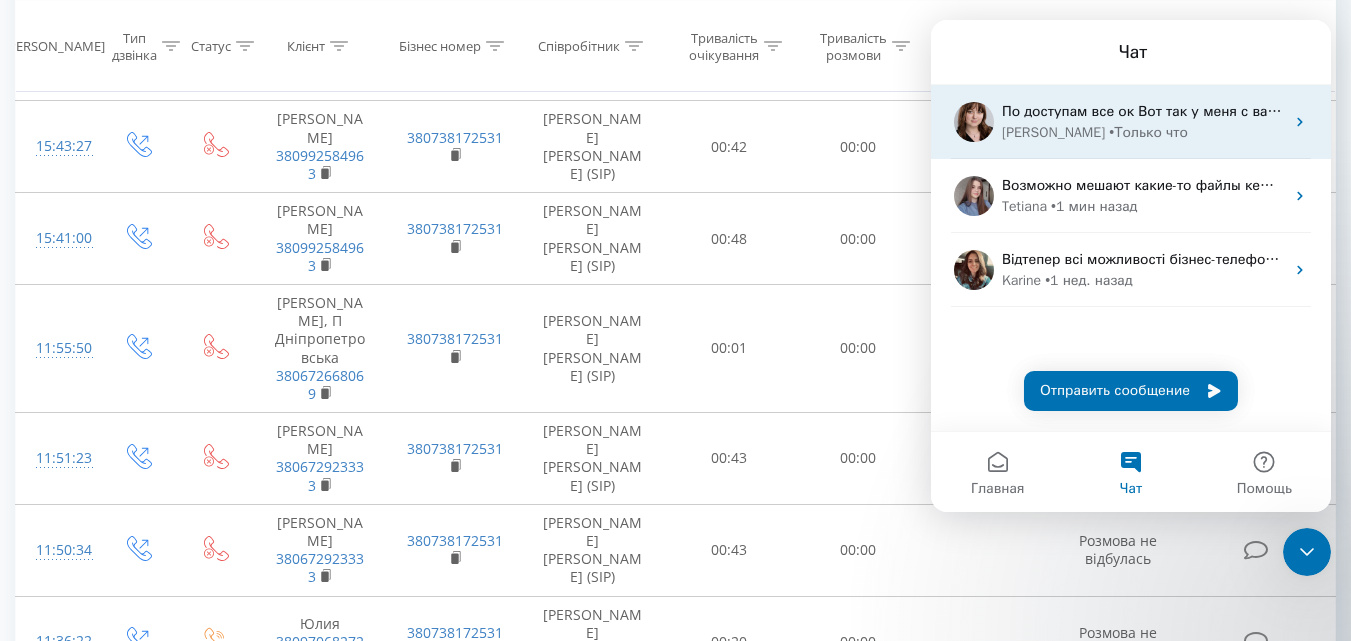 scroll, scrollTop: 500, scrollLeft: 0, axis: vertical 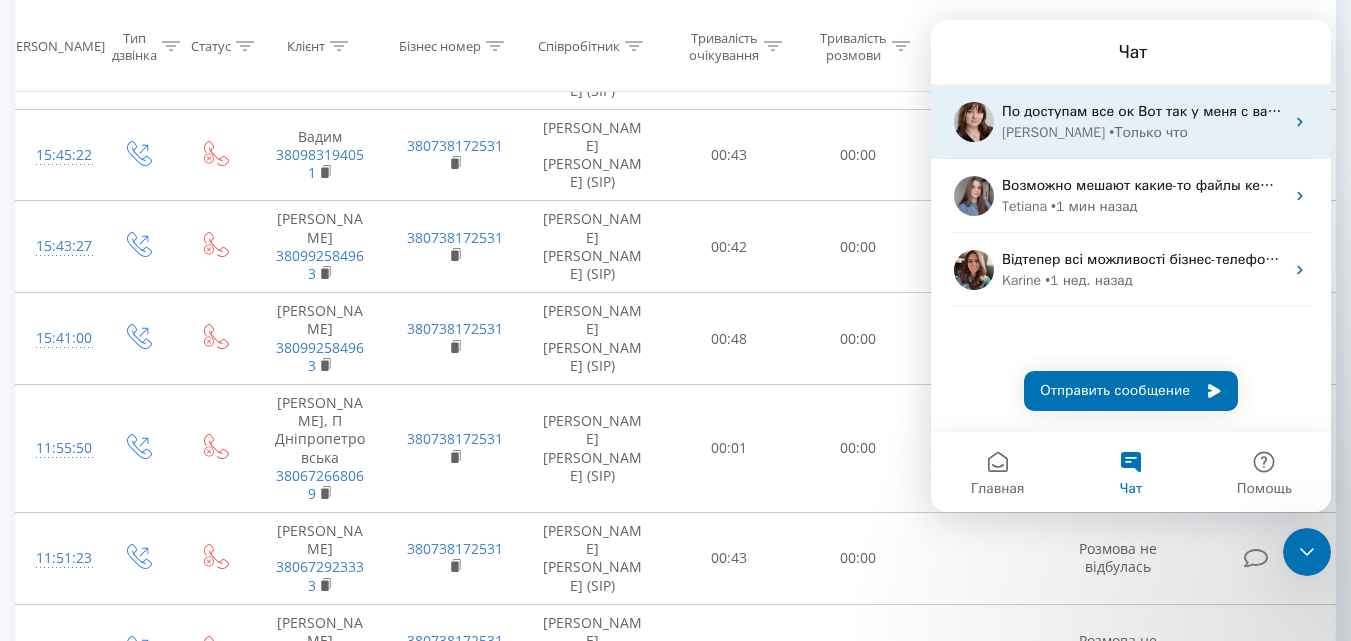 click on "Olga •  Только что" at bounding box center (1143, 132) 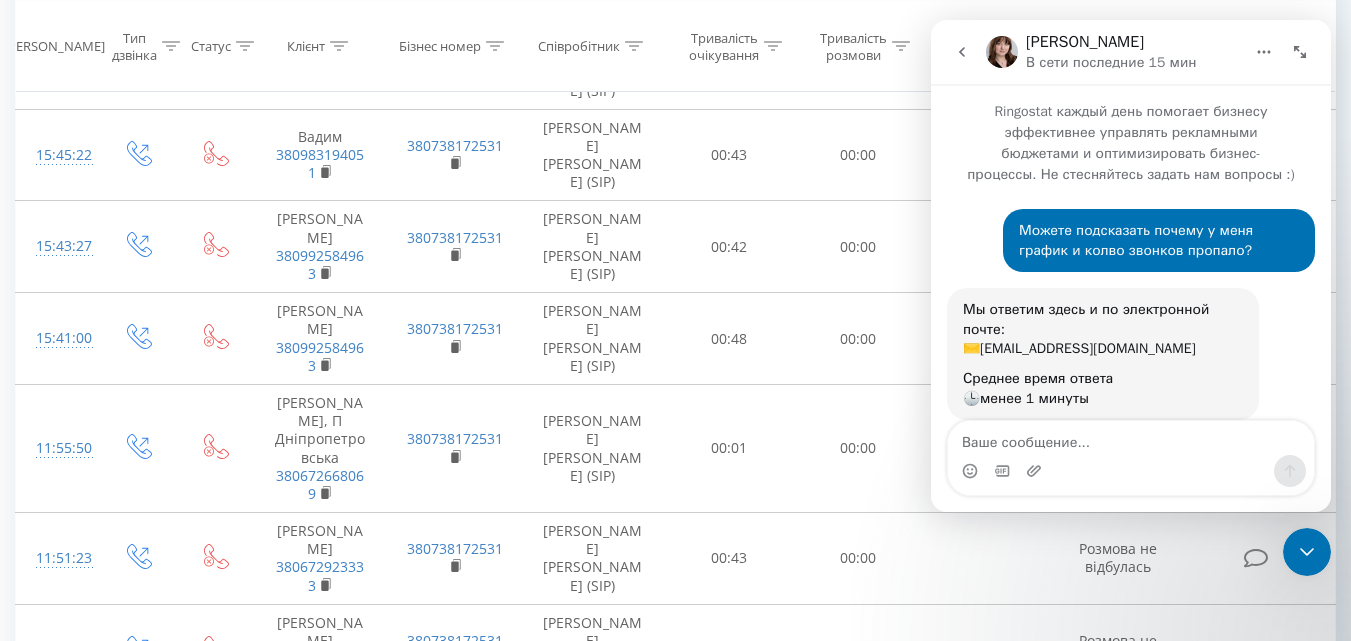 scroll, scrollTop: 3, scrollLeft: 0, axis: vertical 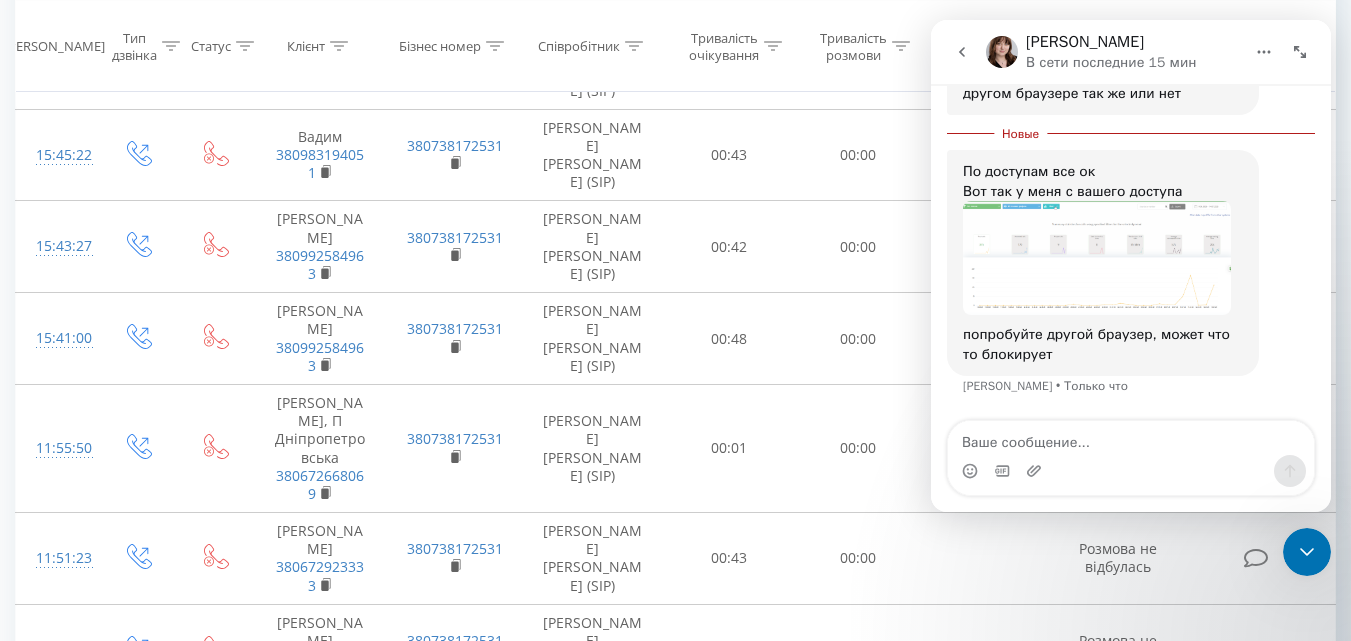 click at bounding box center (1097, 258) 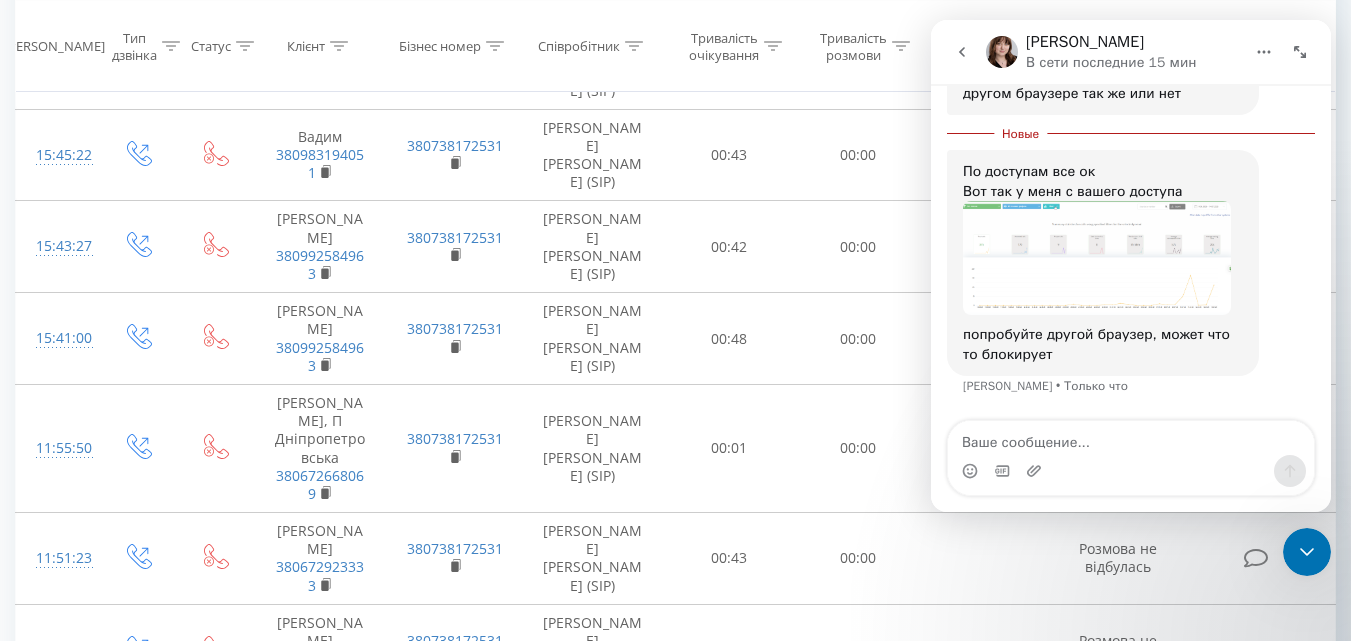 scroll, scrollTop: 0, scrollLeft: 0, axis: both 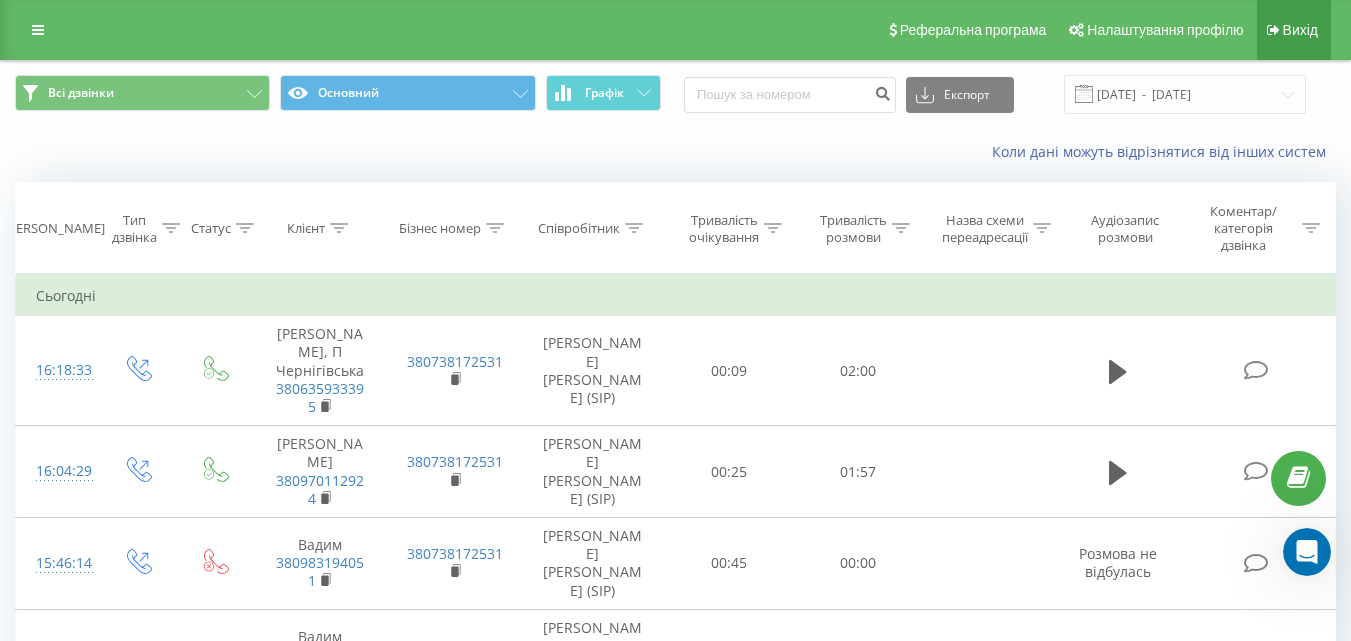 click on "Вихід" at bounding box center [1300, 30] 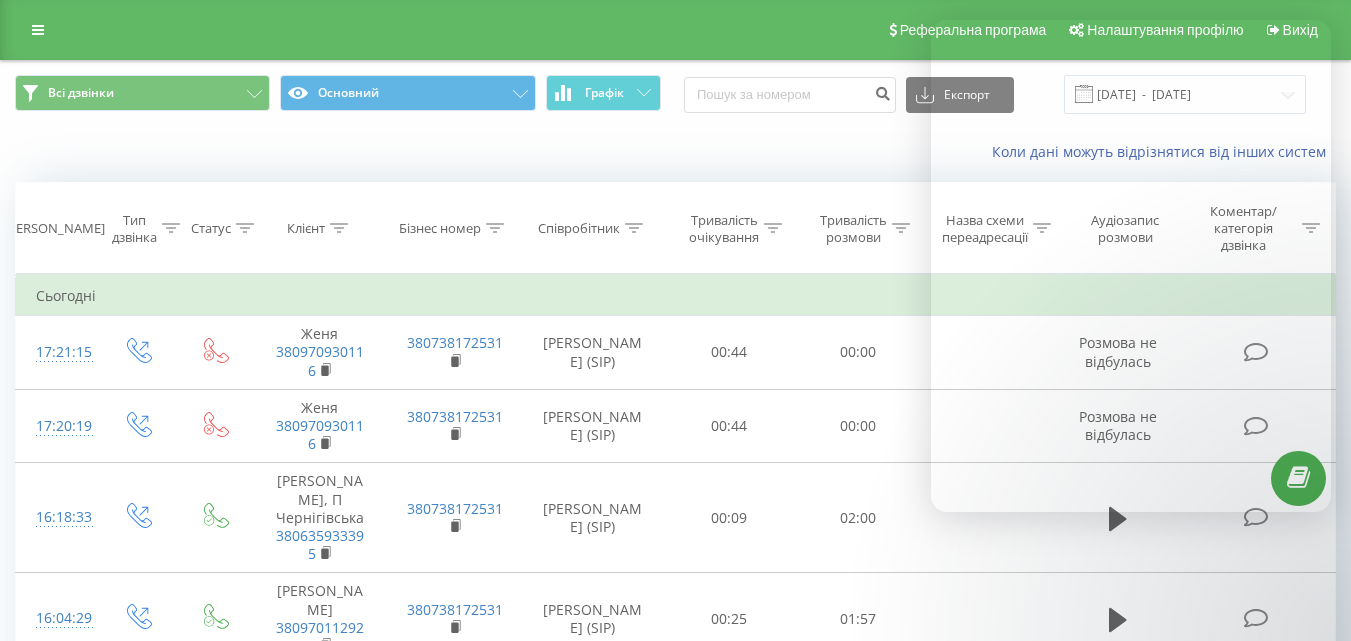 scroll, scrollTop: 0, scrollLeft: 0, axis: both 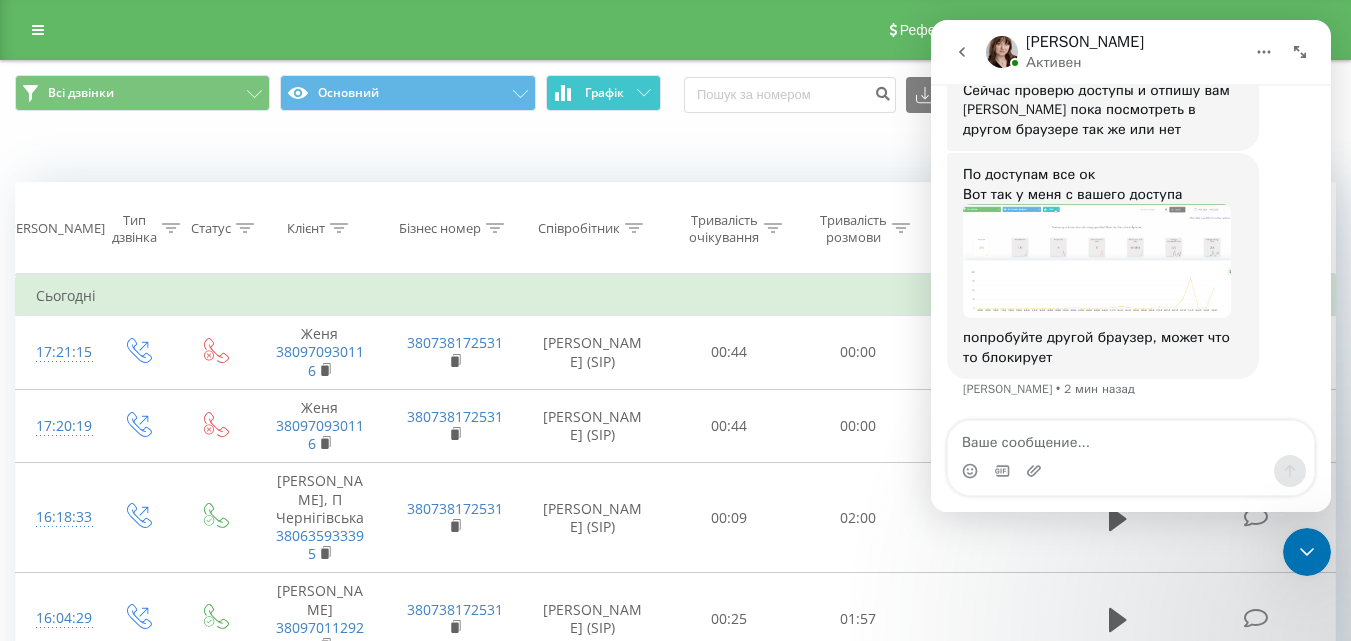 click on "Графік" at bounding box center (603, 93) 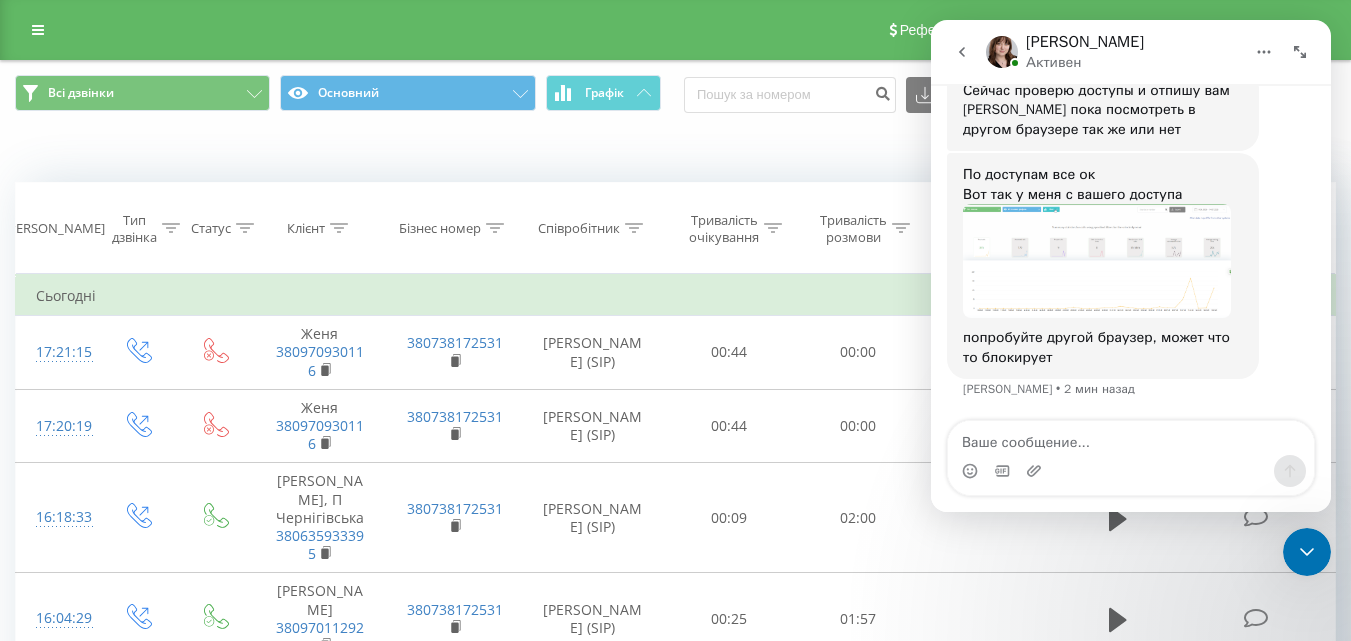 click 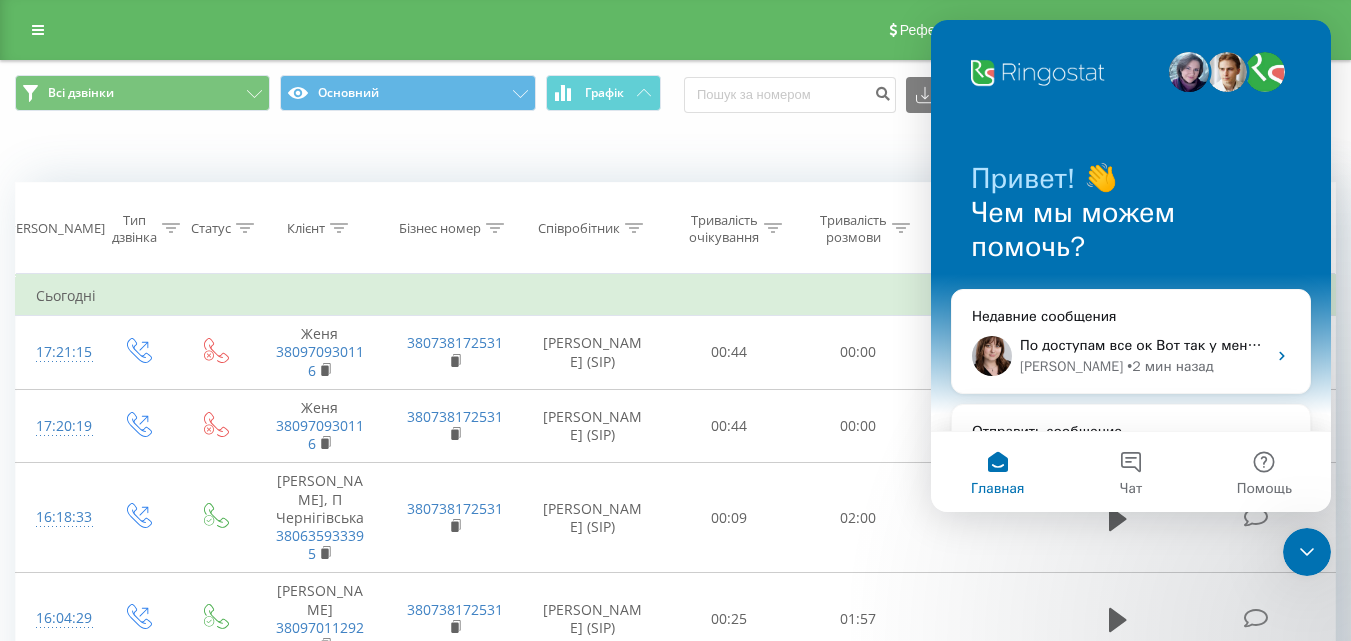 scroll, scrollTop: 0, scrollLeft: 0, axis: both 